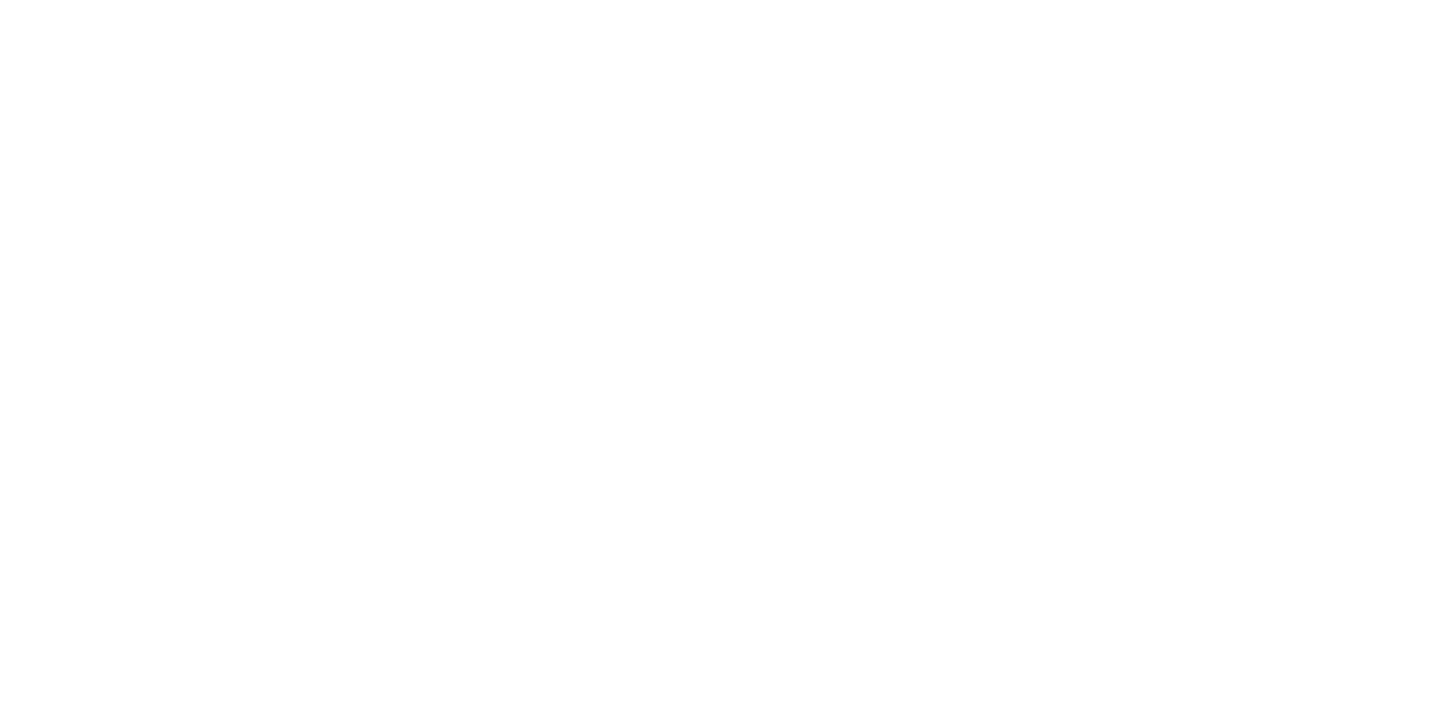 scroll, scrollTop: 0, scrollLeft: 0, axis: both 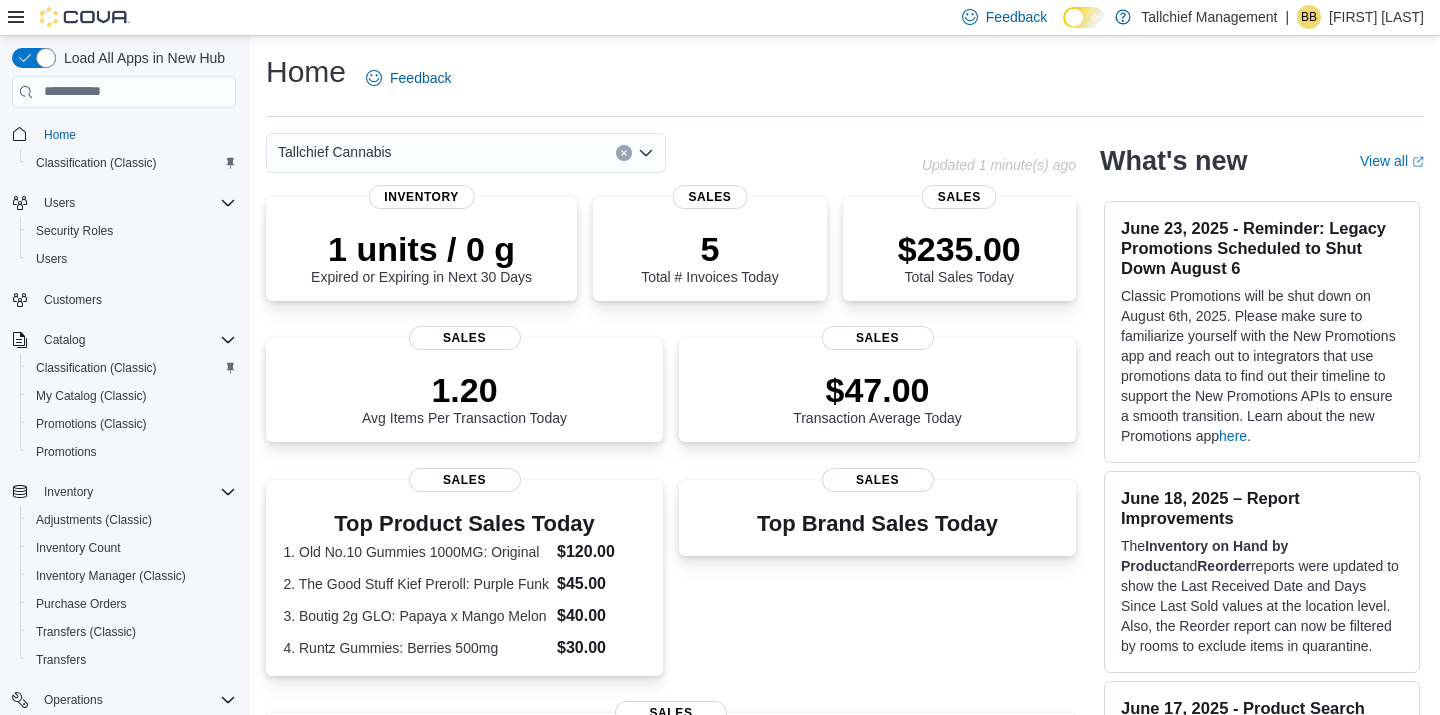 click on "Tallchief Cannabis" at bounding box center [466, 153] 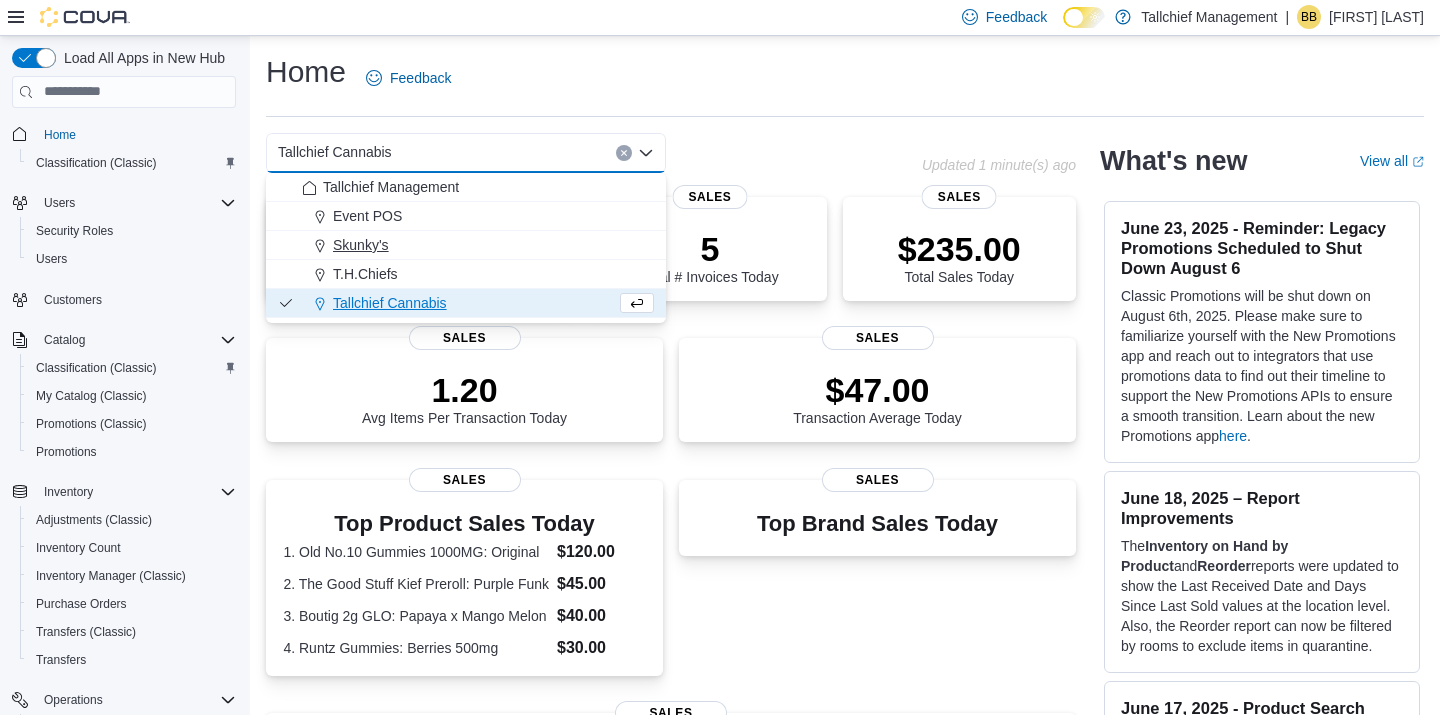 click on "Skunky's" at bounding box center [478, 245] 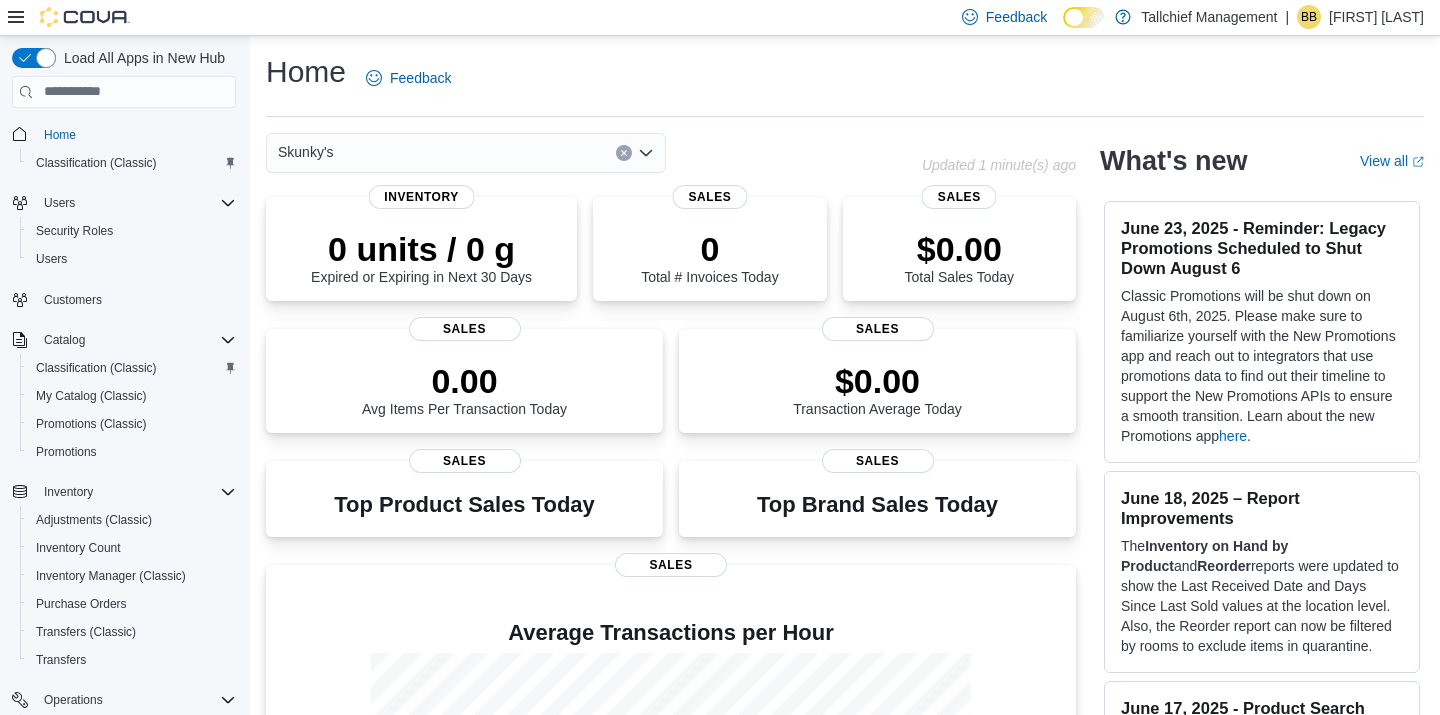 click on "Skunky's" at bounding box center (466, 153) 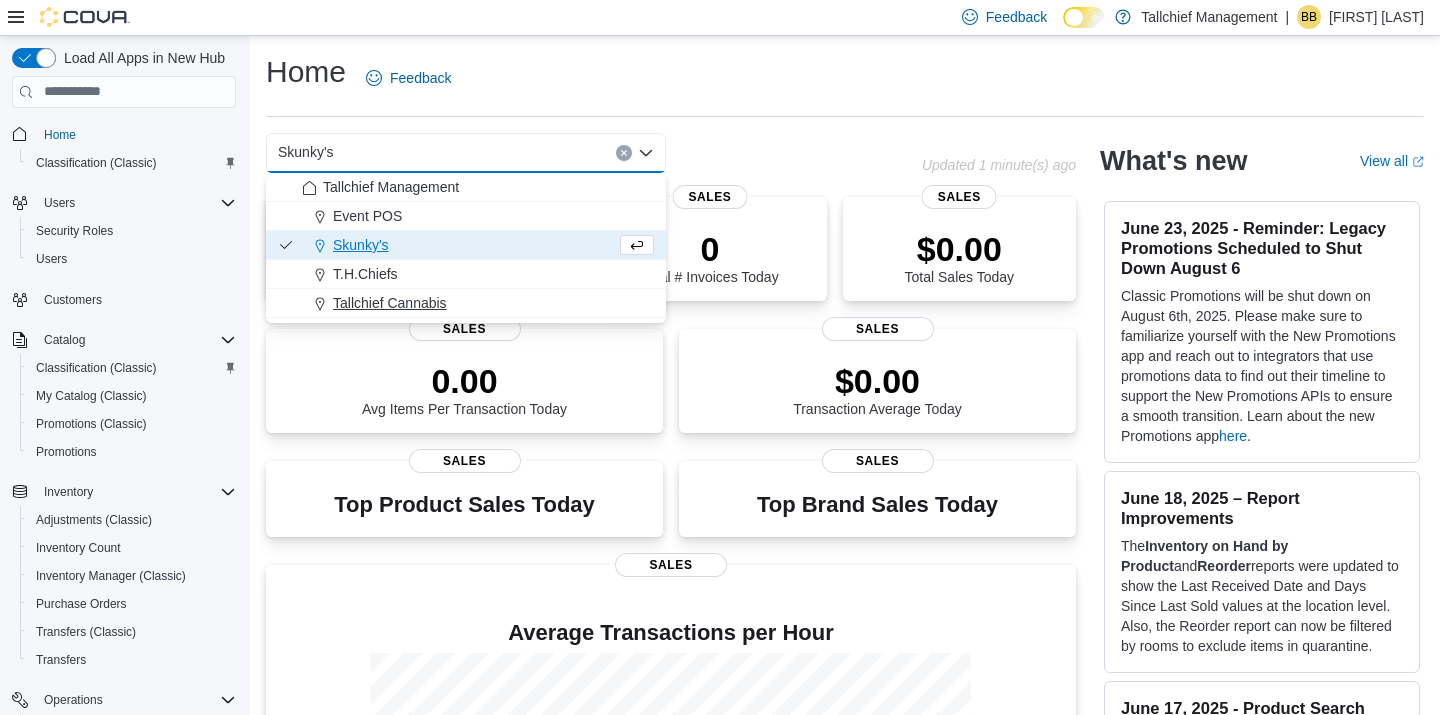 click on "Tallchief Cannabis" at bounding box center [478, 303] 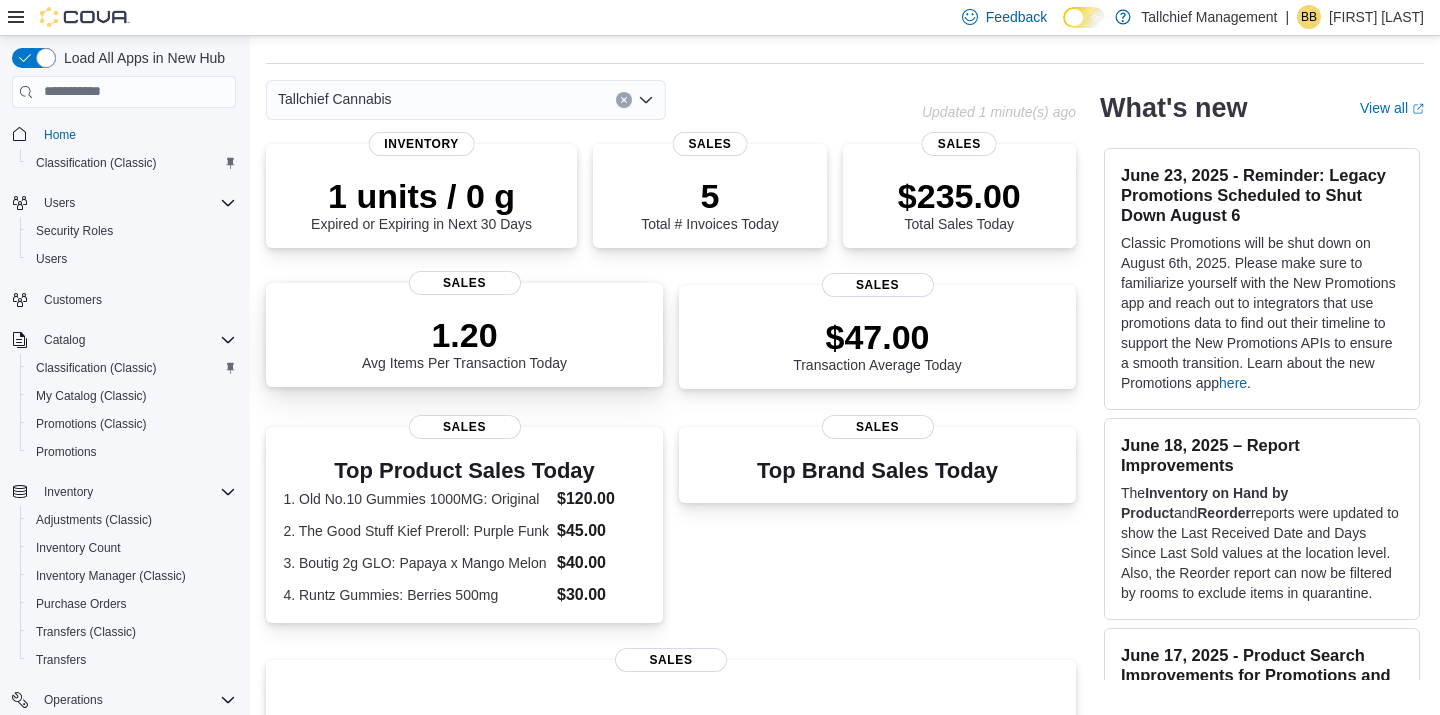 scroll, scrollTop: 57, scrollLeft: 0, axis: vertical 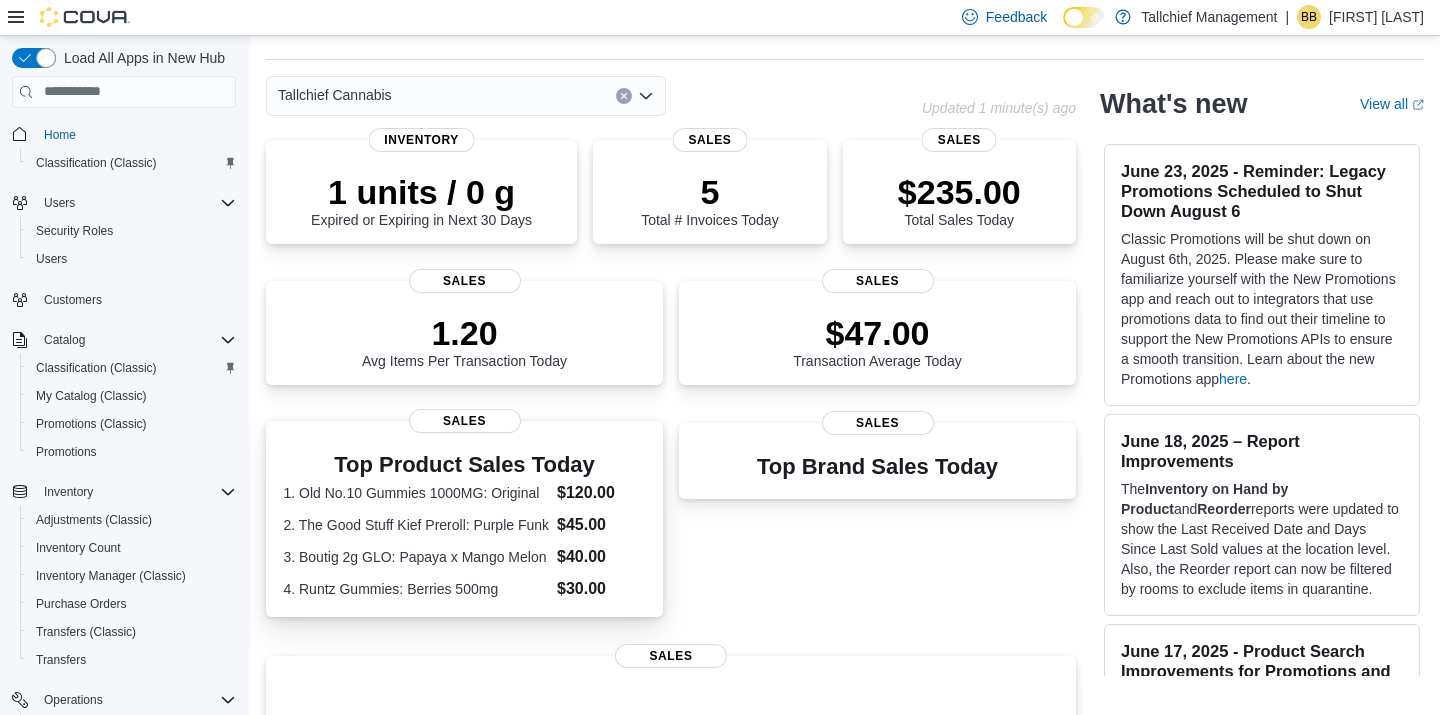 click on "1. Old No.10 Gummies 1000MG: Original" at bounding box center (416, 493) 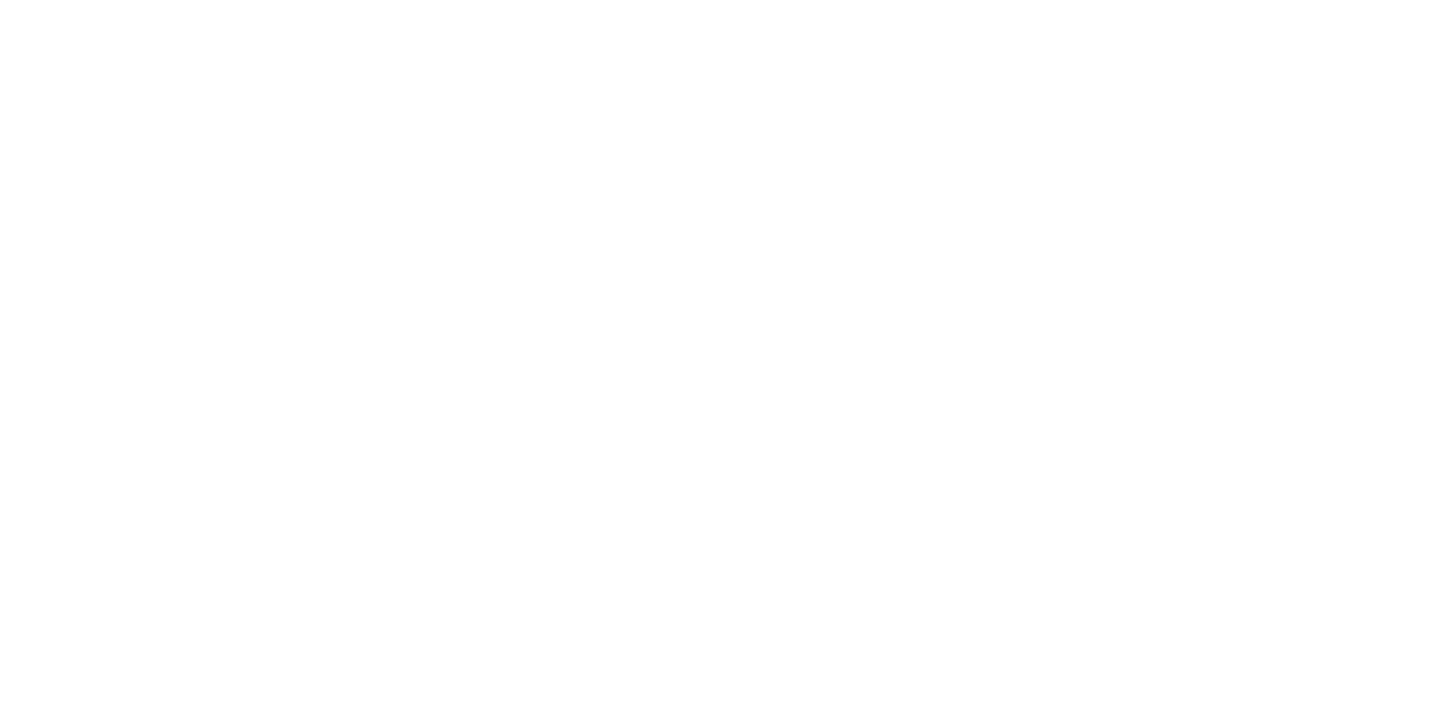 scroll, scrollTop: 0, scrollLeft: 0, axis: both 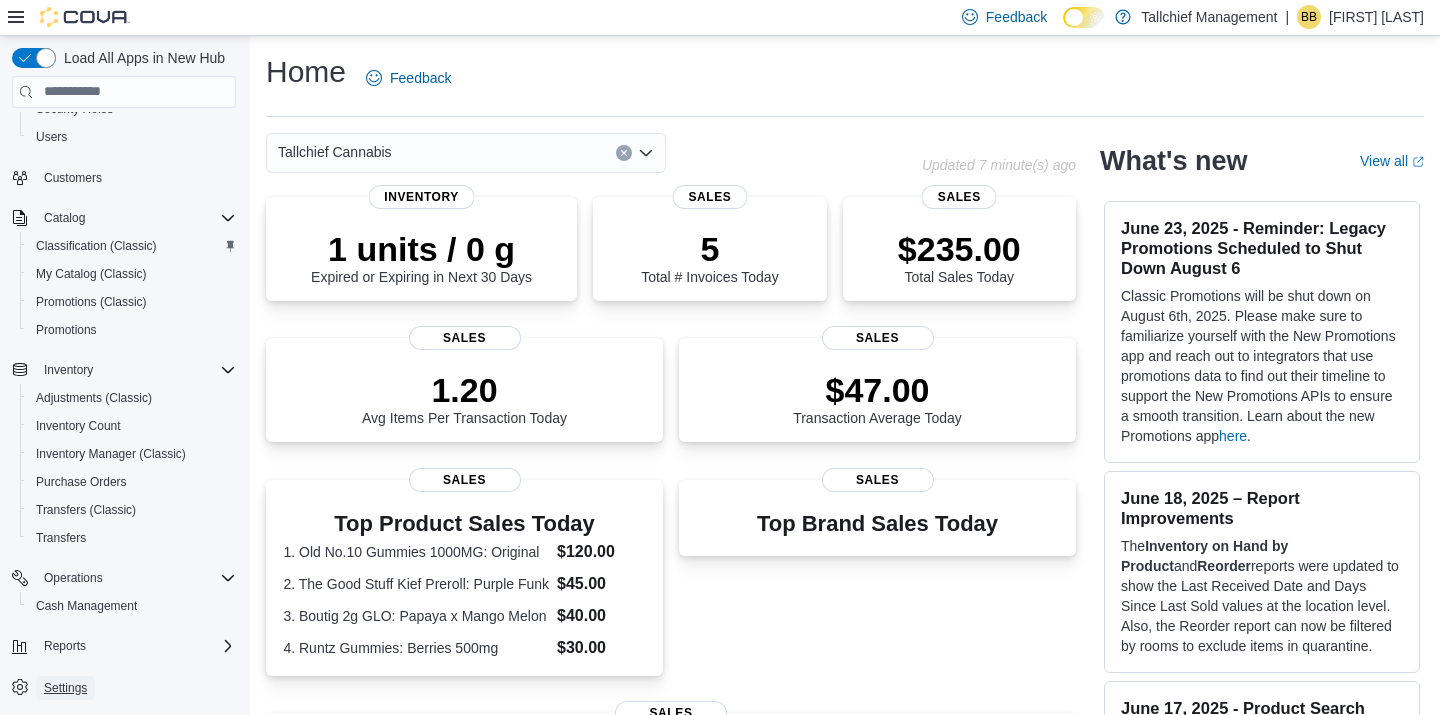 click on "Settings" at bounding box center [65, 688] 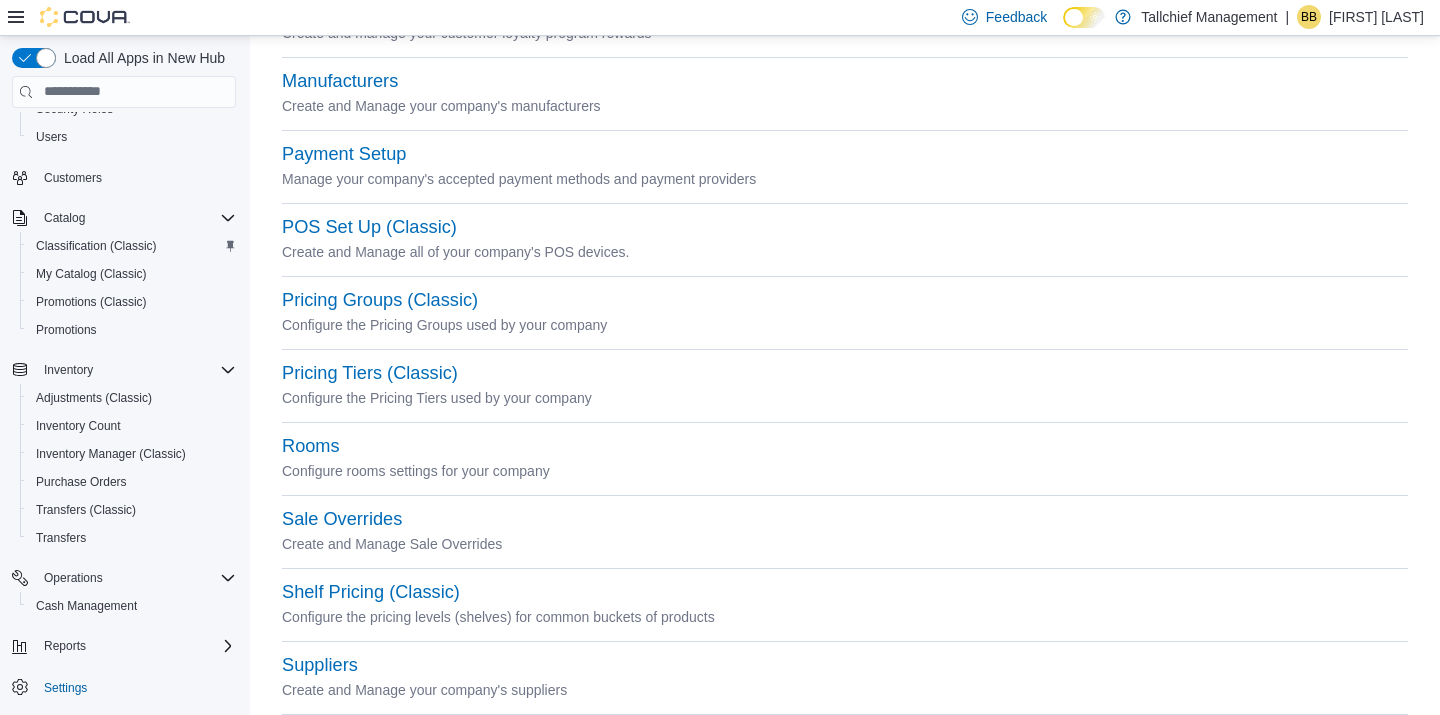 scroll, scrollTop: 580, scrollLeft: 0, axis: vertical 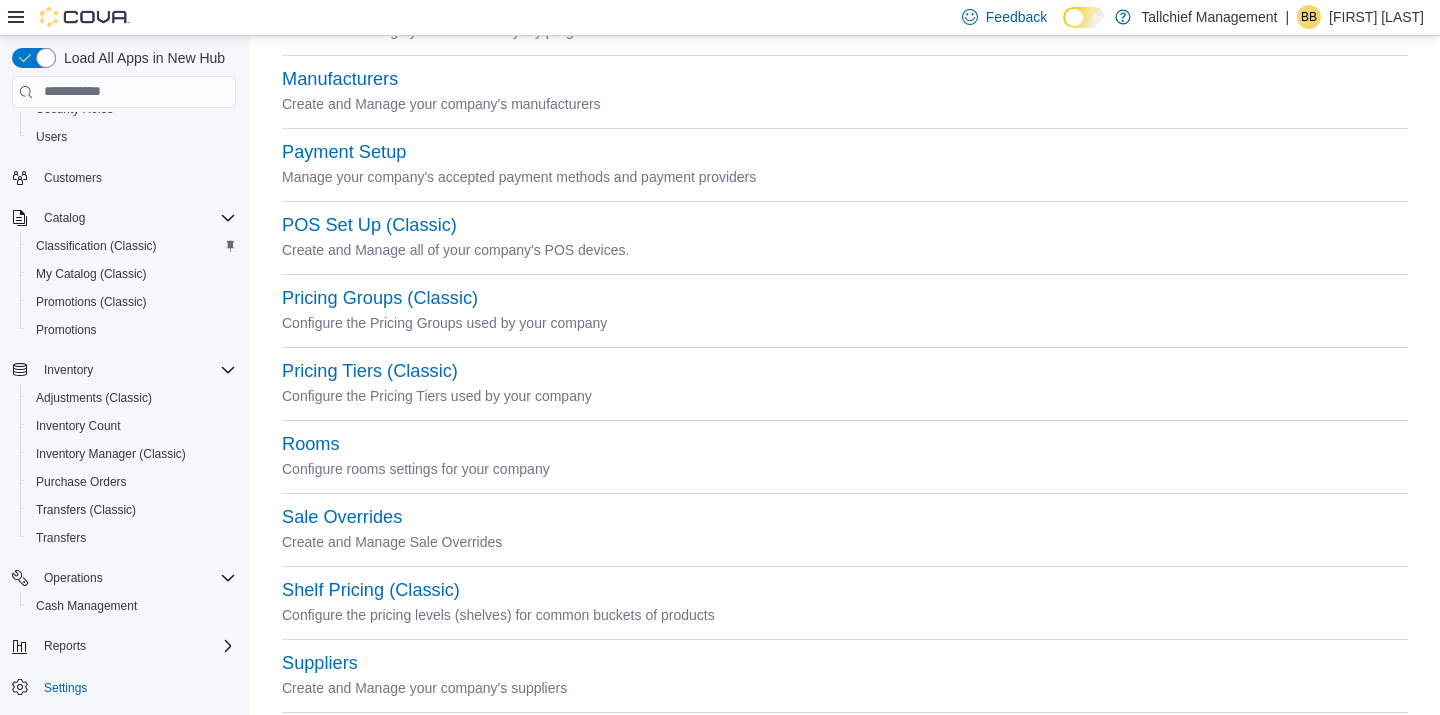 click on "Pricing Tiers (Classic) Configure the Pricing Tiers used by your company" at bounding box center (845, 396) 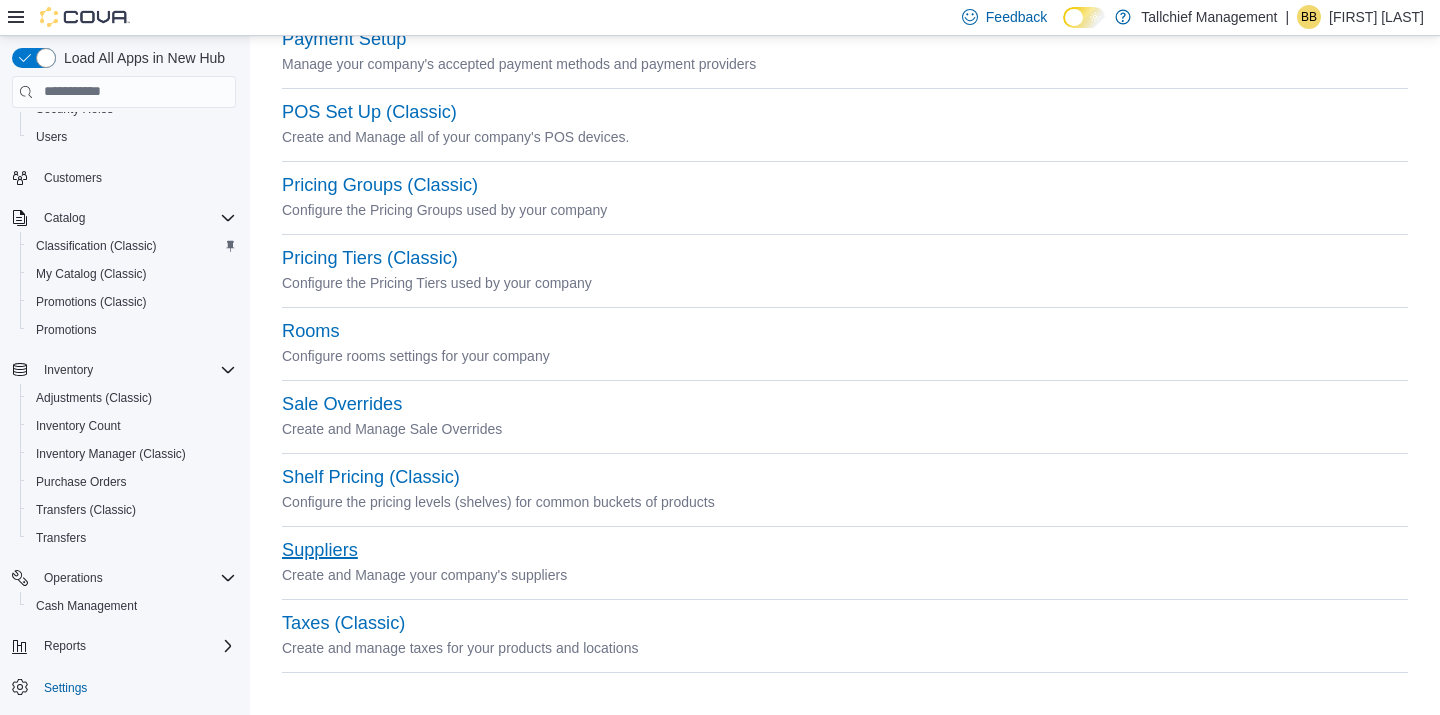 click on "Suppliers" at bounding box center [320, 550] 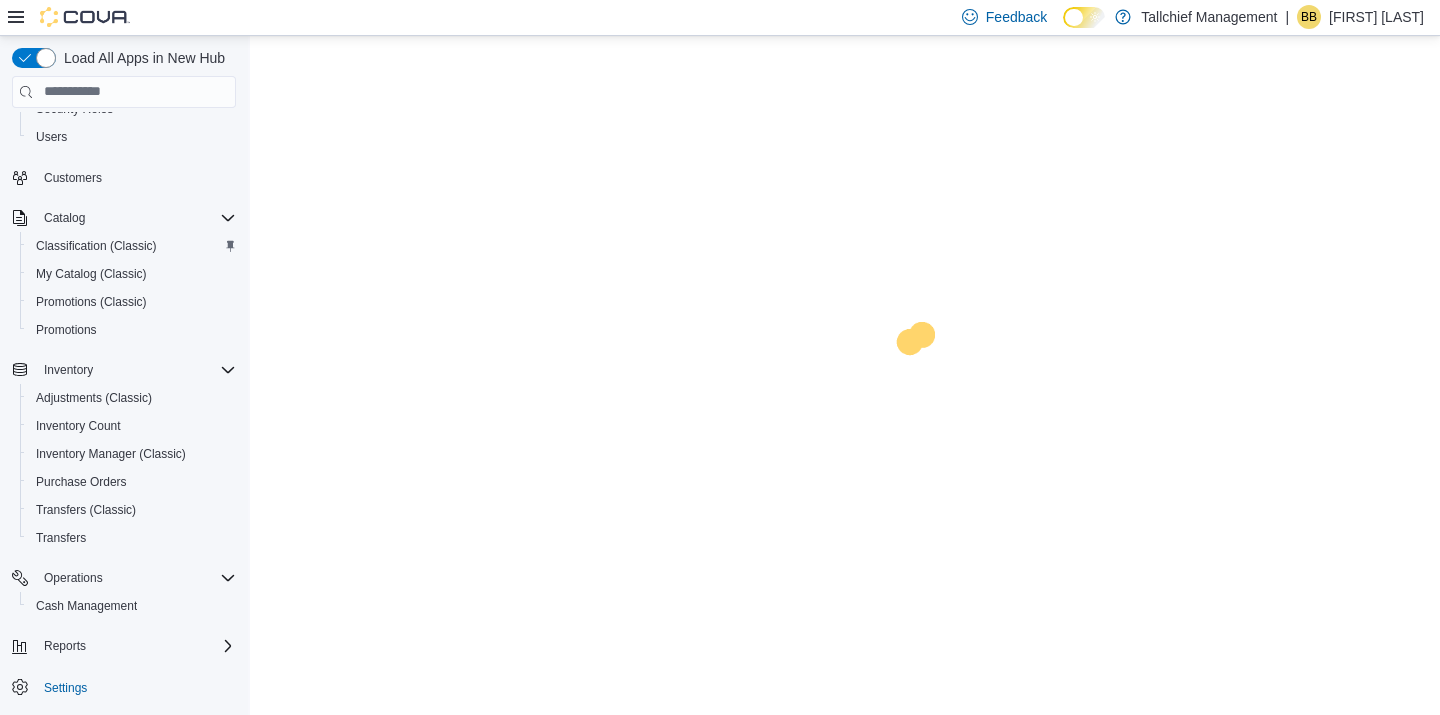 scroll, scrollTop: 0, scrollLeft: 0, axis: both 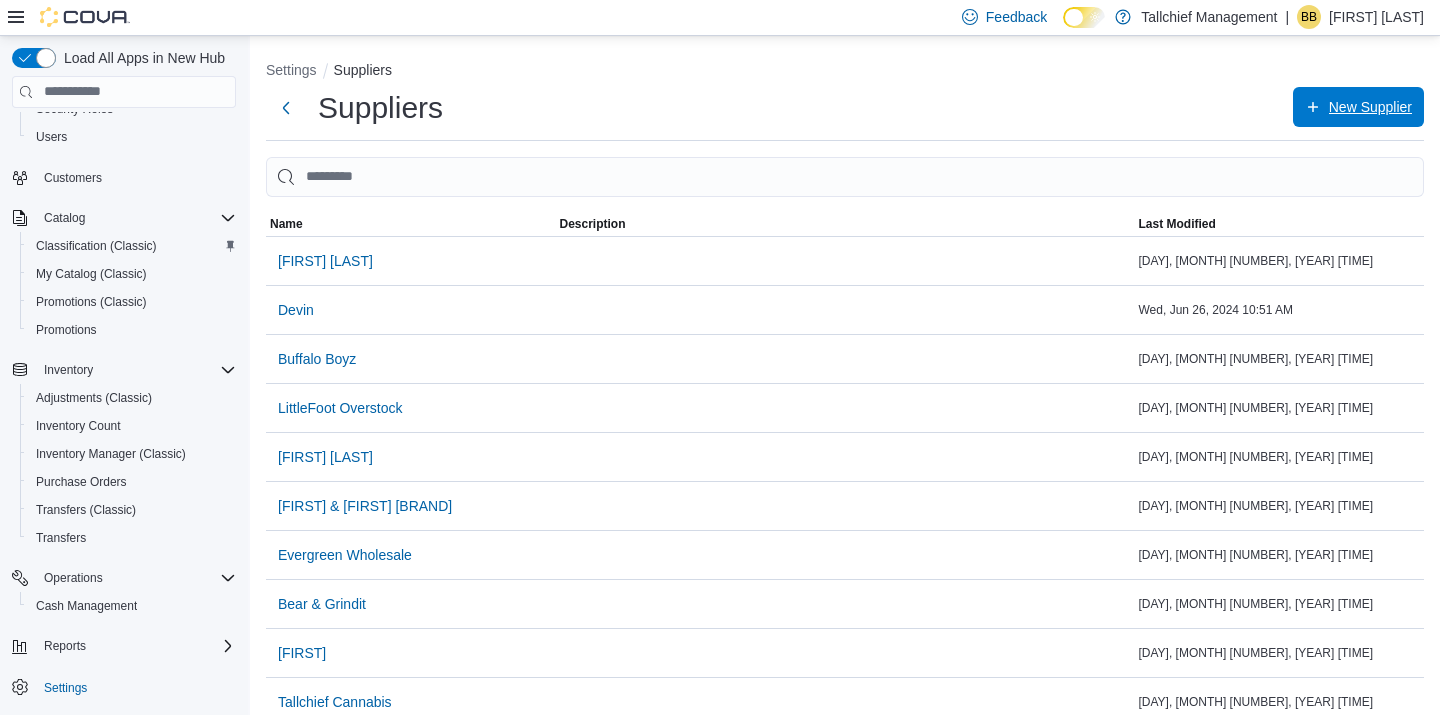 click on "New Supplier" at bounding box center (1358, 107) 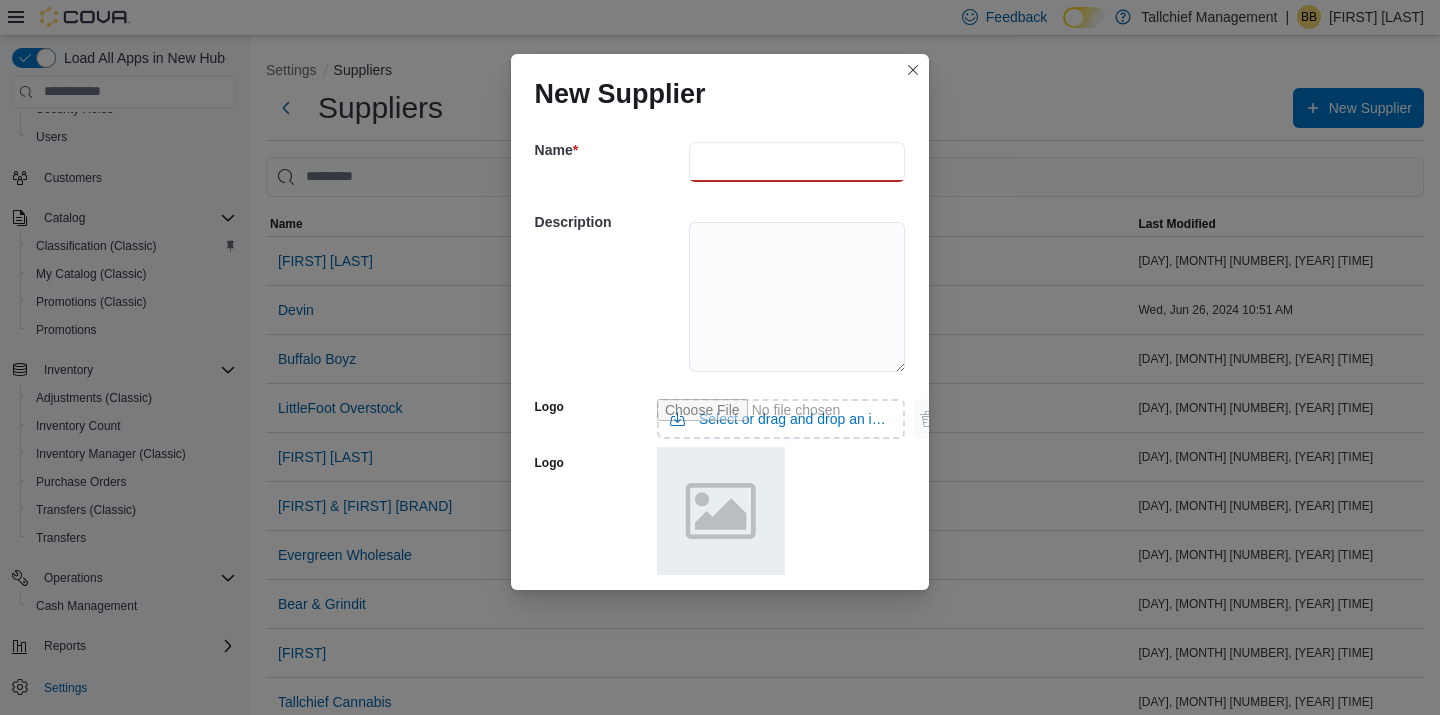 click at bounding box center (797, 162) 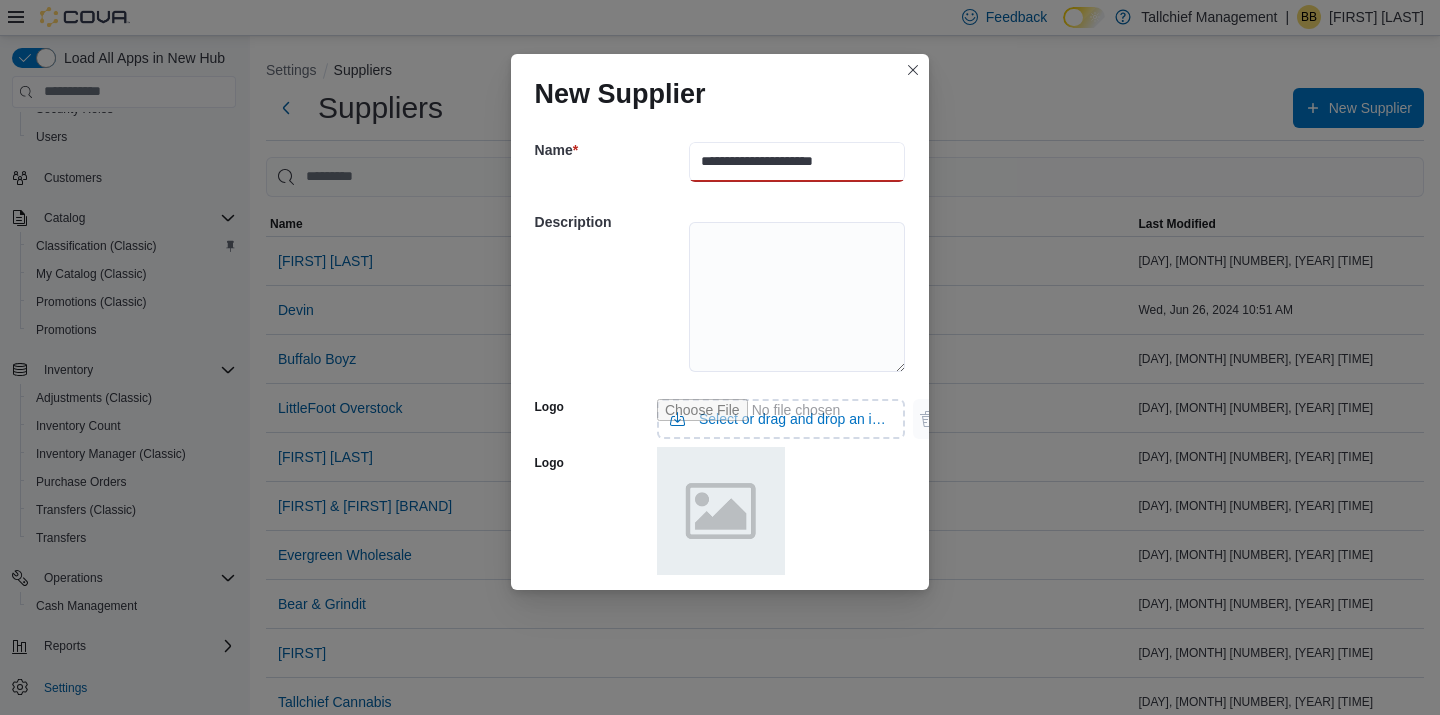 scroll, scrollTop: 148, scrollLeft: 0, axis: vertical 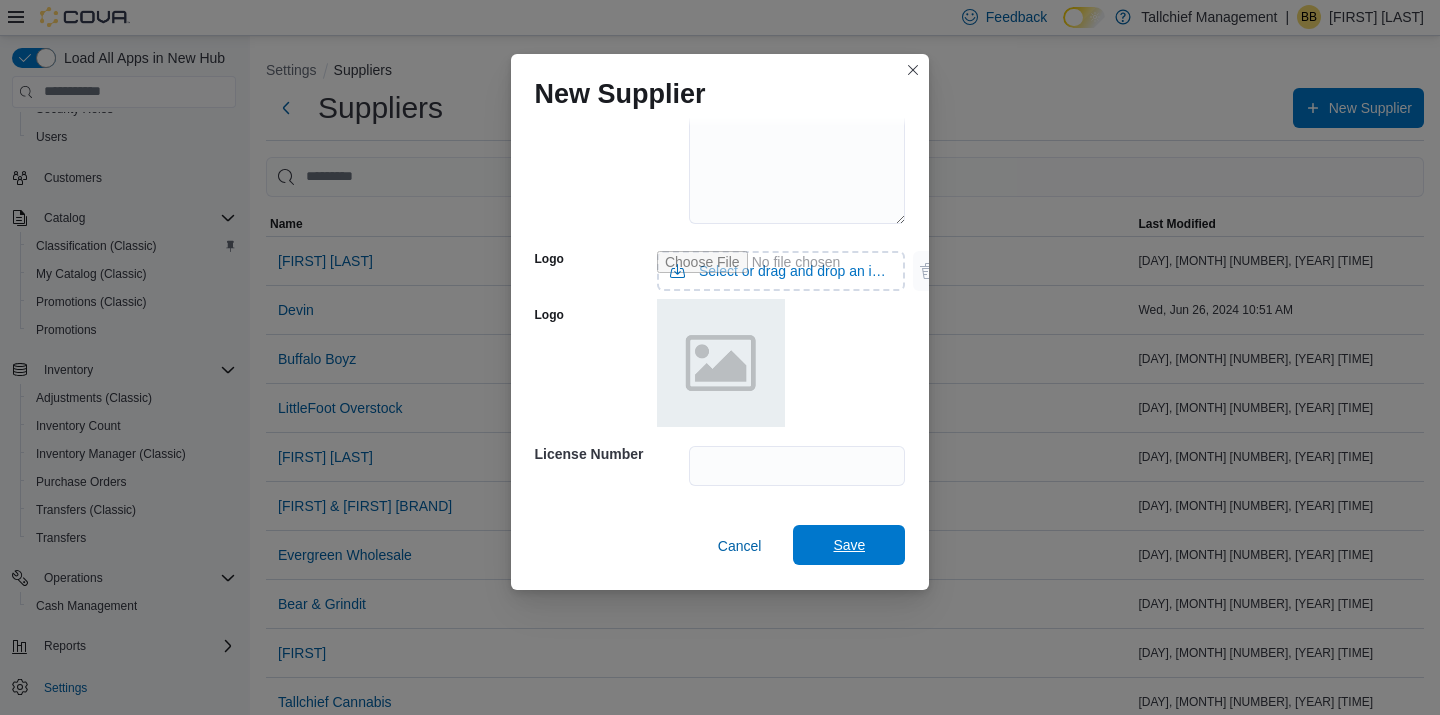 type on "**********" 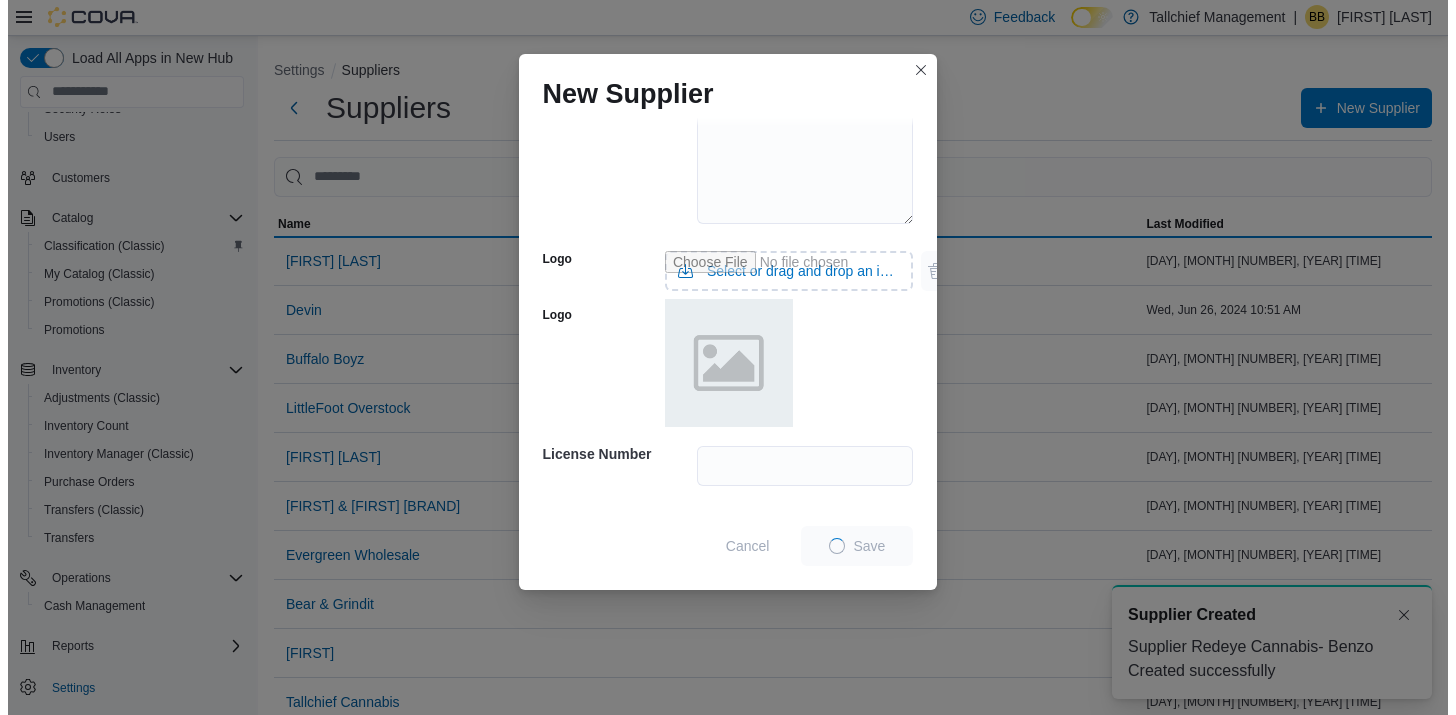 scroll, scrollTop: 0, scrollLeft: 0, axis: both 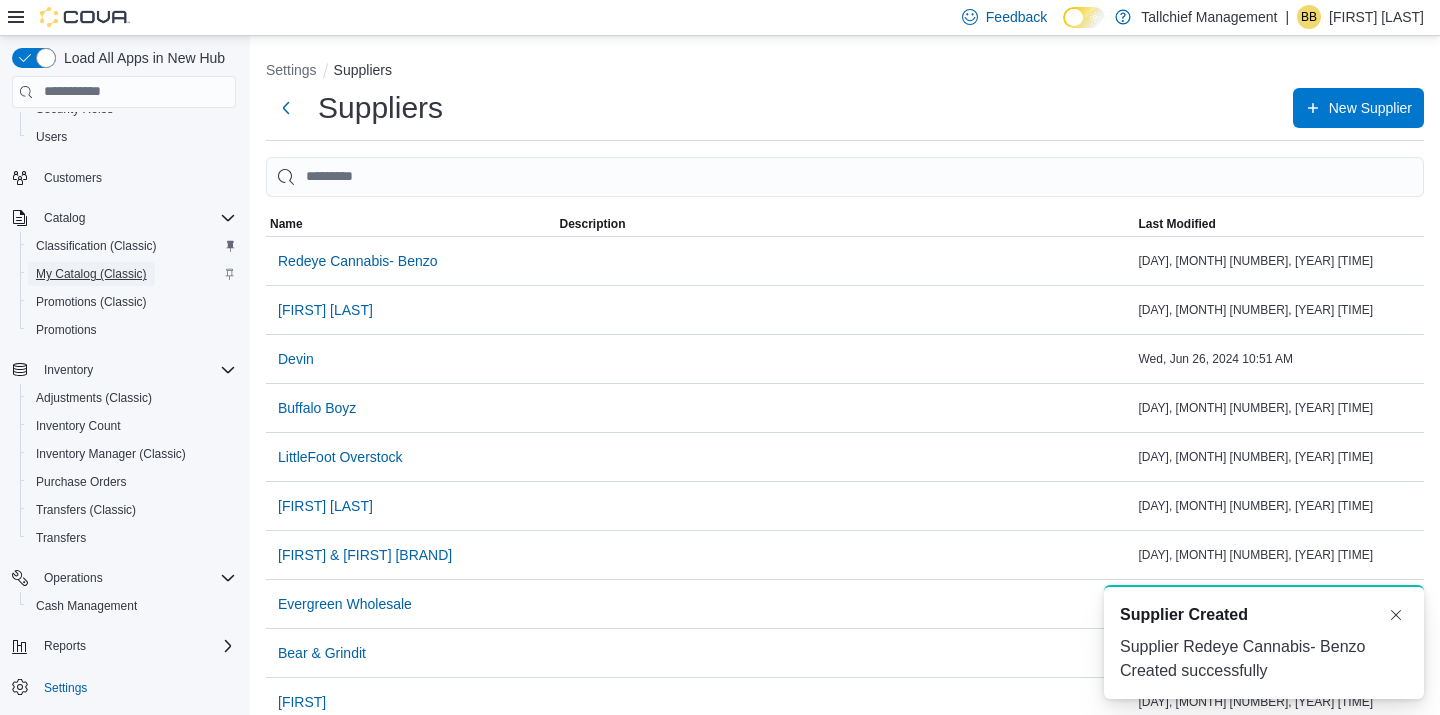 click on "My Catalog (Classic)" at bounding box center [91, 274] 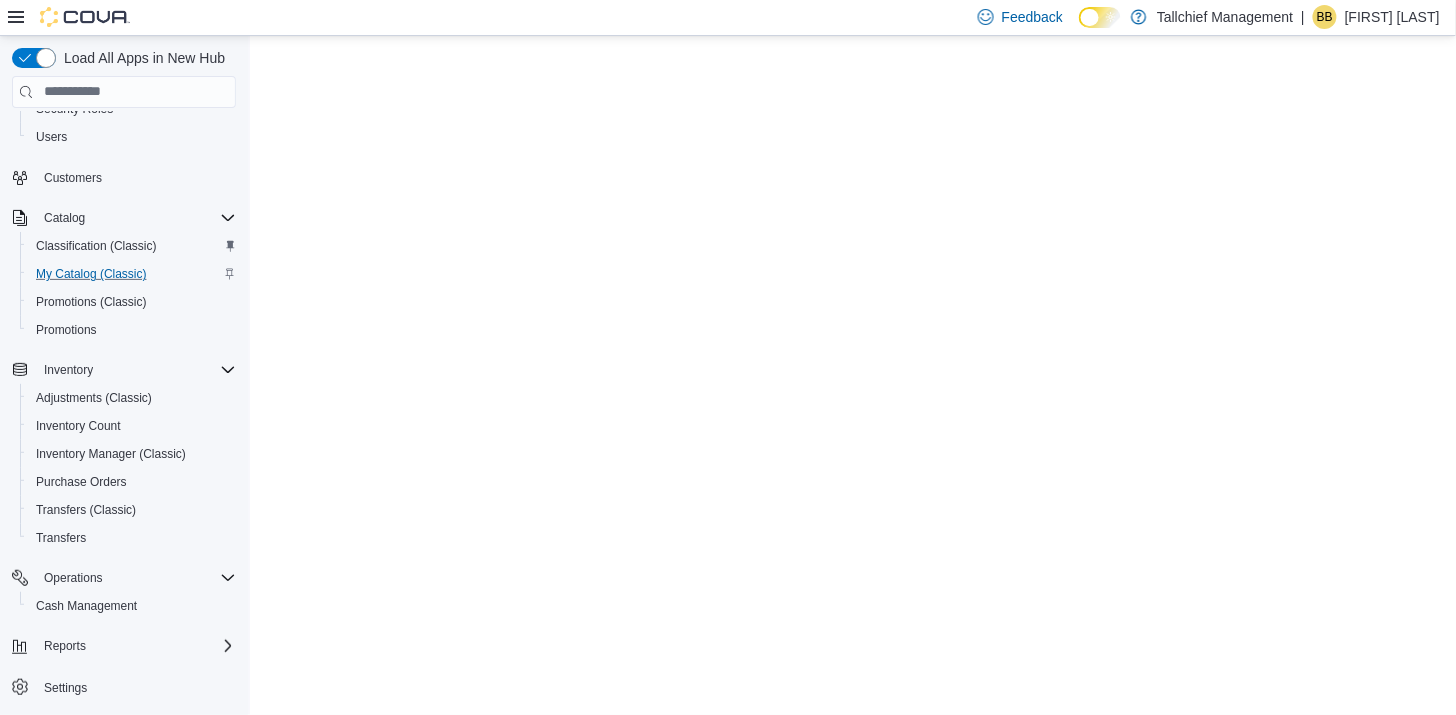 scroll, scrollTop: 0, scrollLeft: 0, axis: both 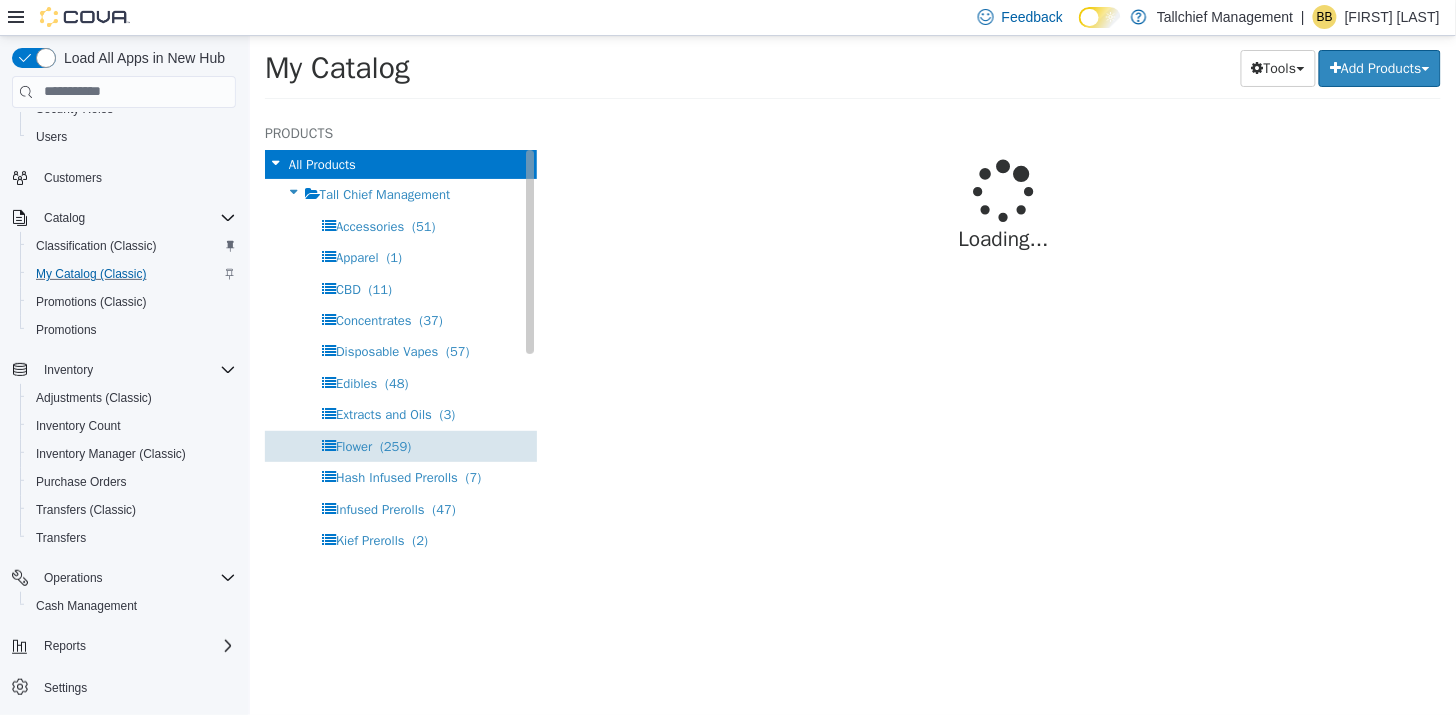 select on "**********" 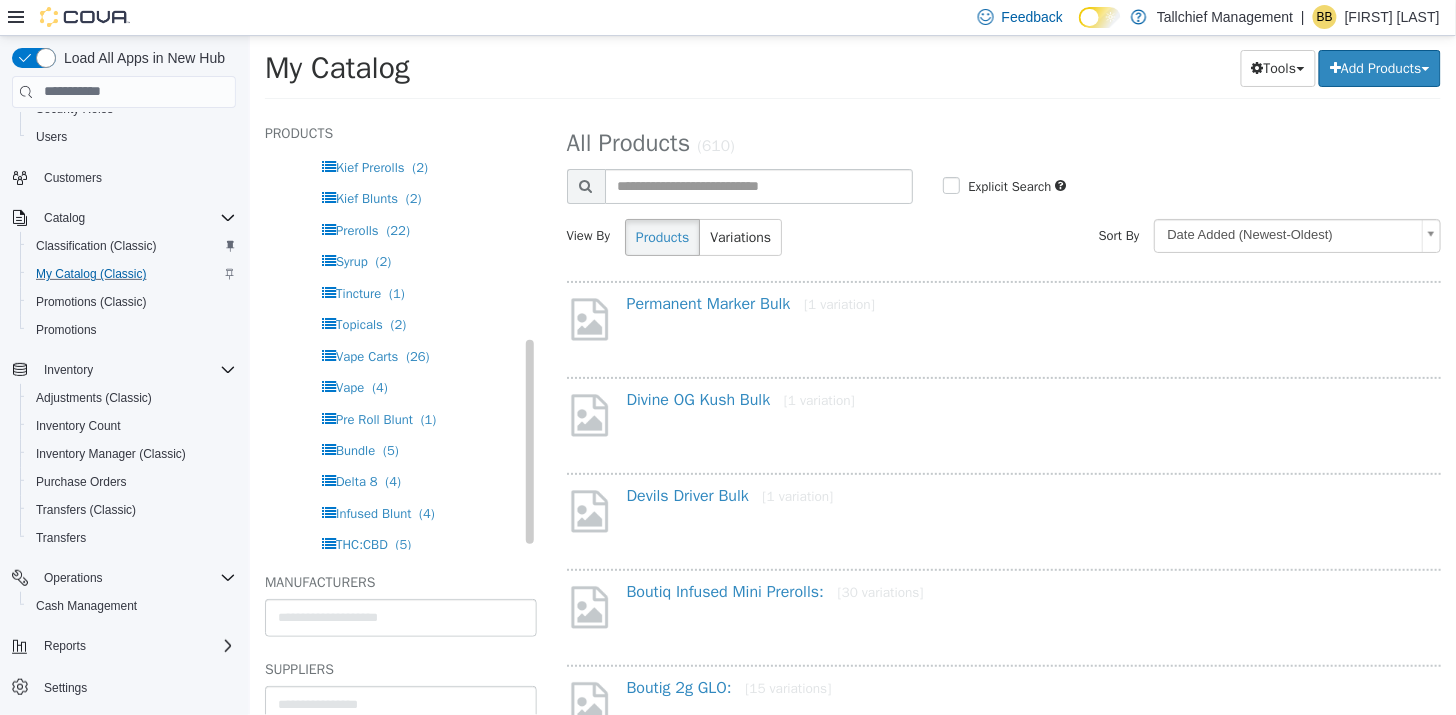 scroll, scrollTop: 375, scrollLeft: 0, axis: vertical 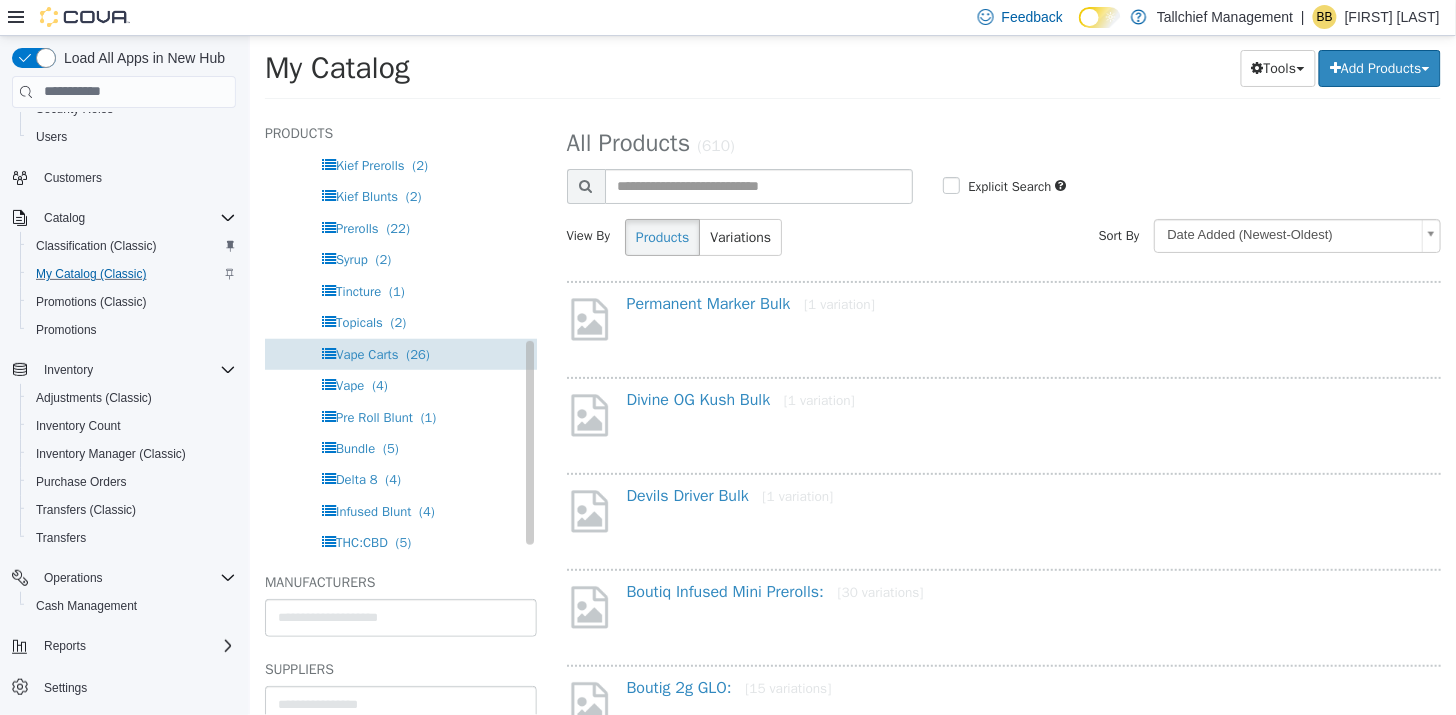 click on "Vape Carts" at bounding box center (366, 353) 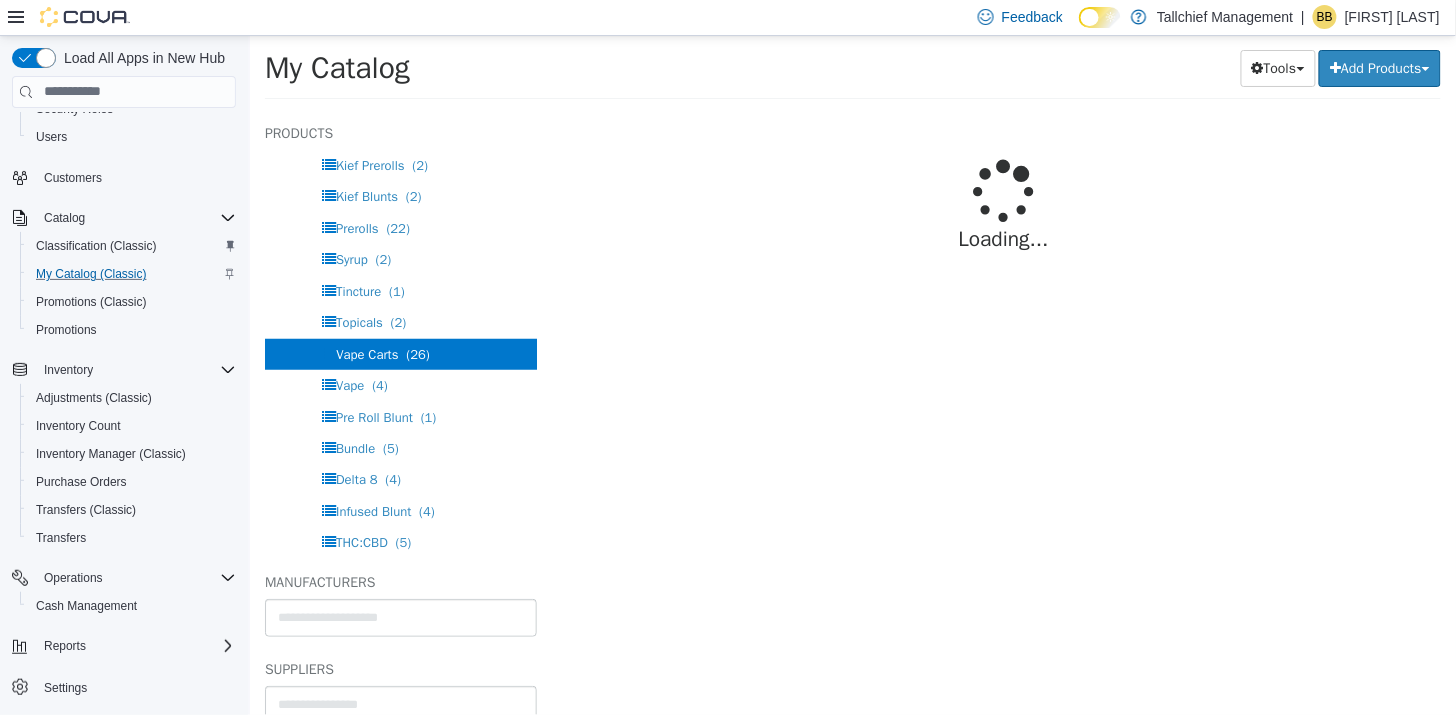 select on "**********" 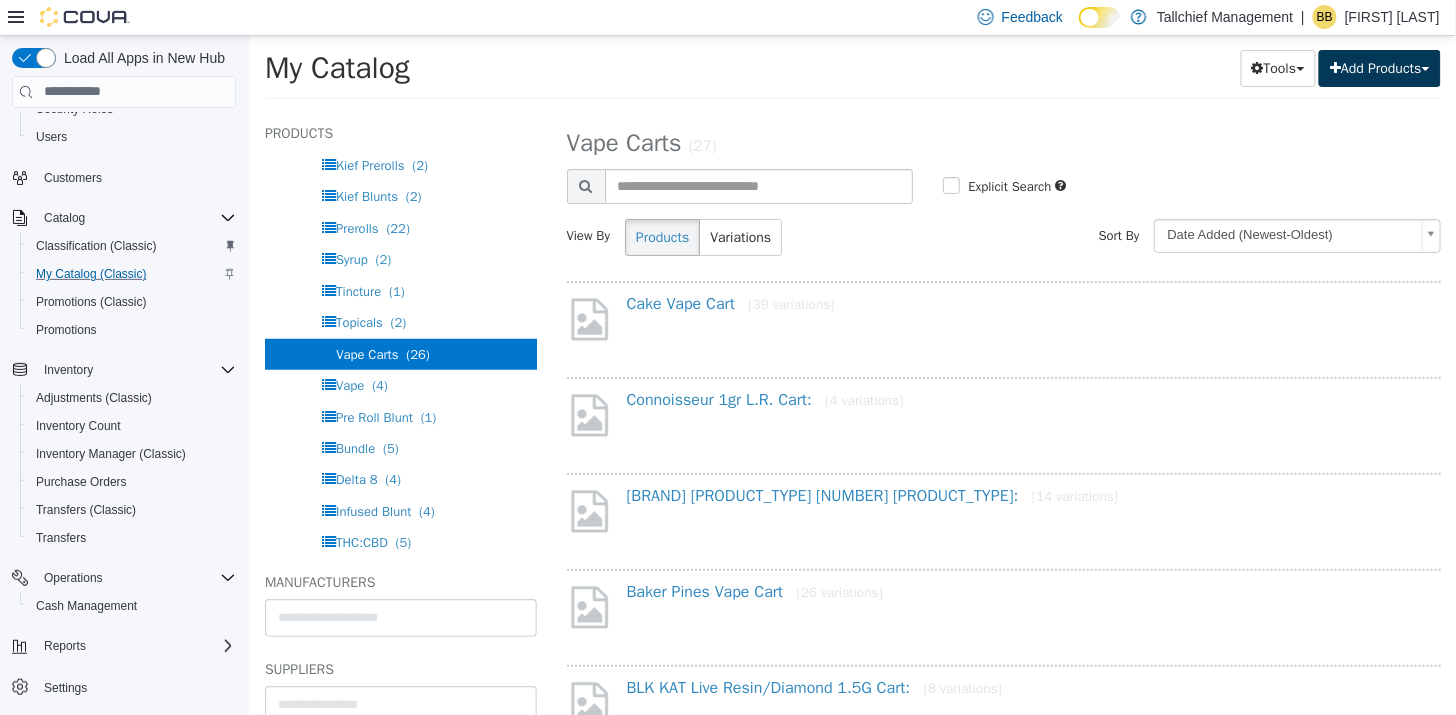 click on "Add Products" at bounding box center (1379, 67) 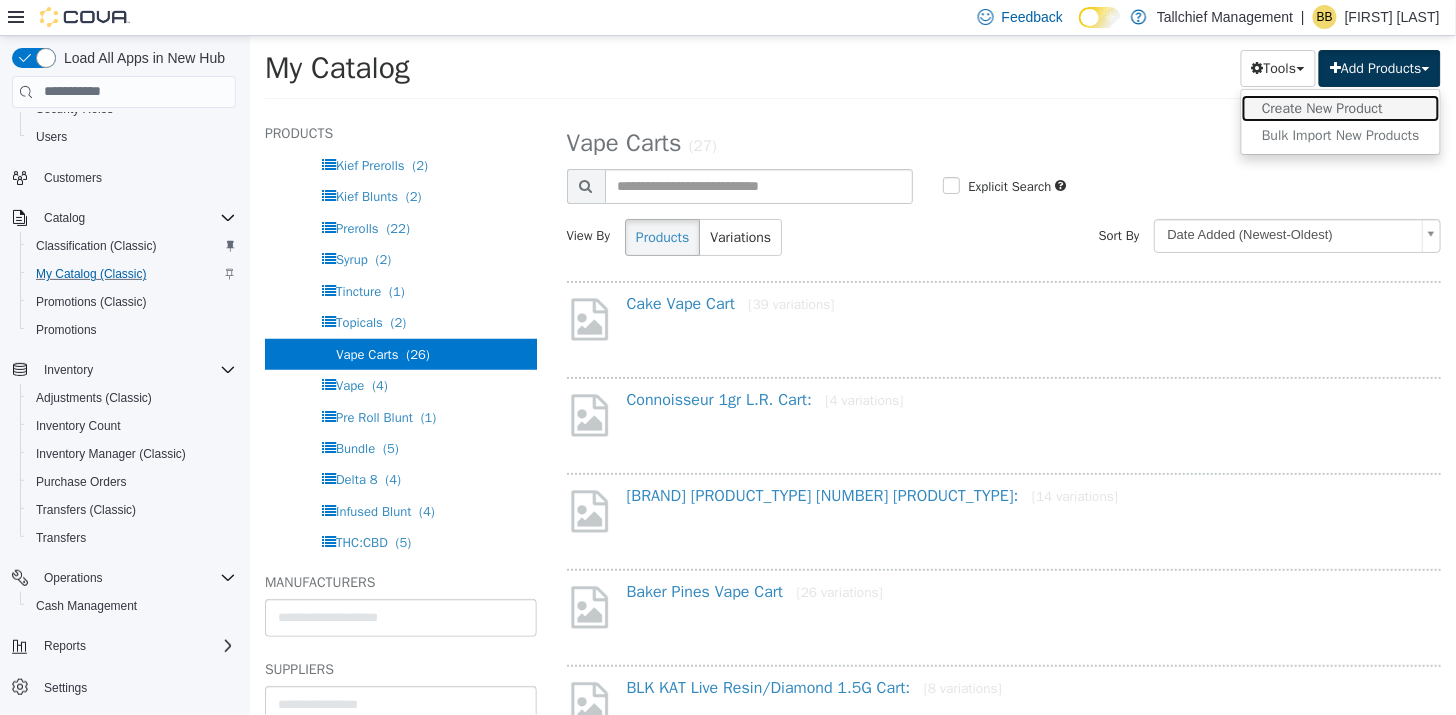 click on "Create New Product" at bounding box center (1340, 107) 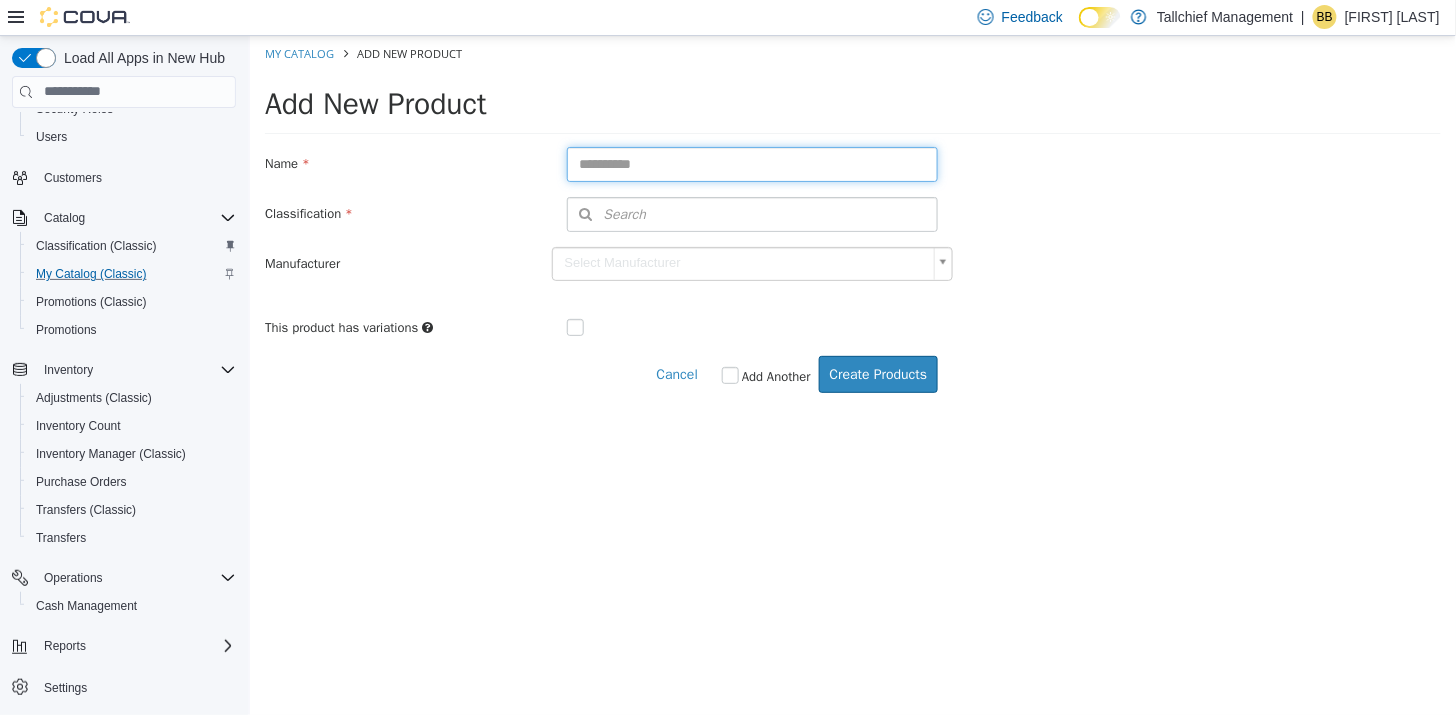 click at bounding box center (752, 163) 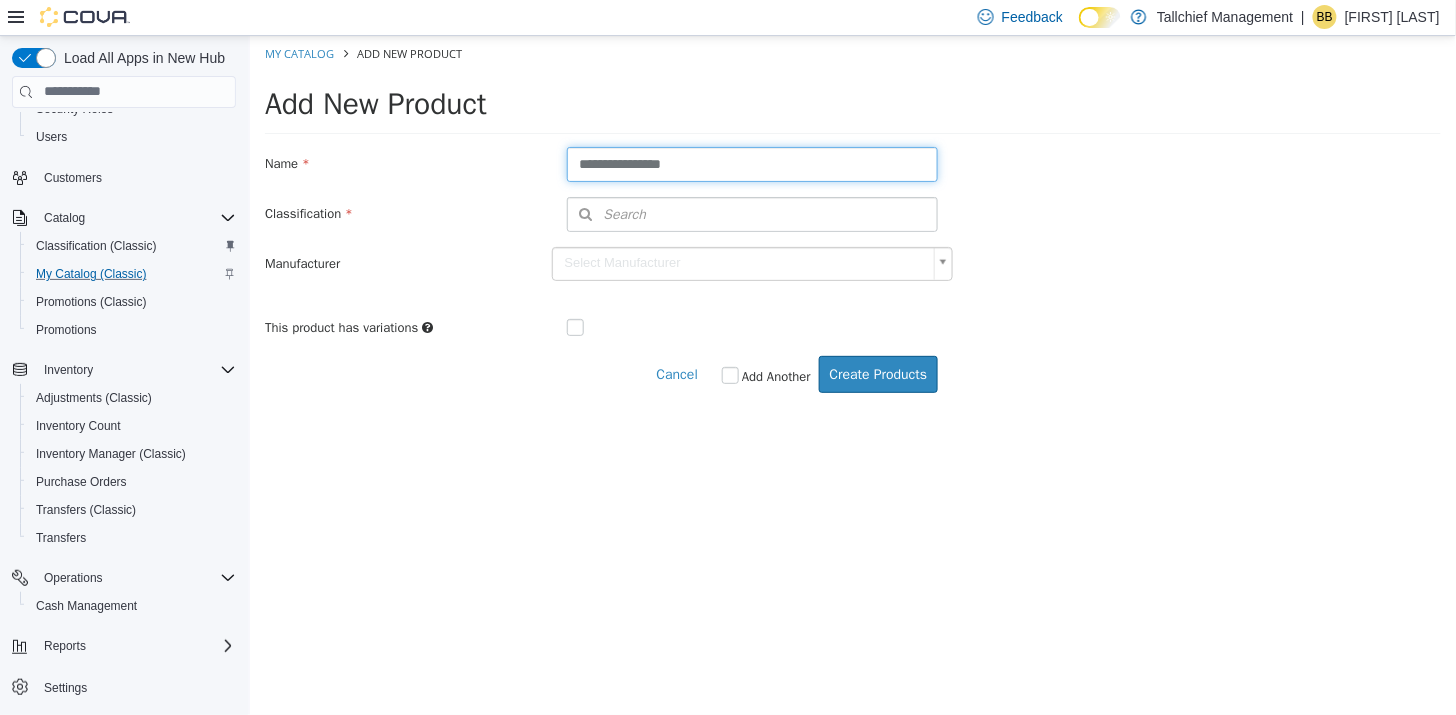 type on "**********" 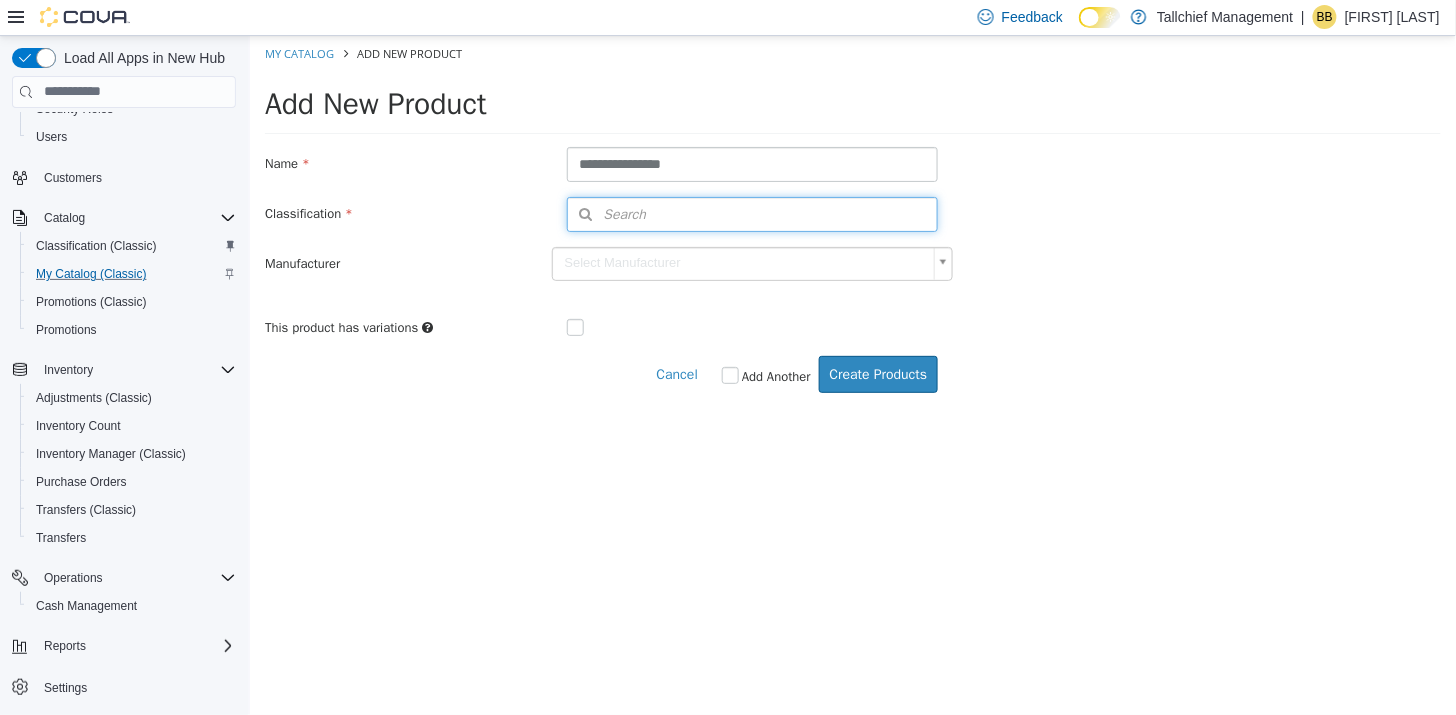 click on "Search" at bounding box center [752, 213] 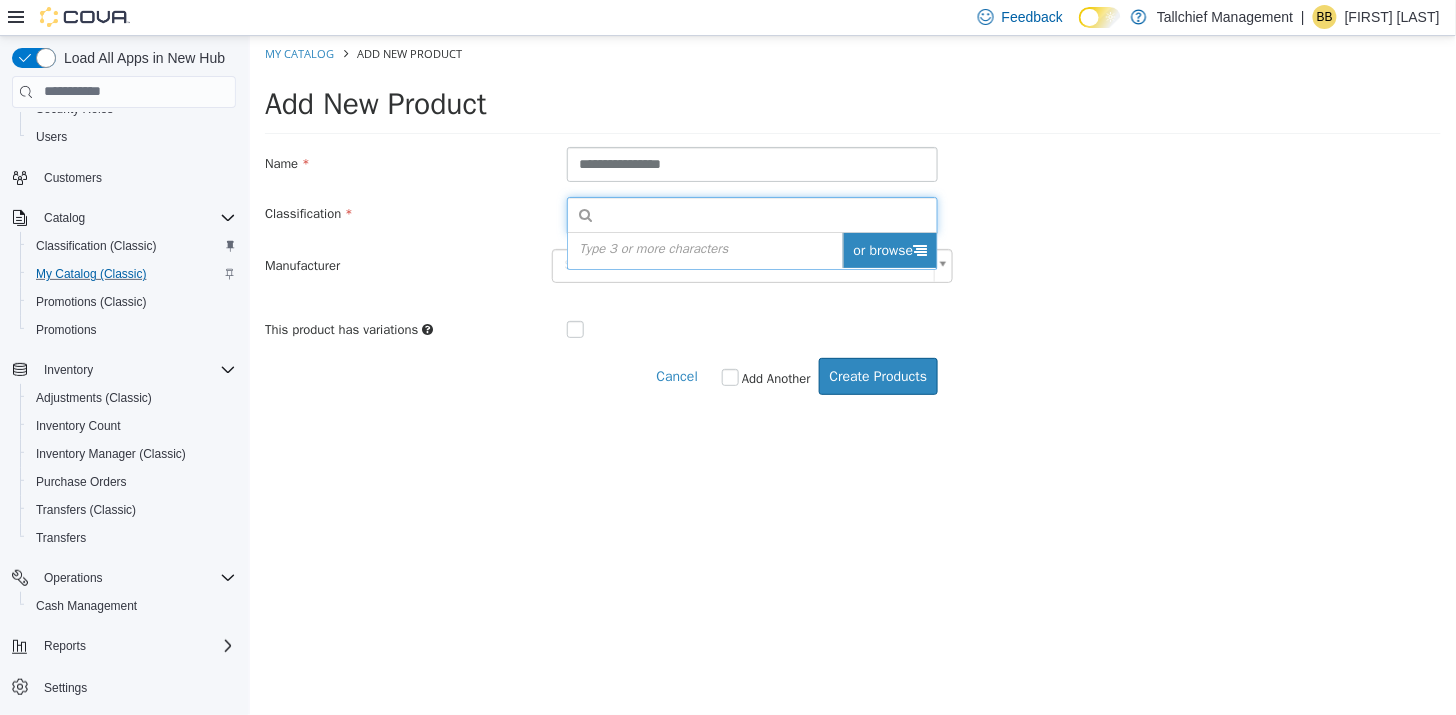 click on "or browse" at bounding box center [889, 249] 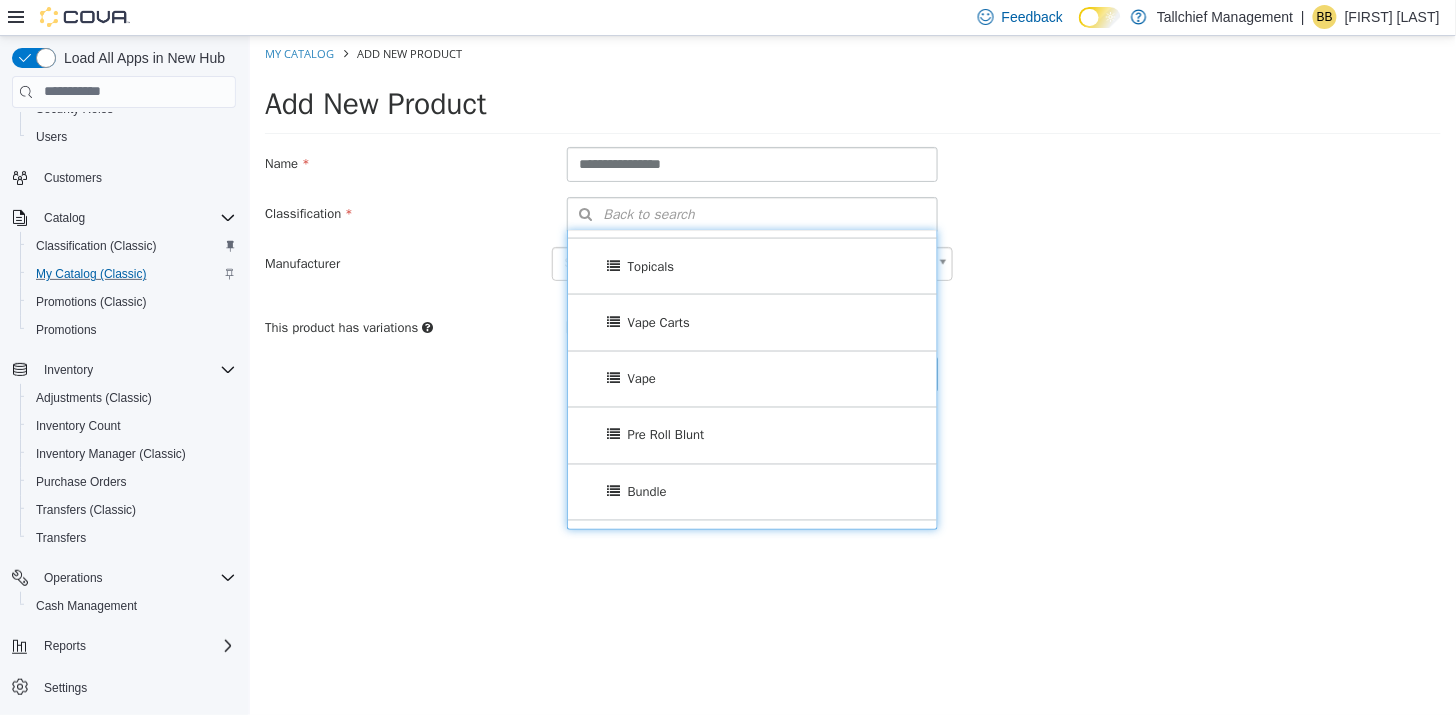 scroll, scrollTop: 963, scrollLeft: 0, axis: vertical 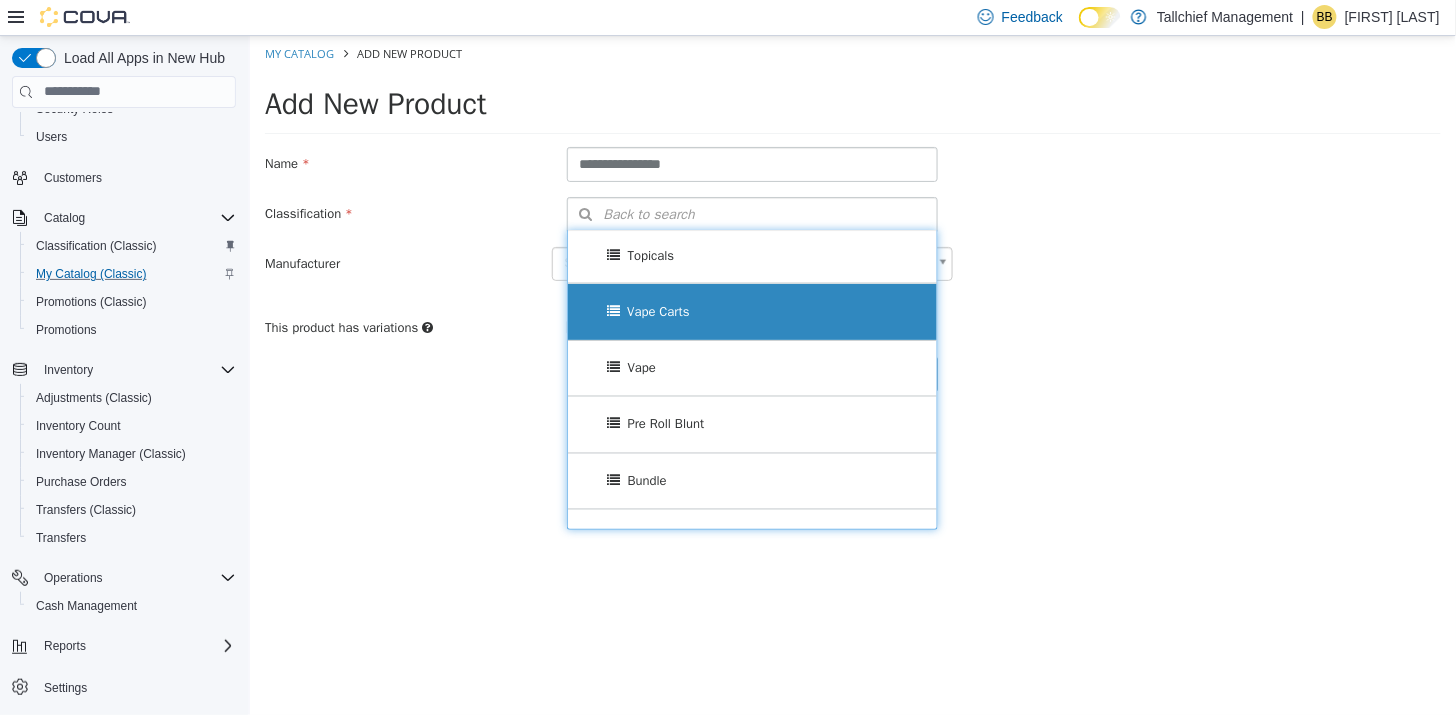 click on "Vape Carts" at bounding box center (752, 311) 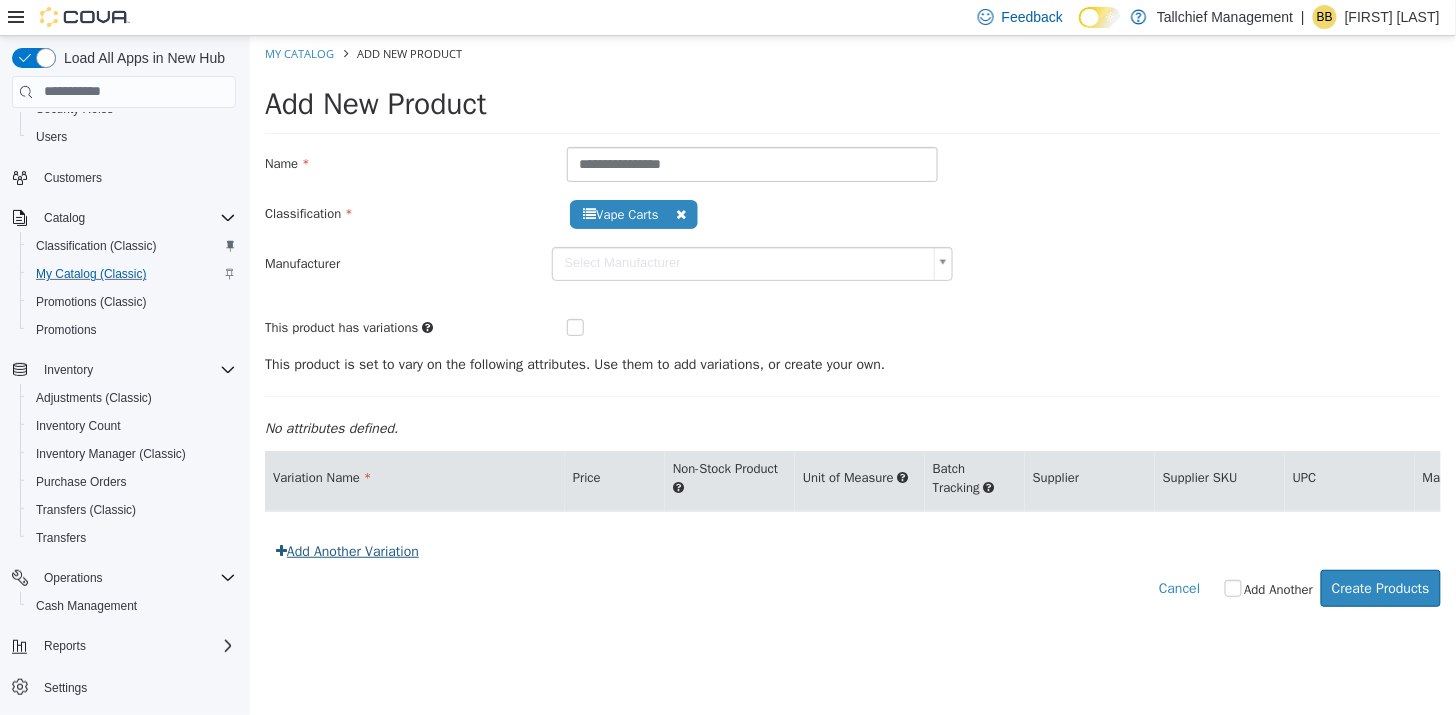 click on "Add Another Variation" at bounding box center (346, 550) 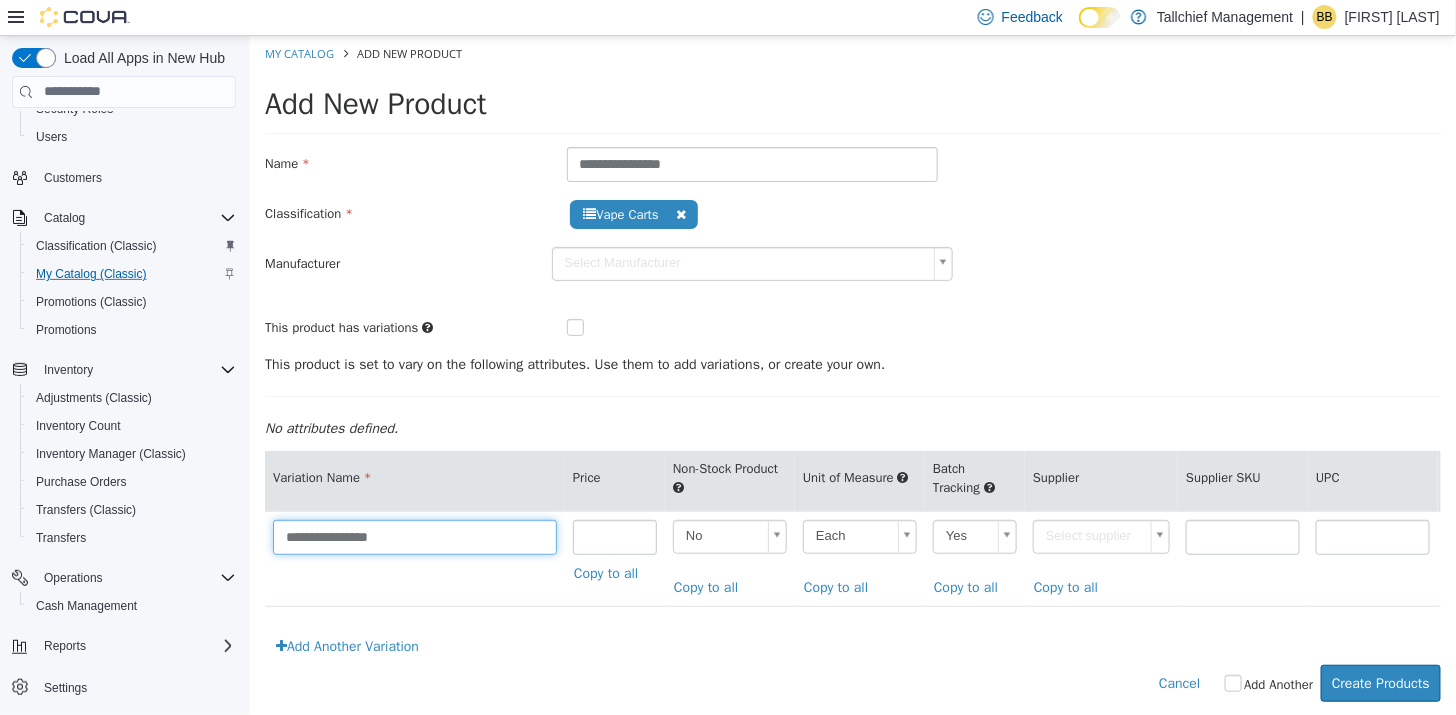 click on "**********" at bounding box center [414, 536] 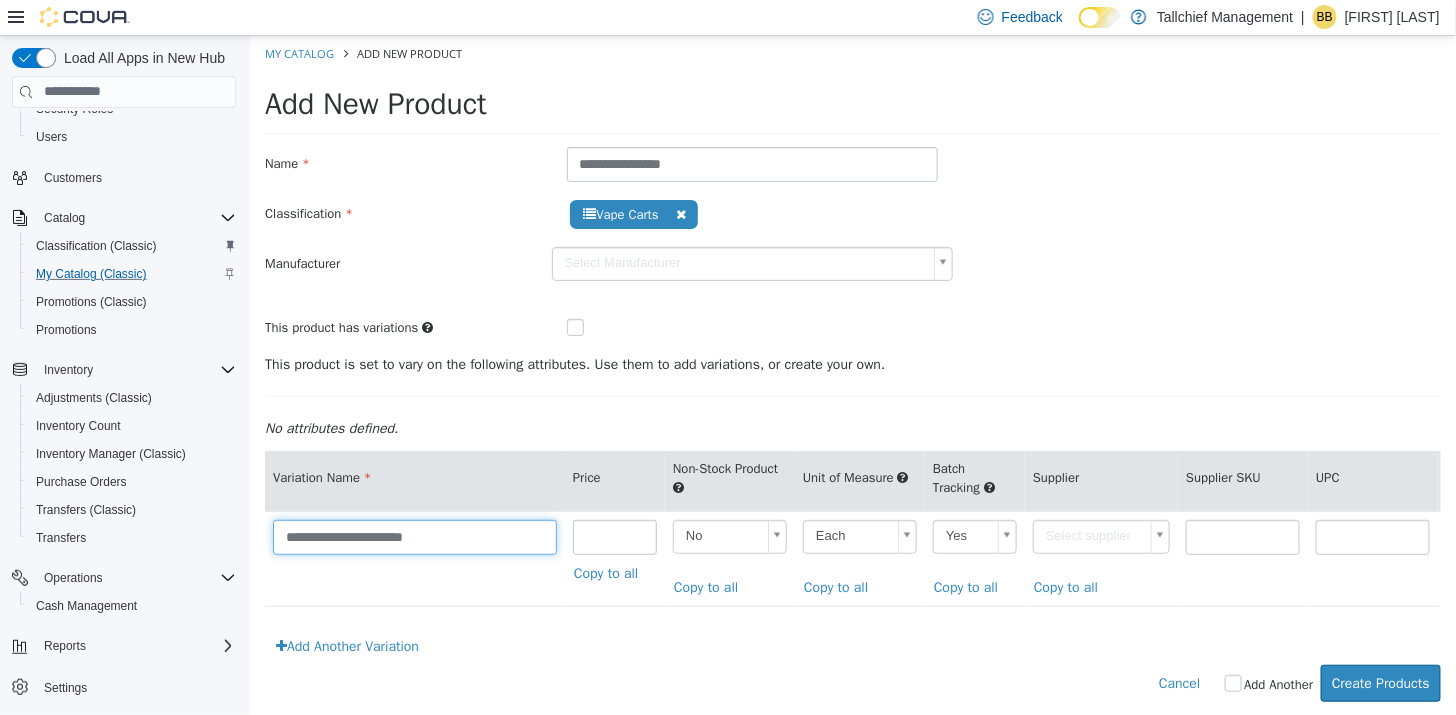 type on "**********" 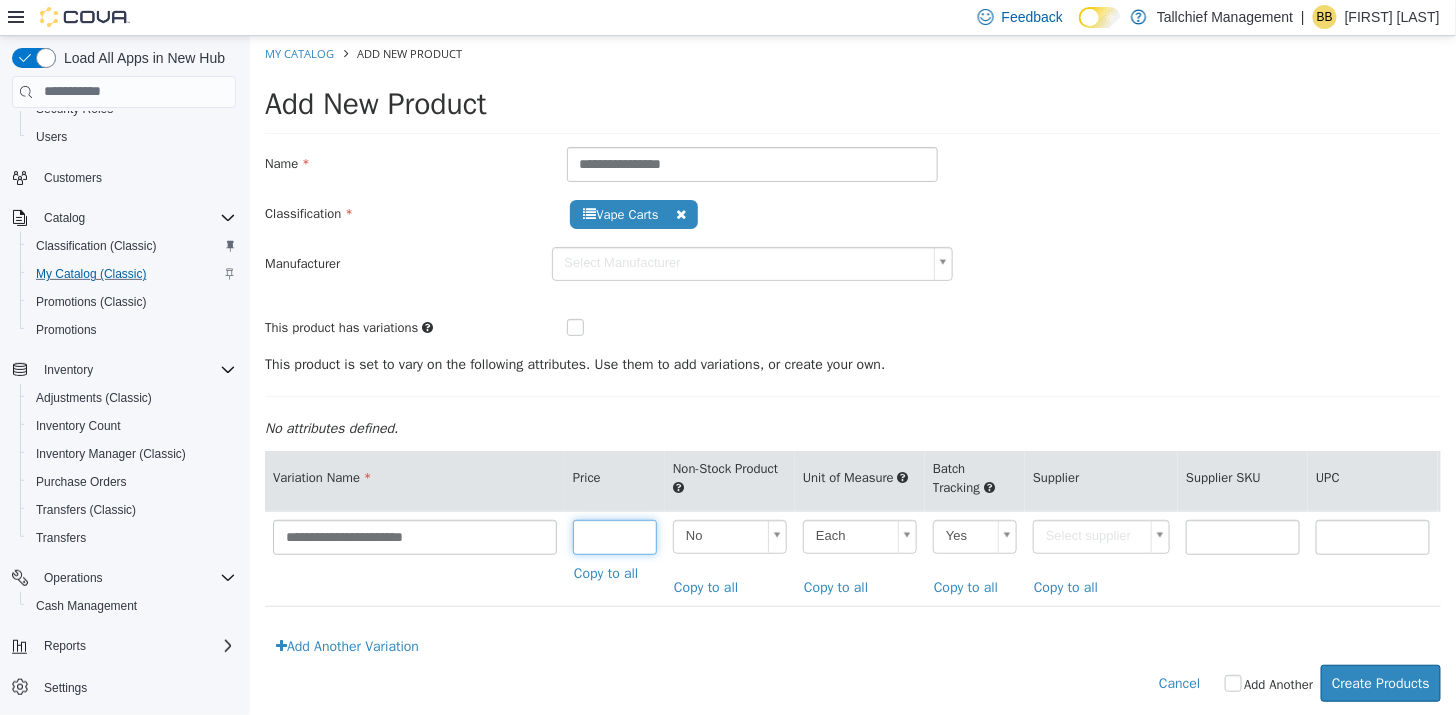 click at bounding box center (614, 536) 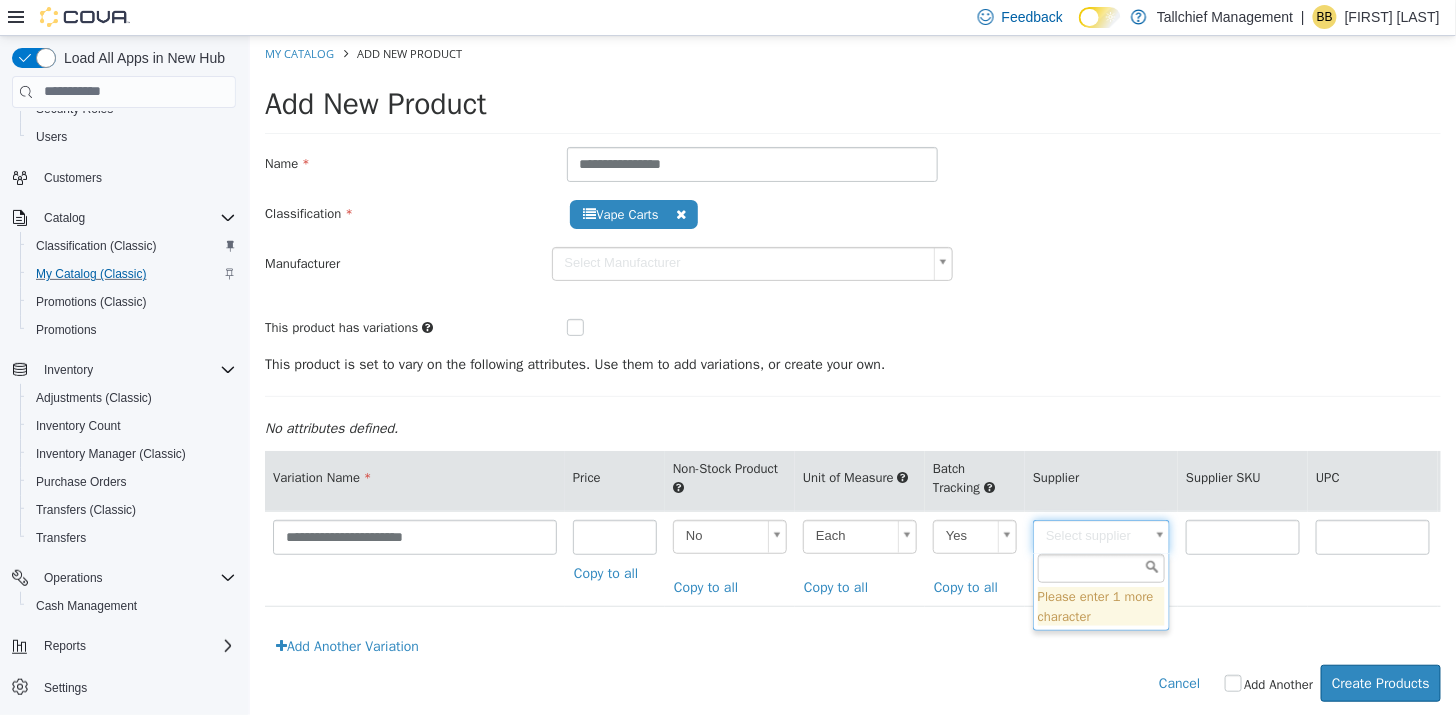 click on "**********" at bounding box center (852, 378) 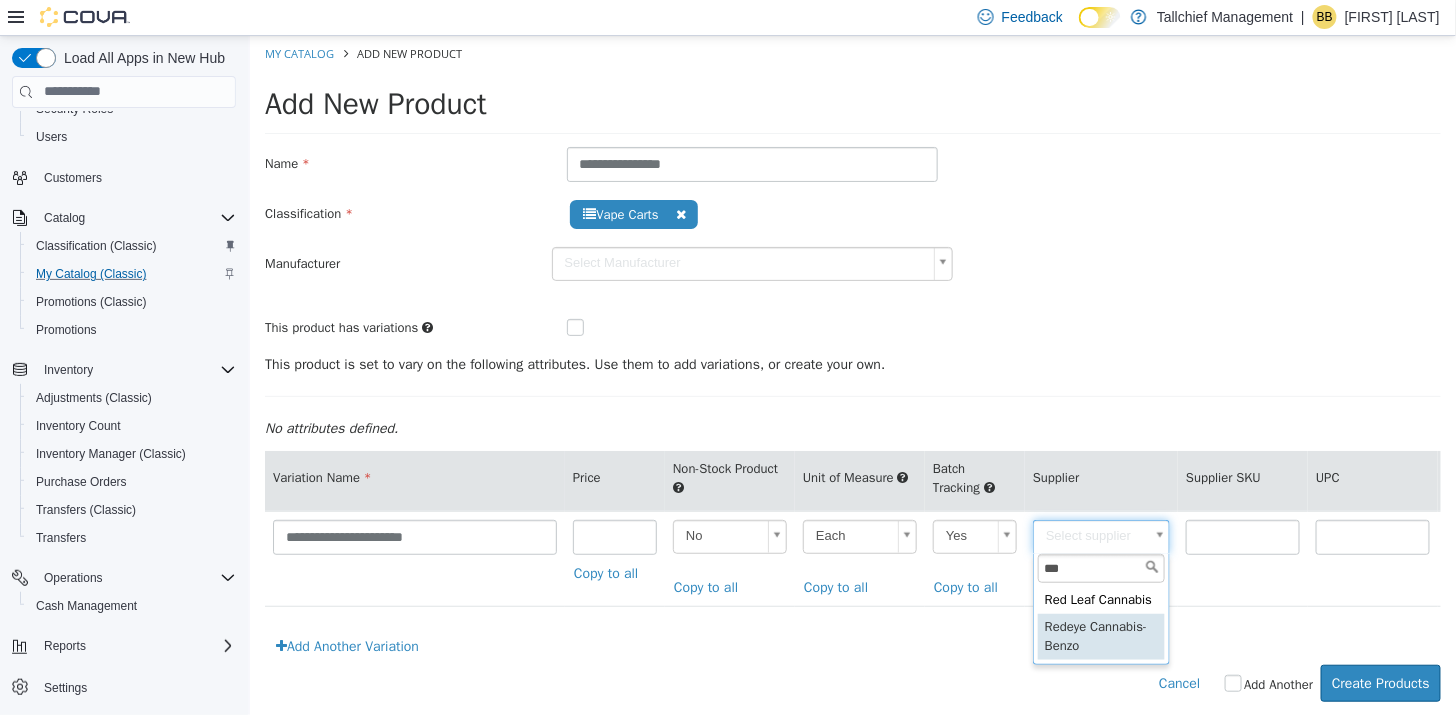 type on "***" 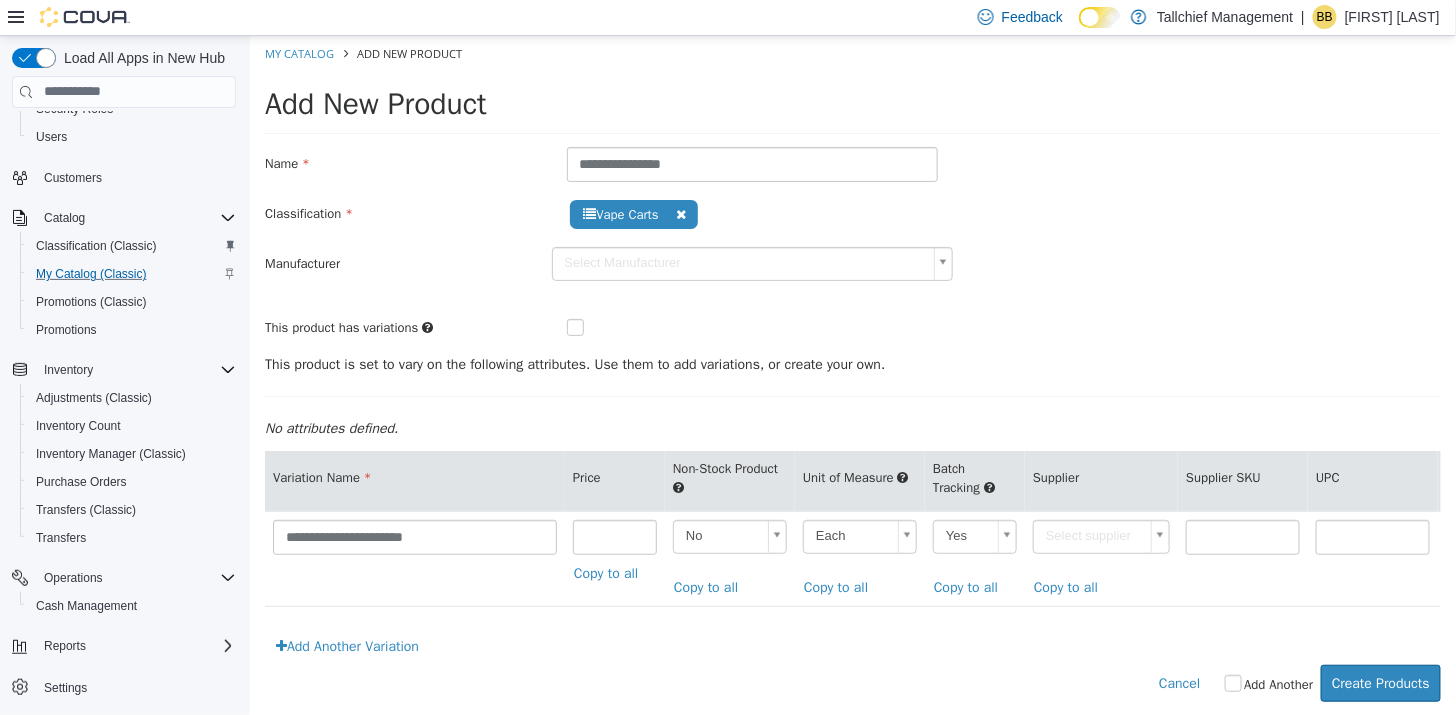 type on "******" 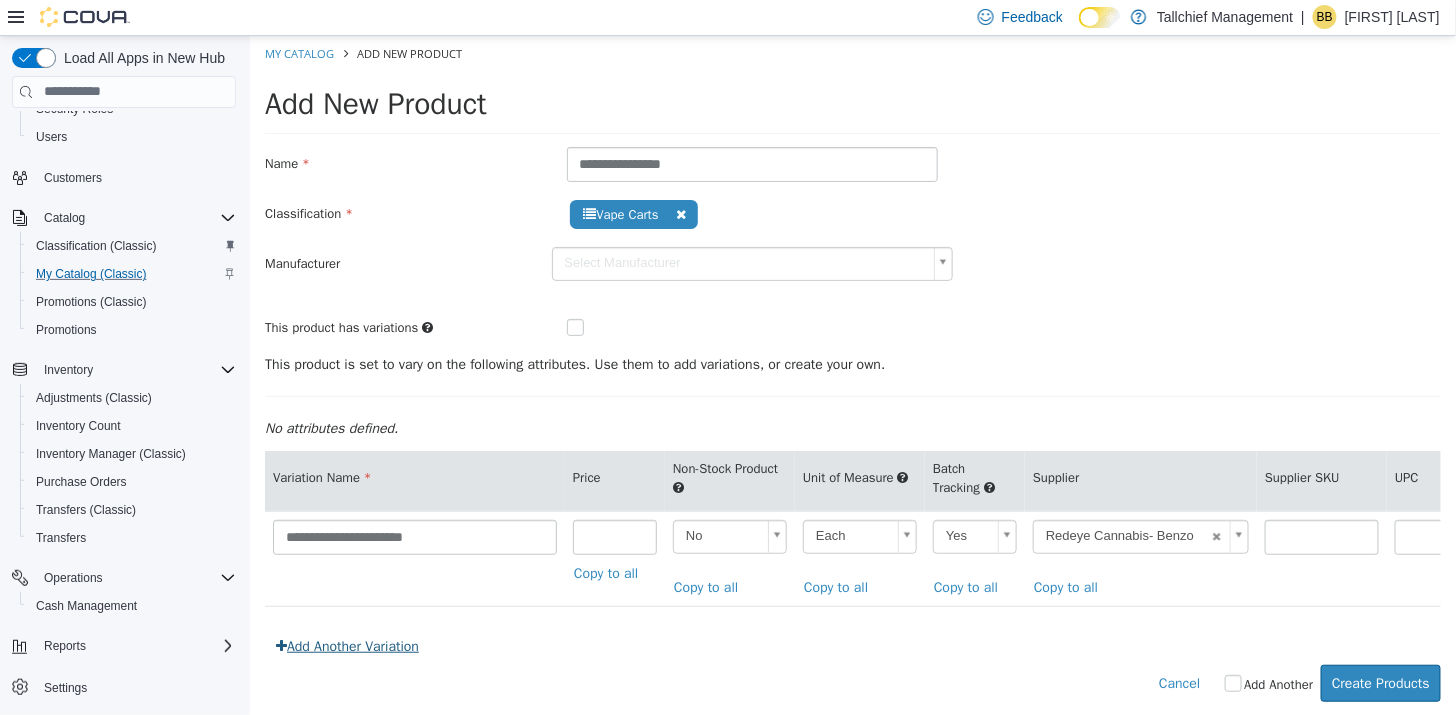 click on "Add Another Variation" at bounding box center [346, 645] 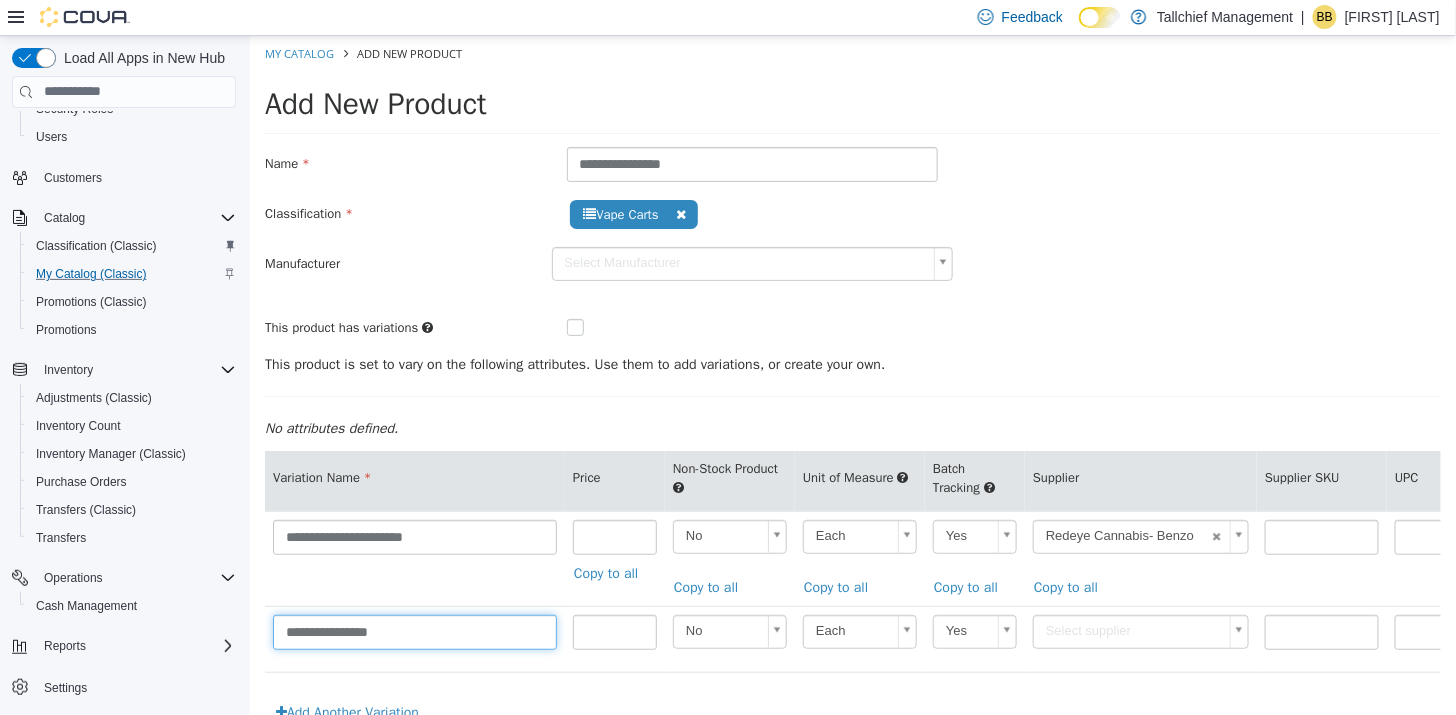 click on "**********" at bounding box center [414, 631] 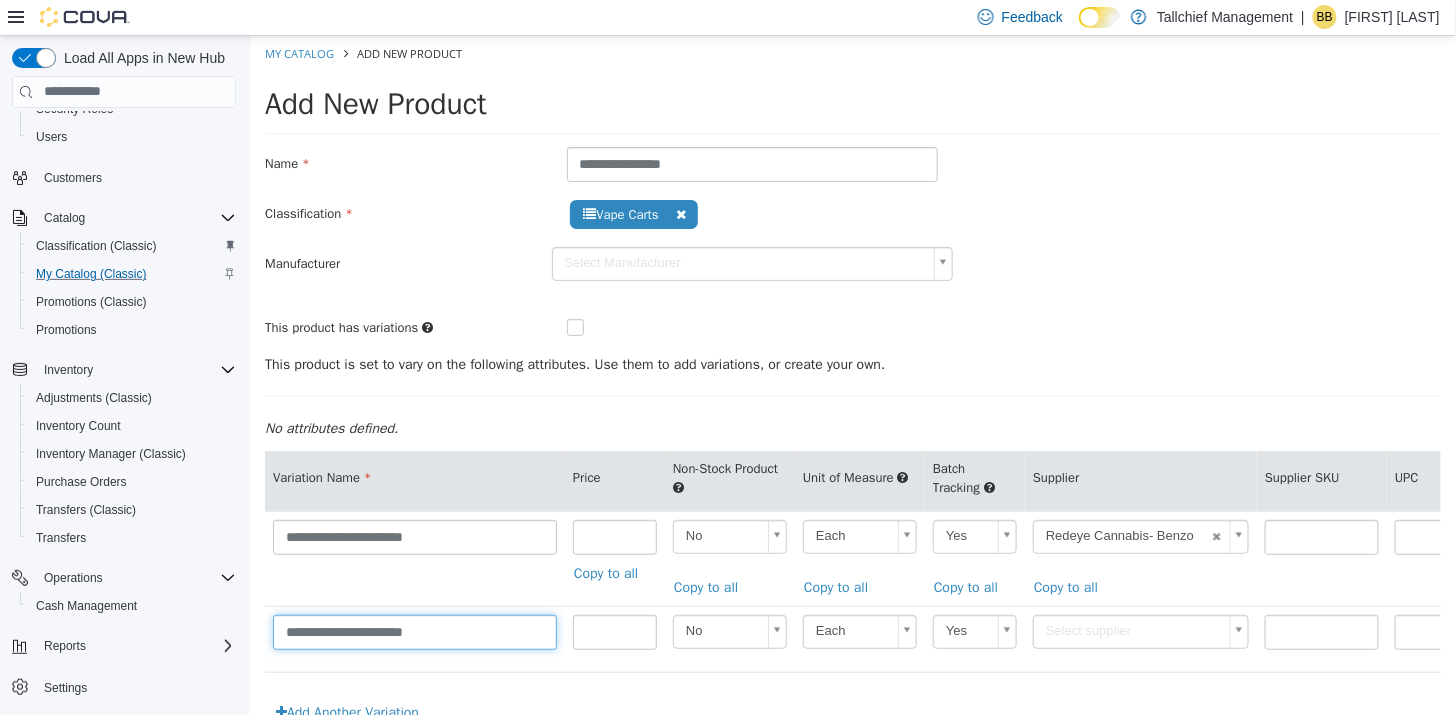 scroll, scrollTop: 91, scrollLeft: 0, axis: vertical 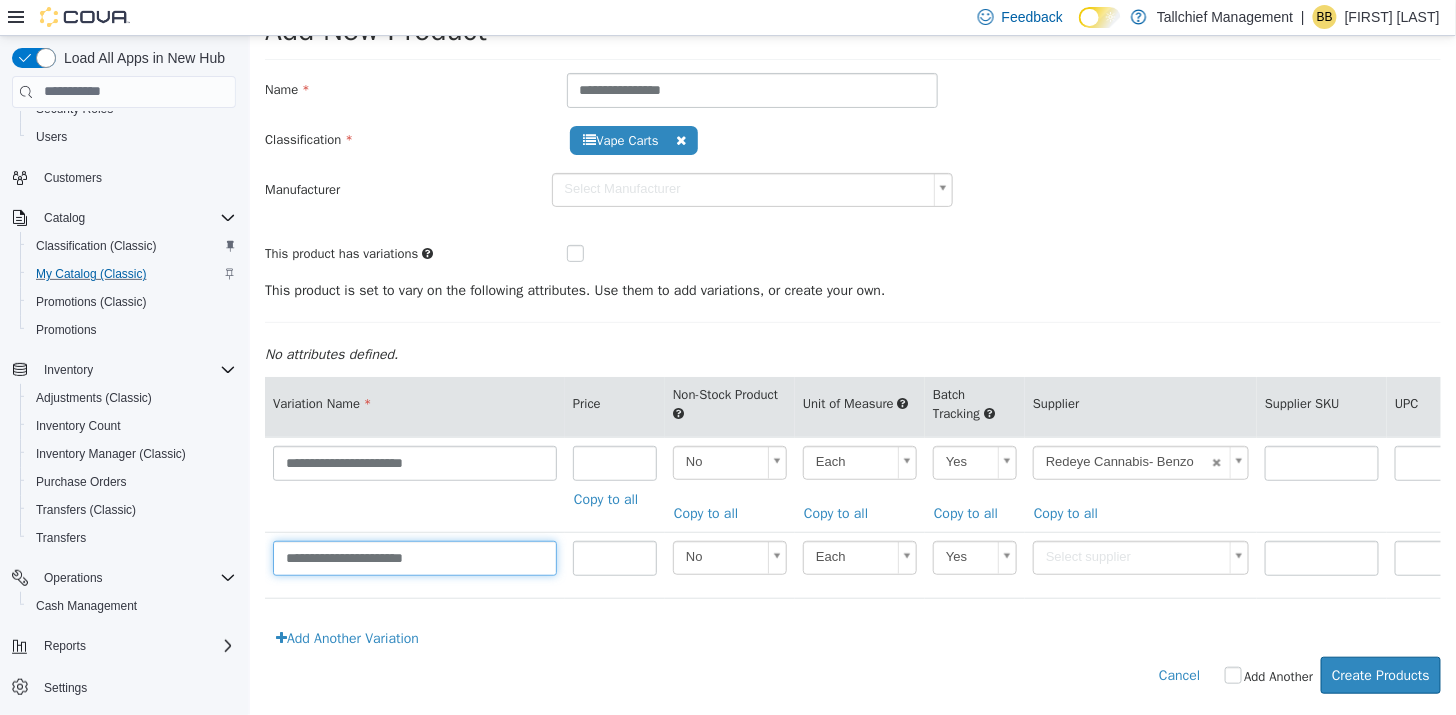 type on "**********" 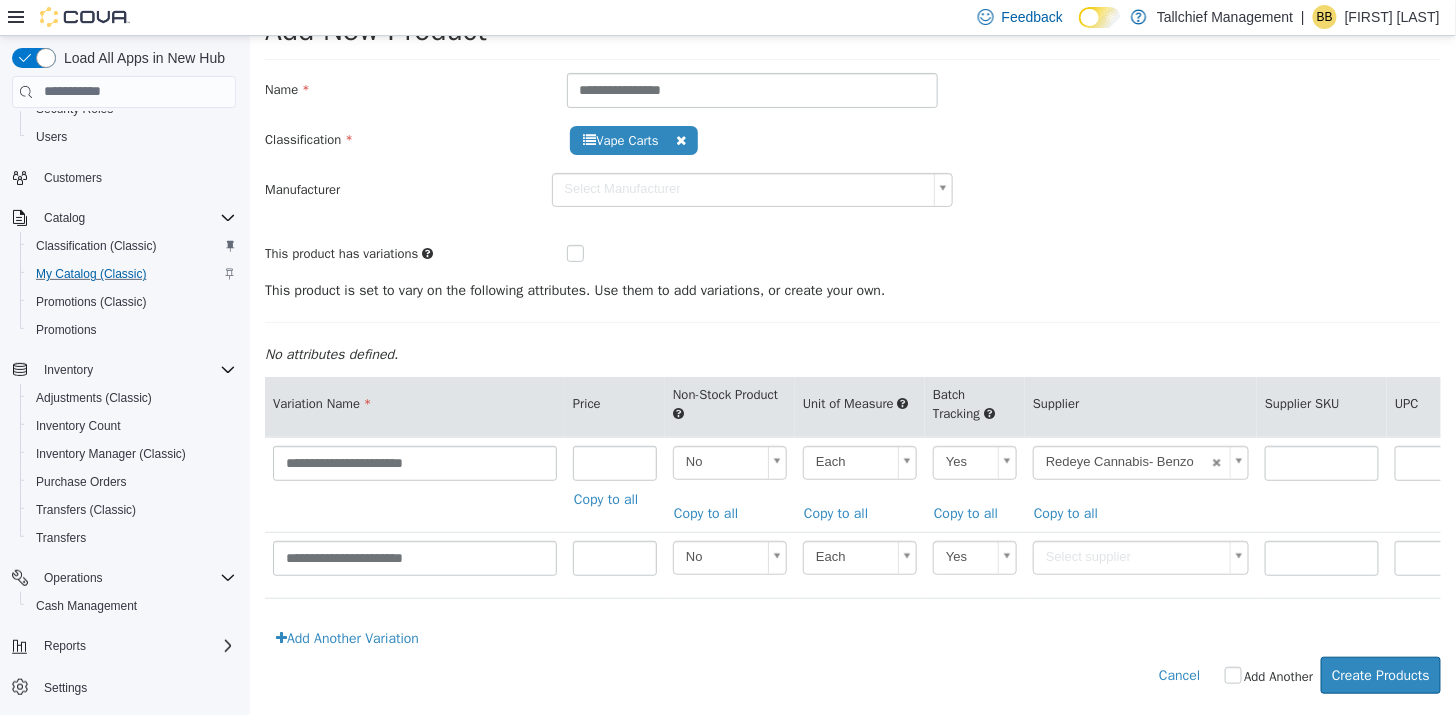 click on "Add Another Variation" at bounding box center [346, 637] 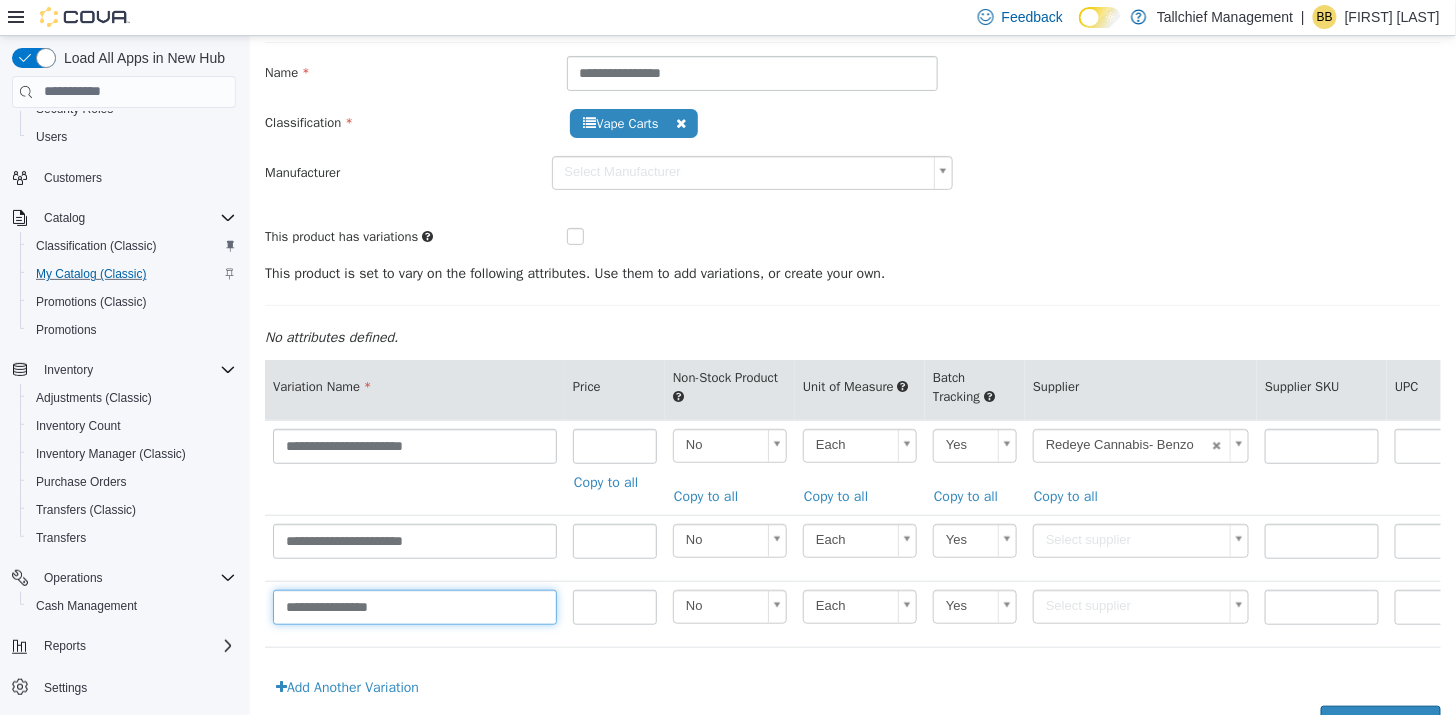 click on "**********" at bounding box center [414, 606] 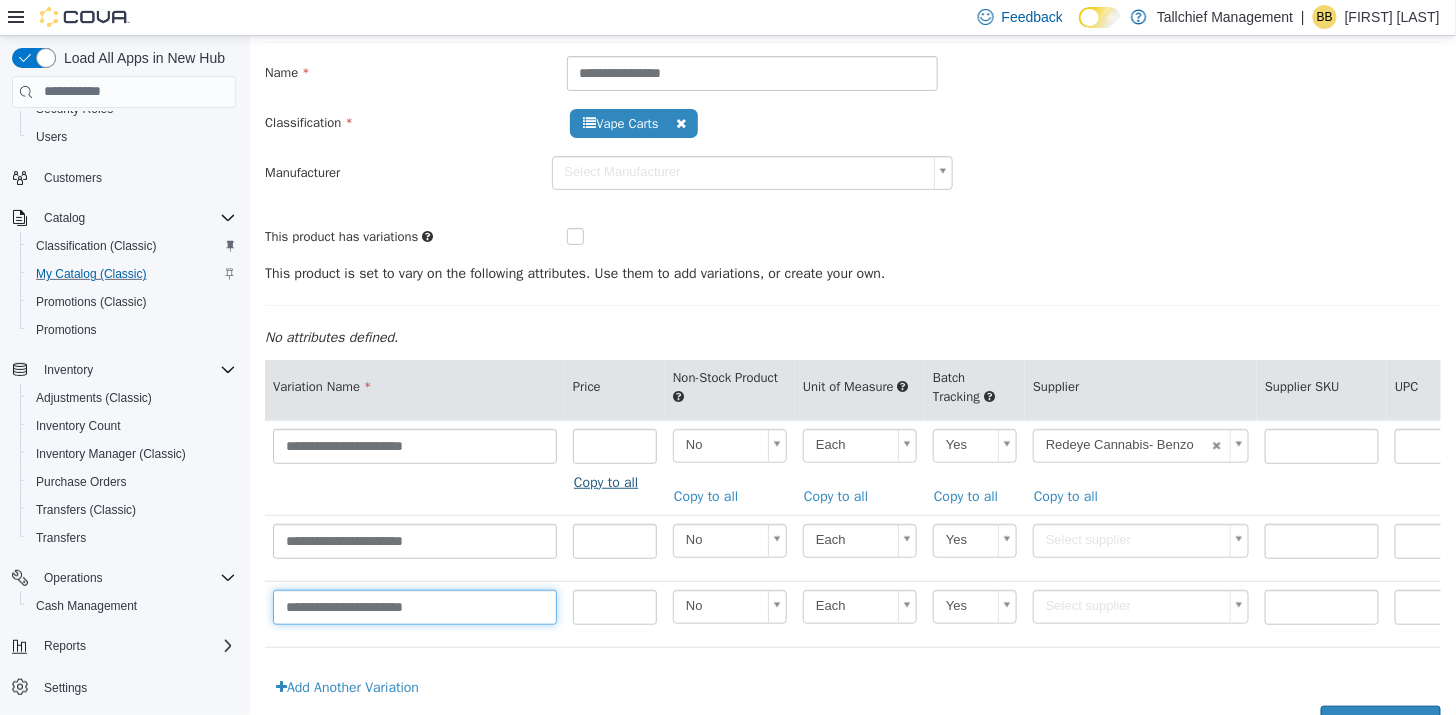 type on "**********" 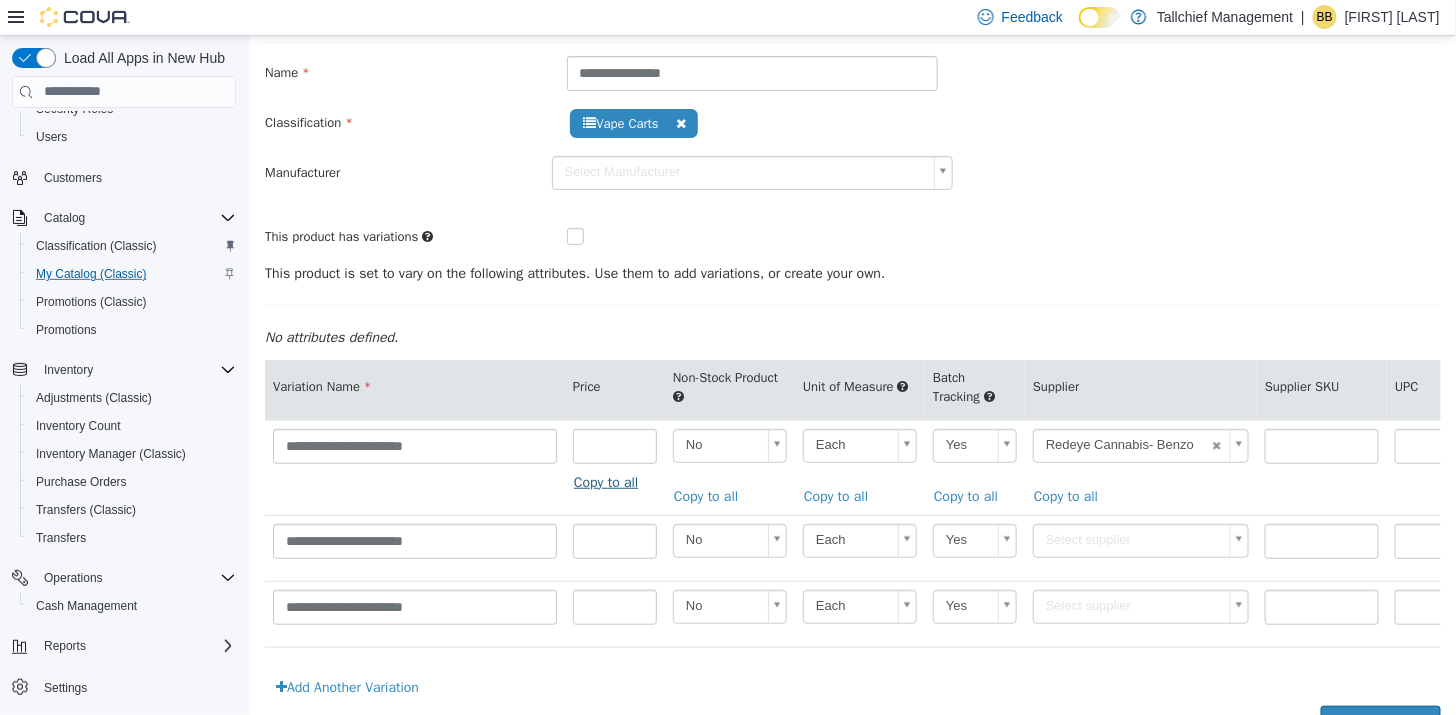 click on "Copy to all" at bounding box center [610, 481] 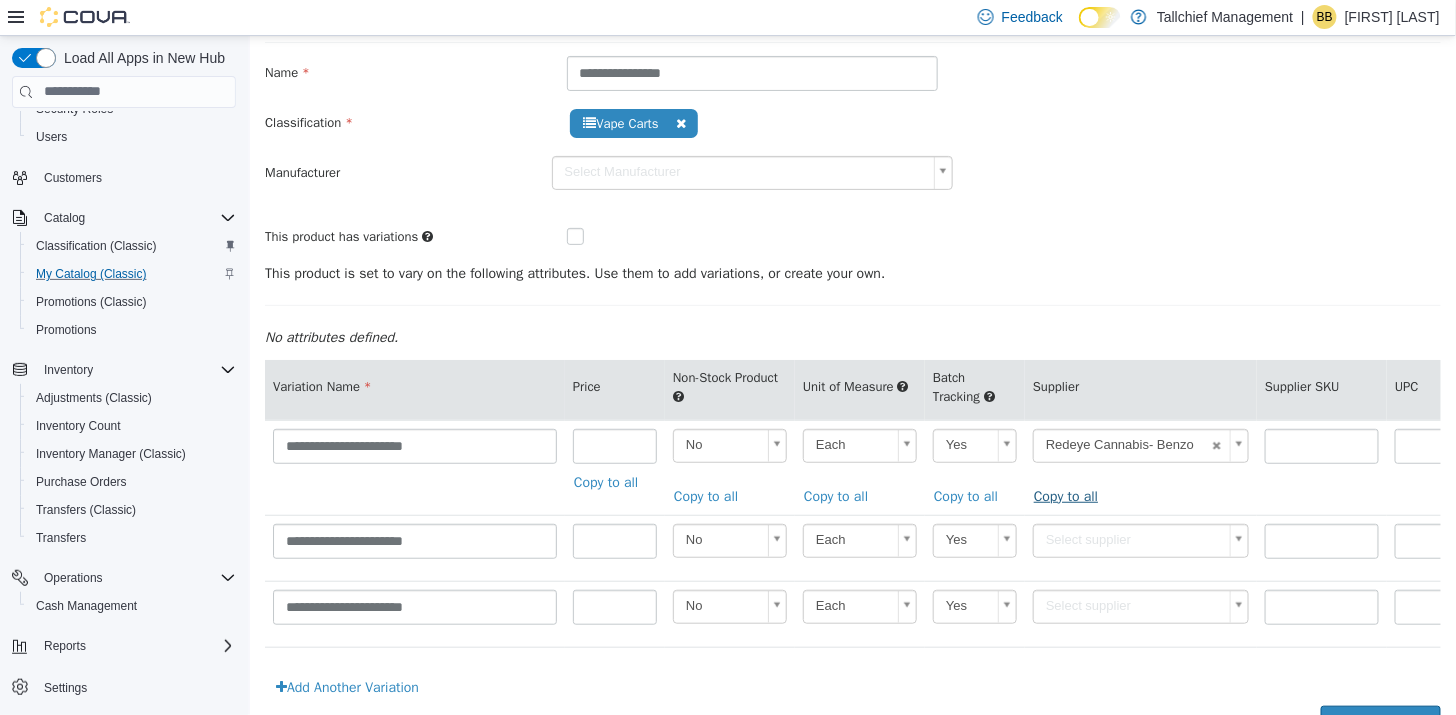 click on "Copy to all" at bounding box center [1070, 495] 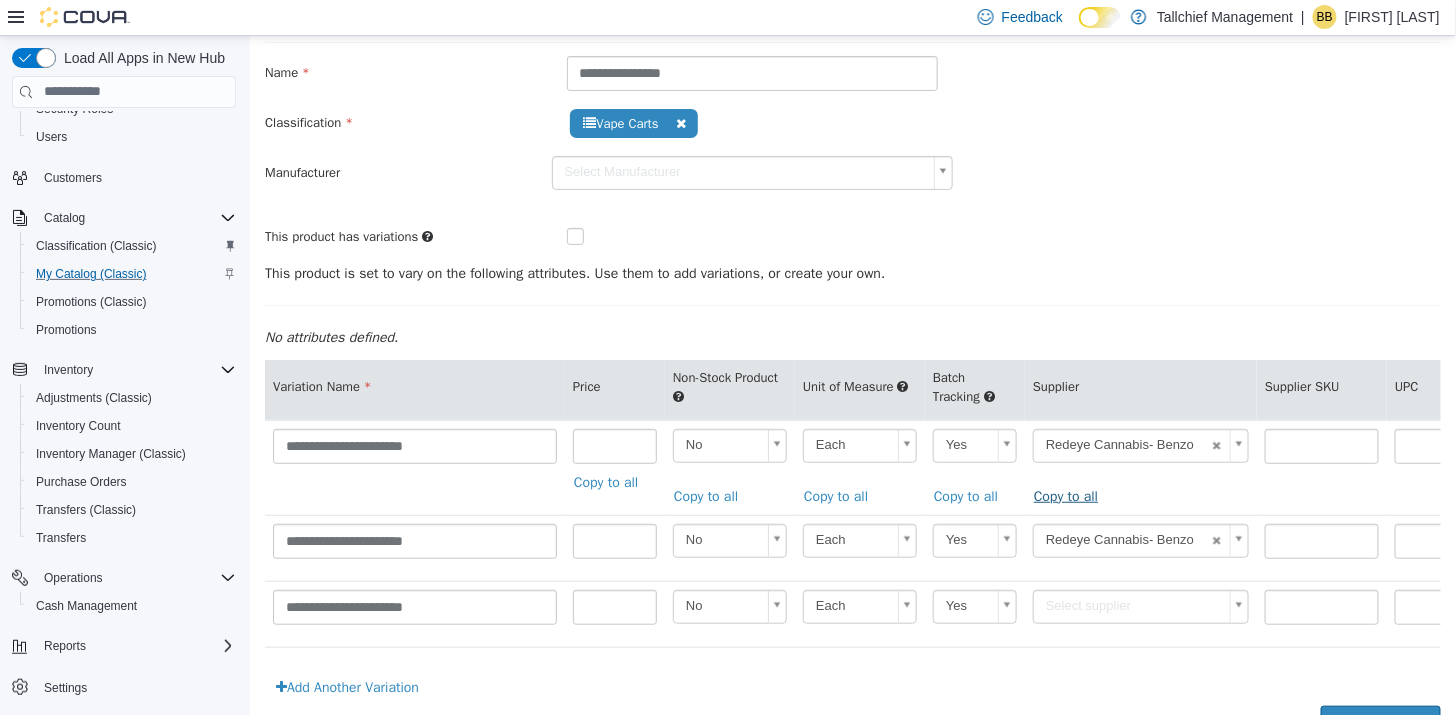 type on "******" 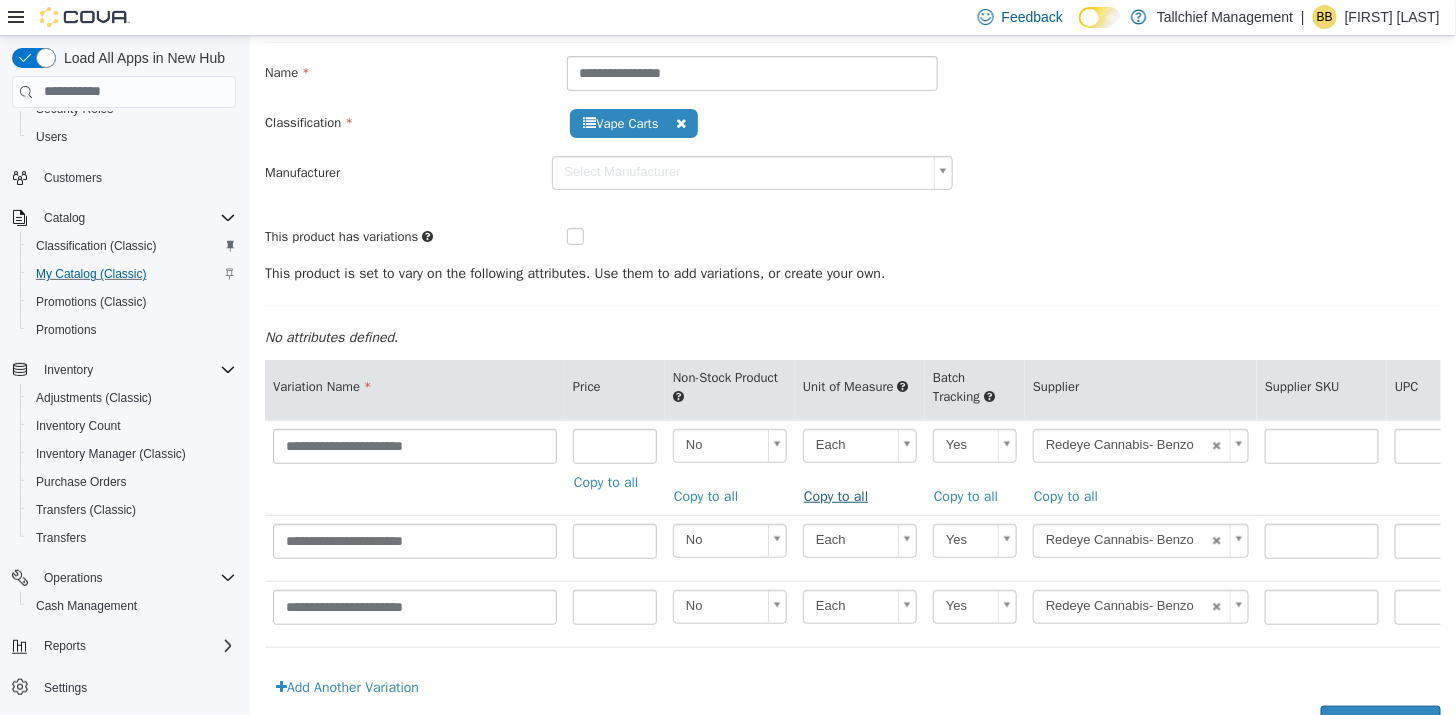 scroll, scrollTop: 157, scrollLeft: 0, axis: vertical 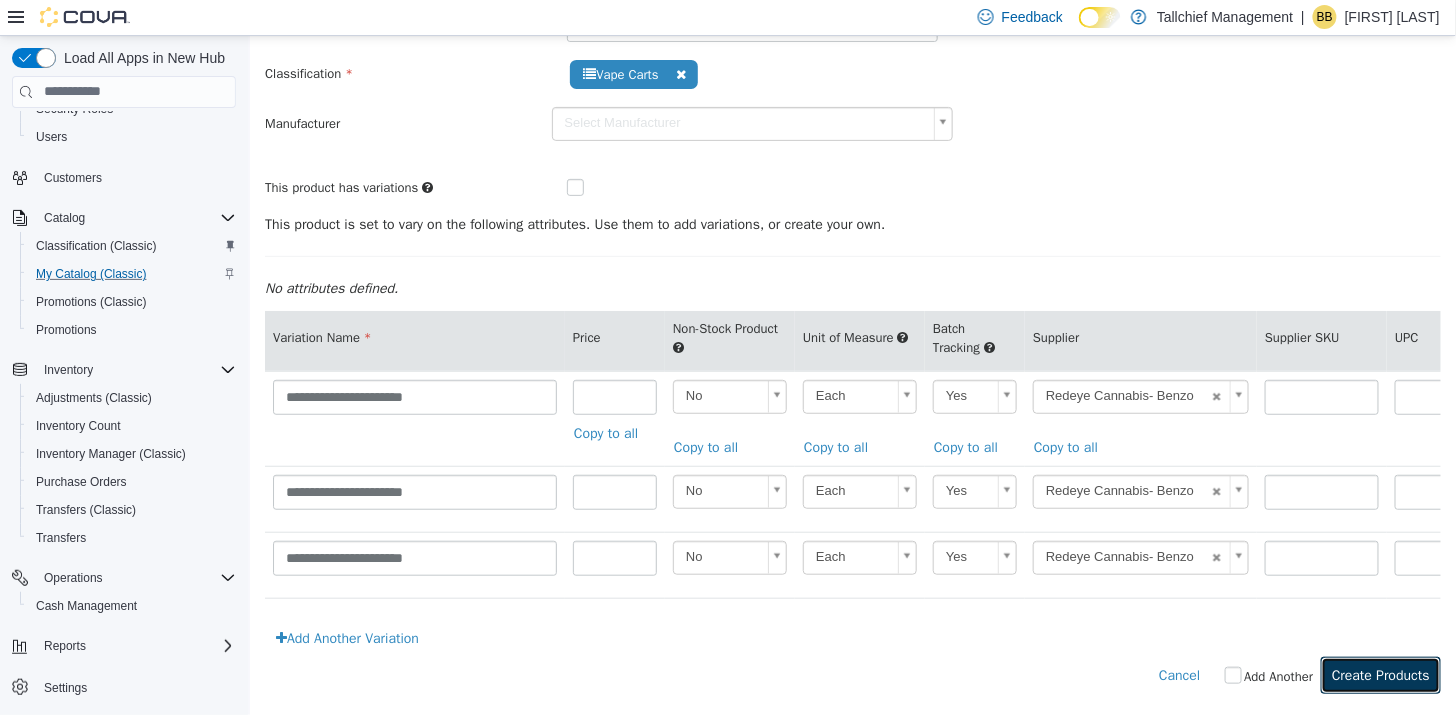 click on "Create Products" at bounding box center (1380, 674) 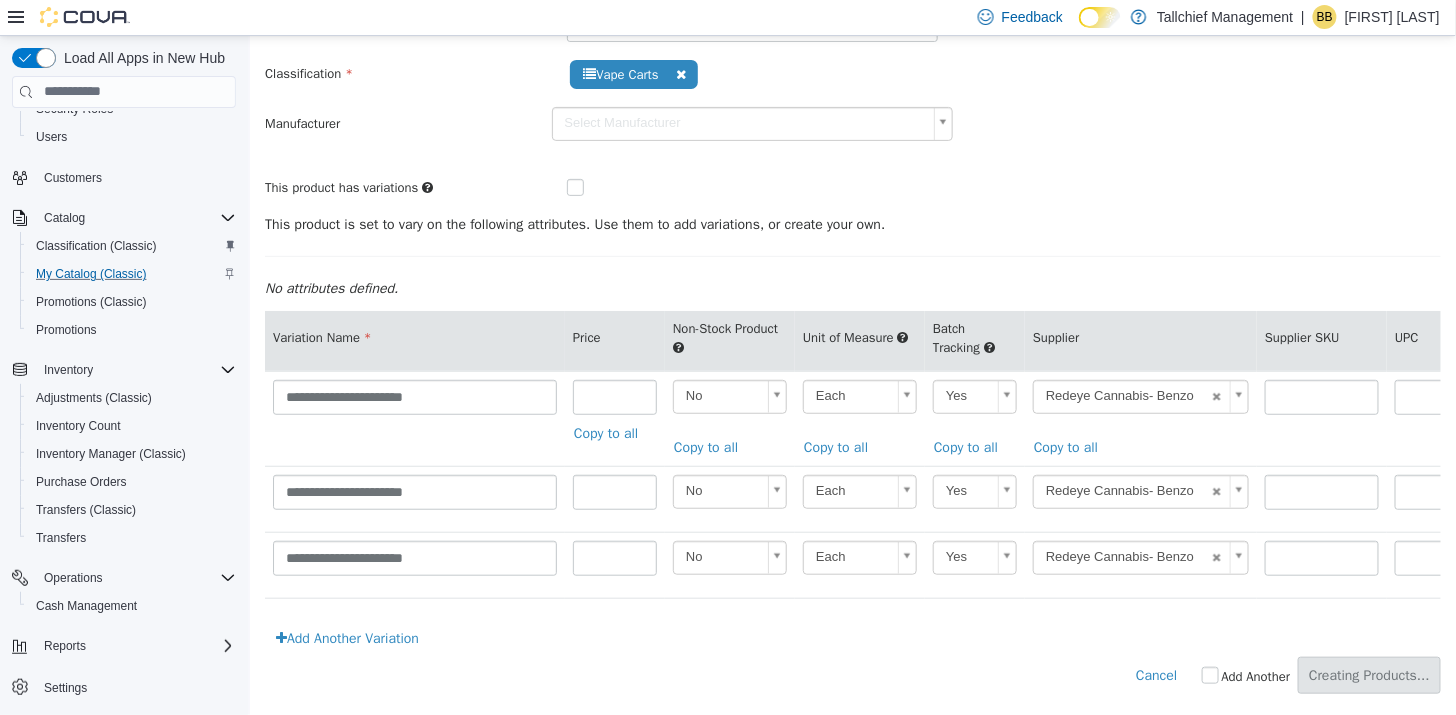 scroll, scrollTop: 0, scrollLeft: 0, axis: both 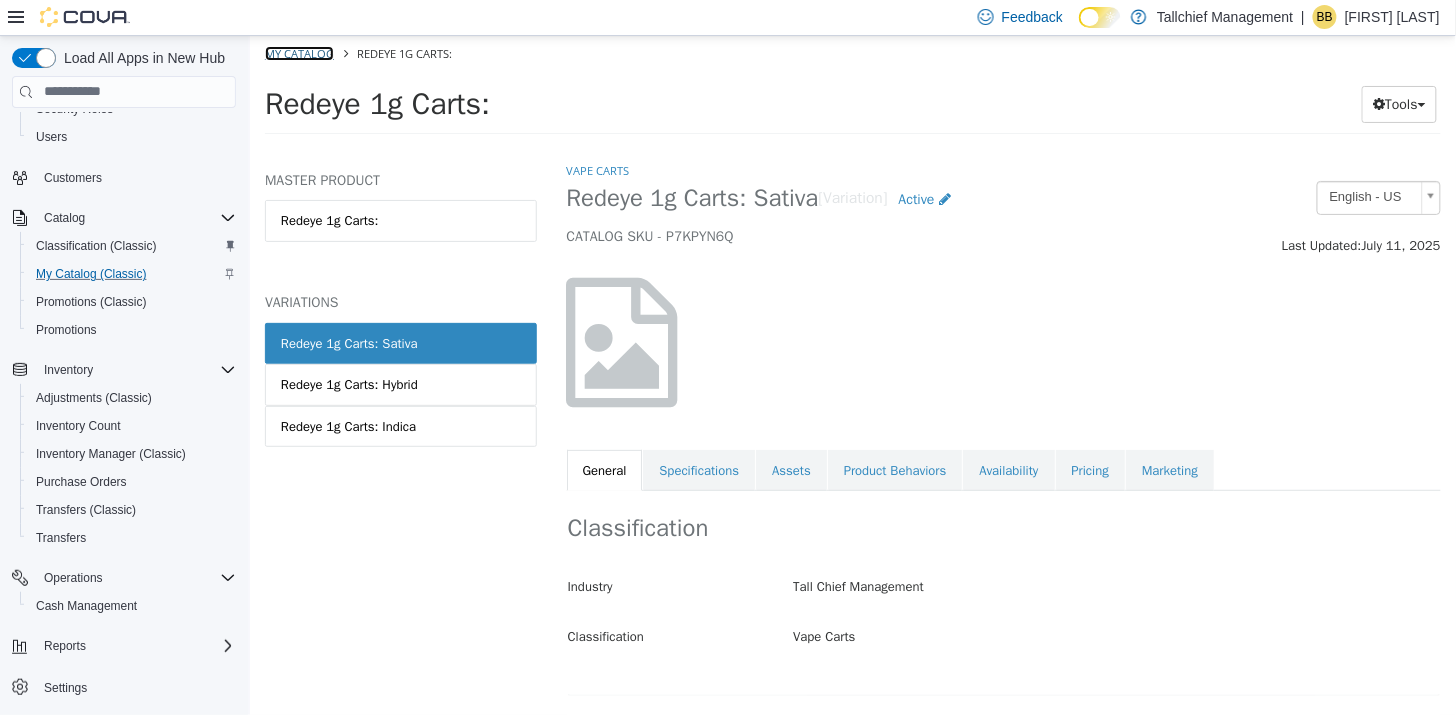 click on "My Catalog" at bounding box center [298, 52] 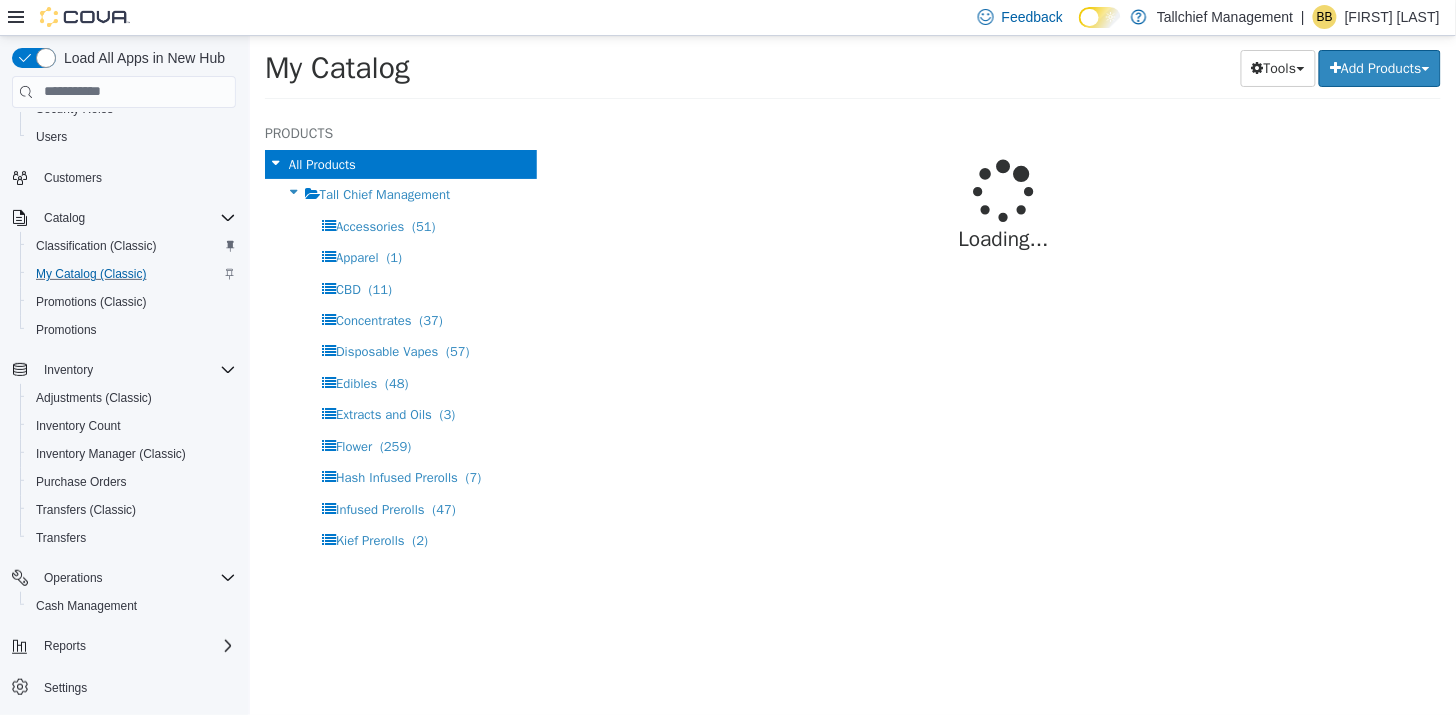 select on "**********" 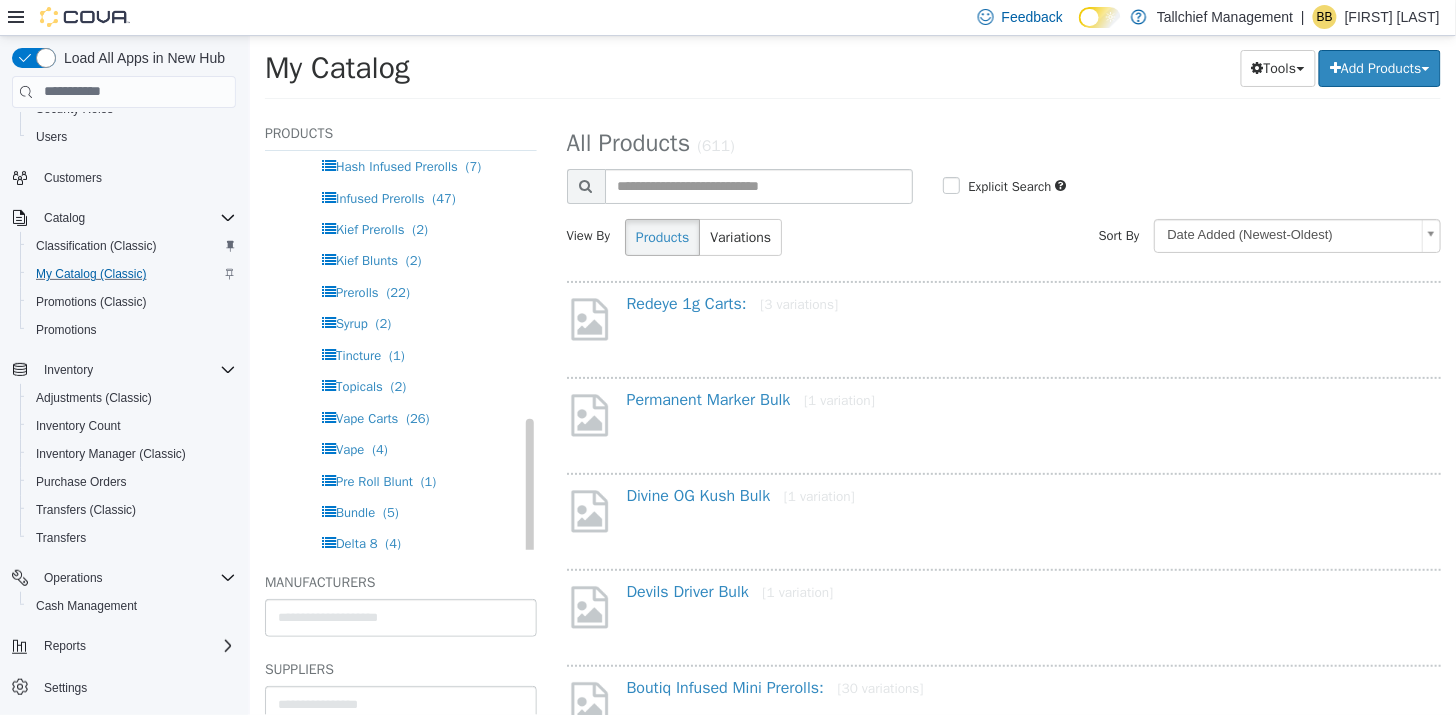 scroll, scrollTop: 384, scrollLeft: 0, axis: vertical 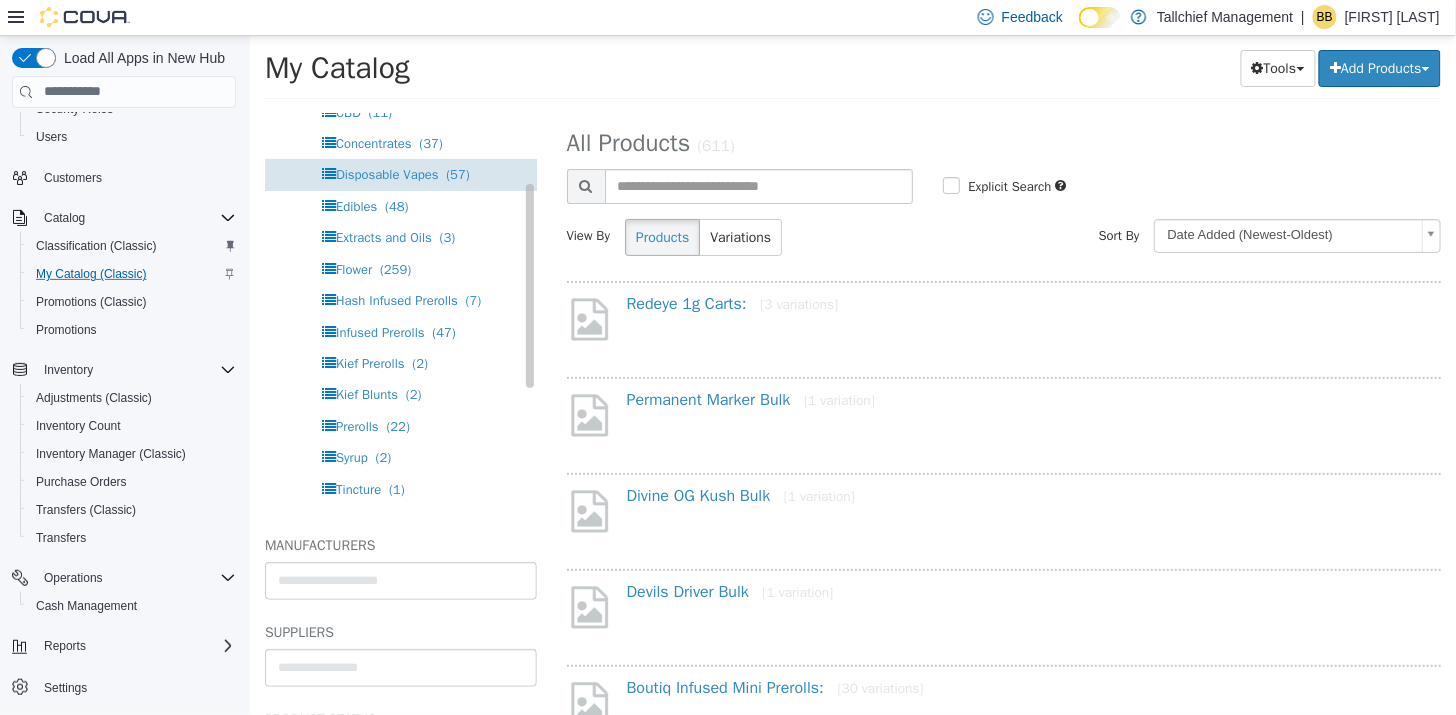 click on "Disposable Vapes" at bounding box center [386, 173] 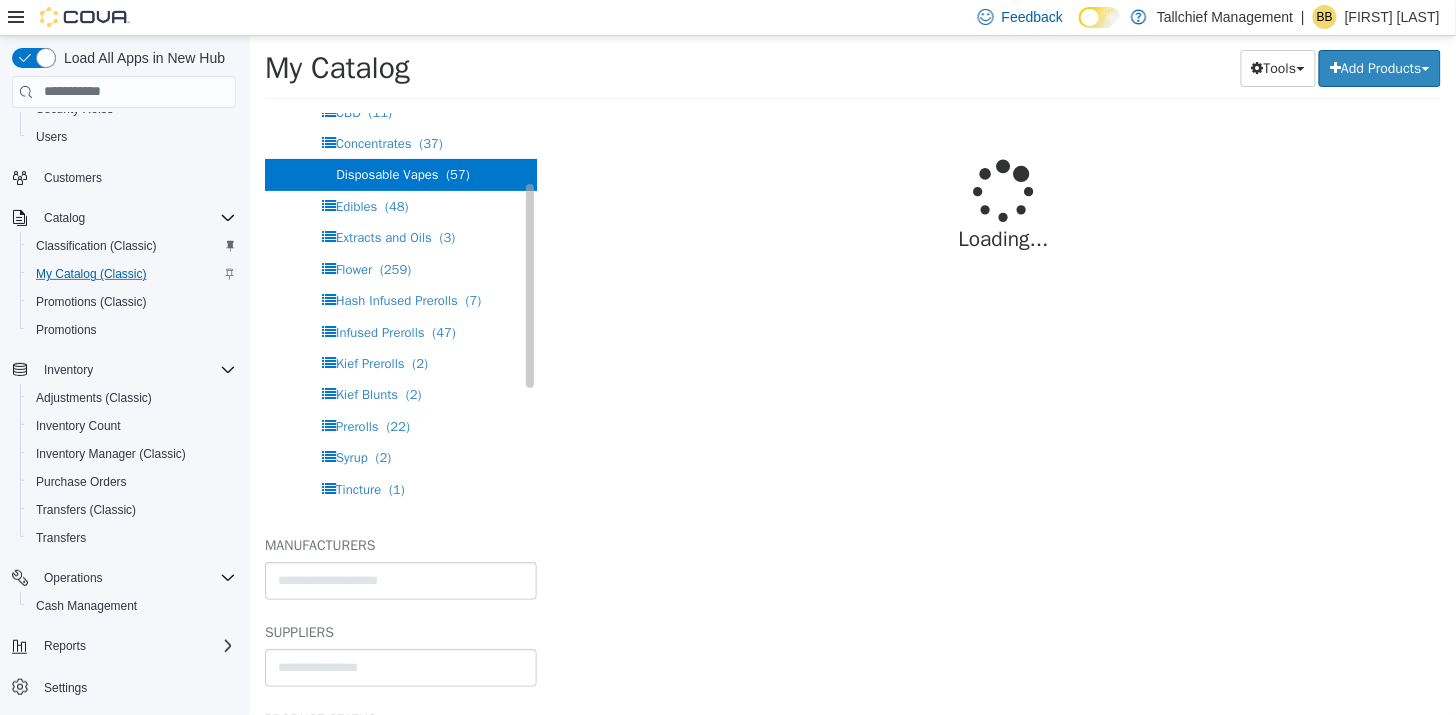 select on "**********" 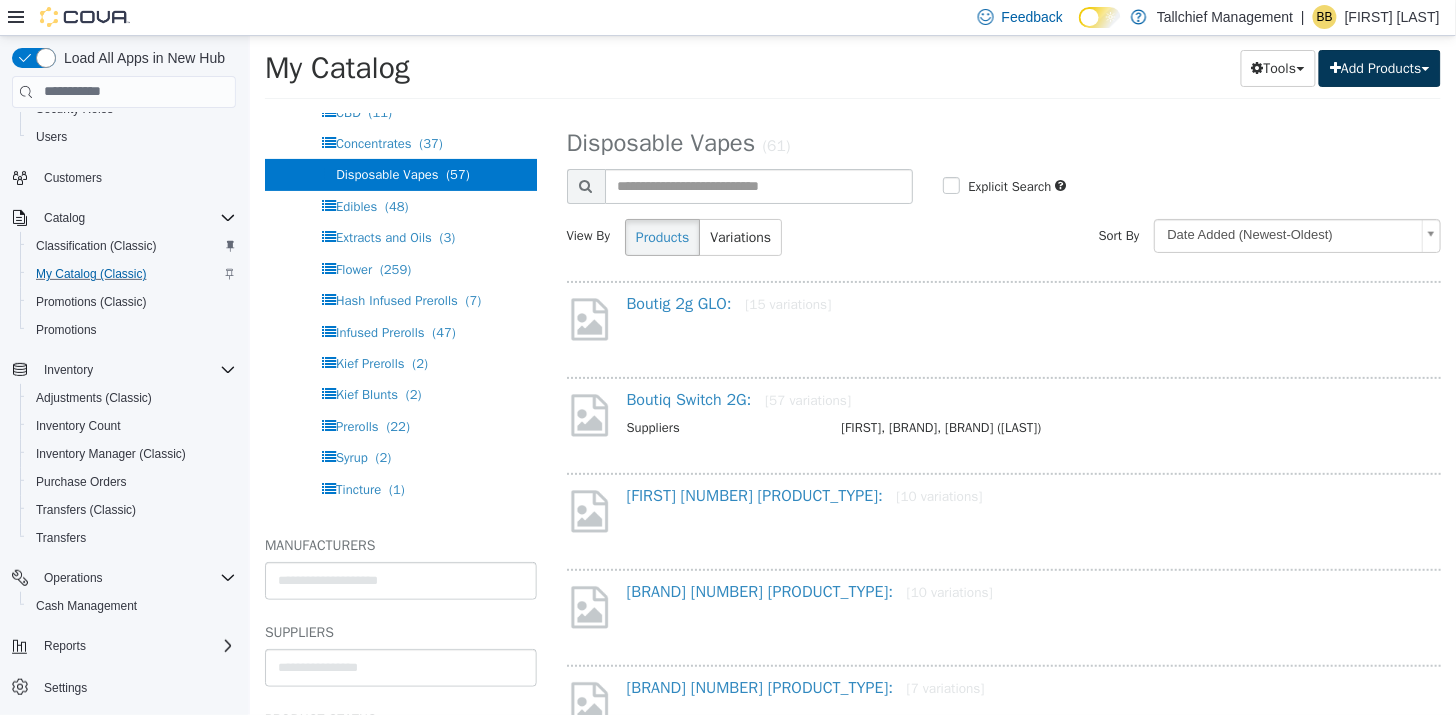 click on "Add Products" at bounding box center (1379, 67) 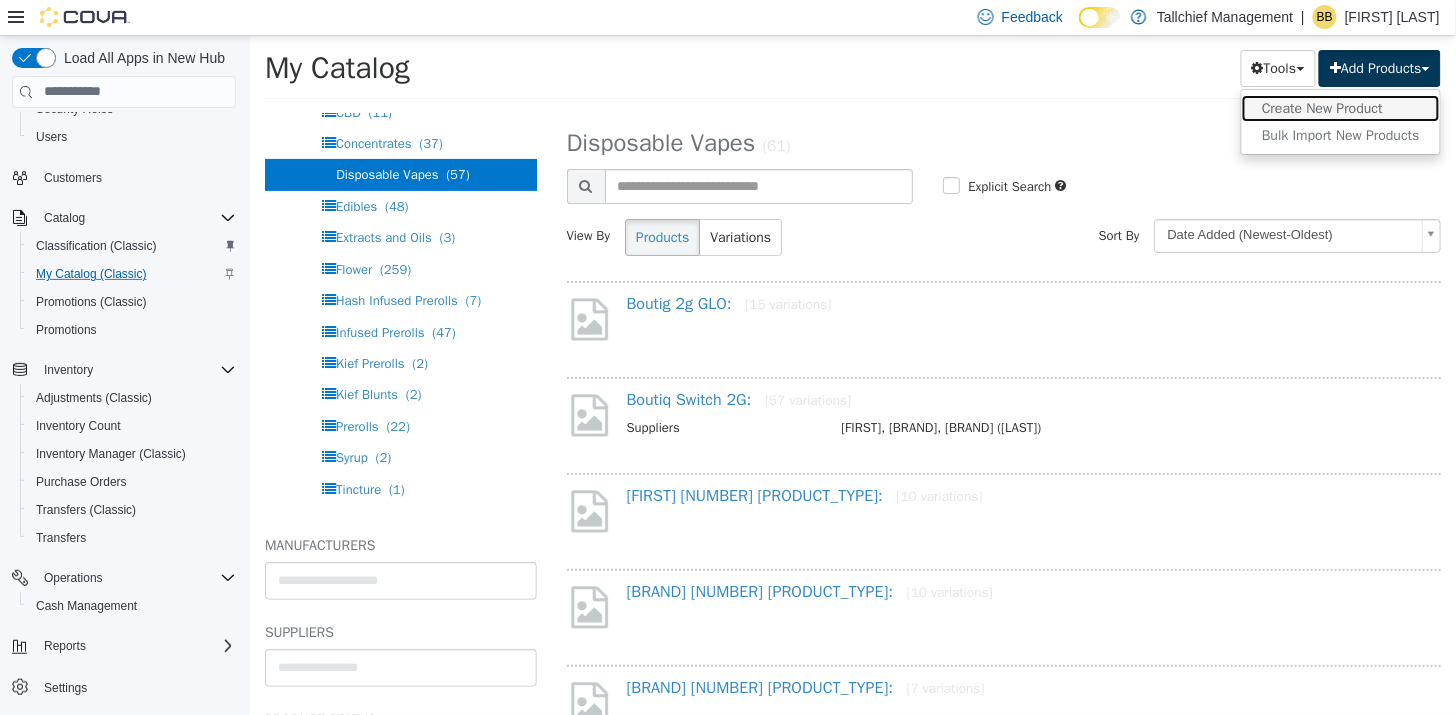 click on "Create New Product" at bounding box center (1340, 107) 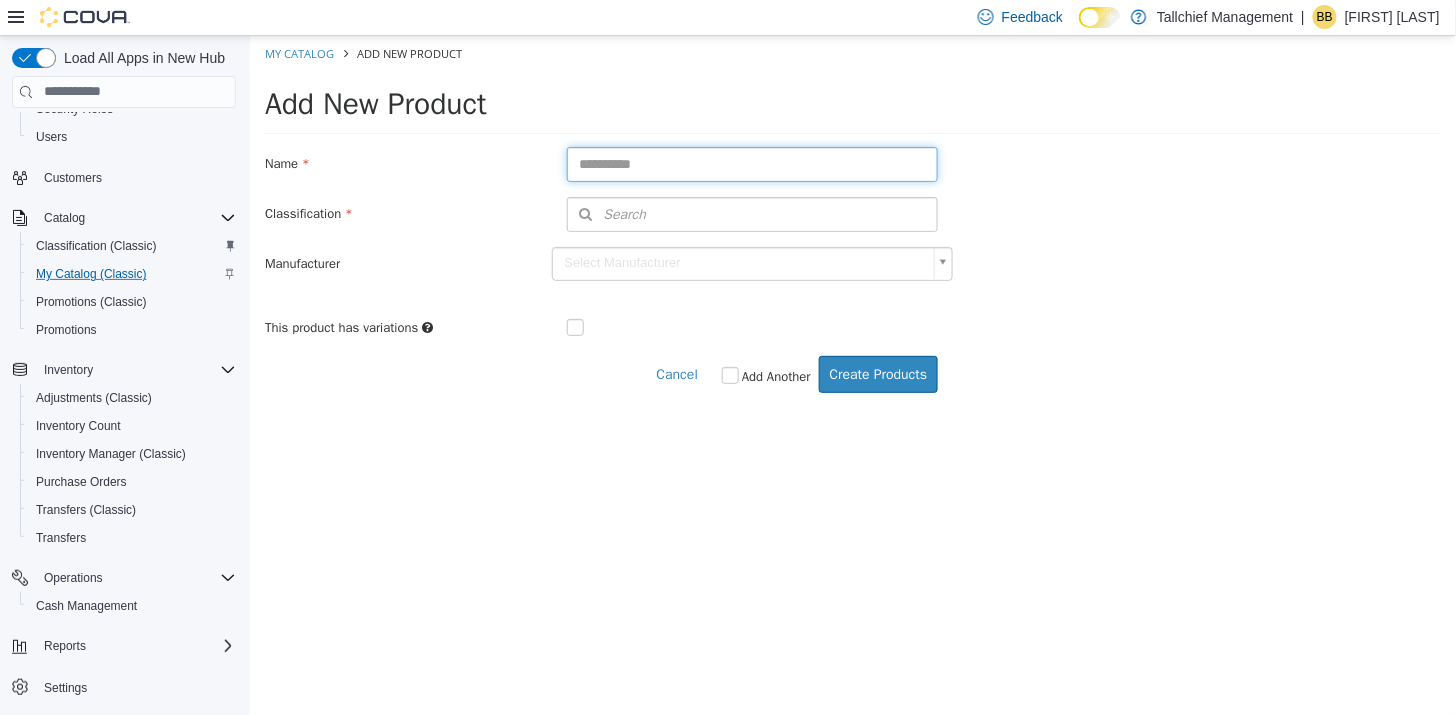 click at bounding box center [752, 163] 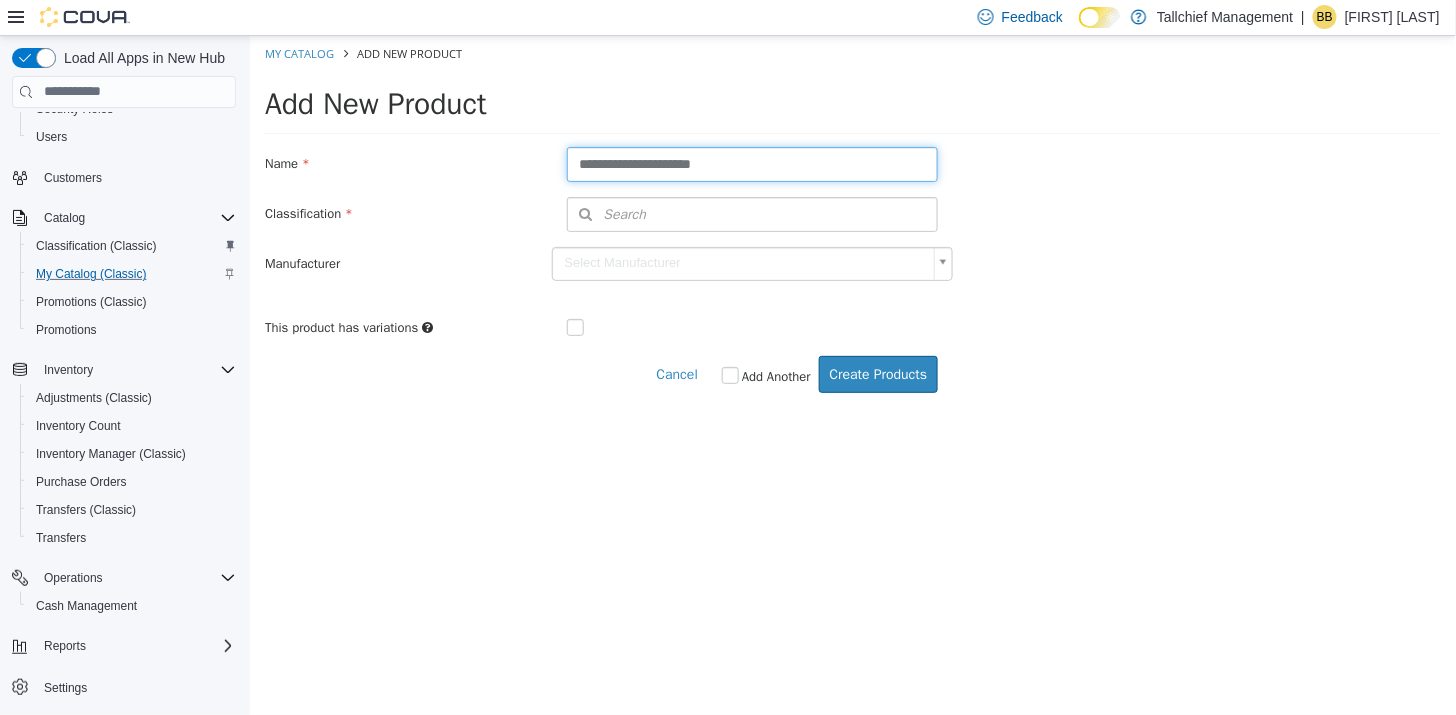 type on "**********" 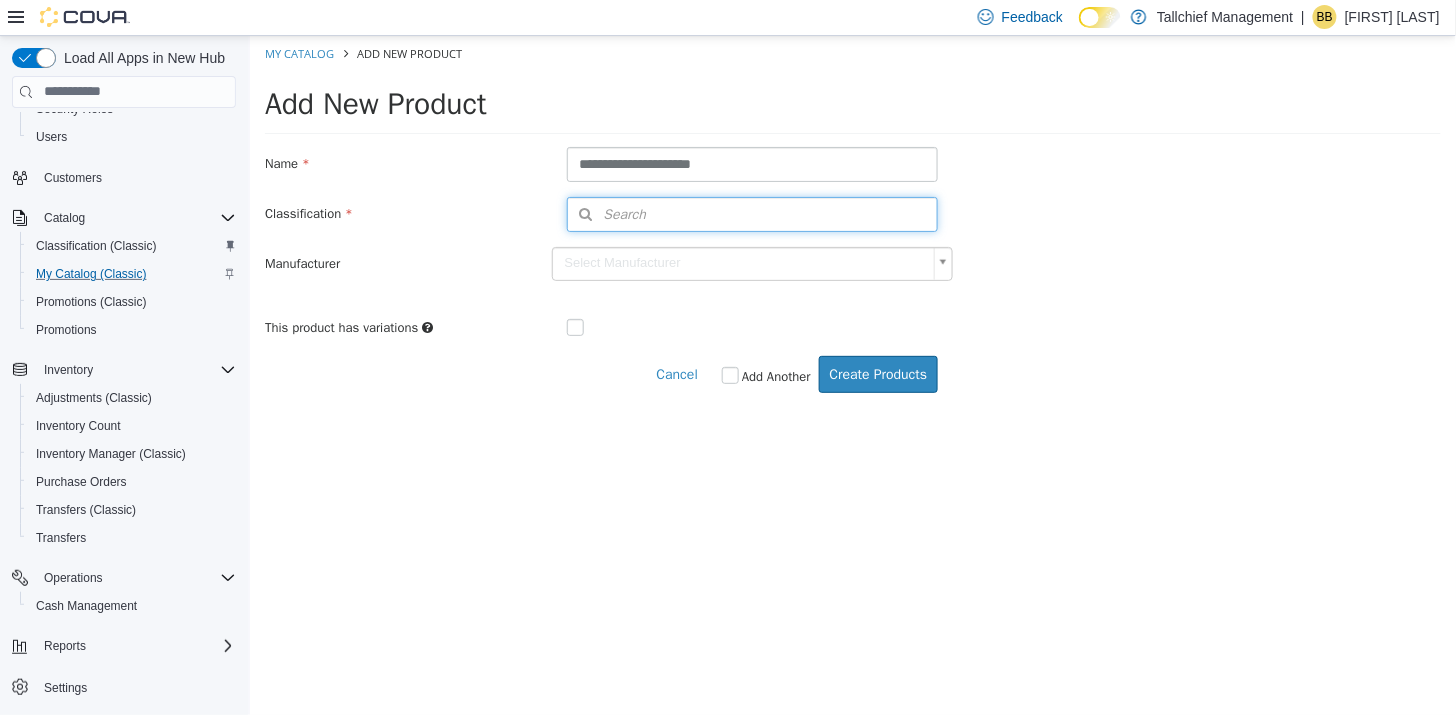 click on "Search" at bounding box center [752, 213] 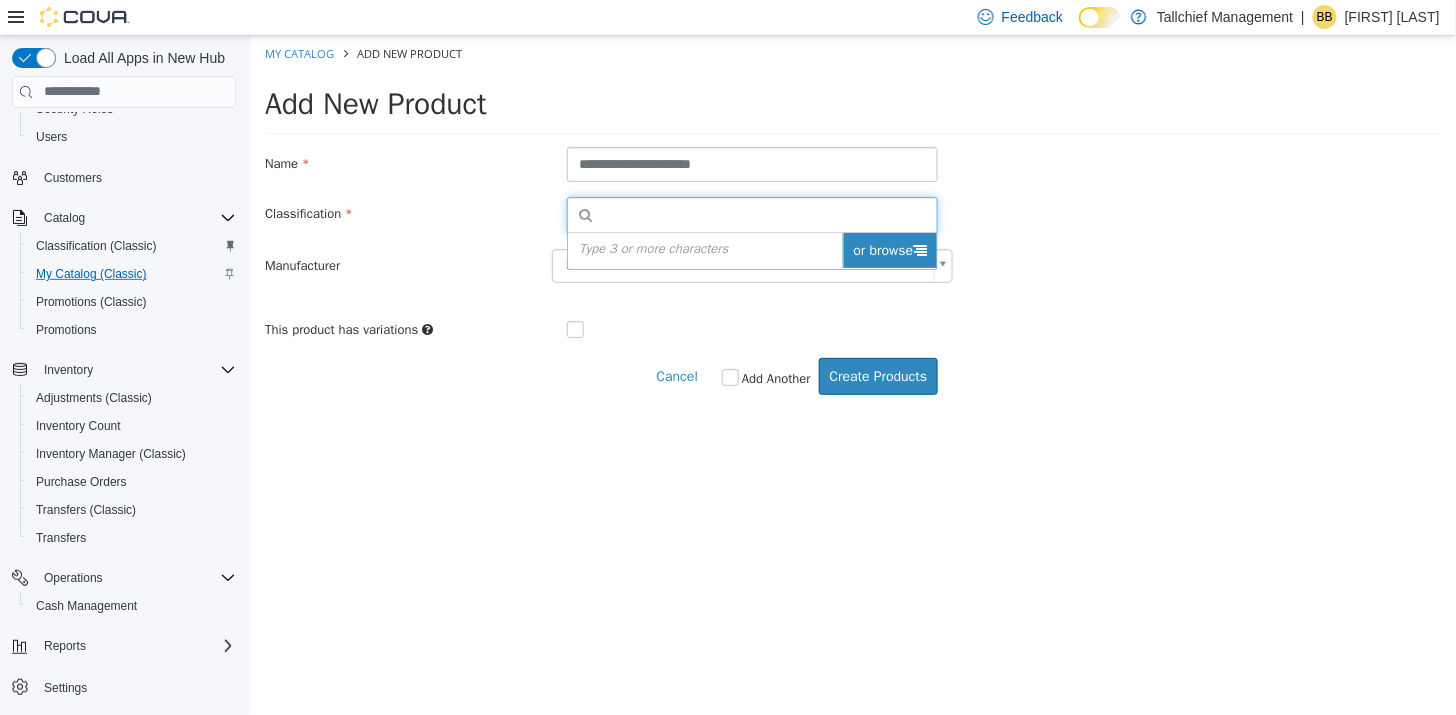 click on "or browse" at bounding box center (889, 249) 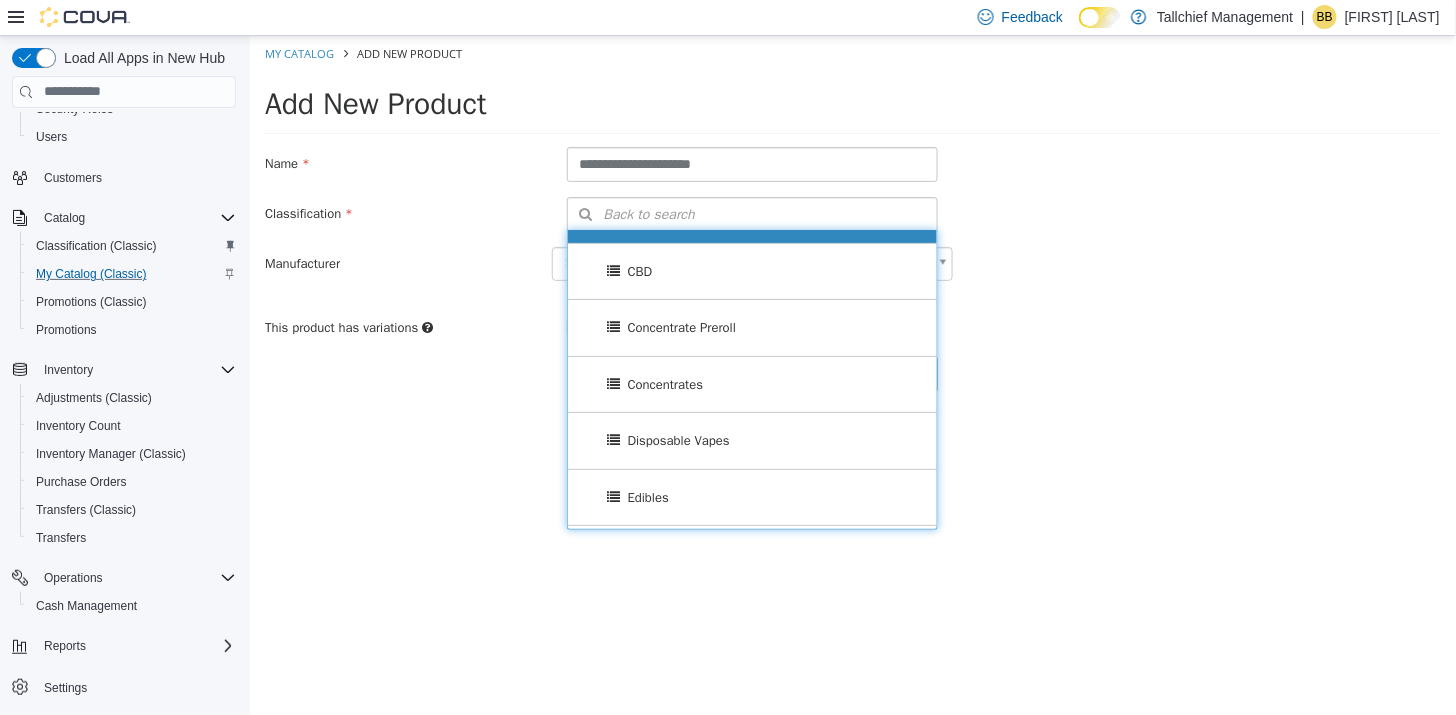 scroll, scrollTop: 241, scrollLeft: 0, axis: vertical 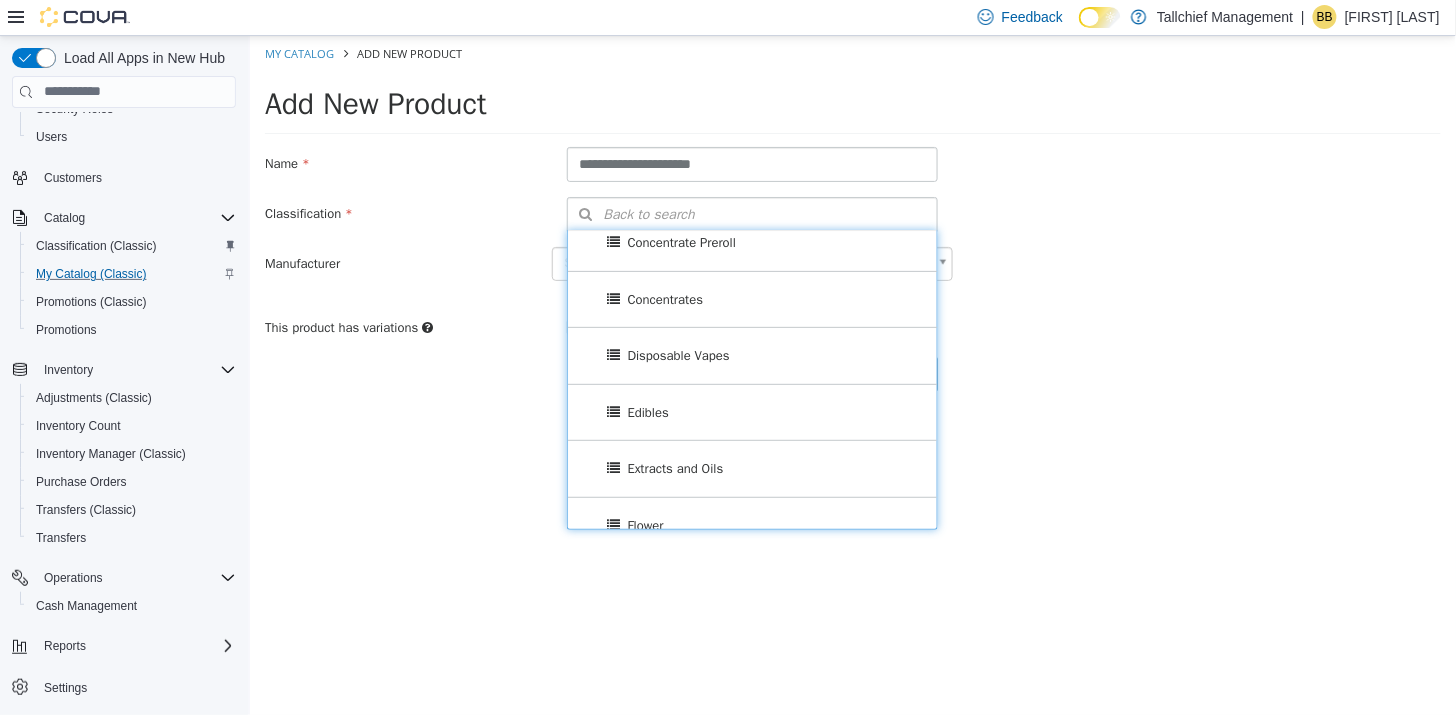click on "Disposable Vapes" at bounding box center (677, 354) 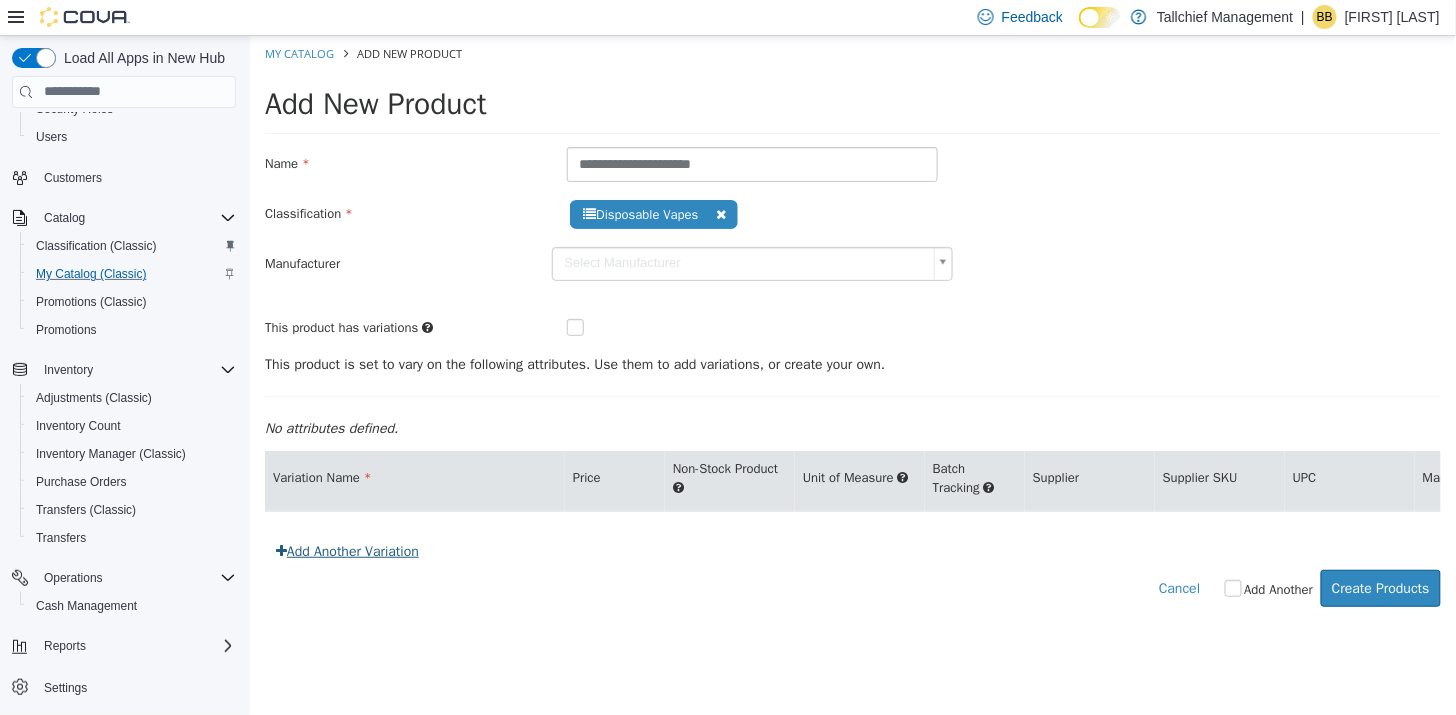 click on "Add Another Variation" at bounding box center (346, 550) 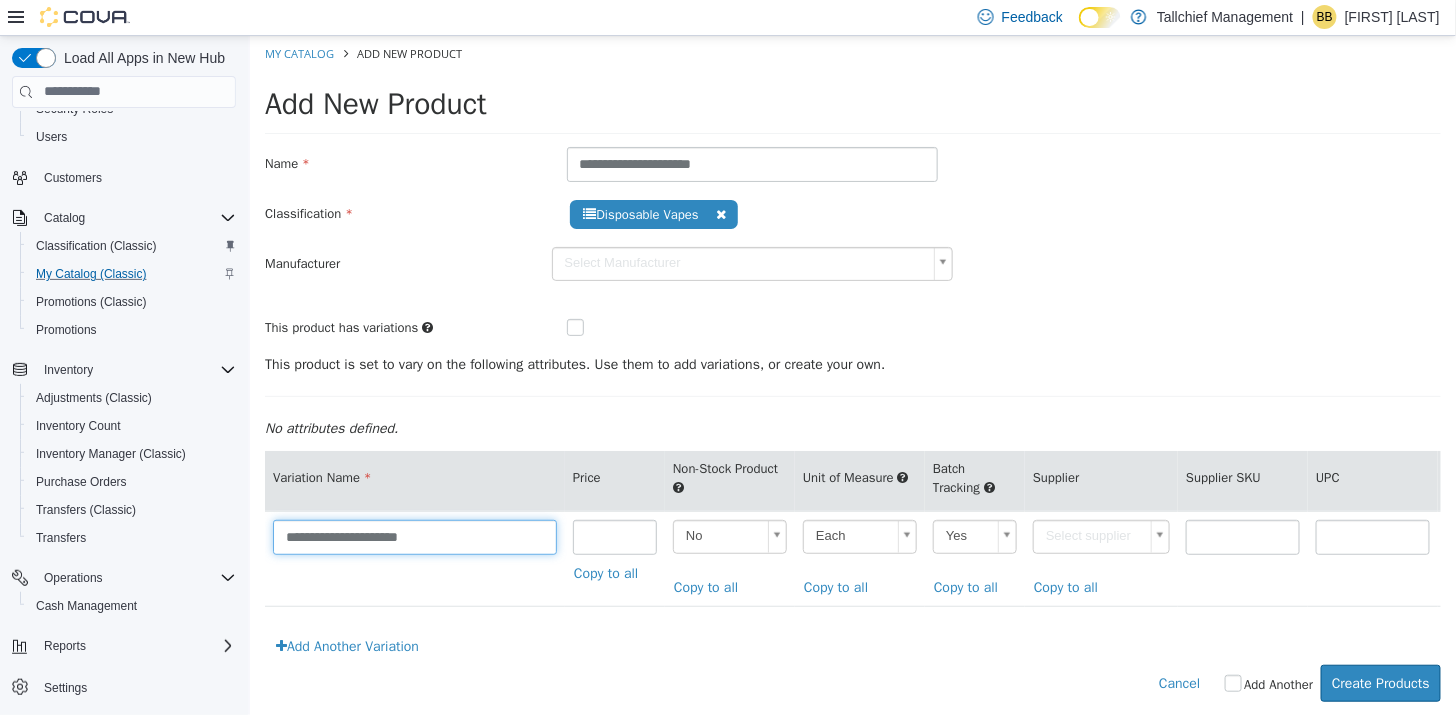 click on "**********" at bounding box center [414, 536] 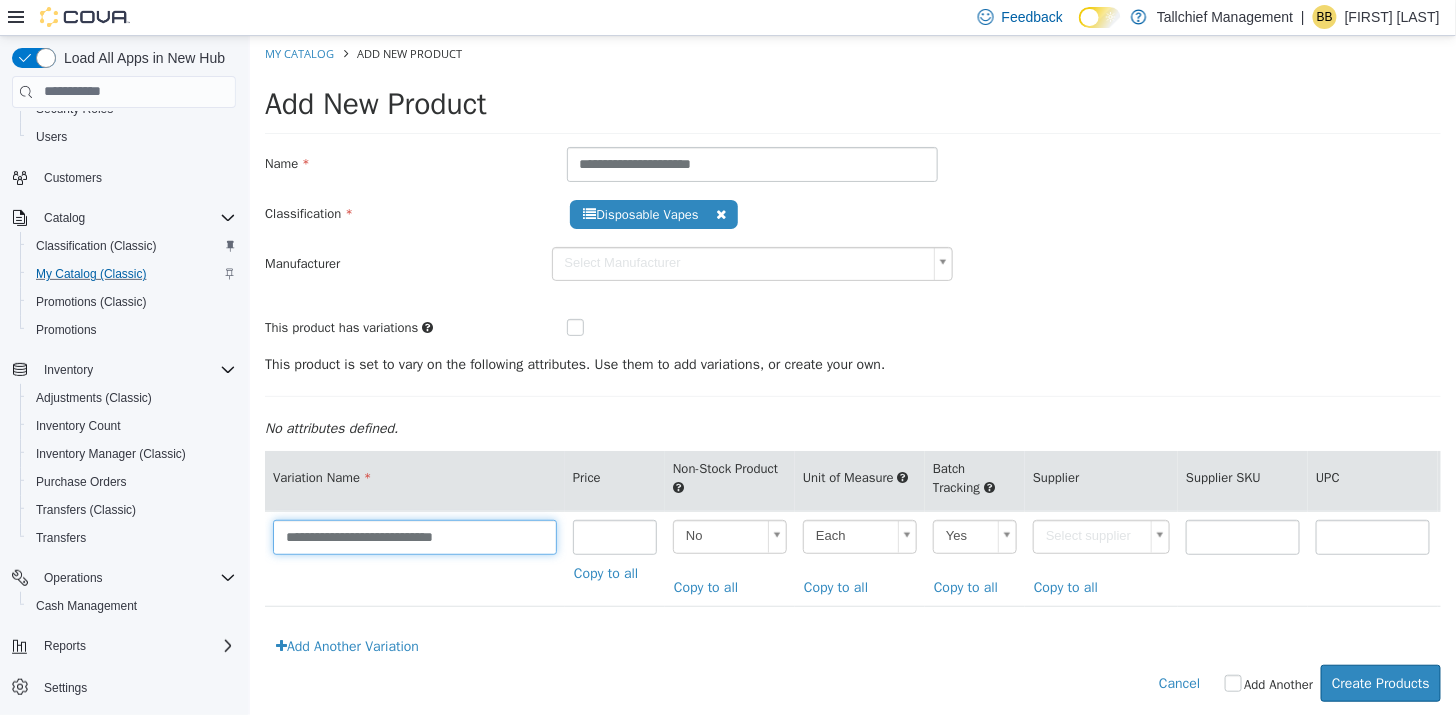 type on "**********" 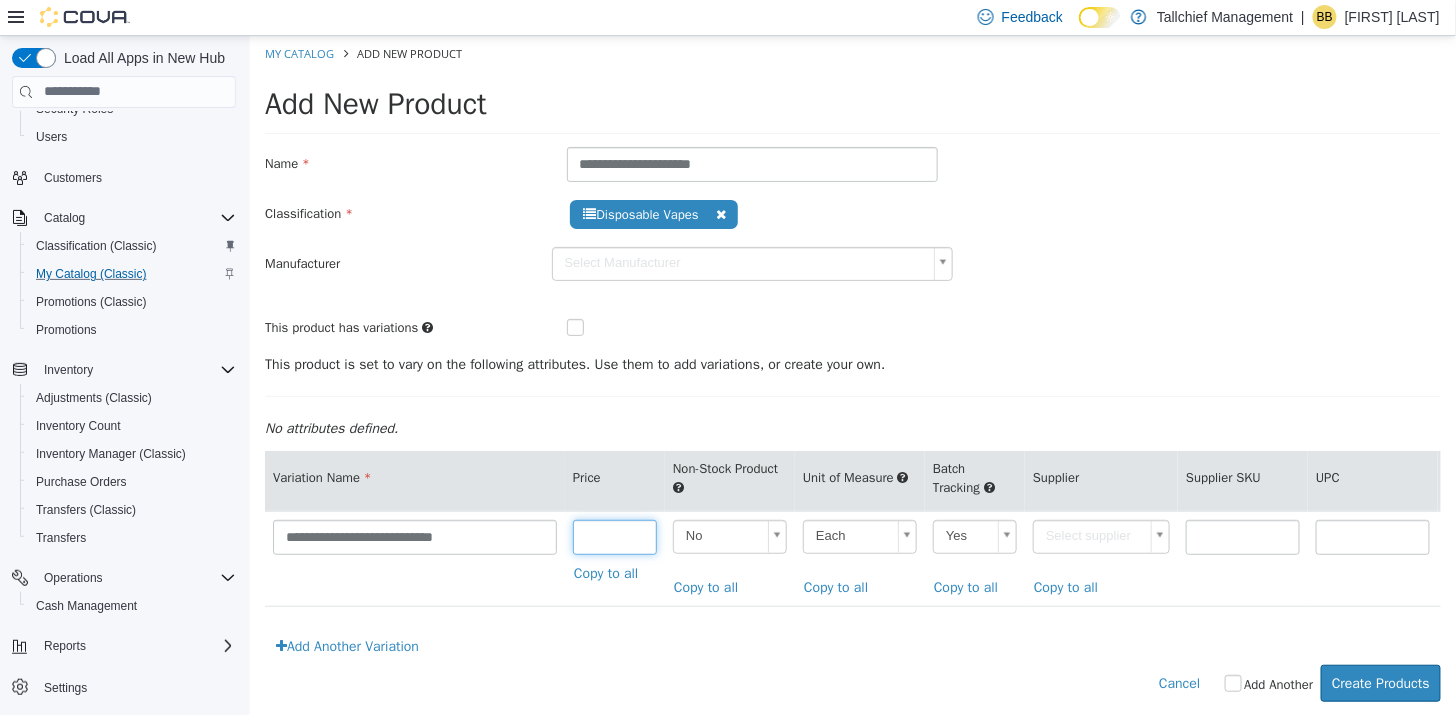 click at bounding box center [614, 536] 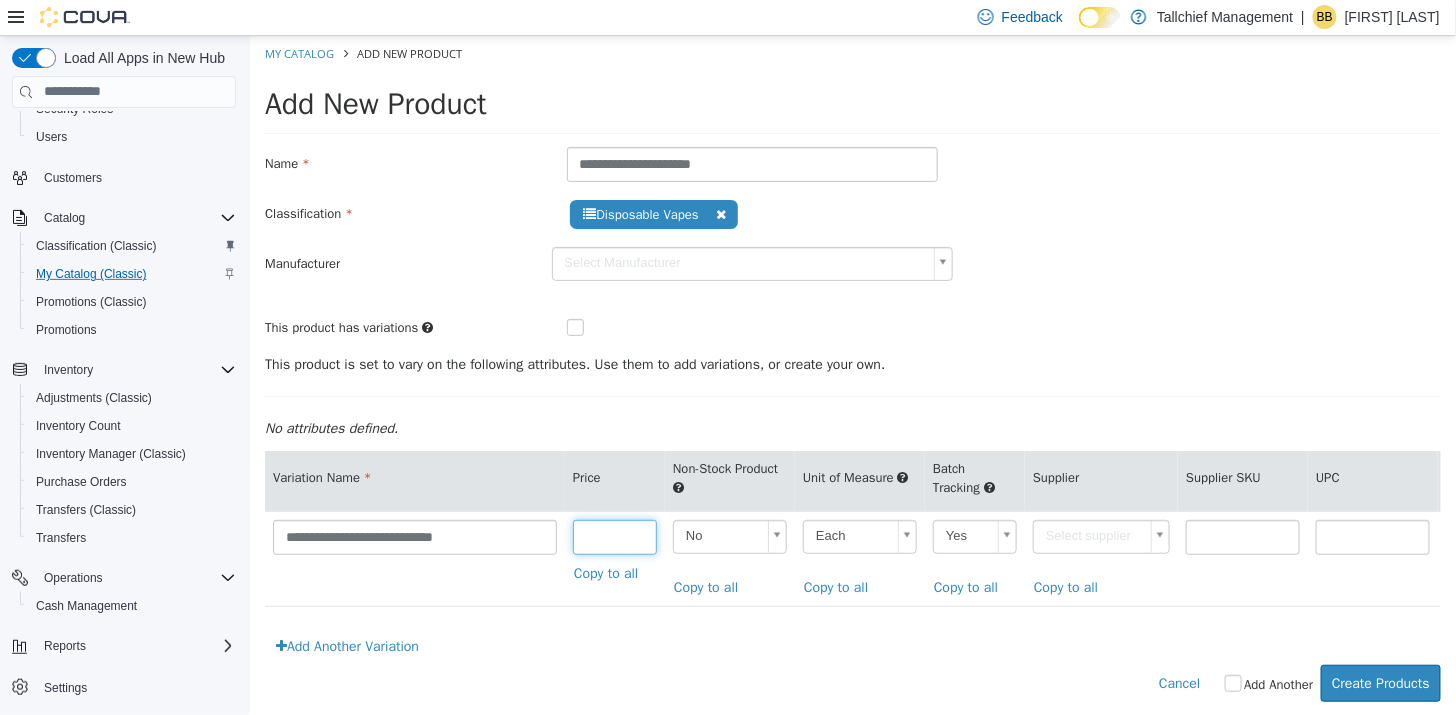 type on "**" 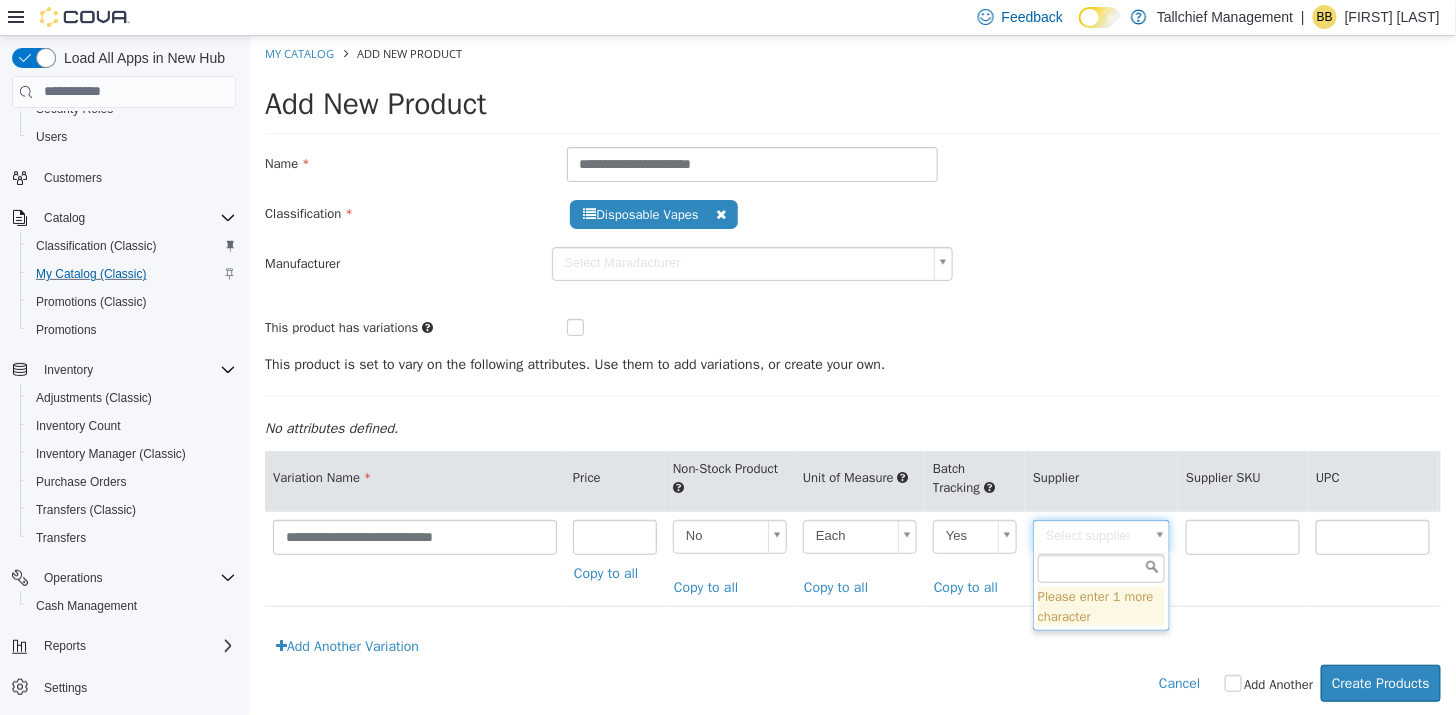 click on "**********" at bounding box center [852, 378] 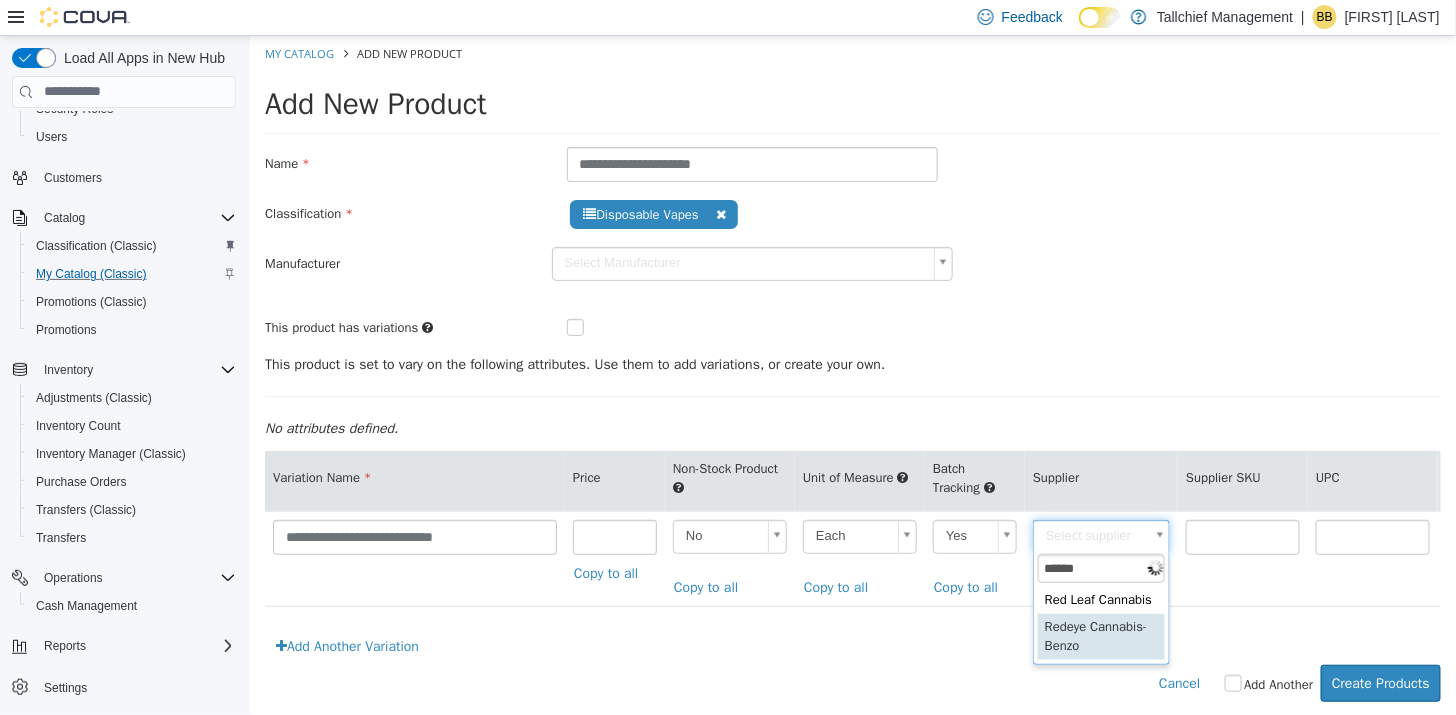 type on "******" 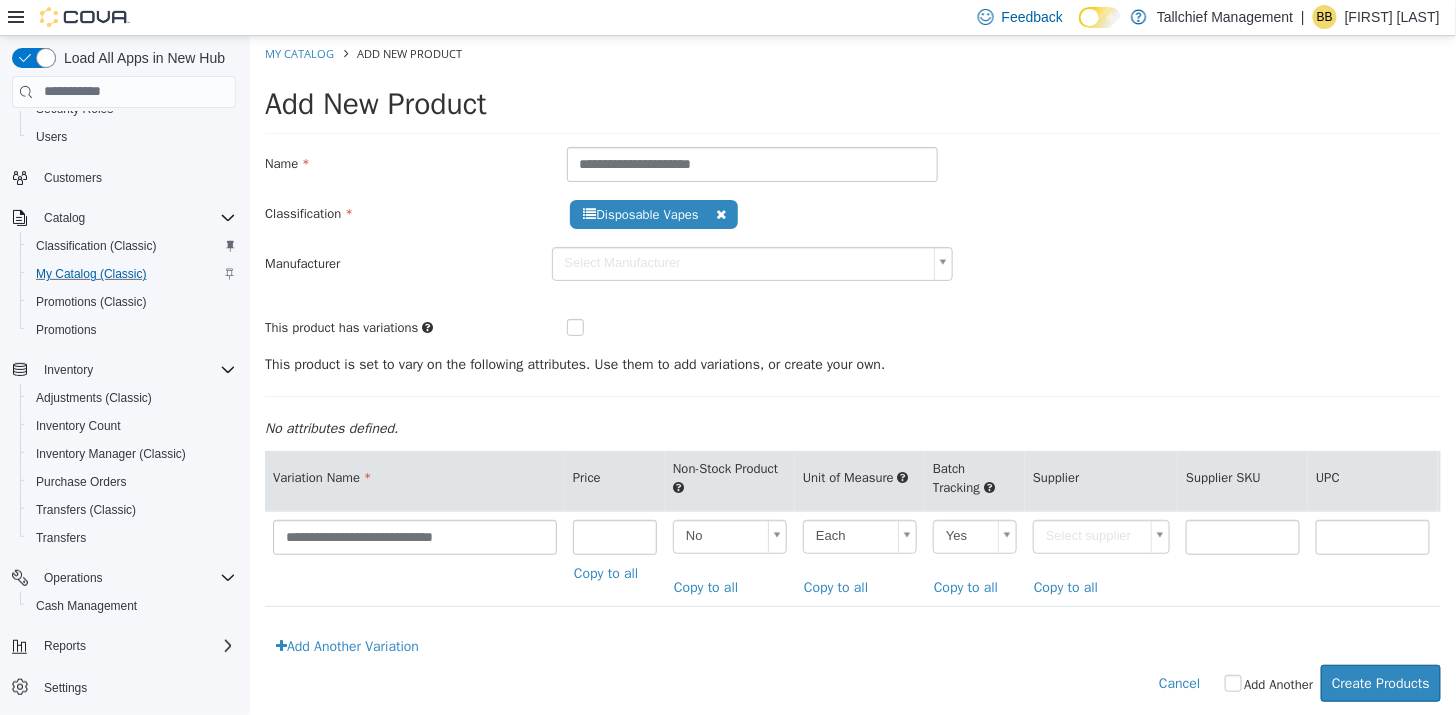 type on "******" 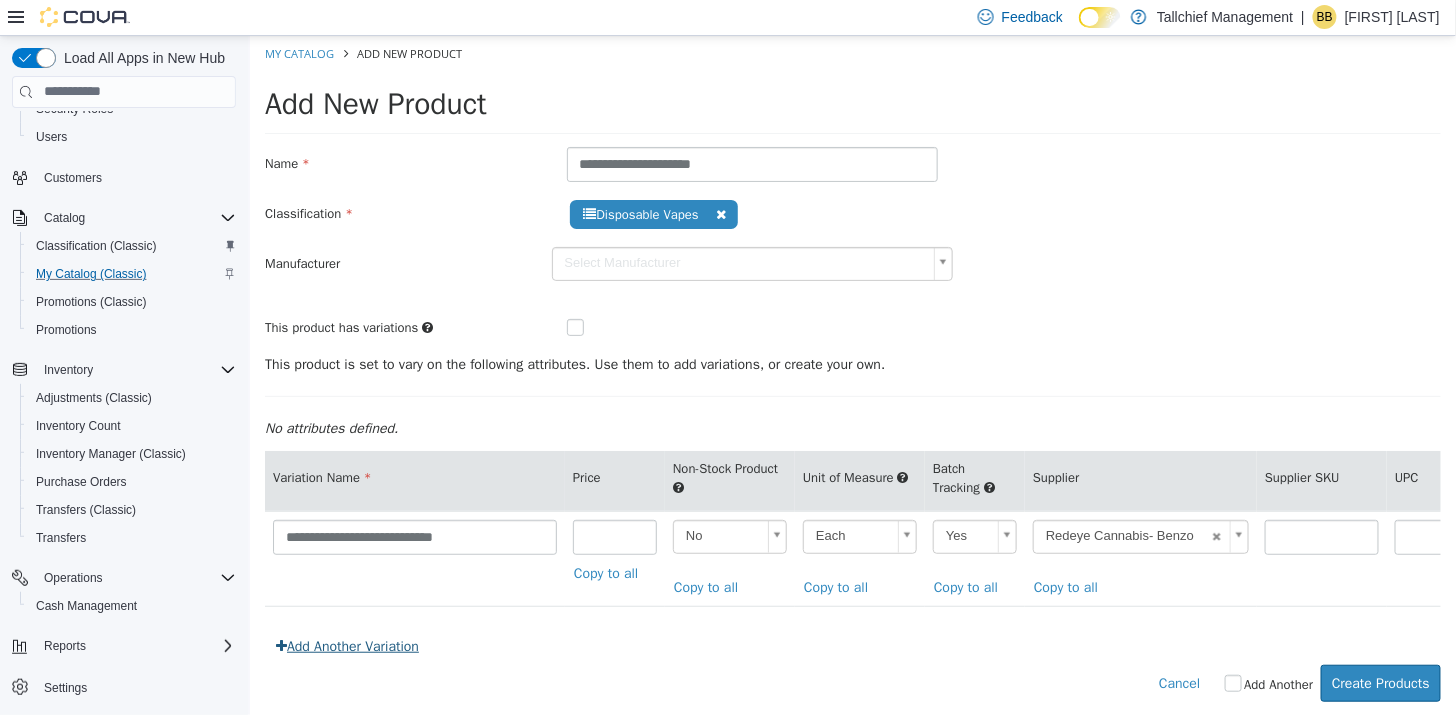 click on "Add Another Variation" at bounding box center [346, 645] 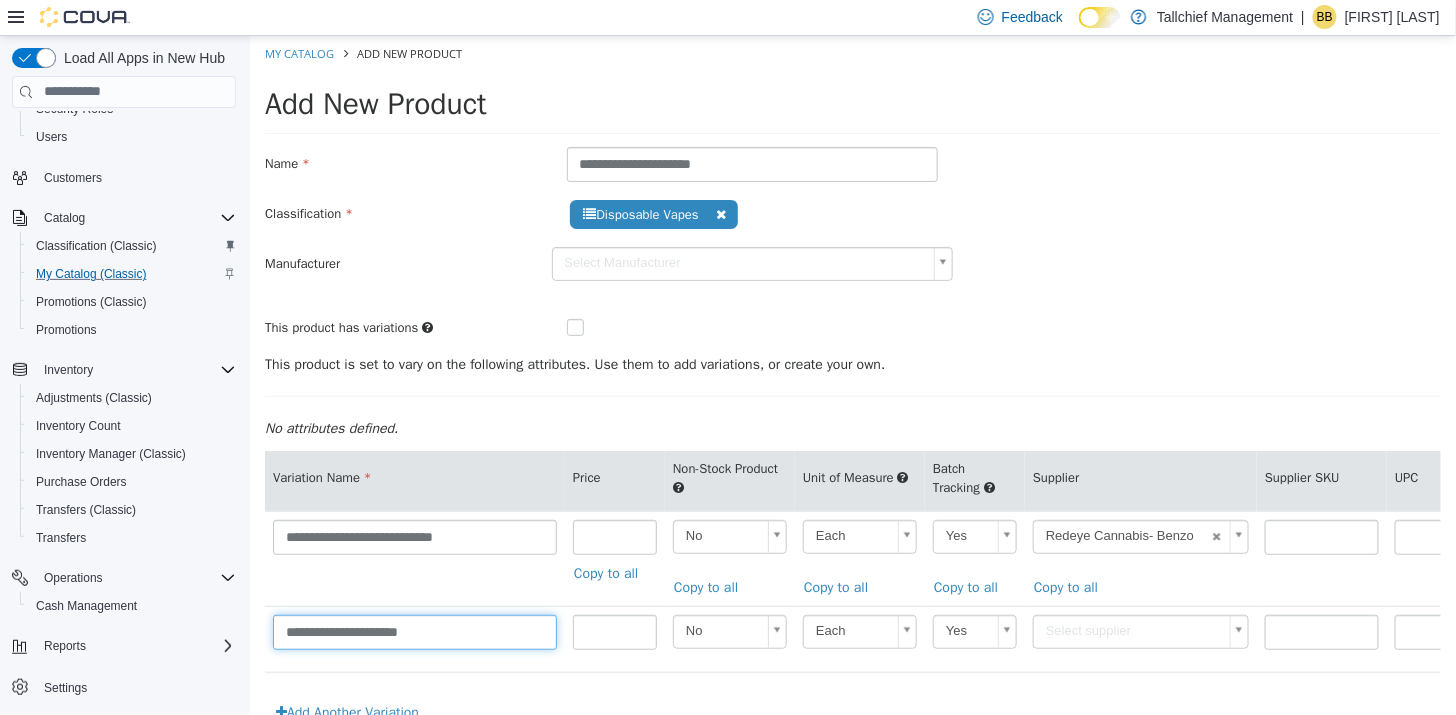 click on "**********" at bounding box center [414, 631] 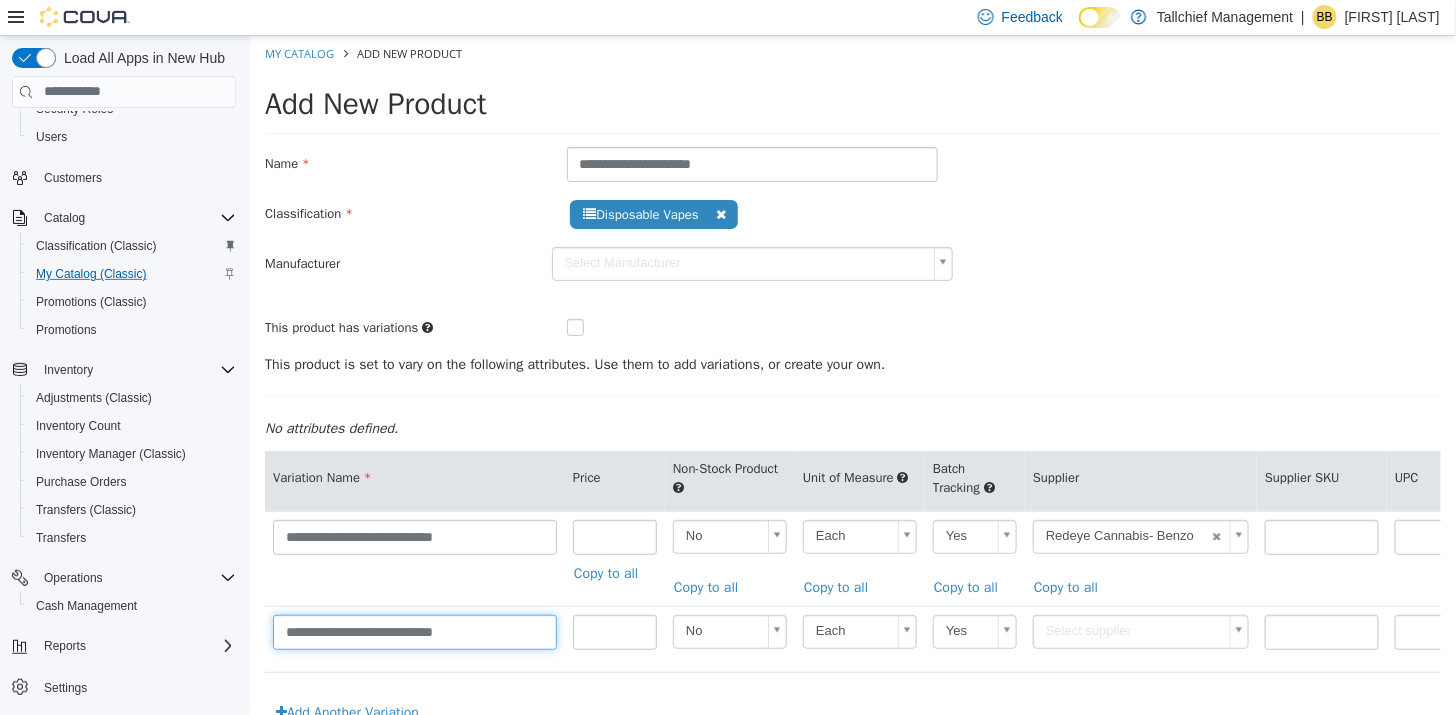 scroll, scrollTop: 91, scrollLeft: 0, axis: vertical 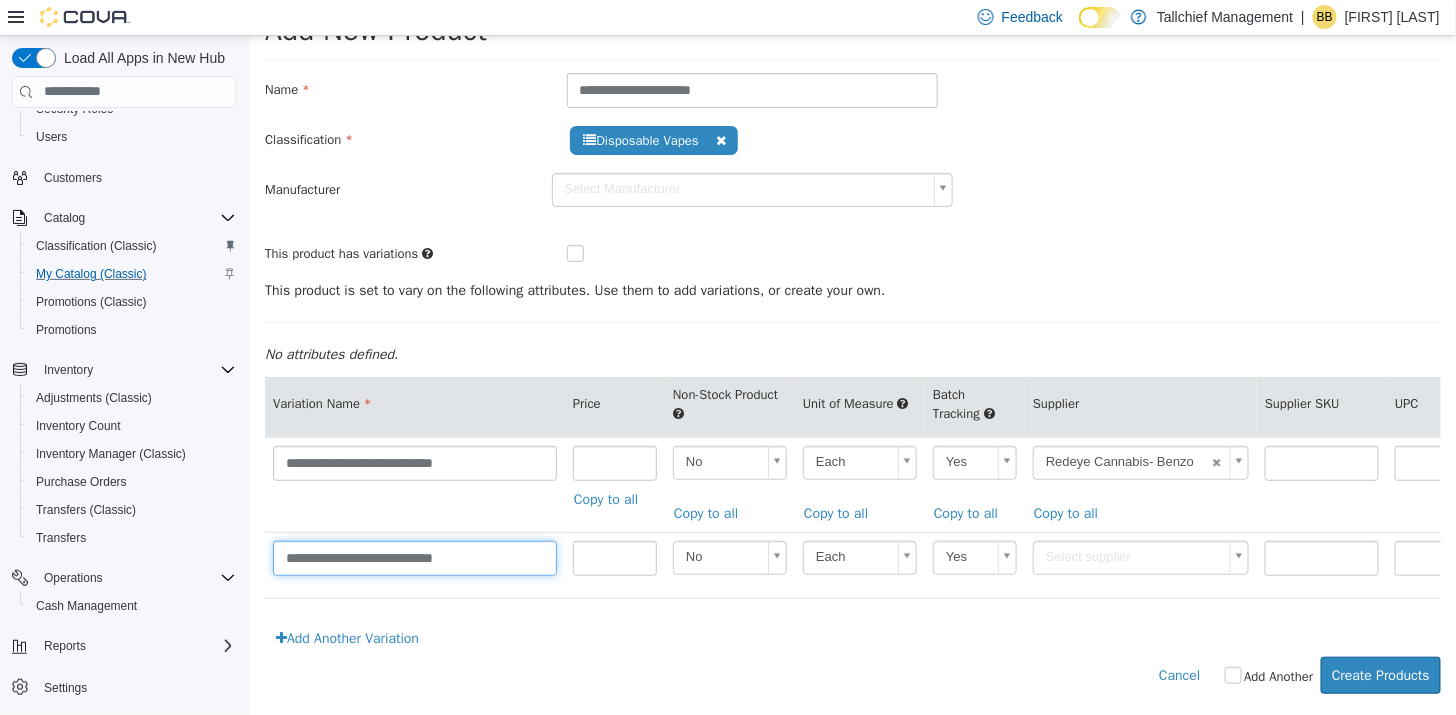 type on "**********" 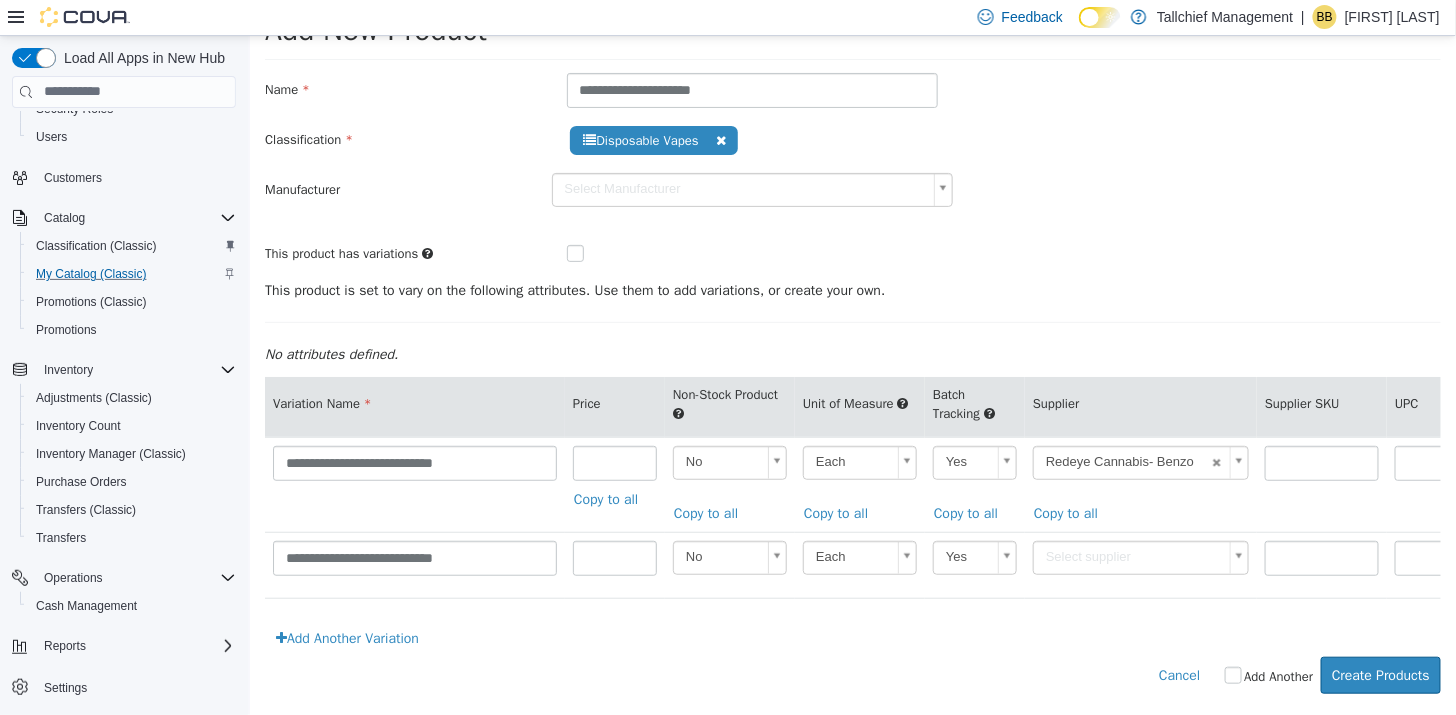 click on "Add Another Variation" at bounding box center (346, 637) 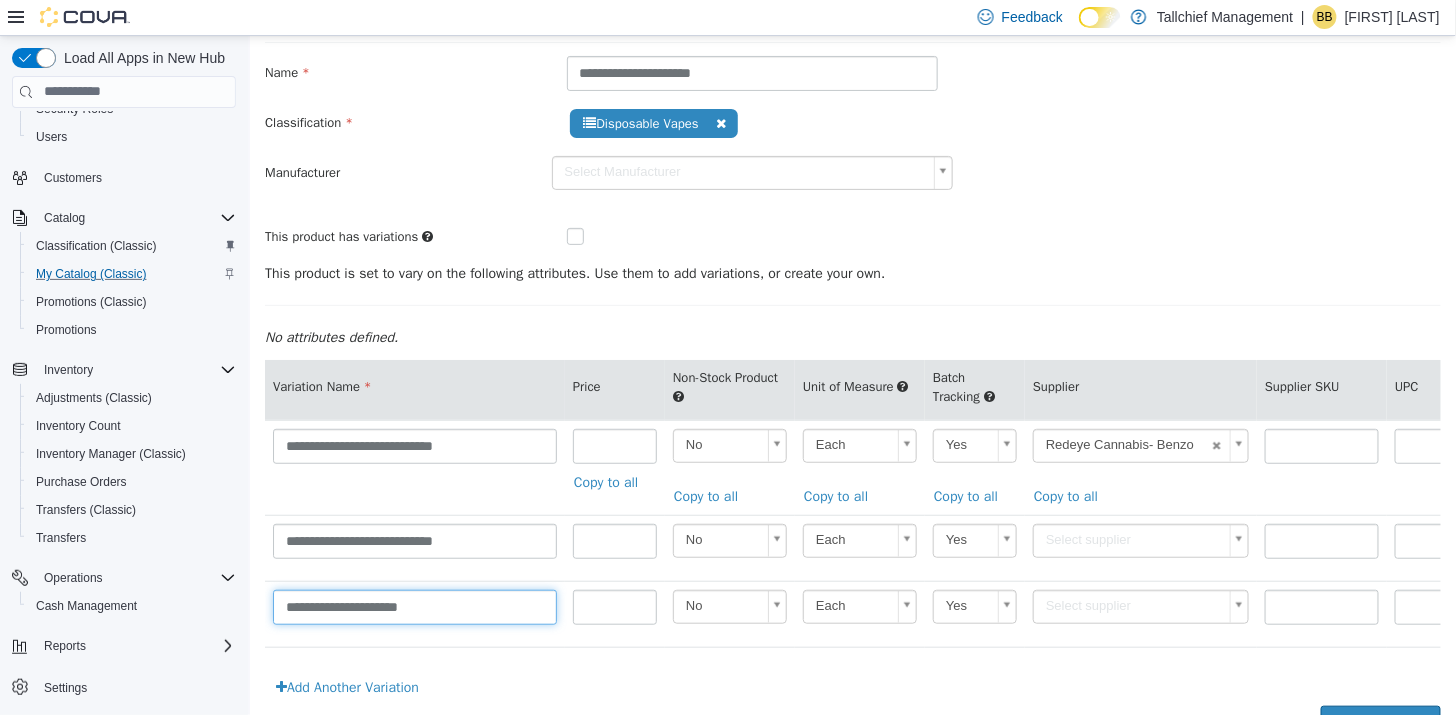 click on "**********" at bounding box center [414, 606] 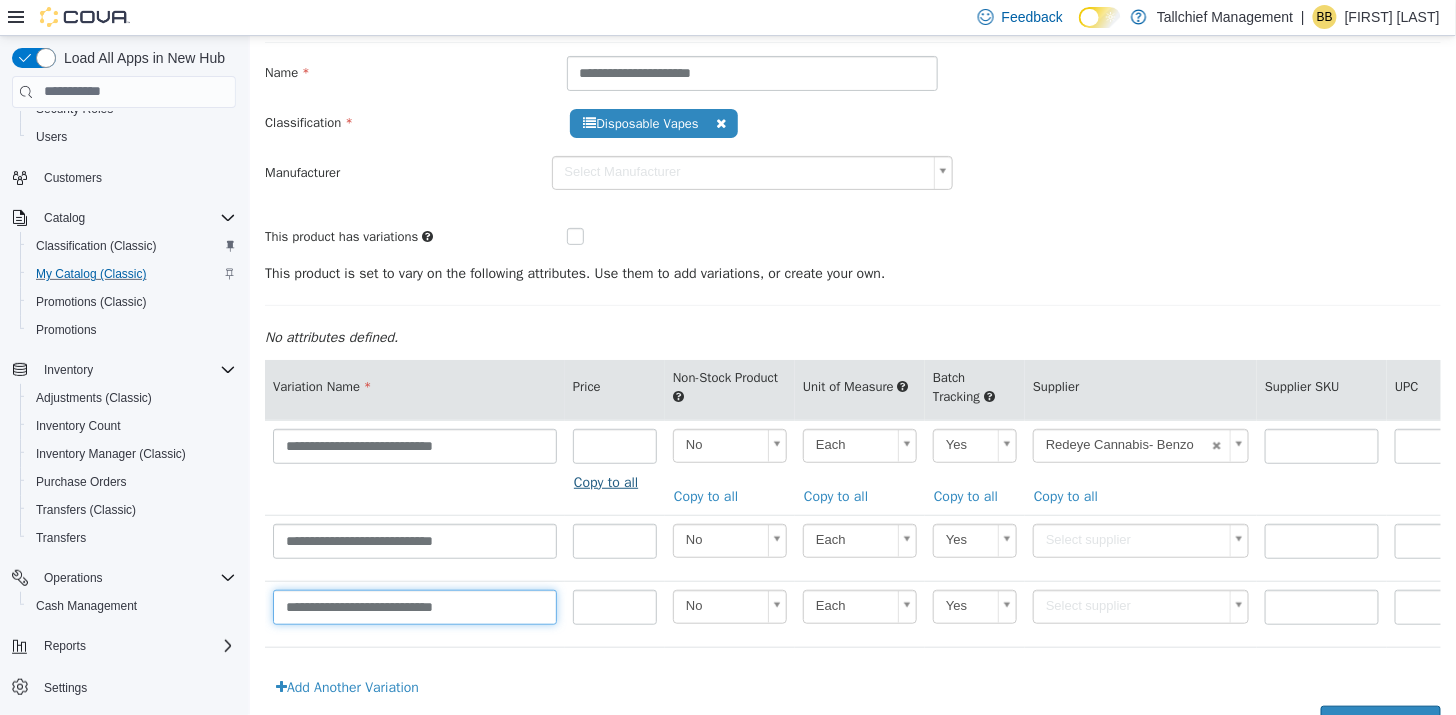 type on "**********" 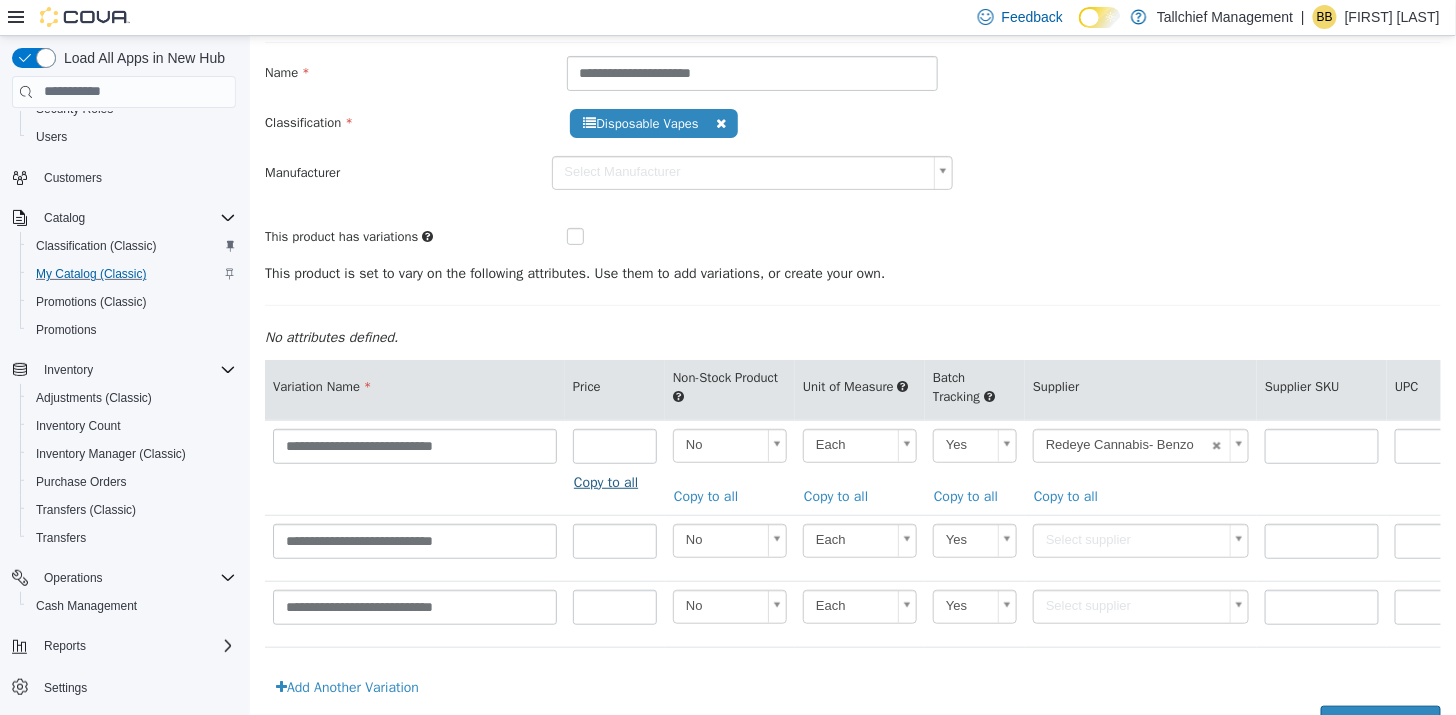click on "Copy to all" at bounding box center (610, 481) 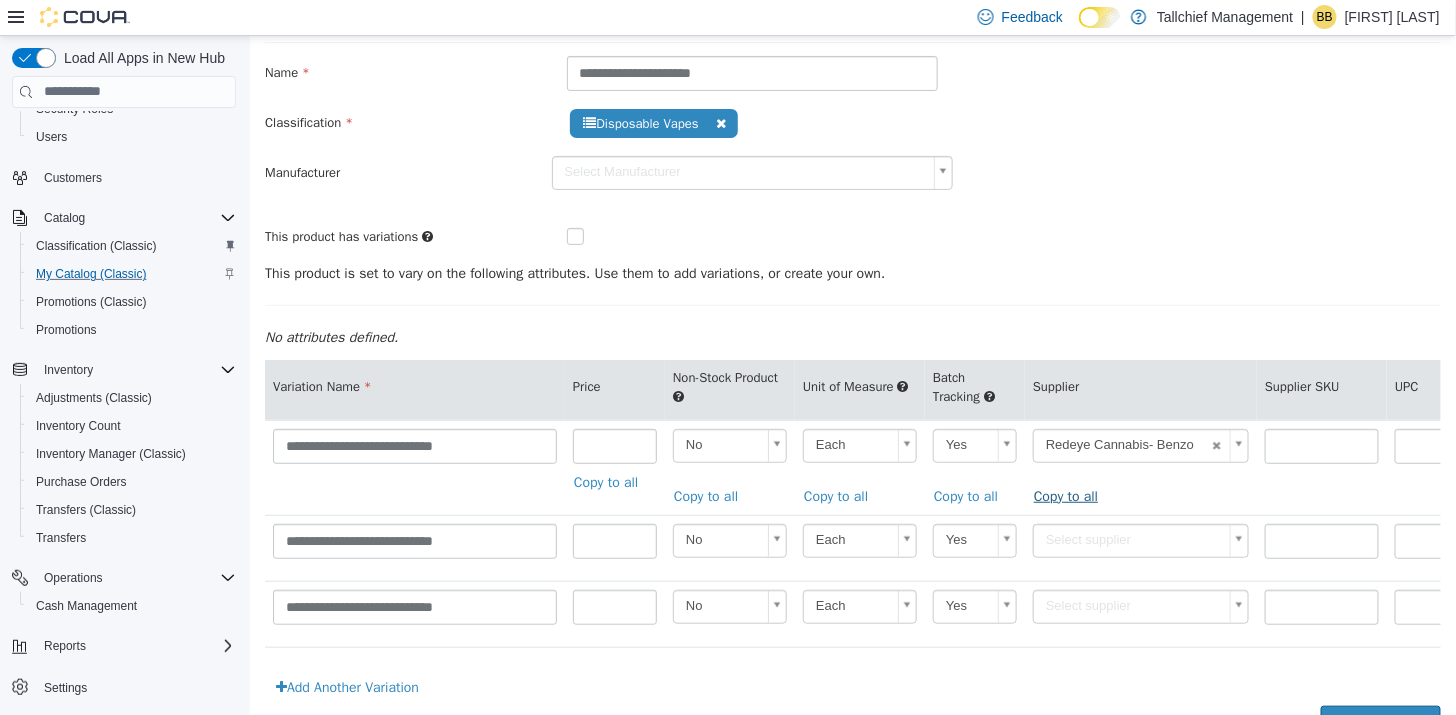 click on "Copy to all" at bounding box center (1070, 495) 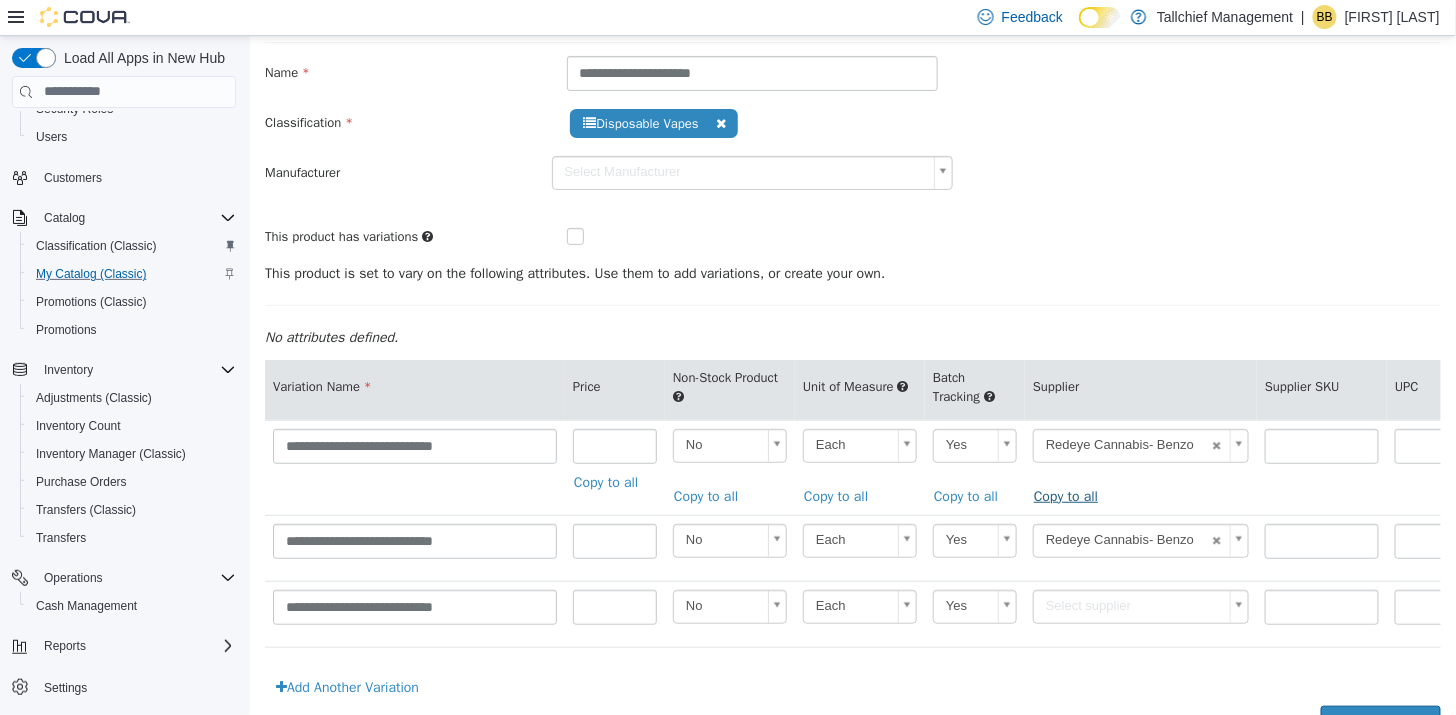 type on "******" 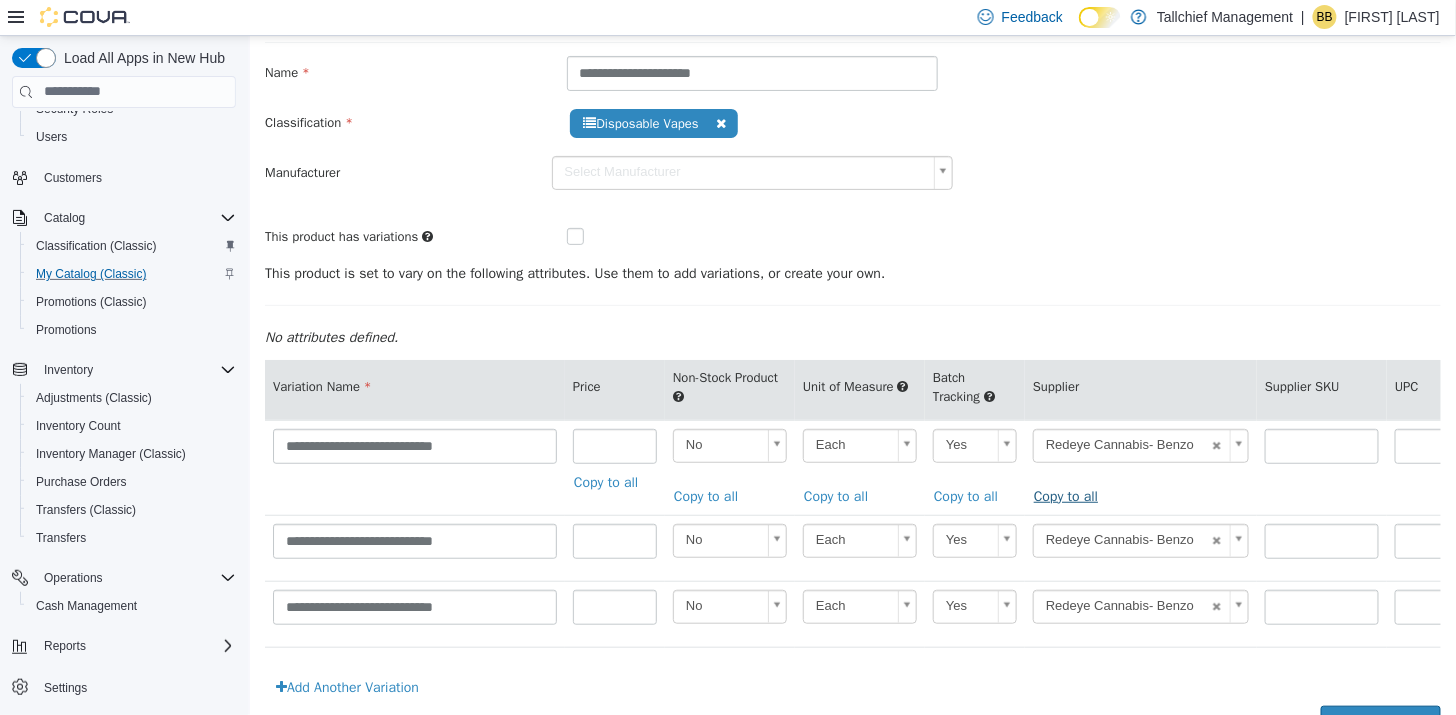 scroll, scrollTop: 157, scrollLeft: 0, axis: vertical 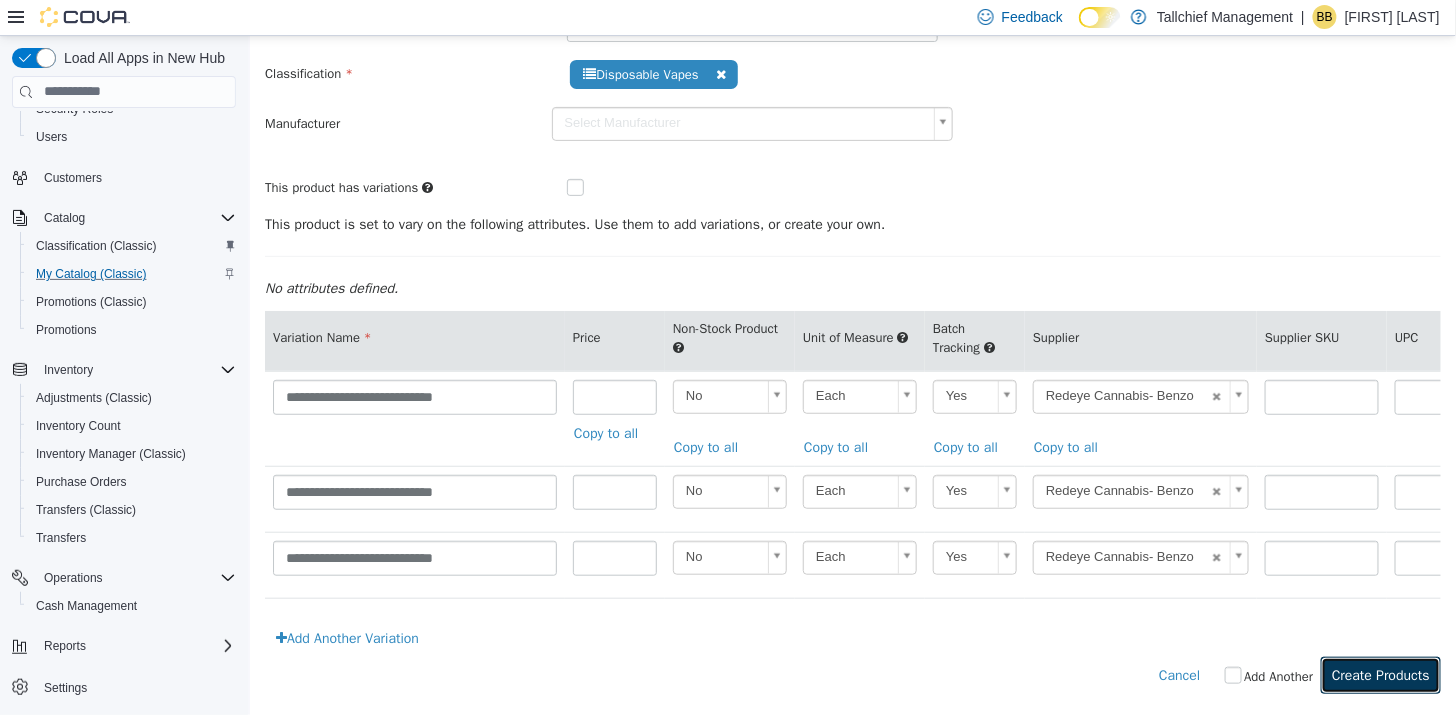 click on "Create Products" at bounding box center (1380, 674) 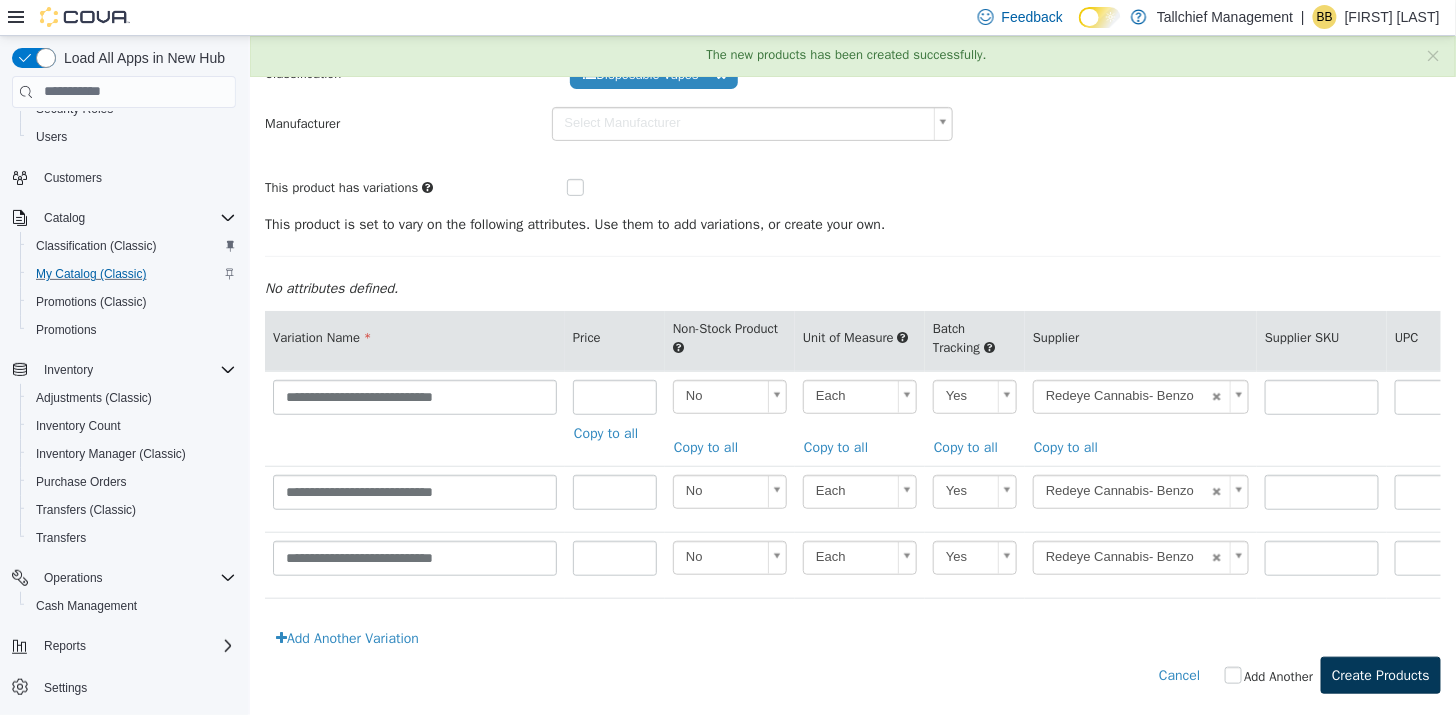 scroll, scrollTop: 0, scrollLeft: 0, axis: both 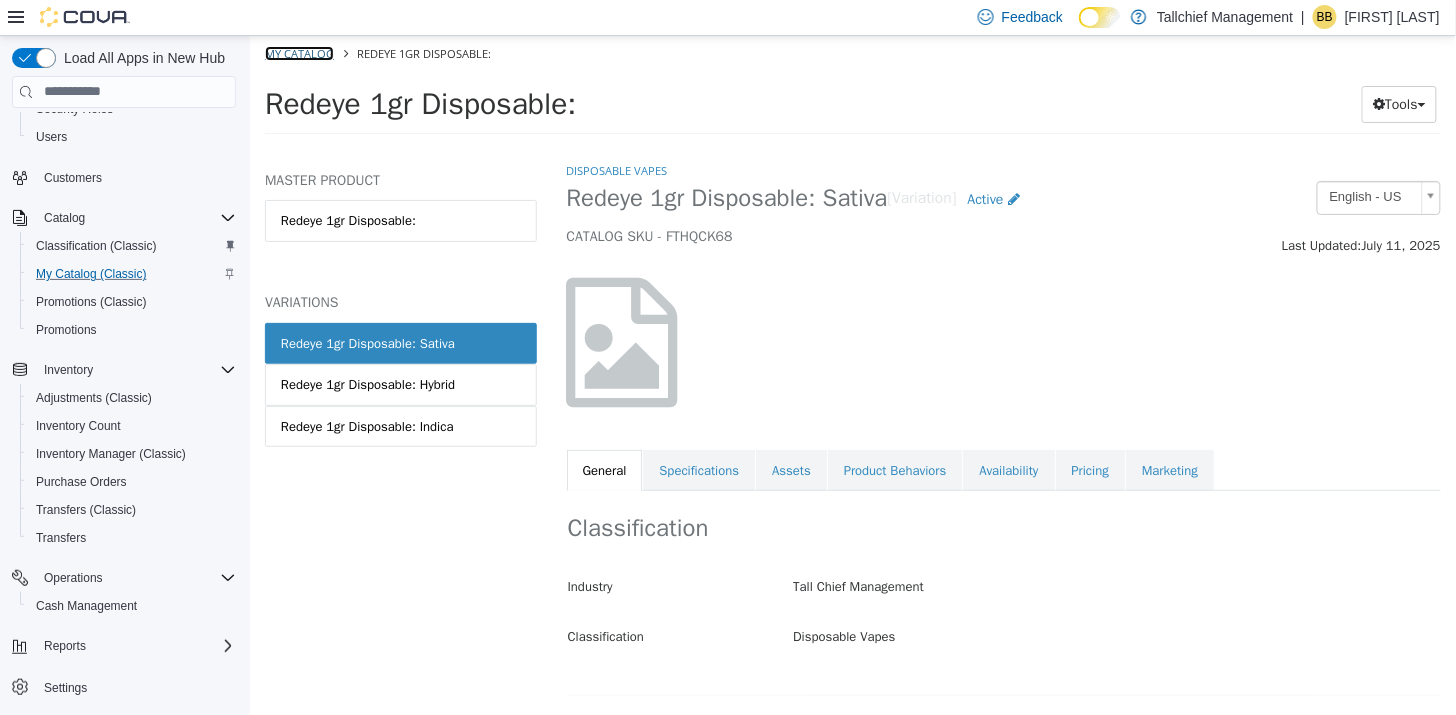 click on "My Catalog" at bounding box center [298, 52] 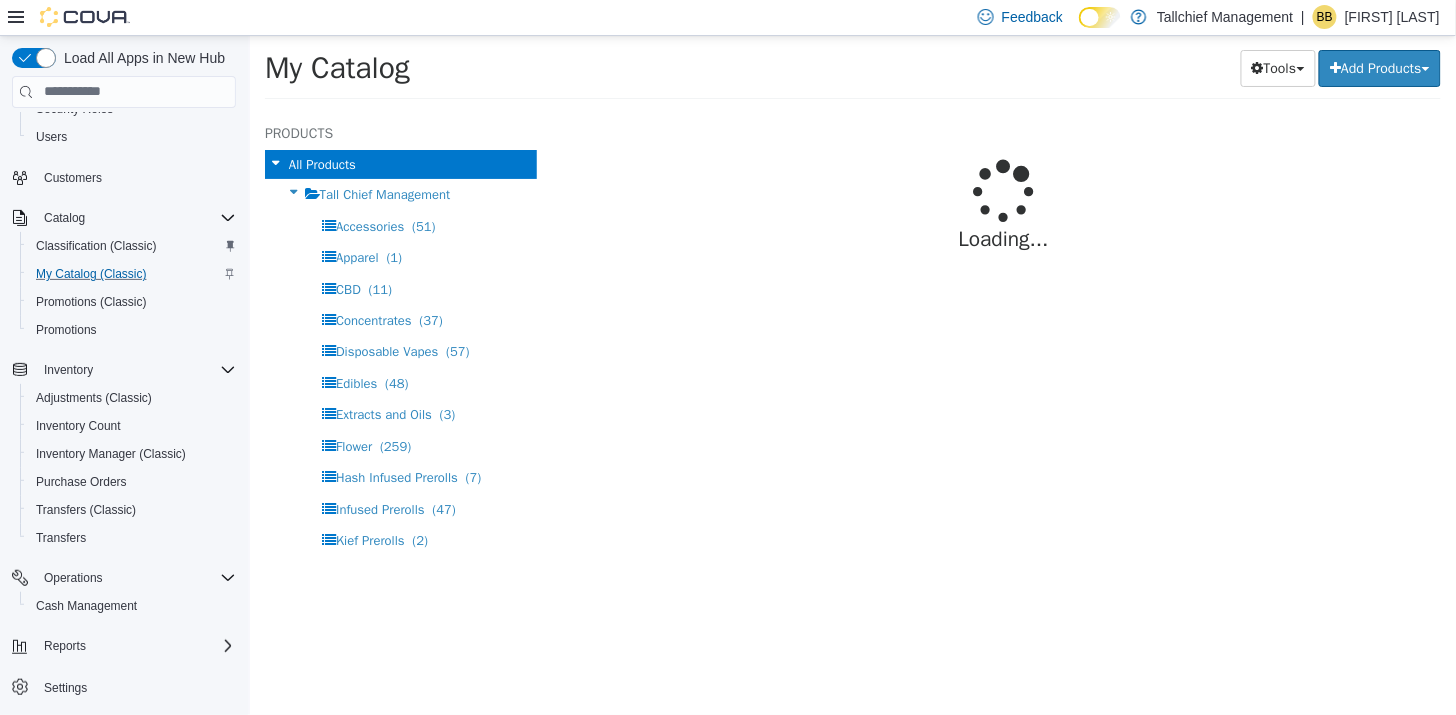 select on "**********" 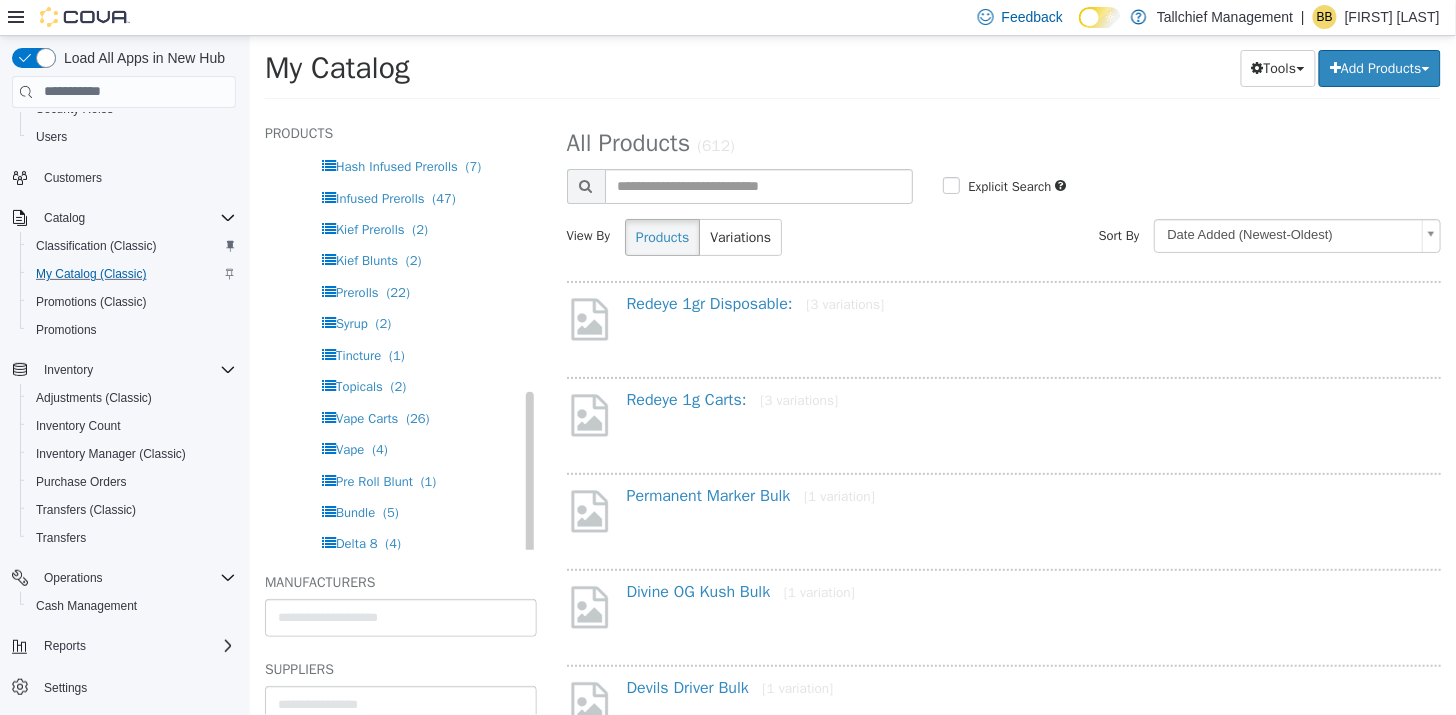 scroll, scrollTop: 384, scrollLeft: 0, axis: vertical 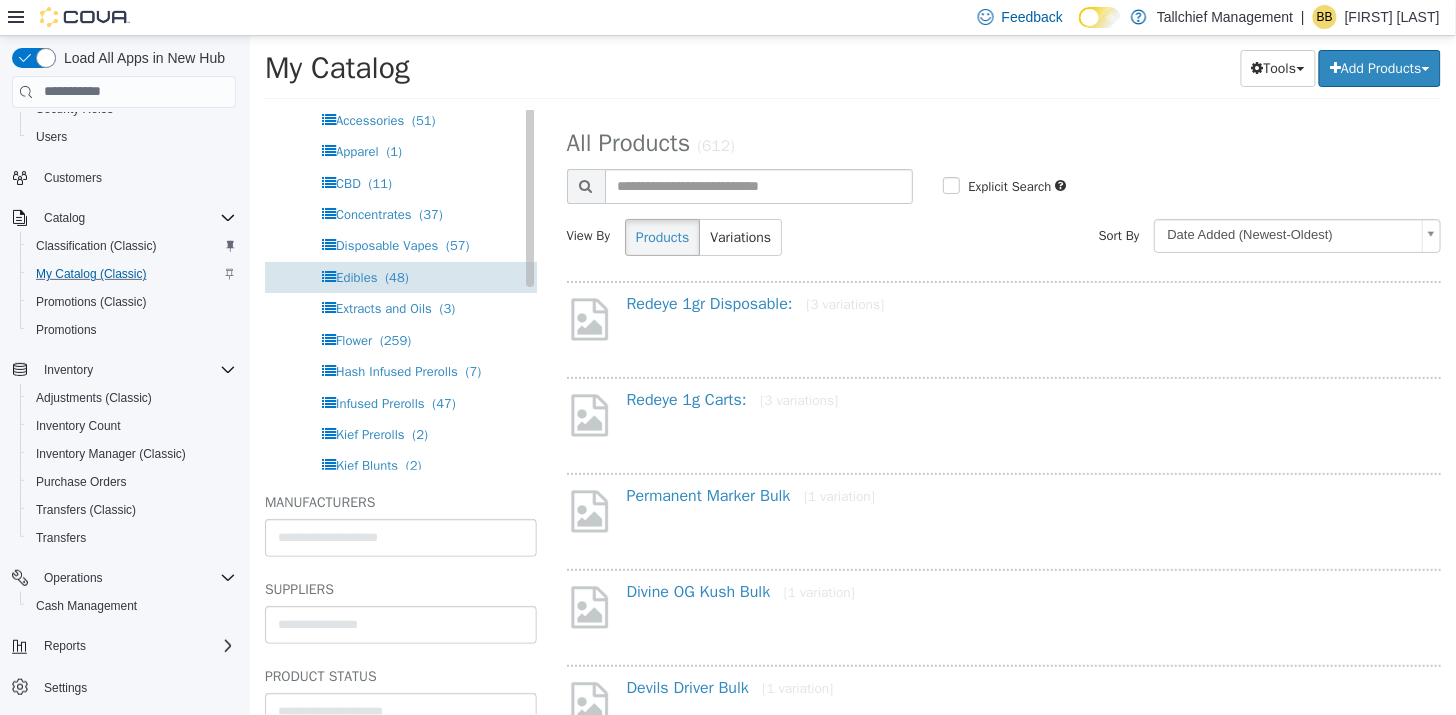 click on "Edibles" at bounding box center (355, 276) 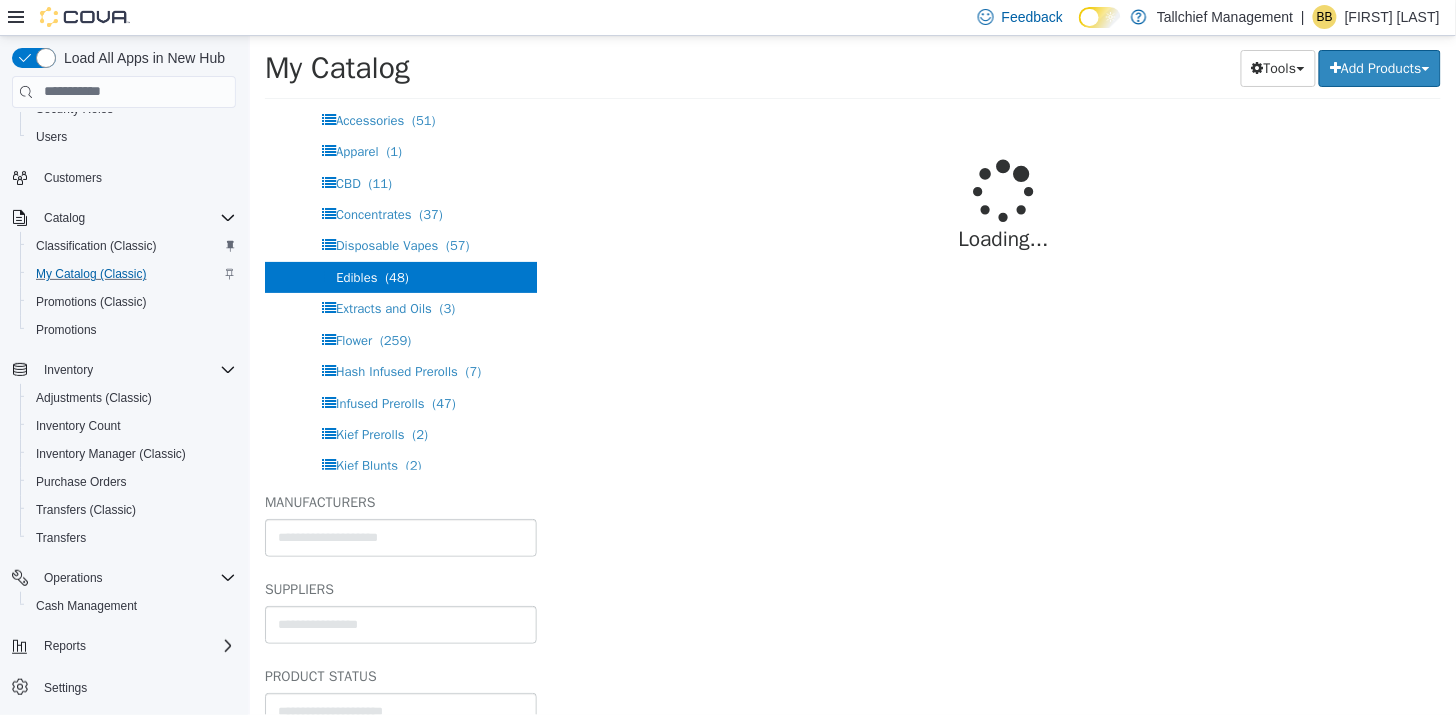 select on "**********" 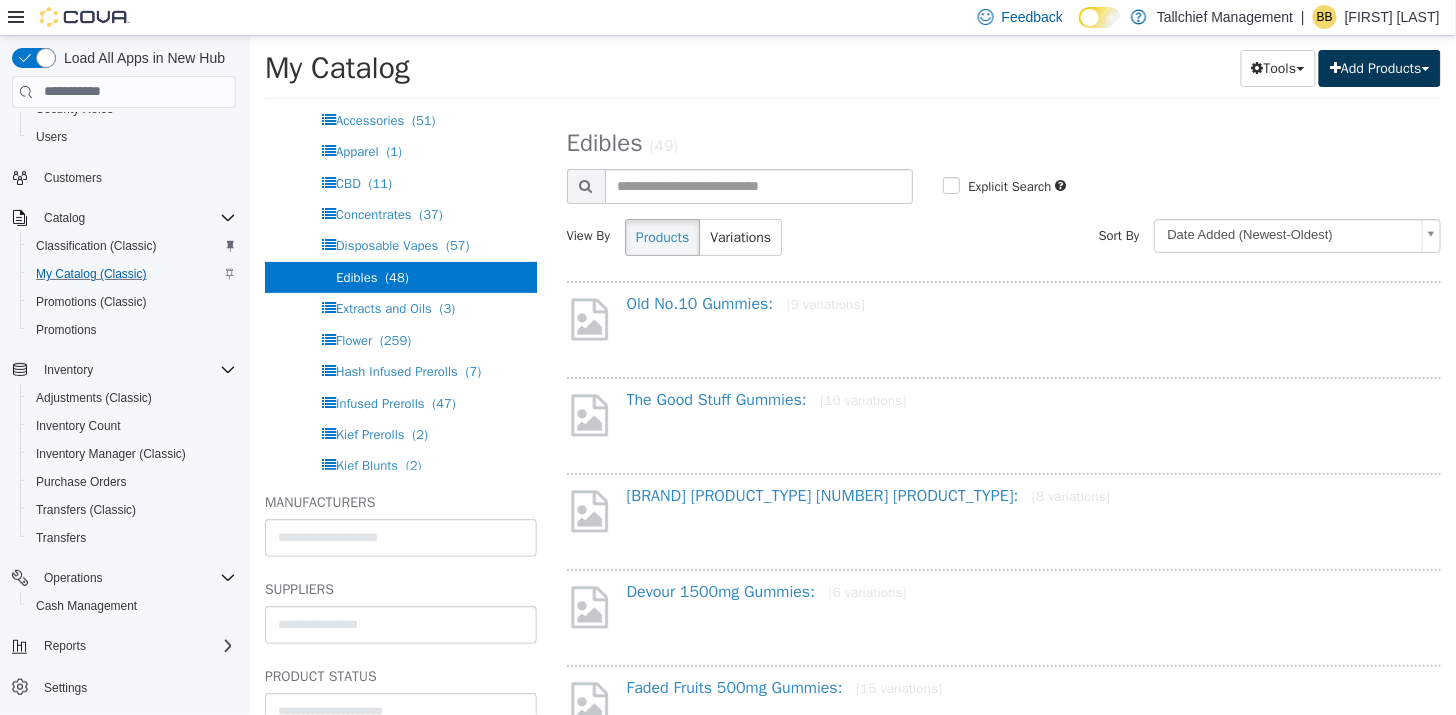 click on "Add Products" at bounding box center [1379, 67] 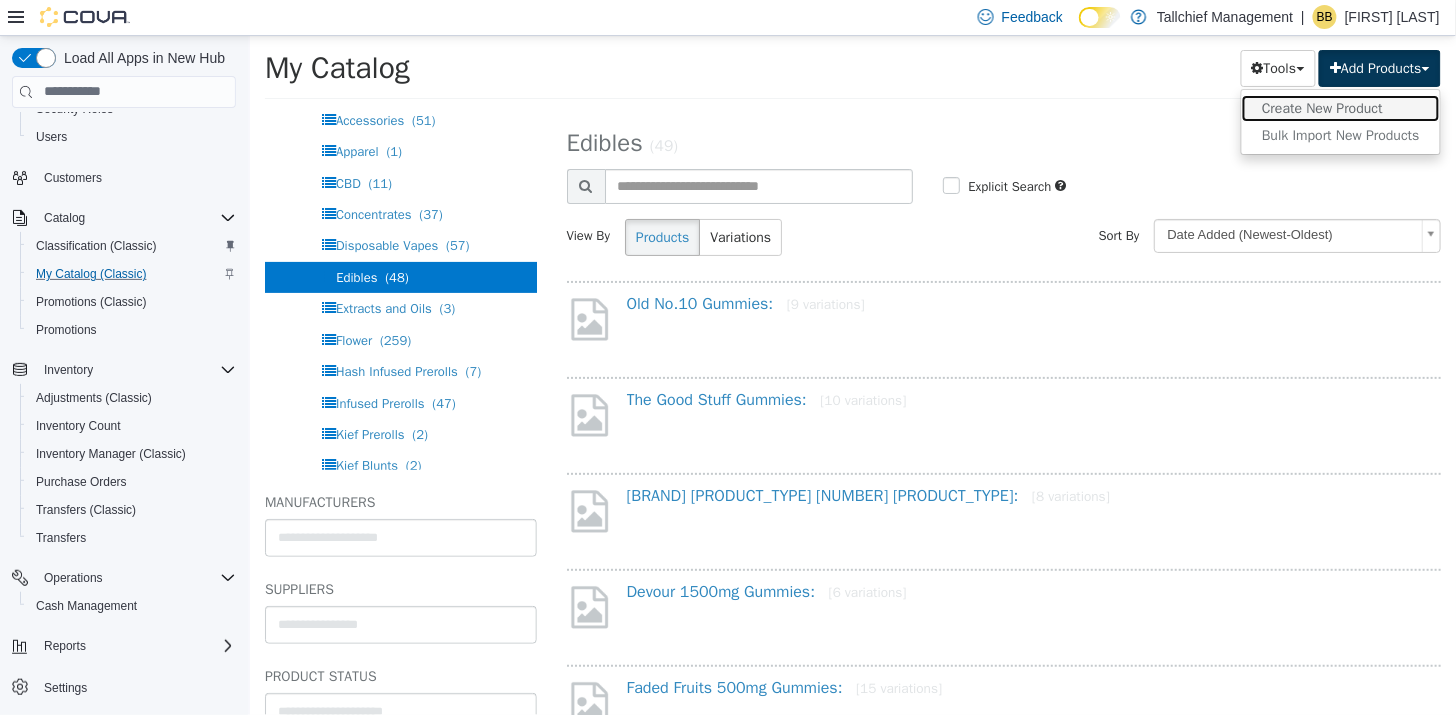 click on "Create New Product" at bounding box center [1340, 107] 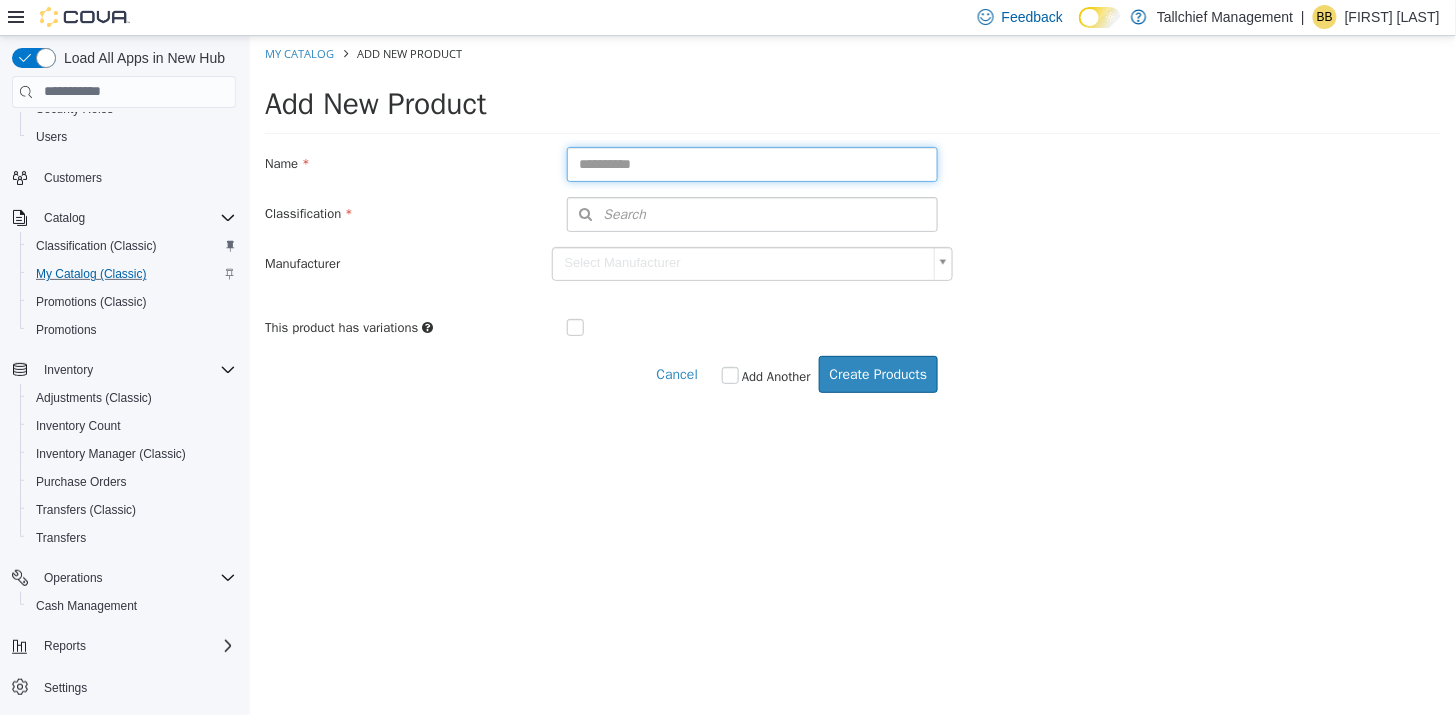 click at bounding box center (752, 163) 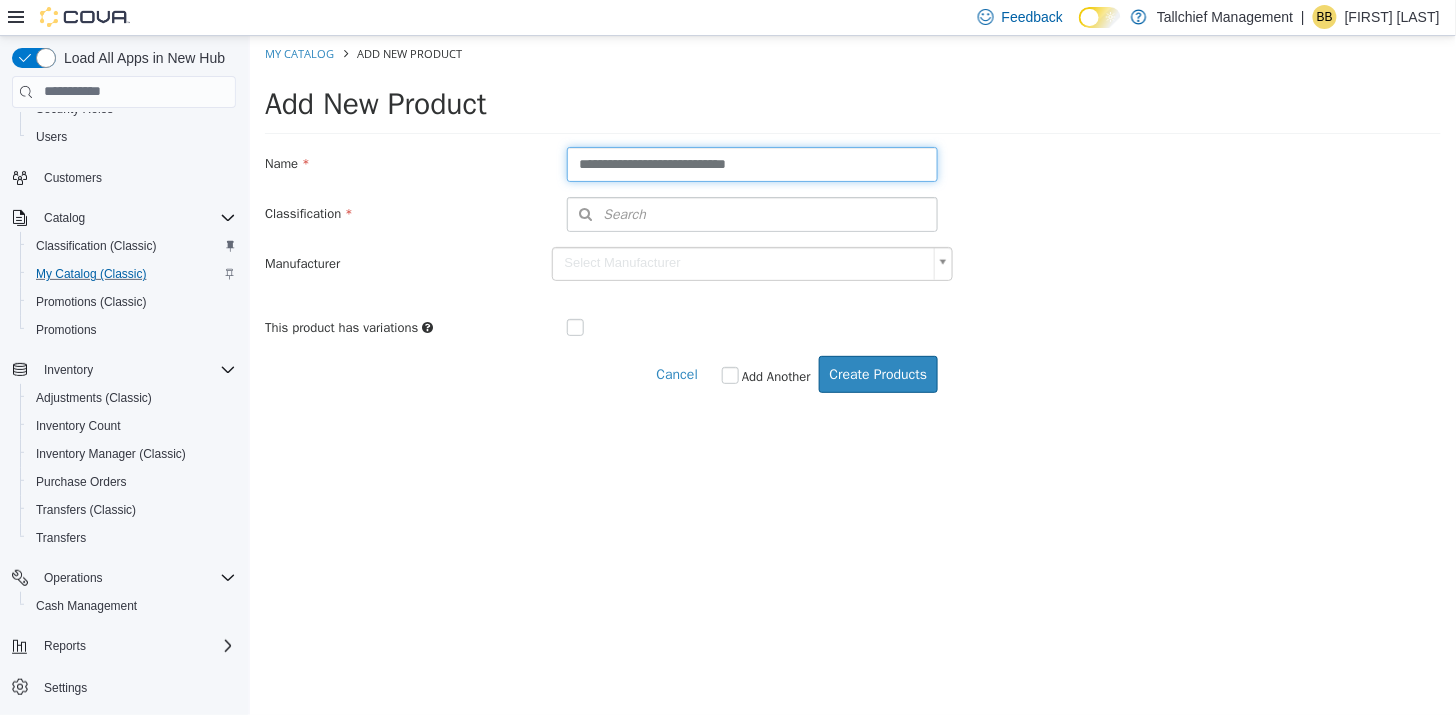 type on "**********" 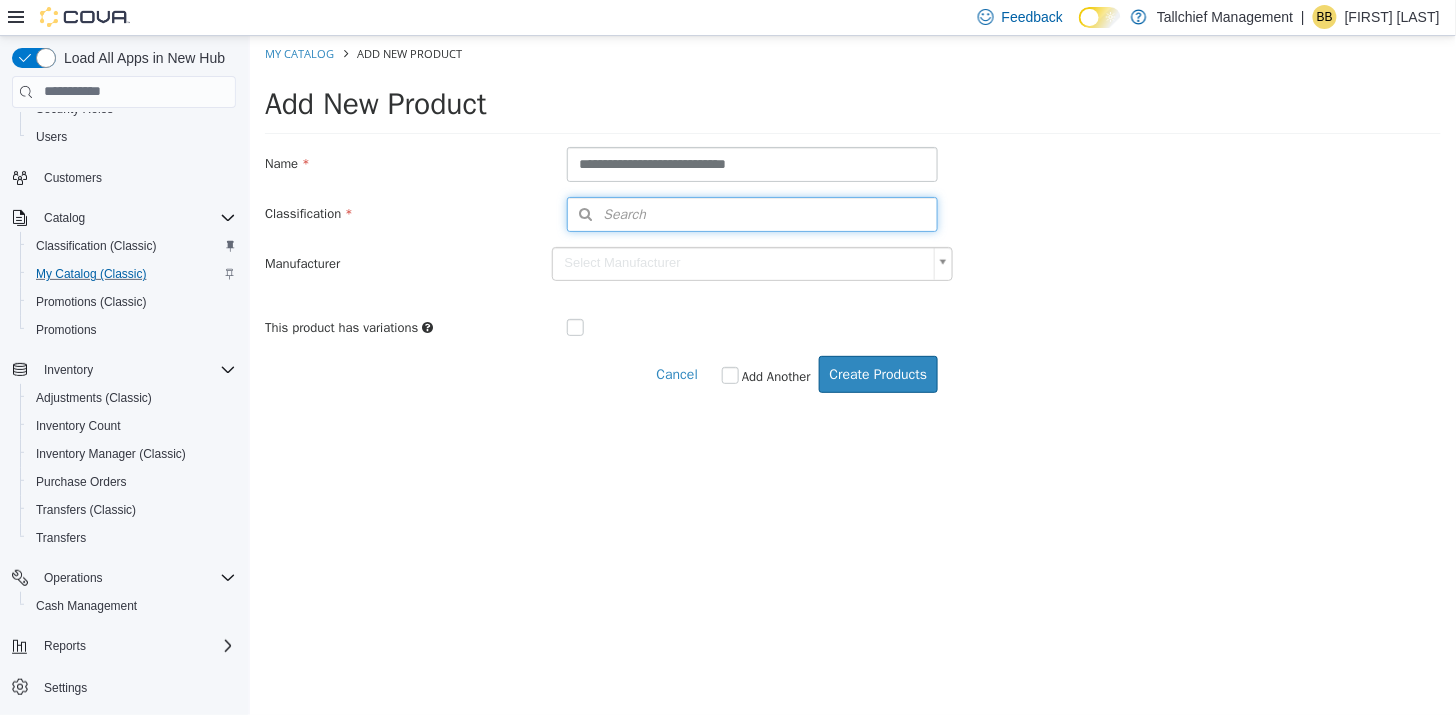click on "Search" at bounding box center [752, 213] 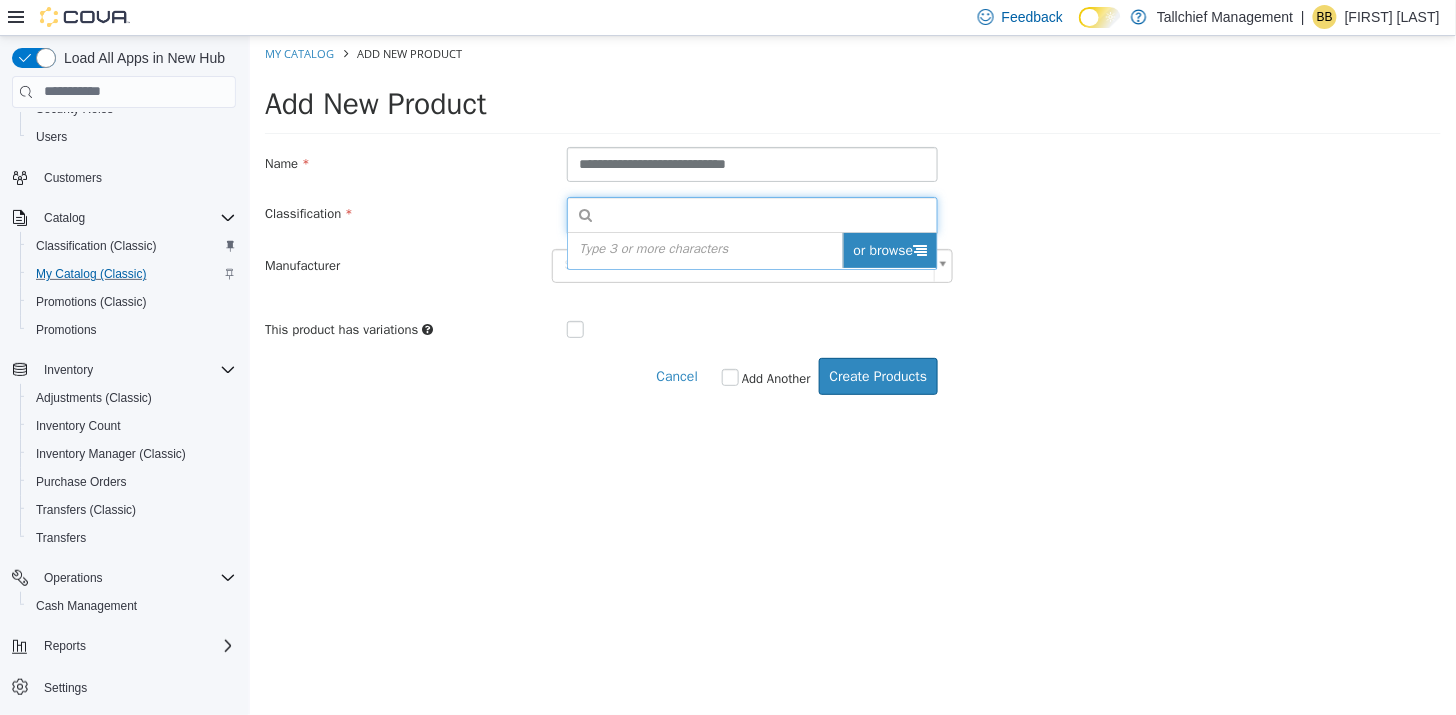 click at bounding box center [919, 249] 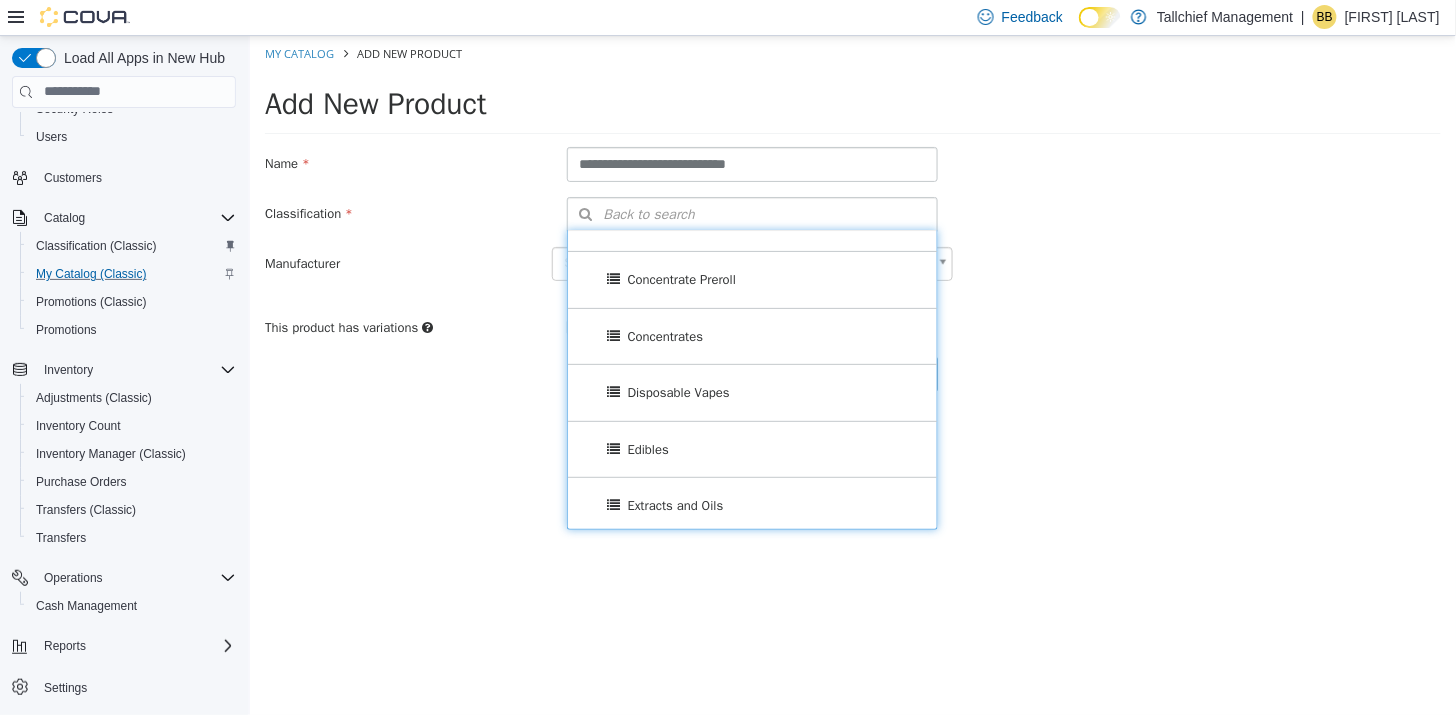 scroll, scrollTop: 205, scrollLeft: 0, axis: vertical 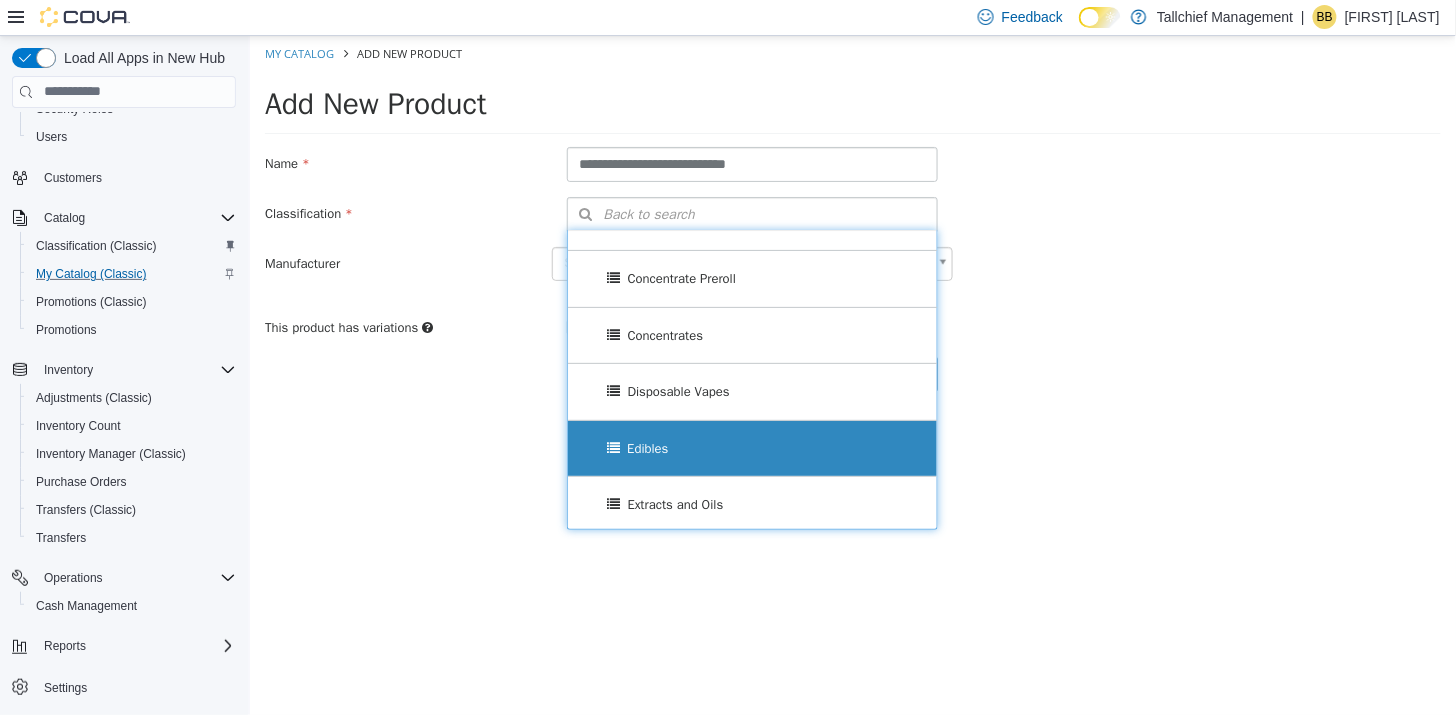 click on "Edibles" at bounding box center (752, 448) 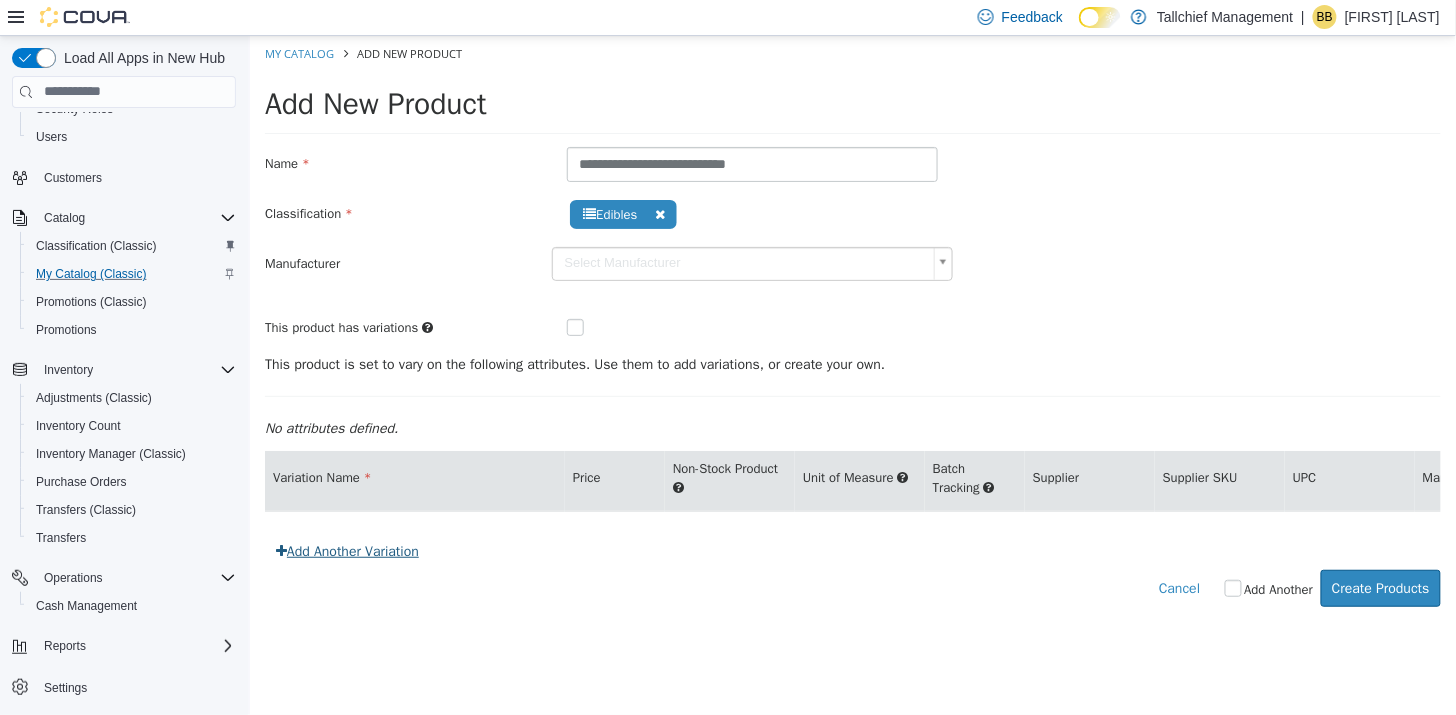 click on "Add Another Variation" at bounding box center (346, 550) 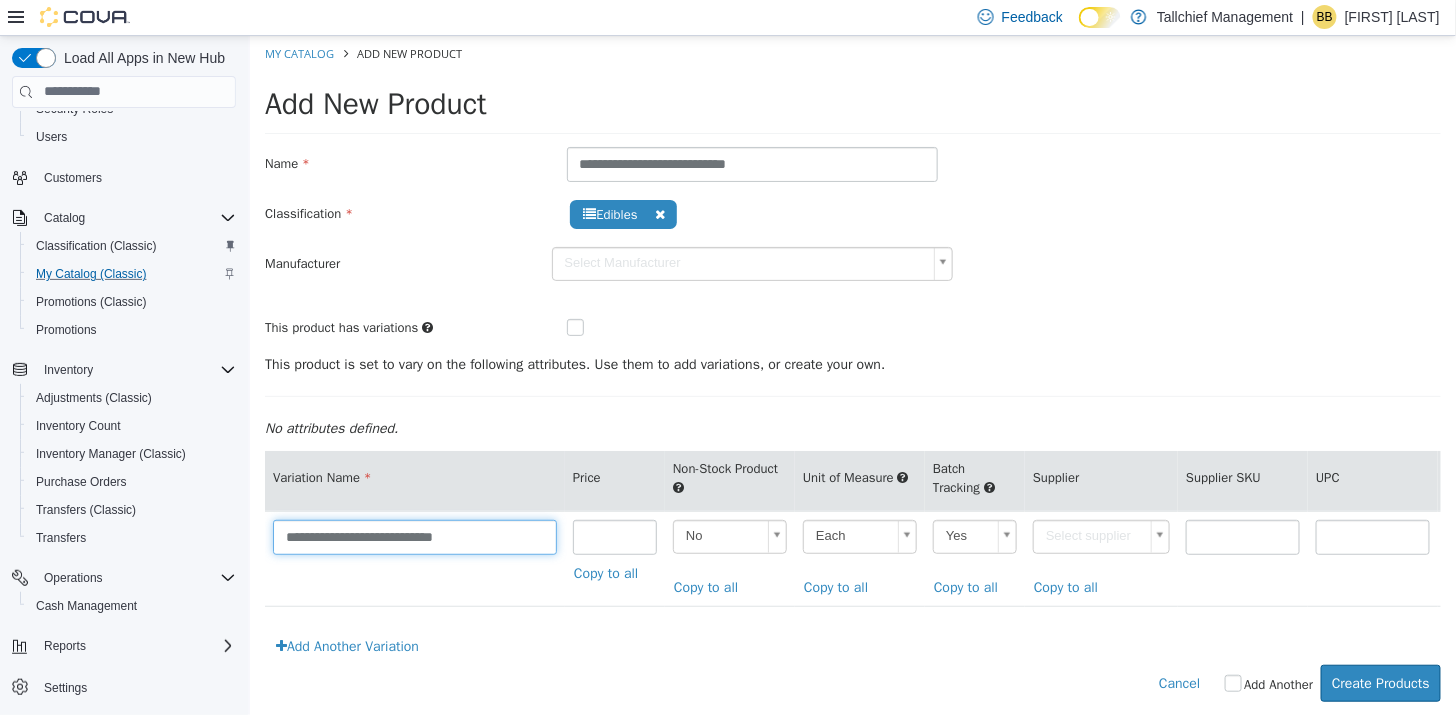 click on "**********" at bounding box center [414, 536] 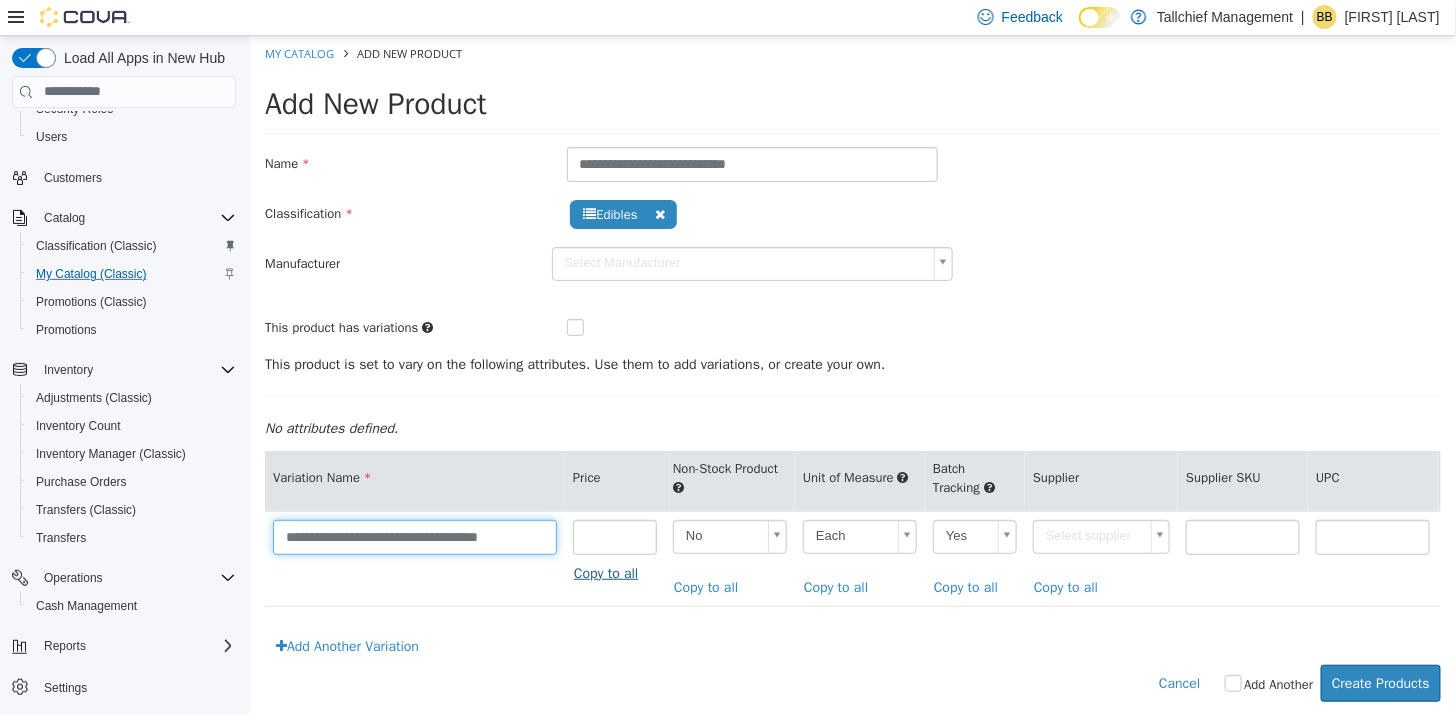 type on "**********" 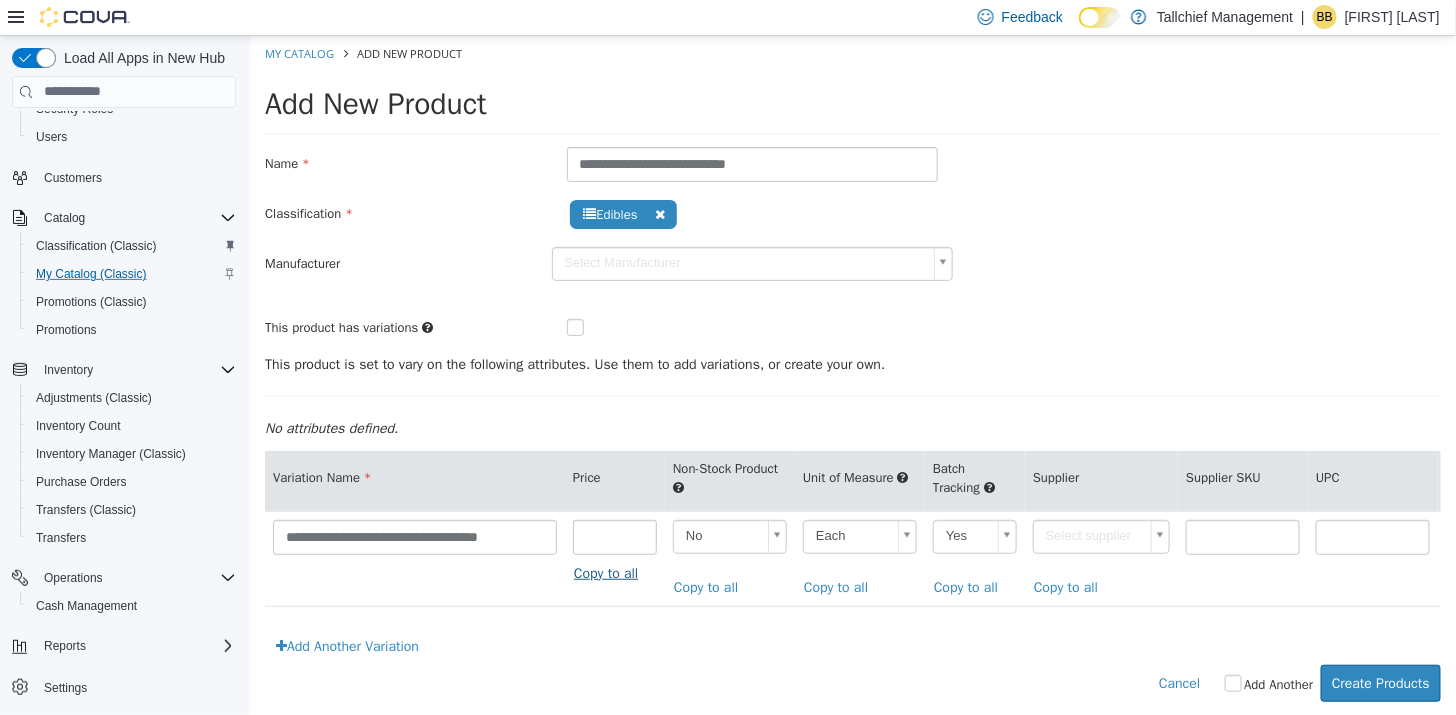 click on "Copy to all" at bounding box center (610, 572) 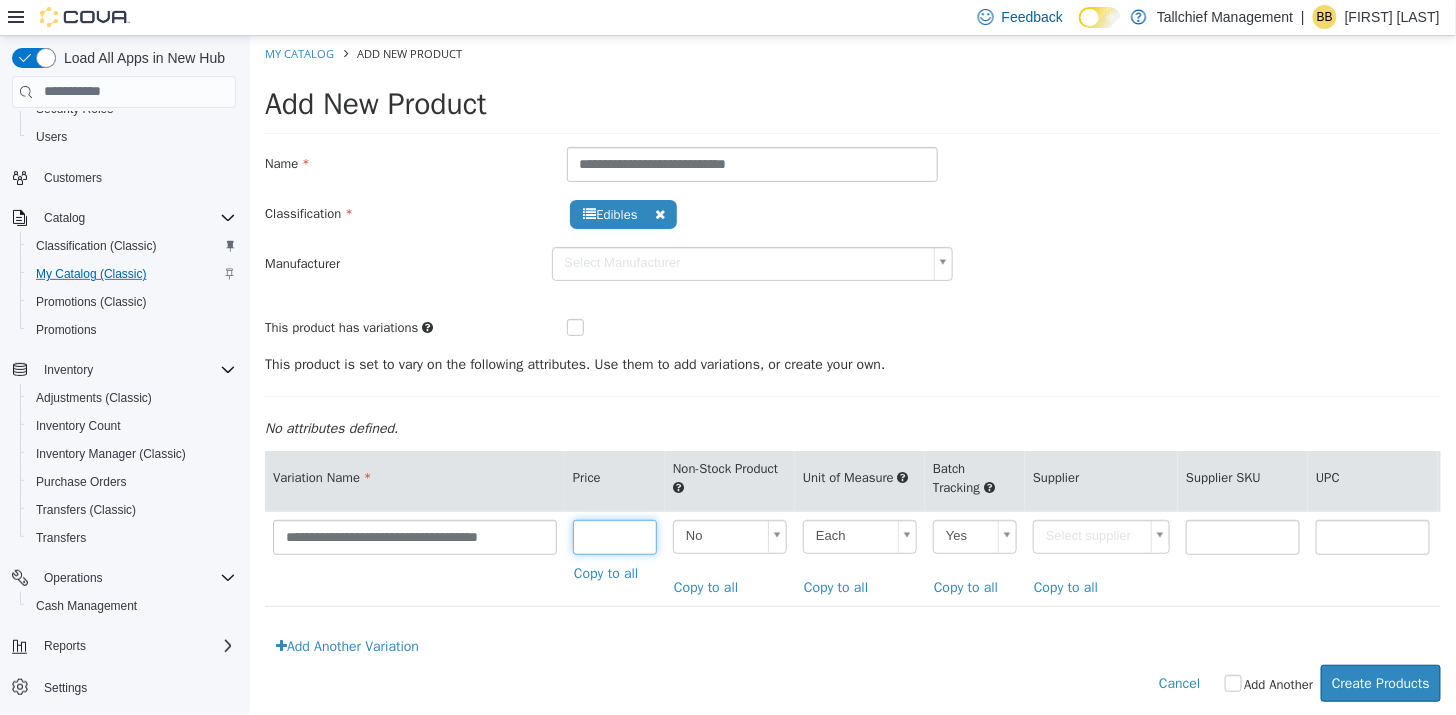 click at bounding box center (614, 536) 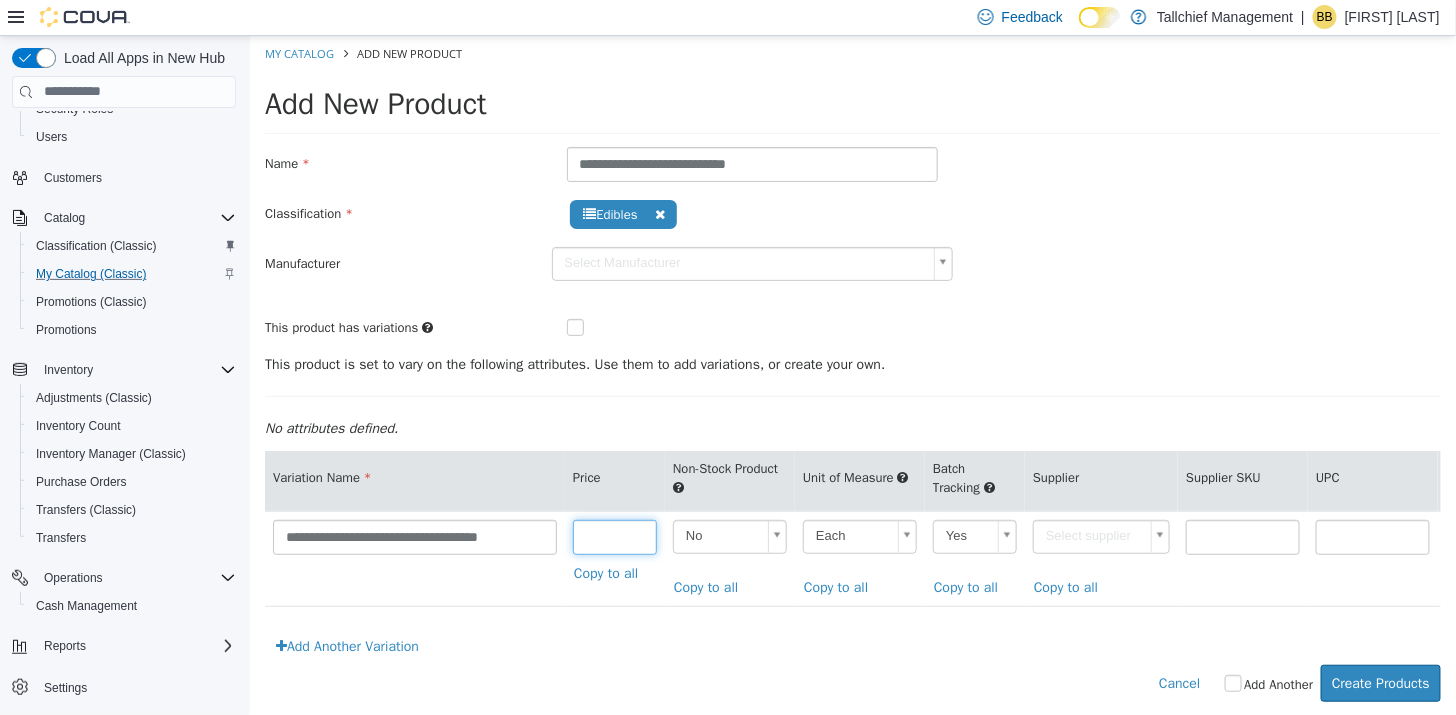 type on "**" 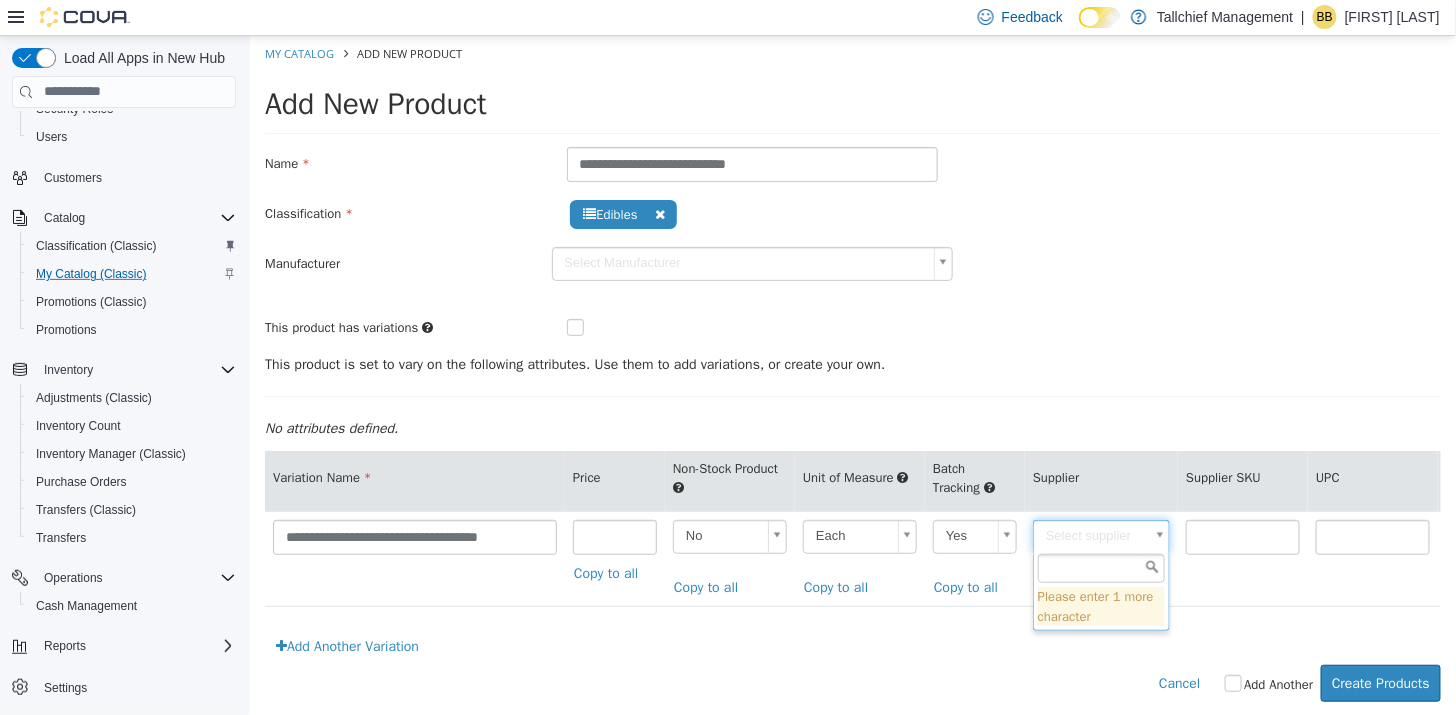 click on "**********" at bounding box center (852, 378) 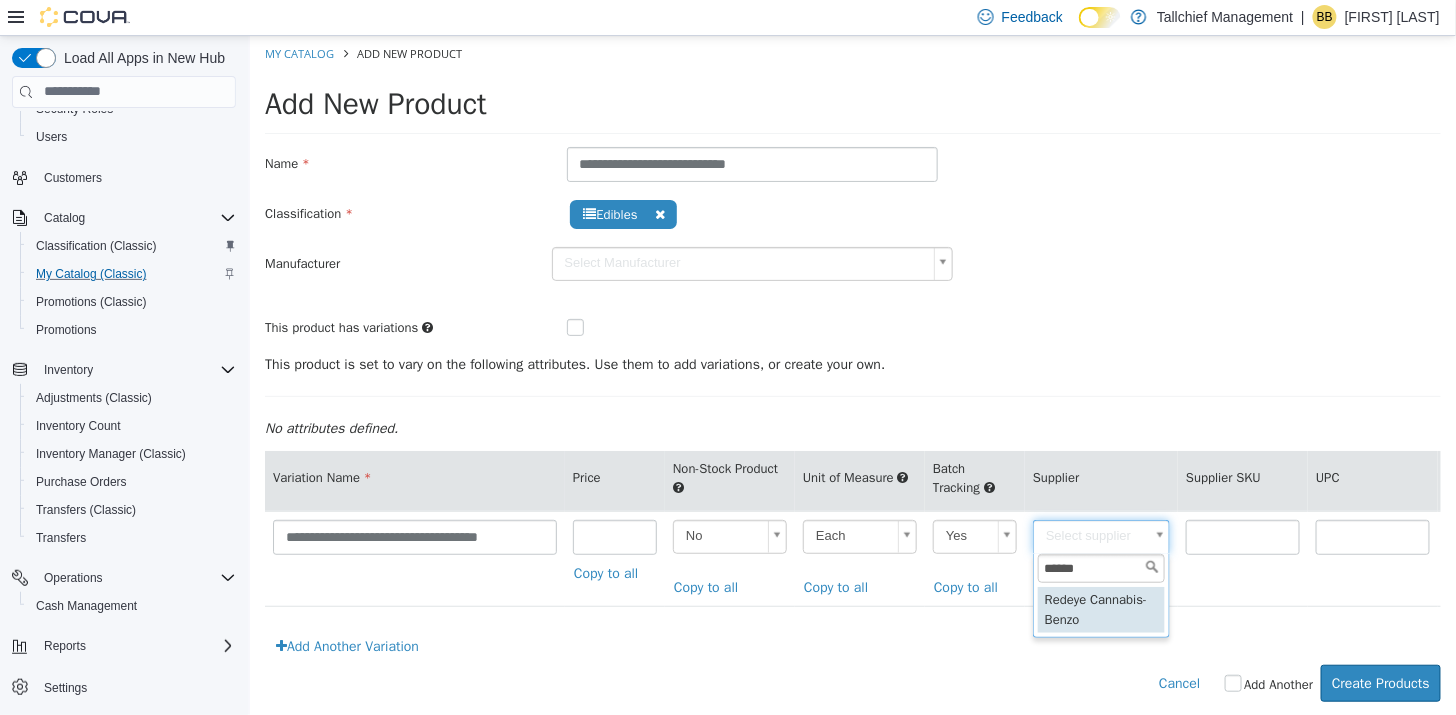 type on "******" 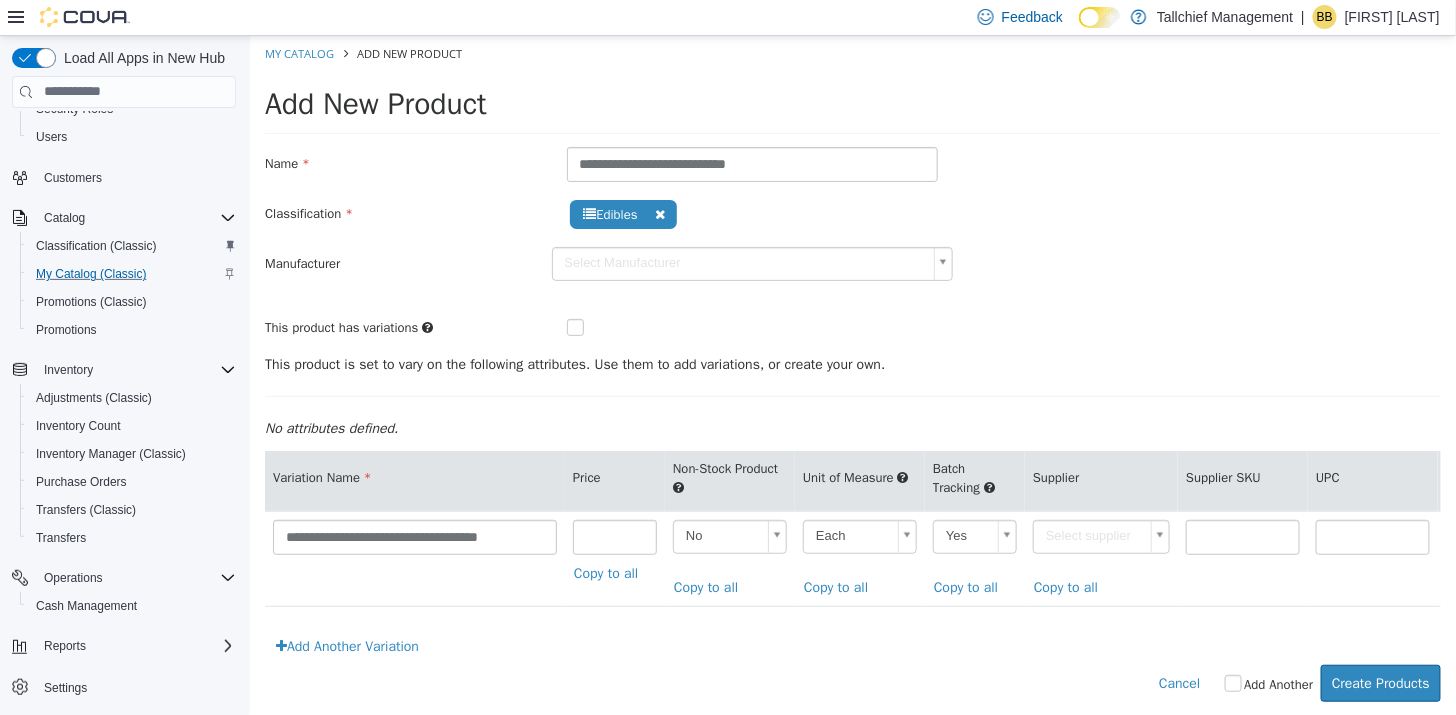 type on "******" 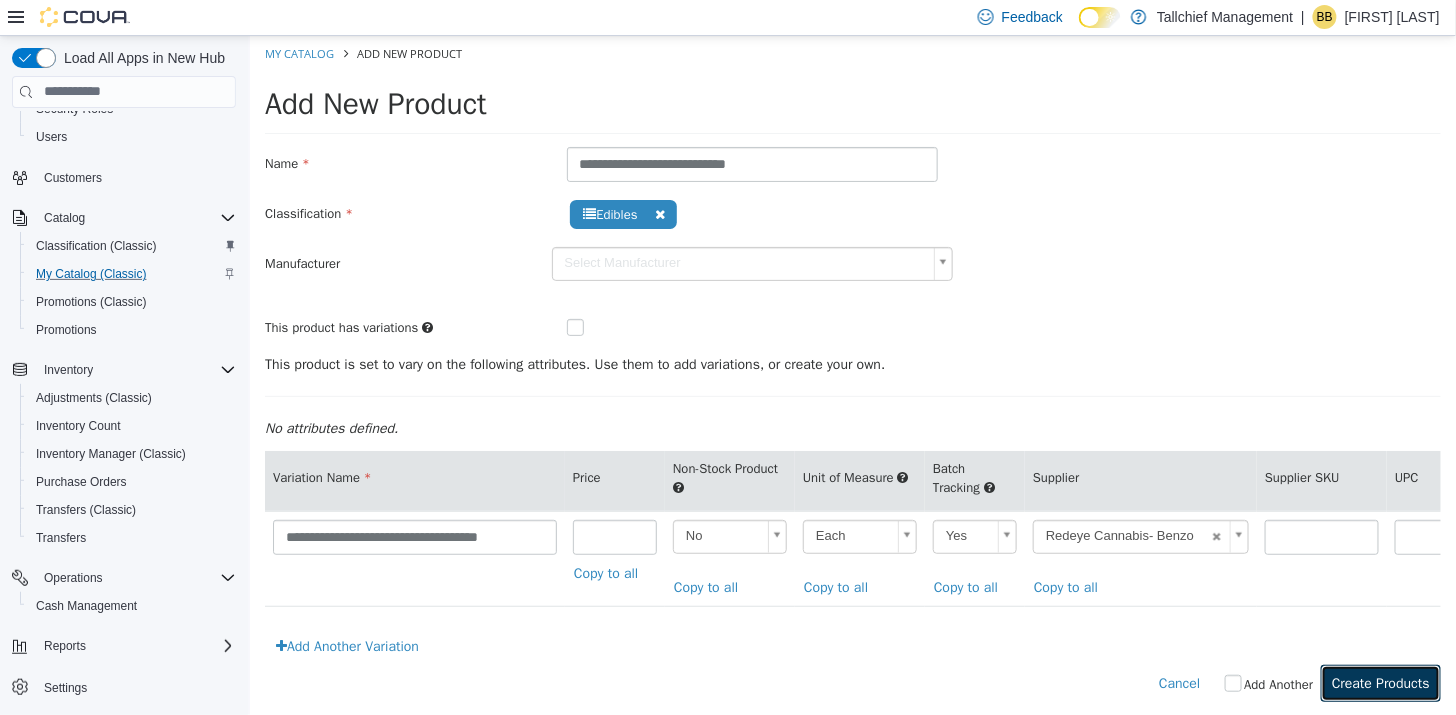 click on "Create Products" at bounding box center [1380, 682] 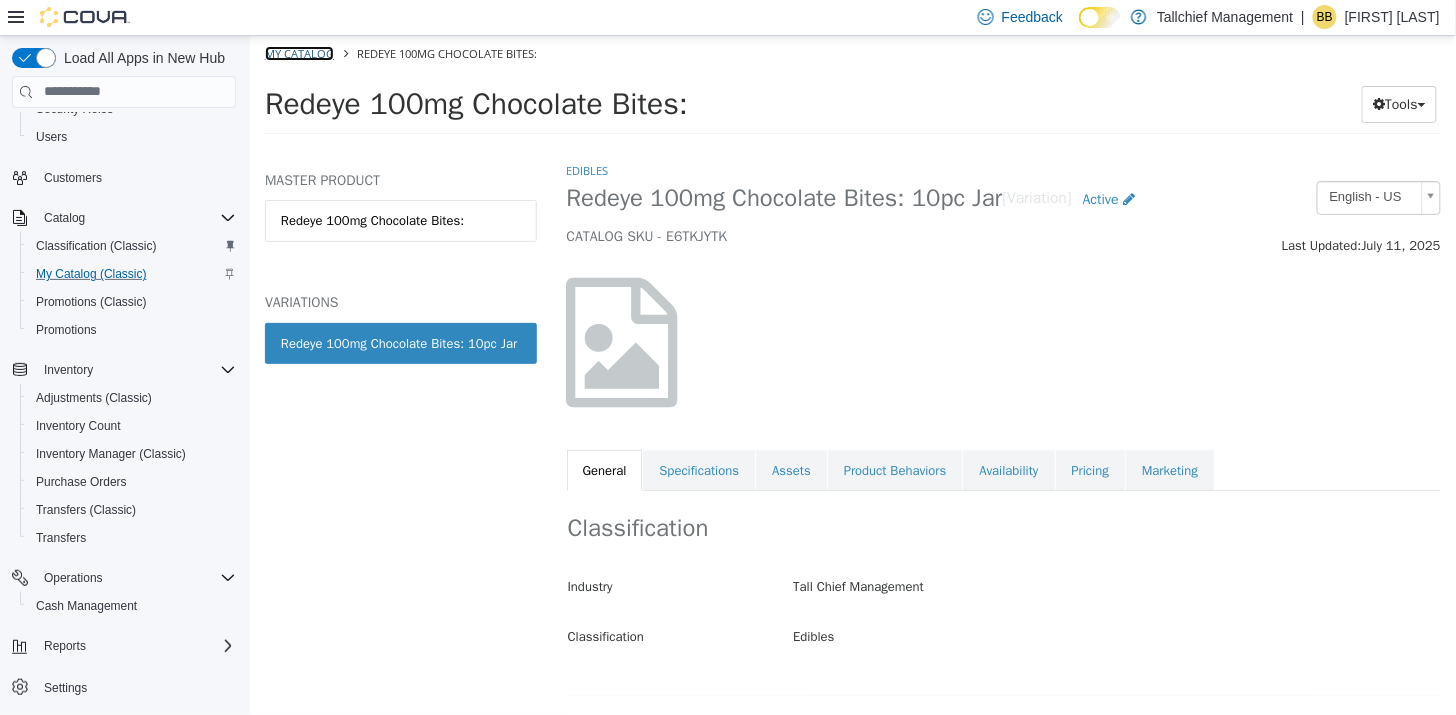 click on "My Catalog" at bounding box center (298, 52) 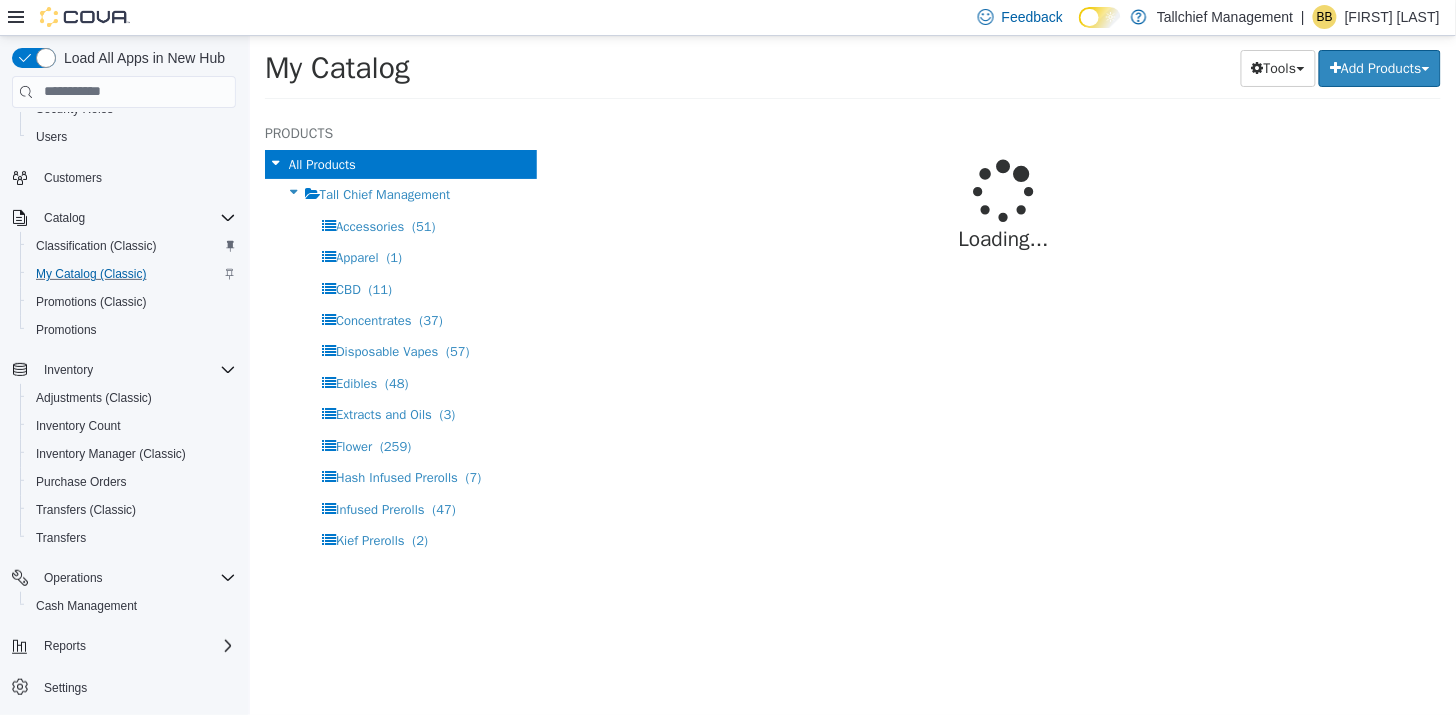 select on "**********" 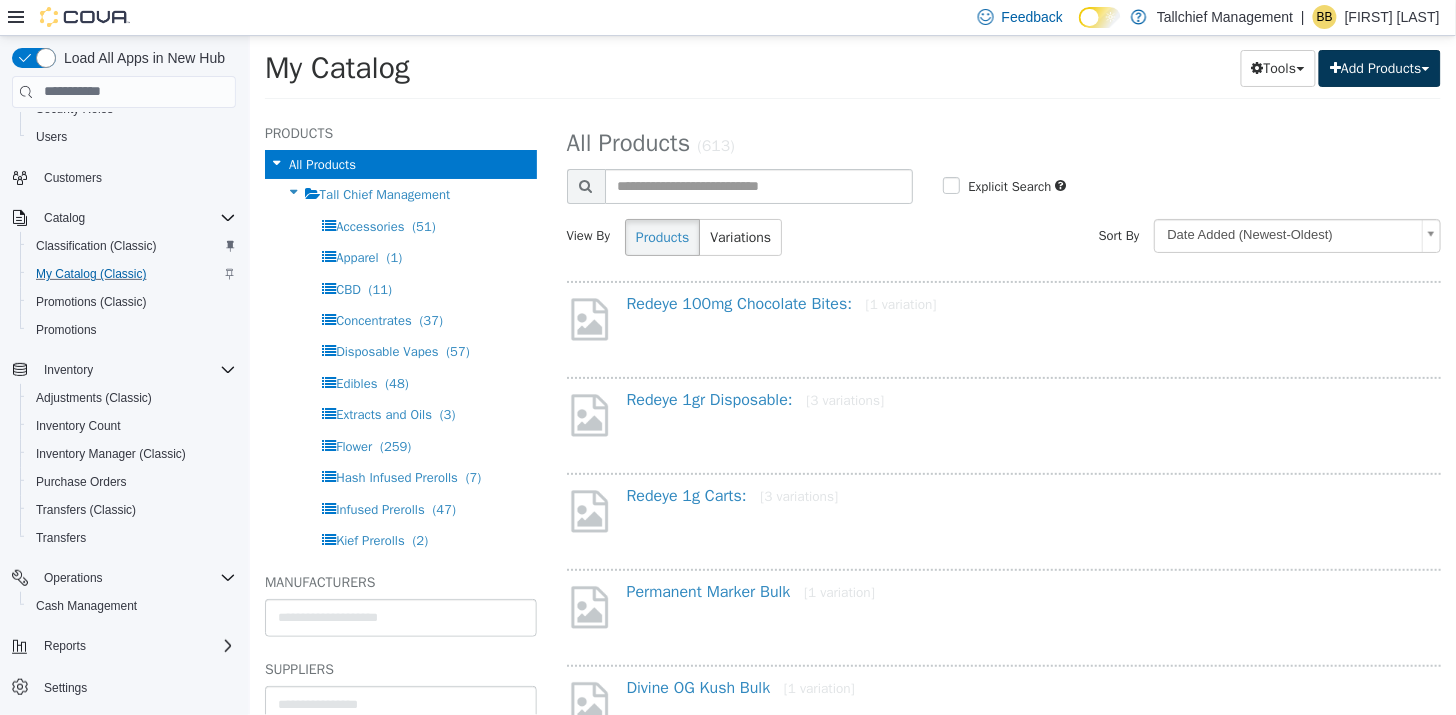 click on "Add Products" at bounding box center [1379, 67] 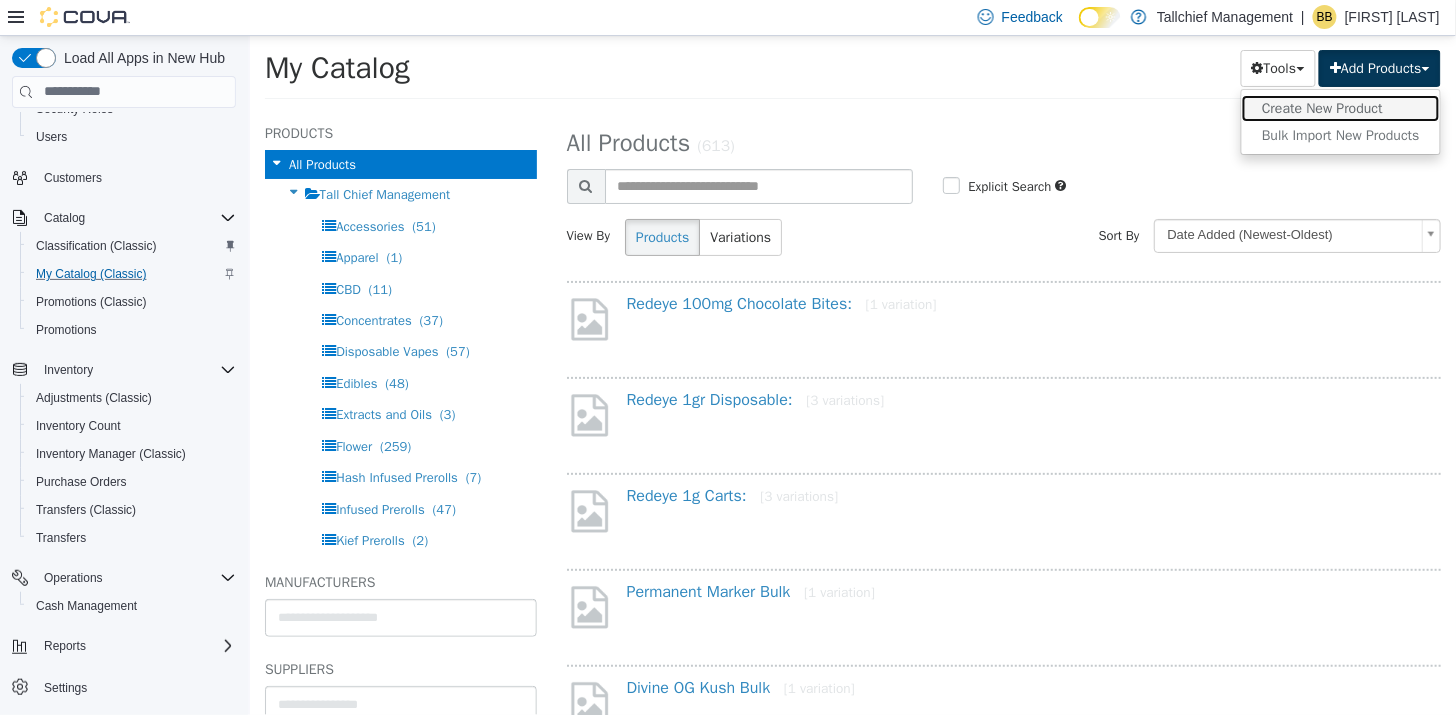 click on "Create New Product" at bounding box center [1340, 107] 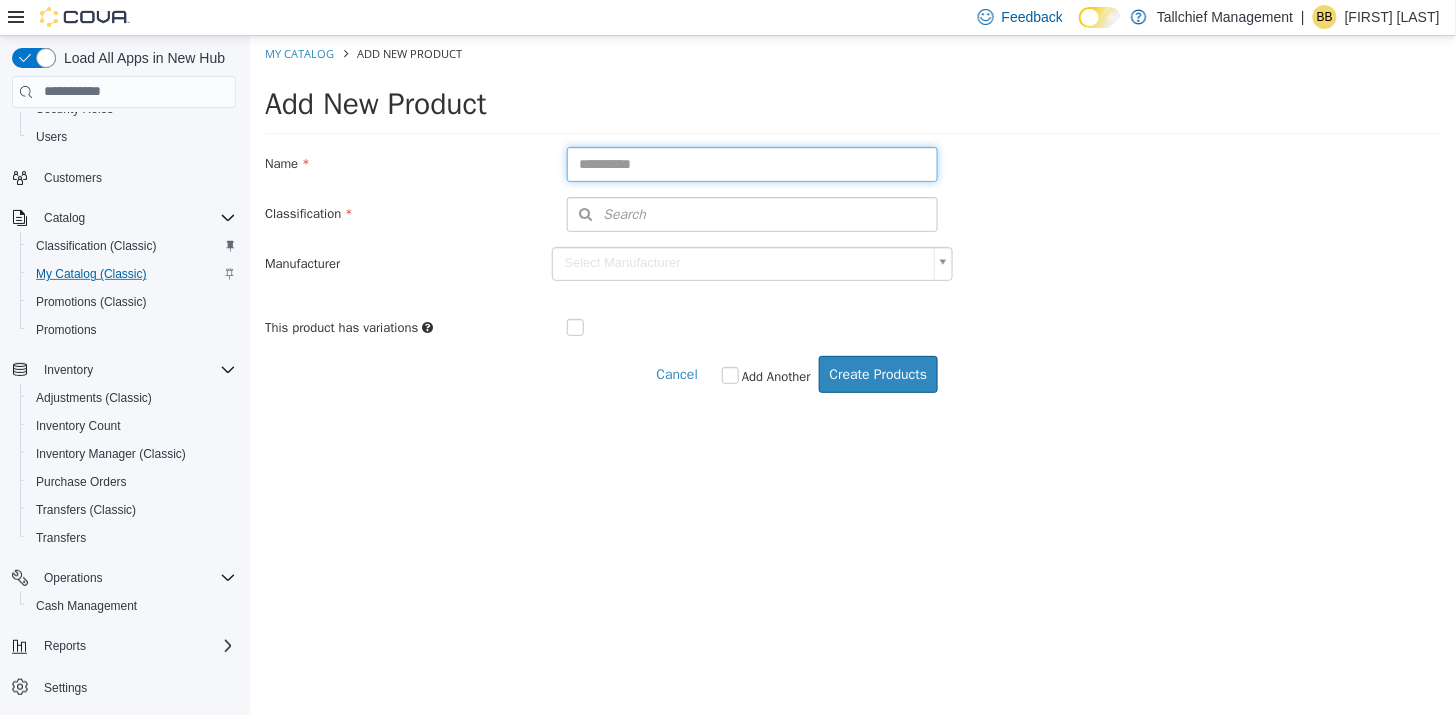 click at bounding box center (752, 163) 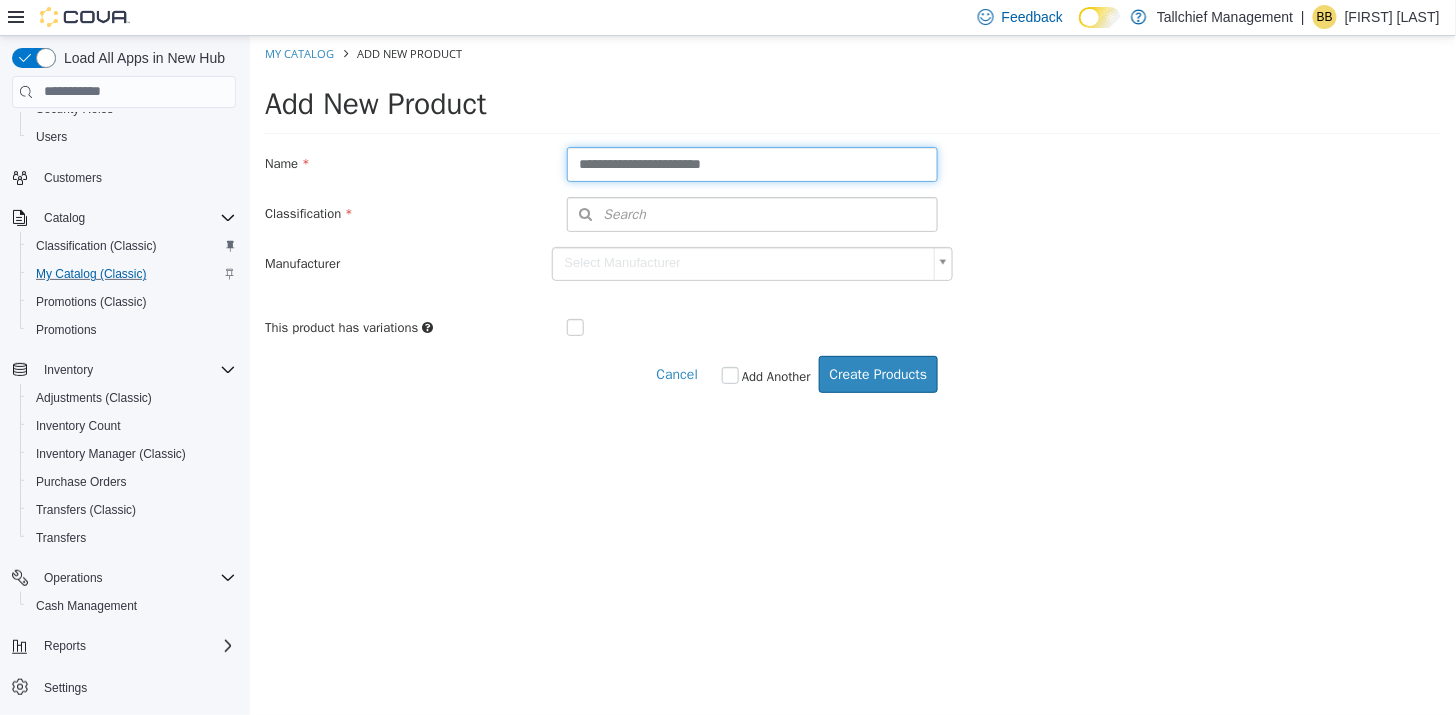 type on "**********" 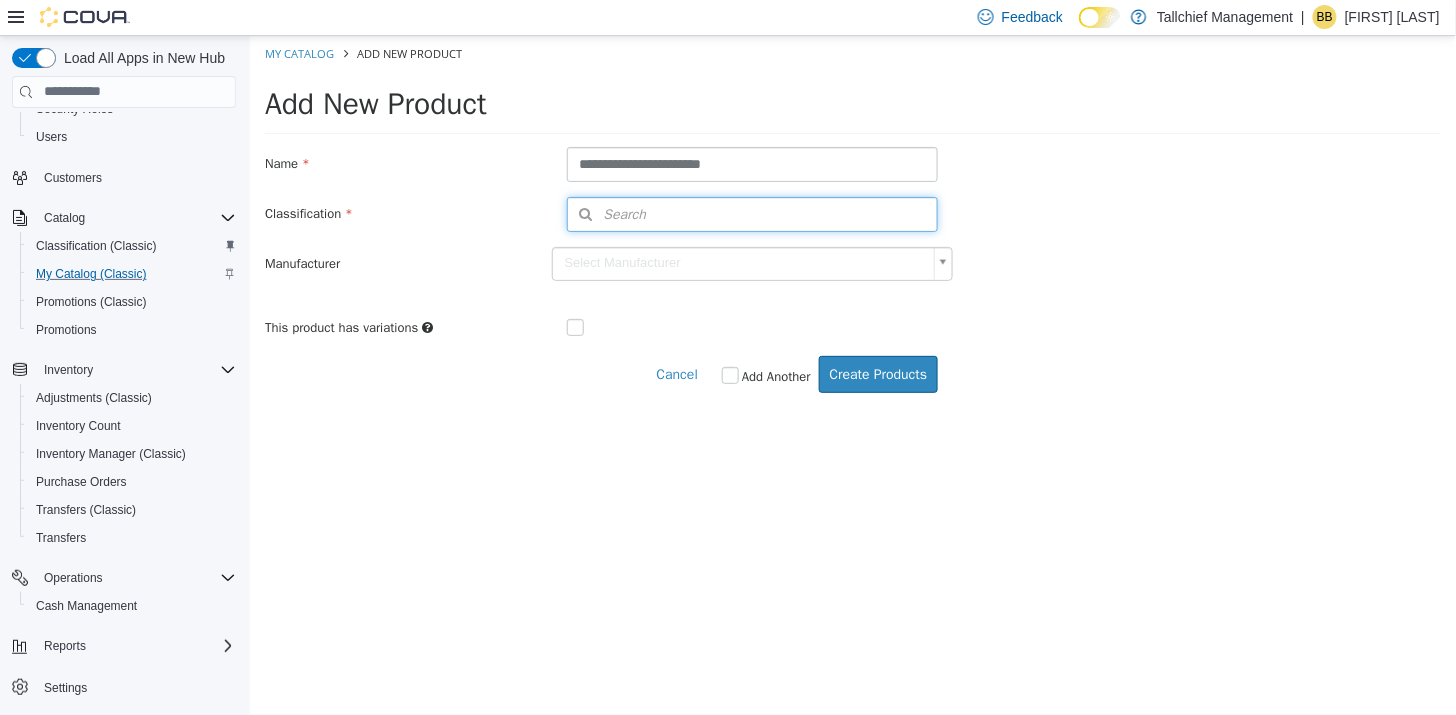 click on "Search" at bounding box center (752, 213) 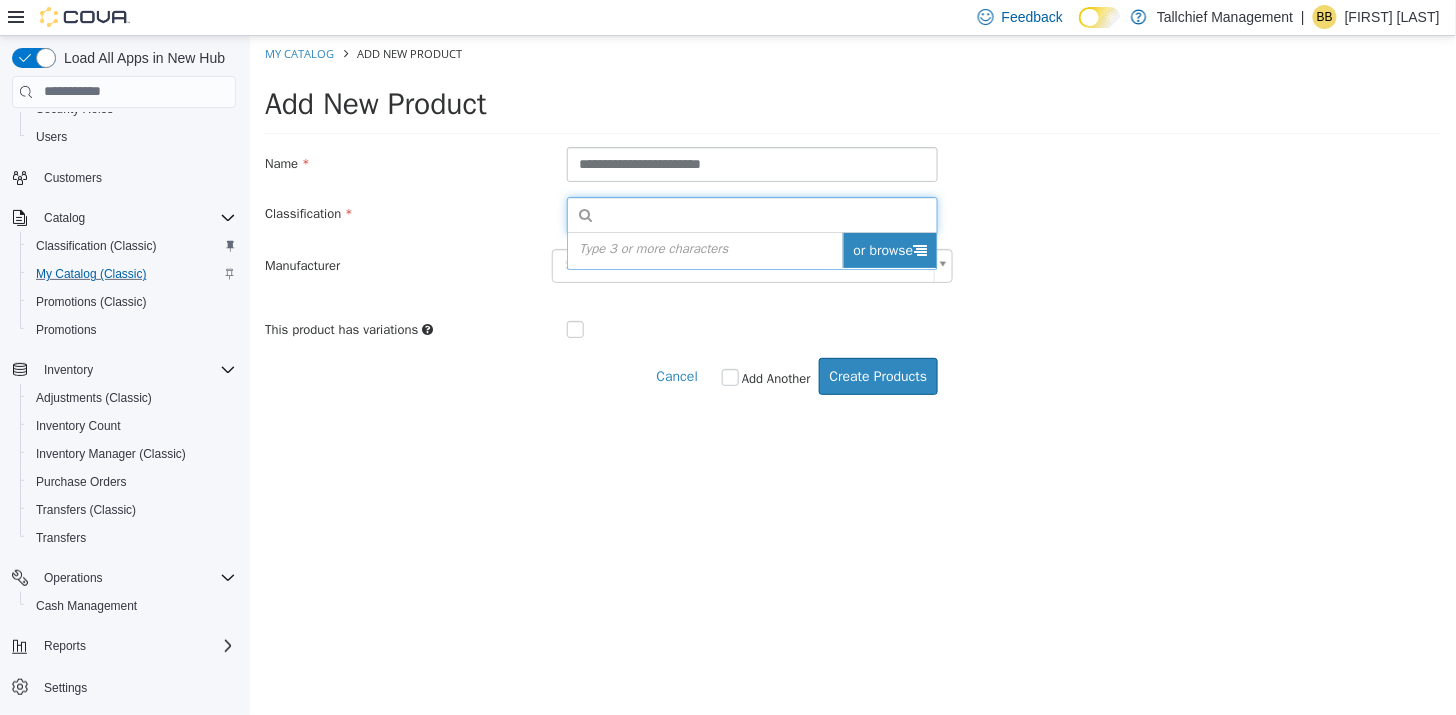 click on "or browse" at bounding box center (889, 249) 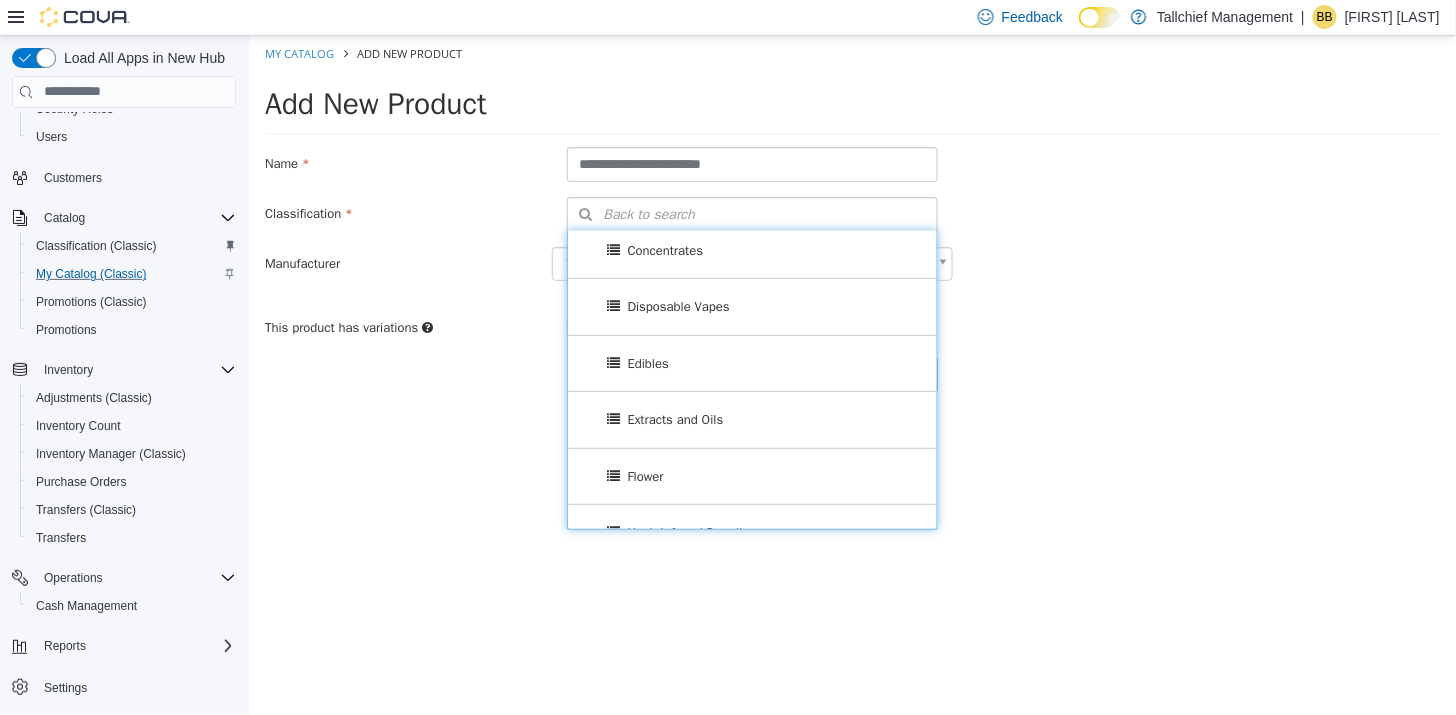 scroll, scrollTop: 291, scrollLeft: 0, axis: vertical 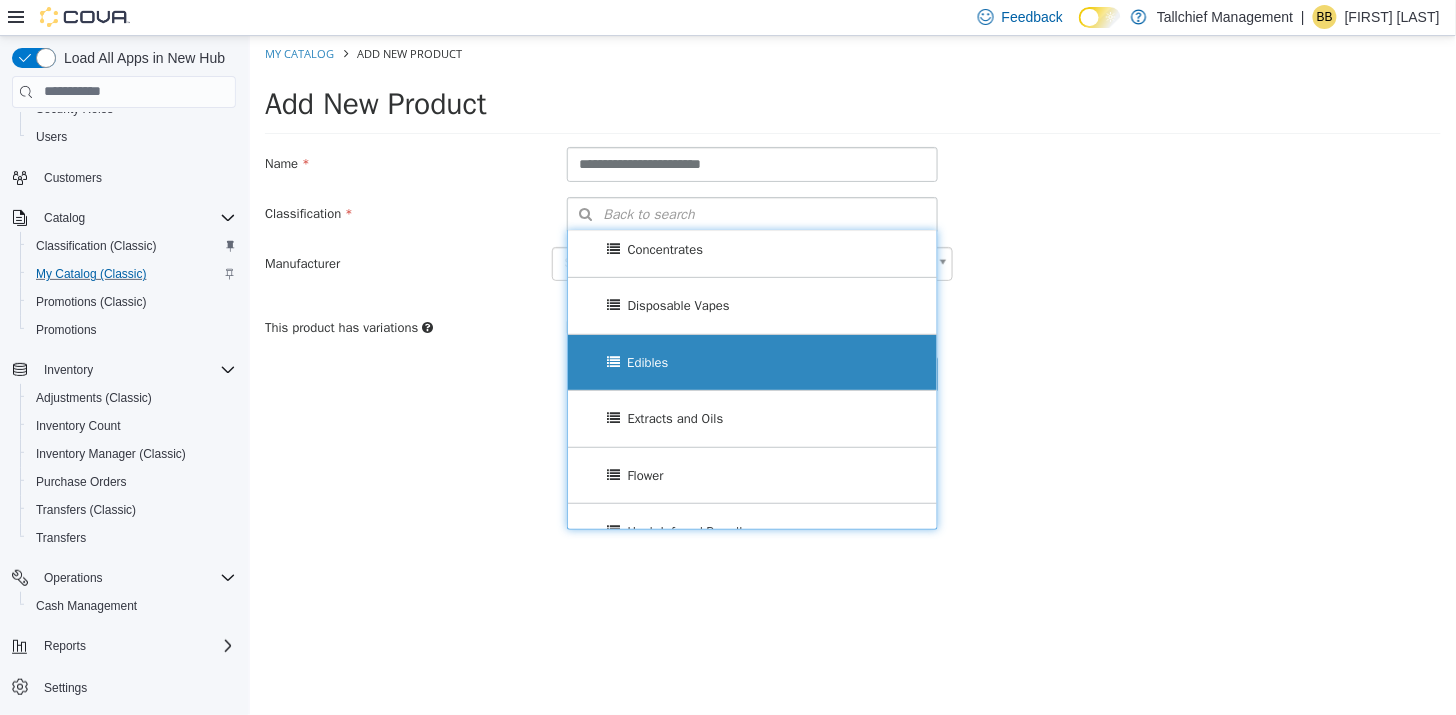 click on "Edibles" at bounding box center (752, 362) 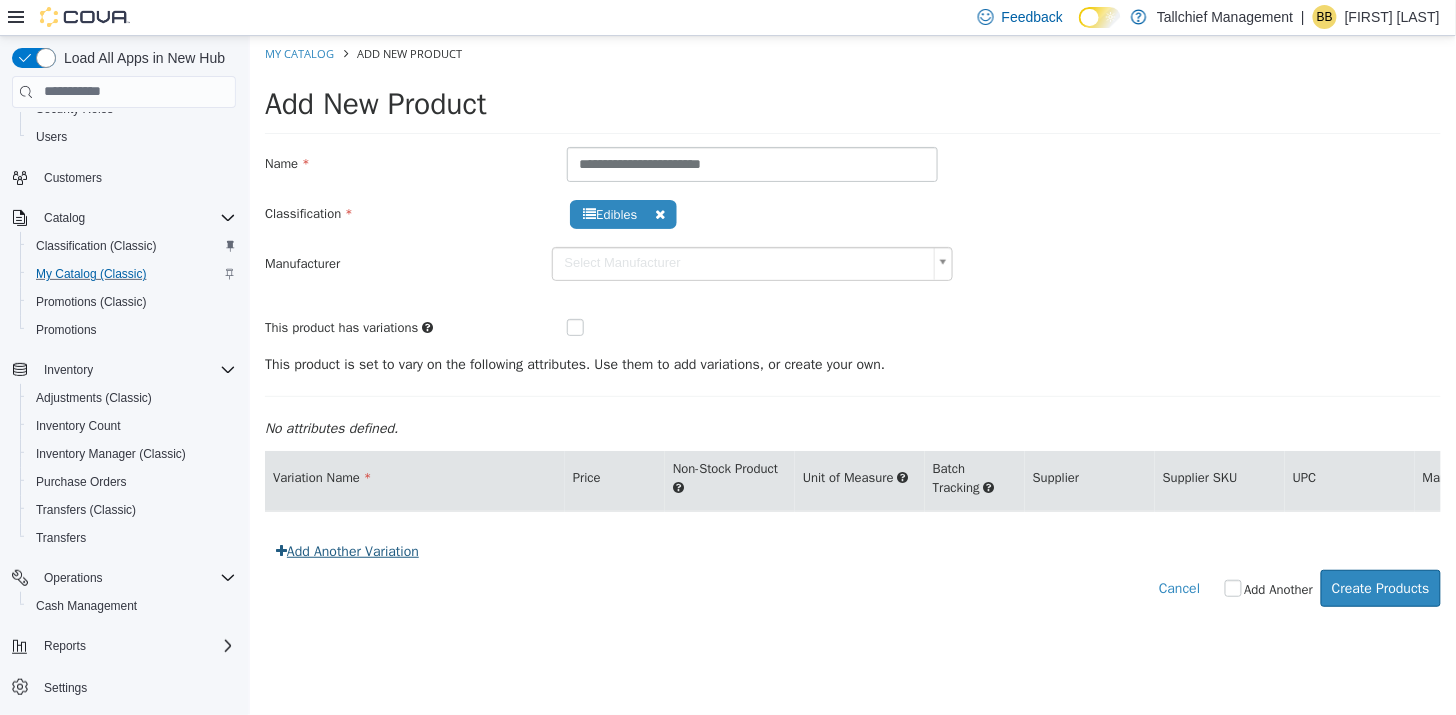click on "Add Another Variation" at bounding box center (346, 550) 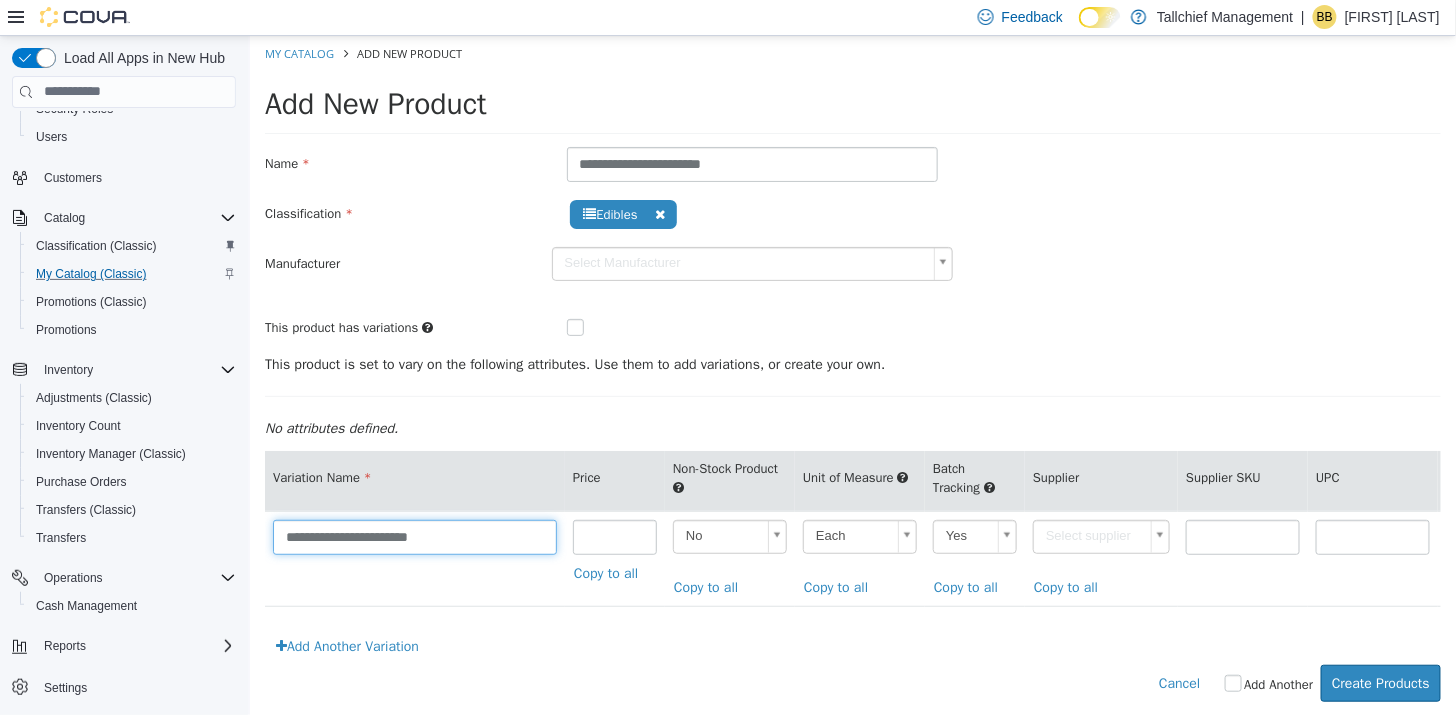 click on "**********" at bounding box center (414, 536) 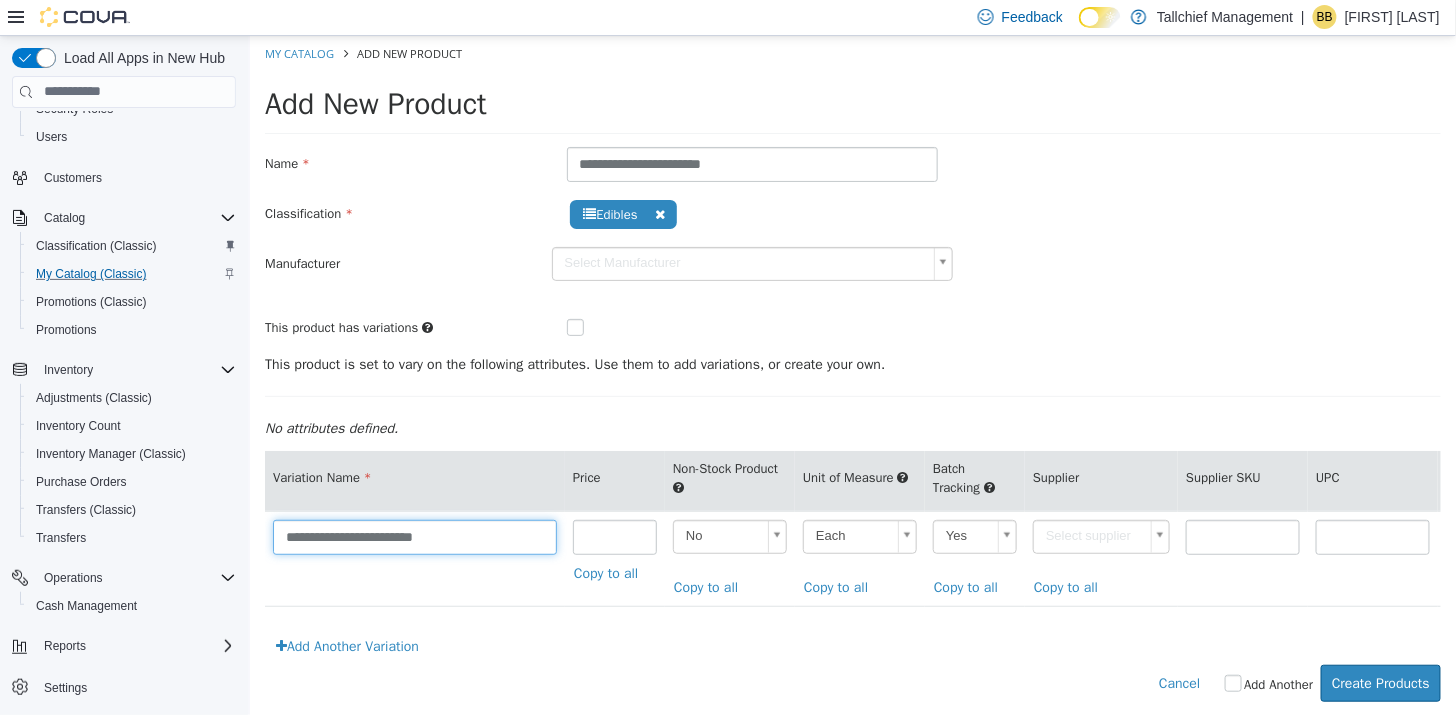 type on "**********" 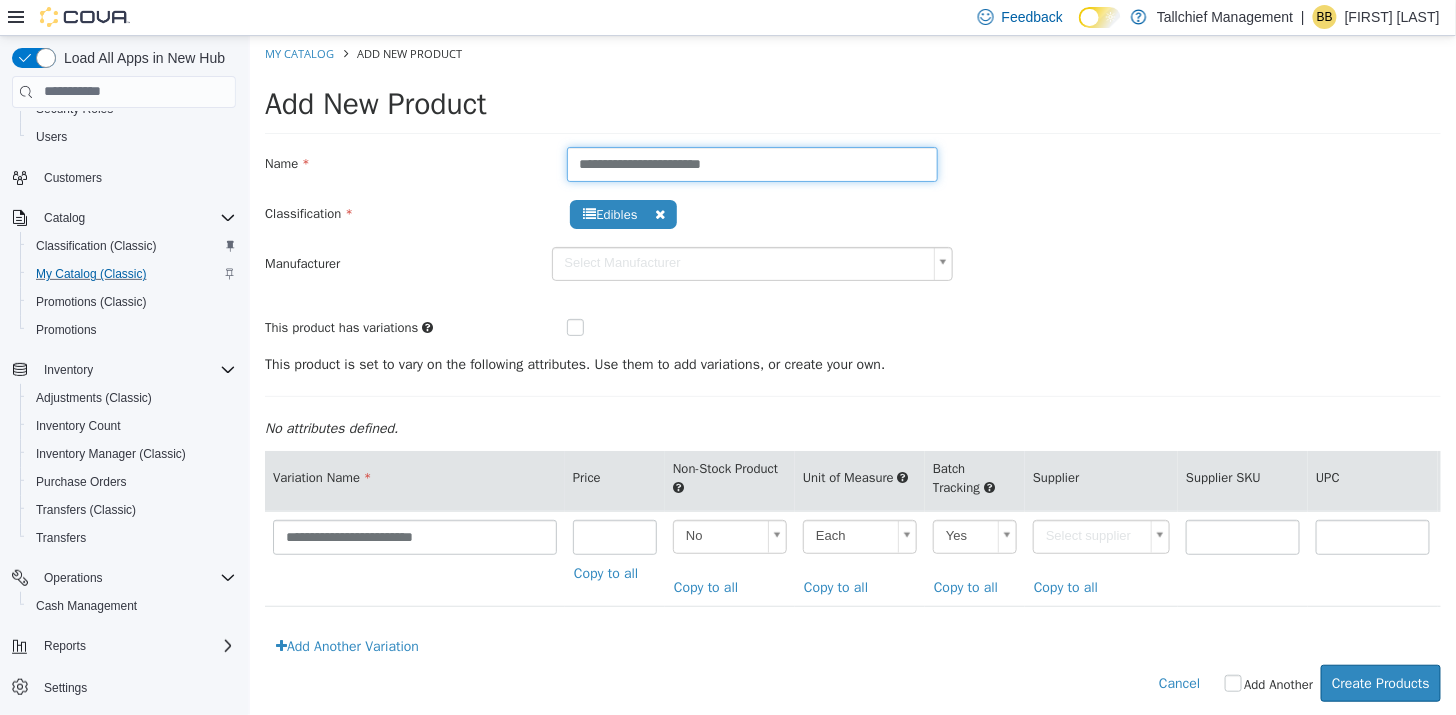 click on "**********" at bounding box center (752, 163) 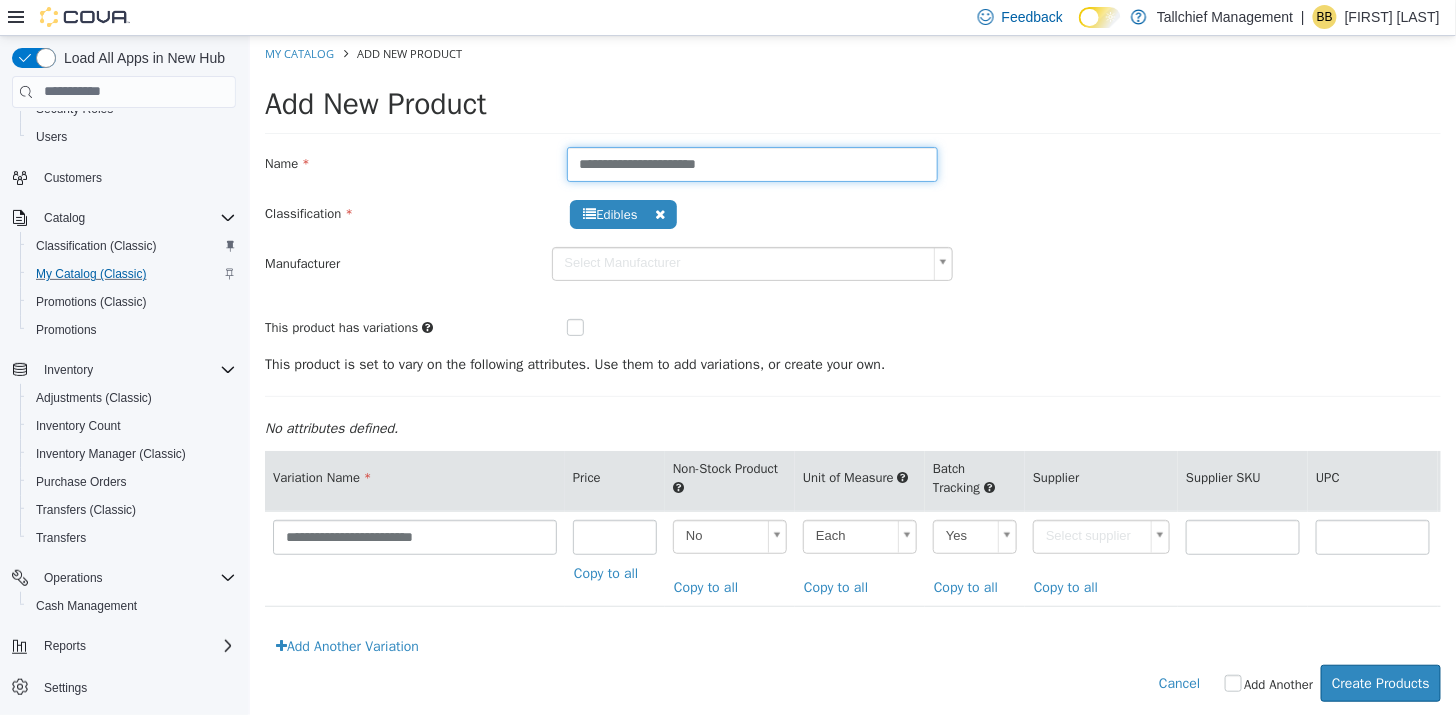 type on "**********" 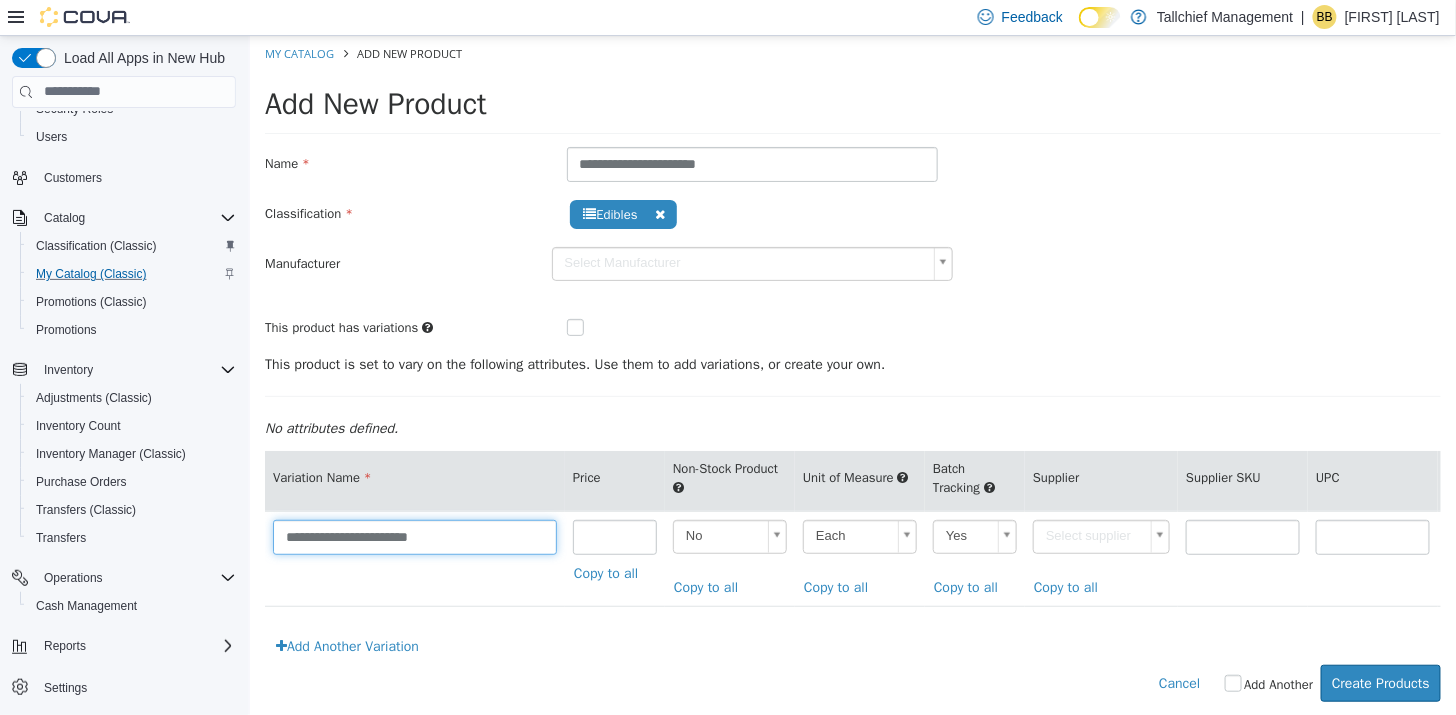 click on "**********" at bounding box center (414, 536) 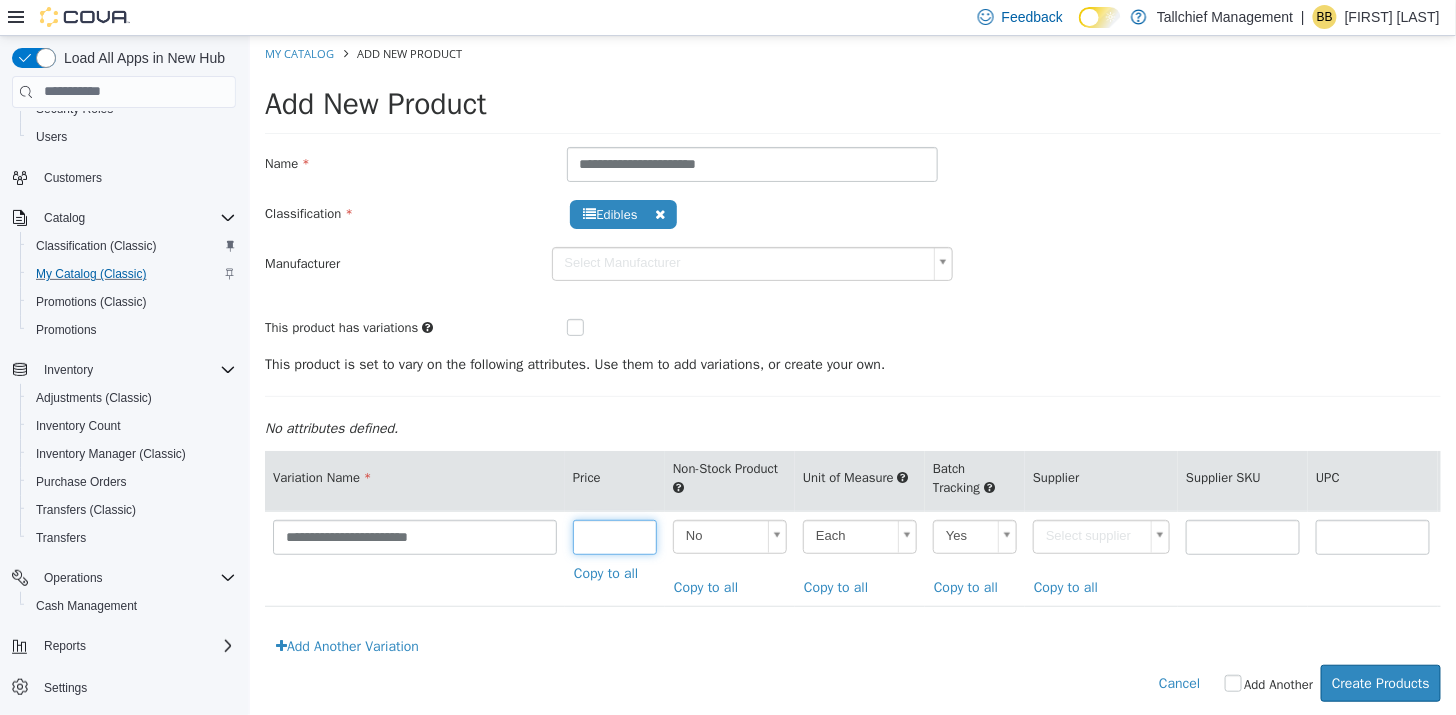 click at bounding box center (614, 536) 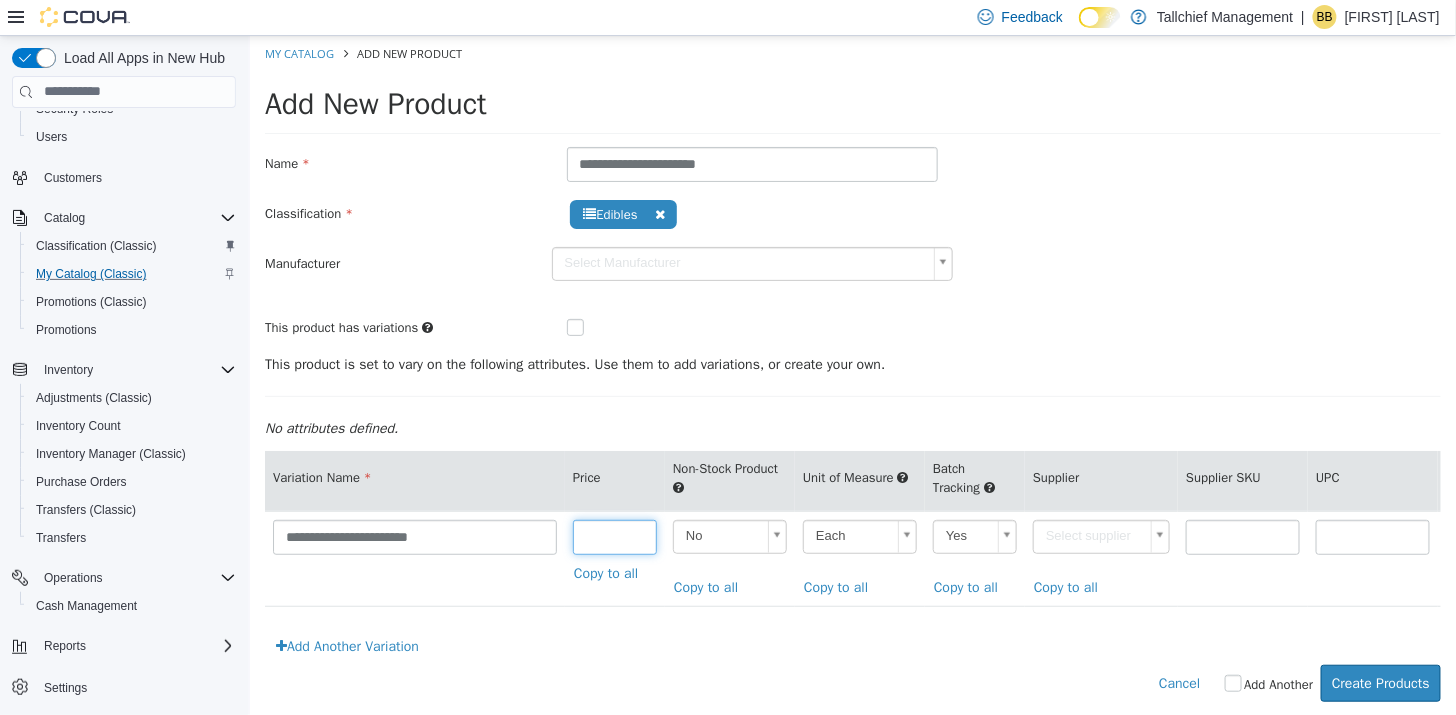 type on "**" 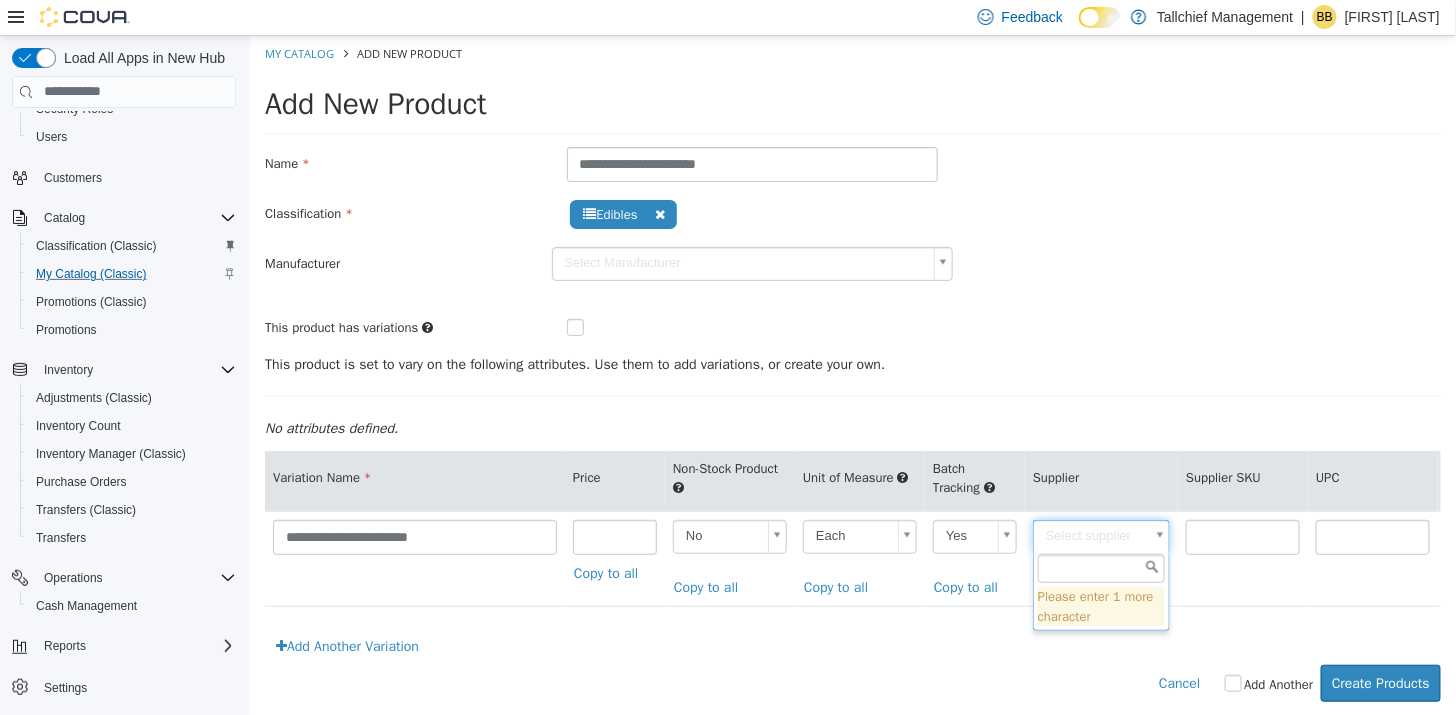 click on "**********" at bounding box center [852, 378] 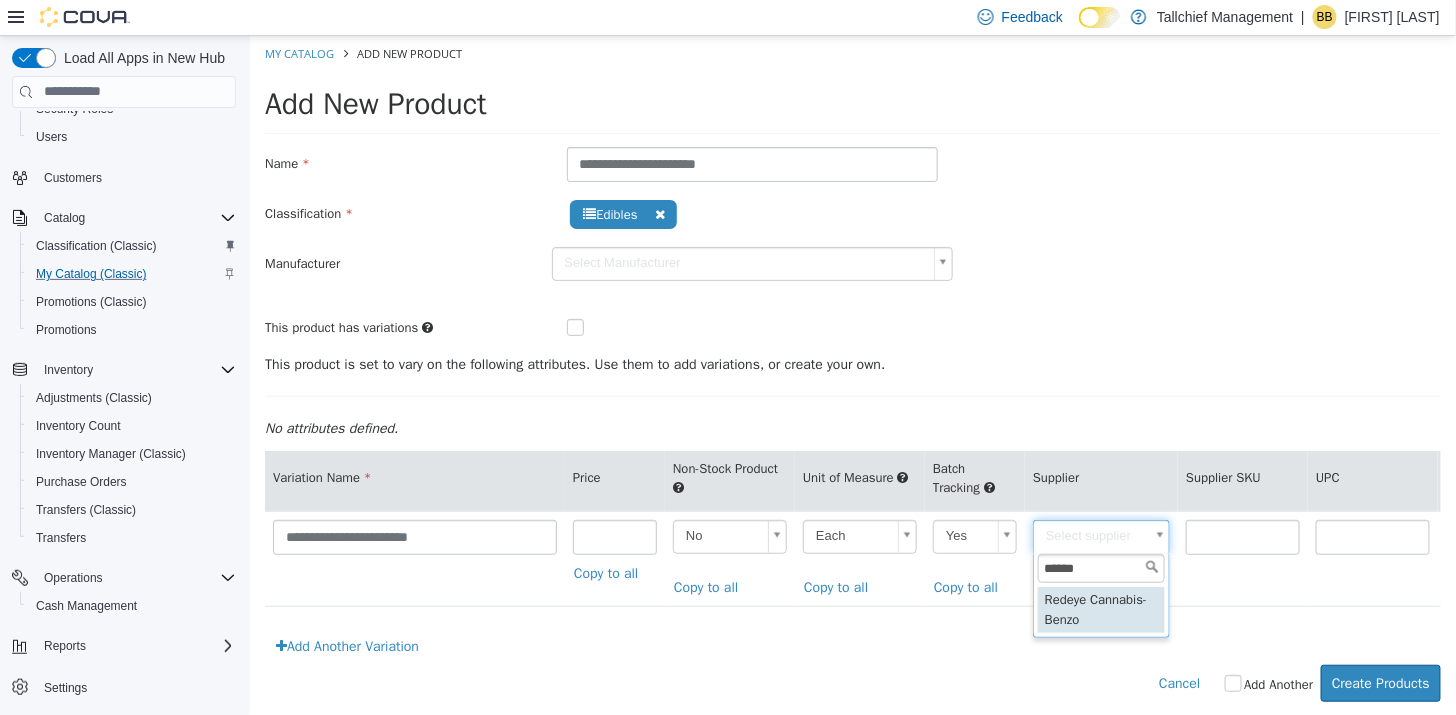 type on "******" 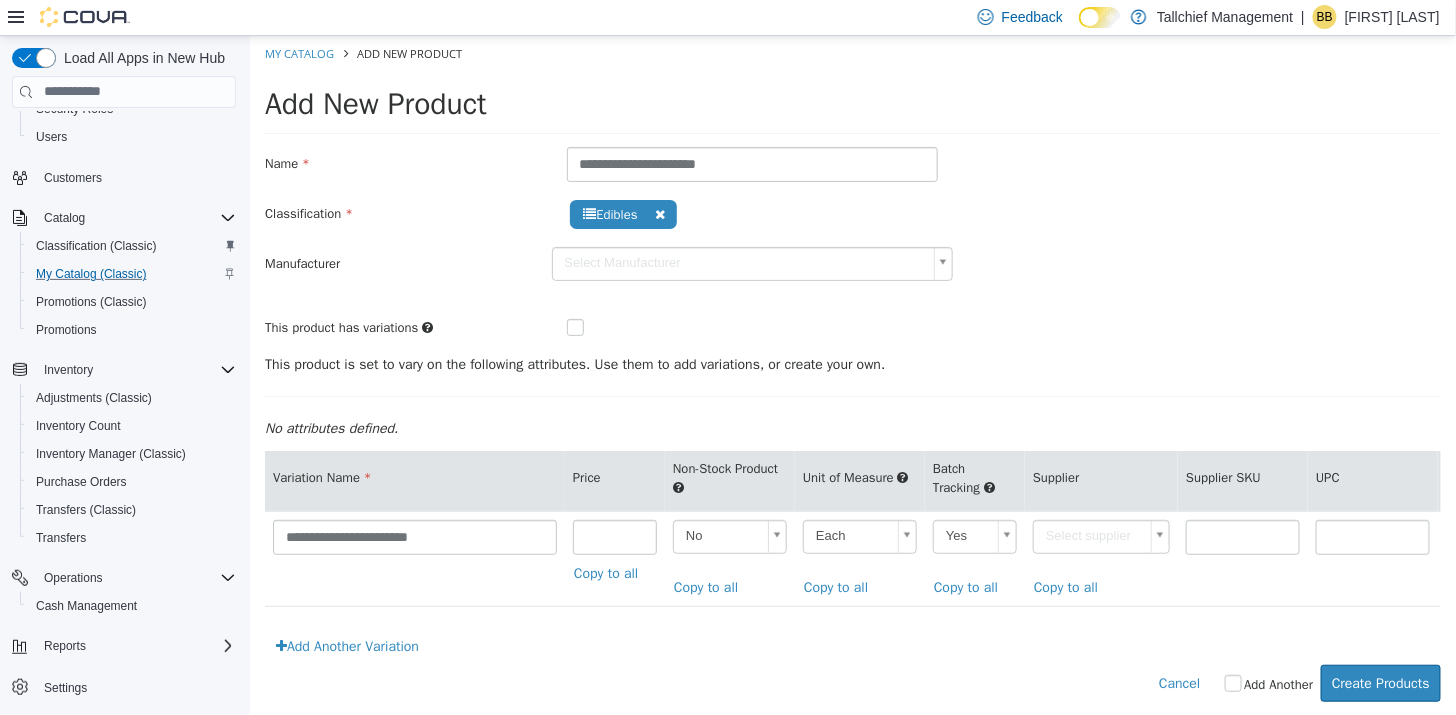 type on "******" 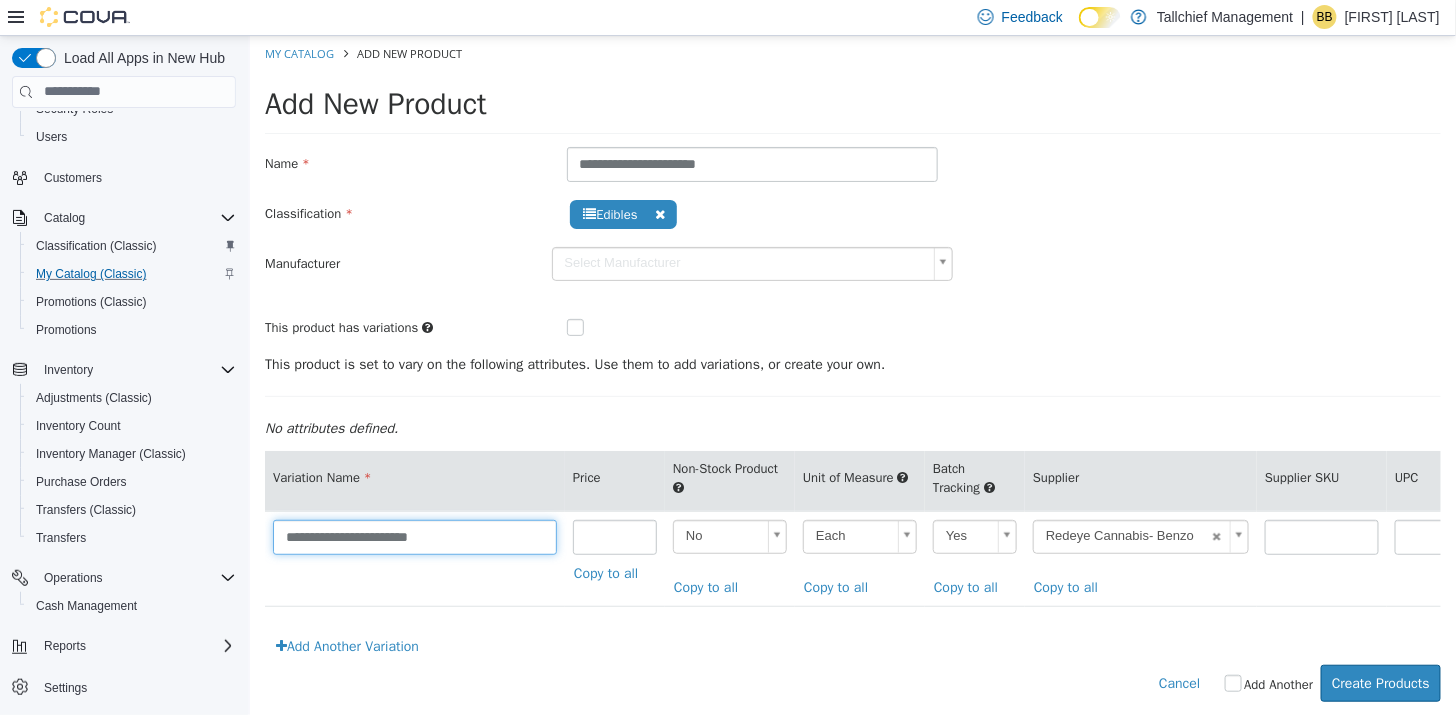 click on "**********" at bounding box center (414, 536) 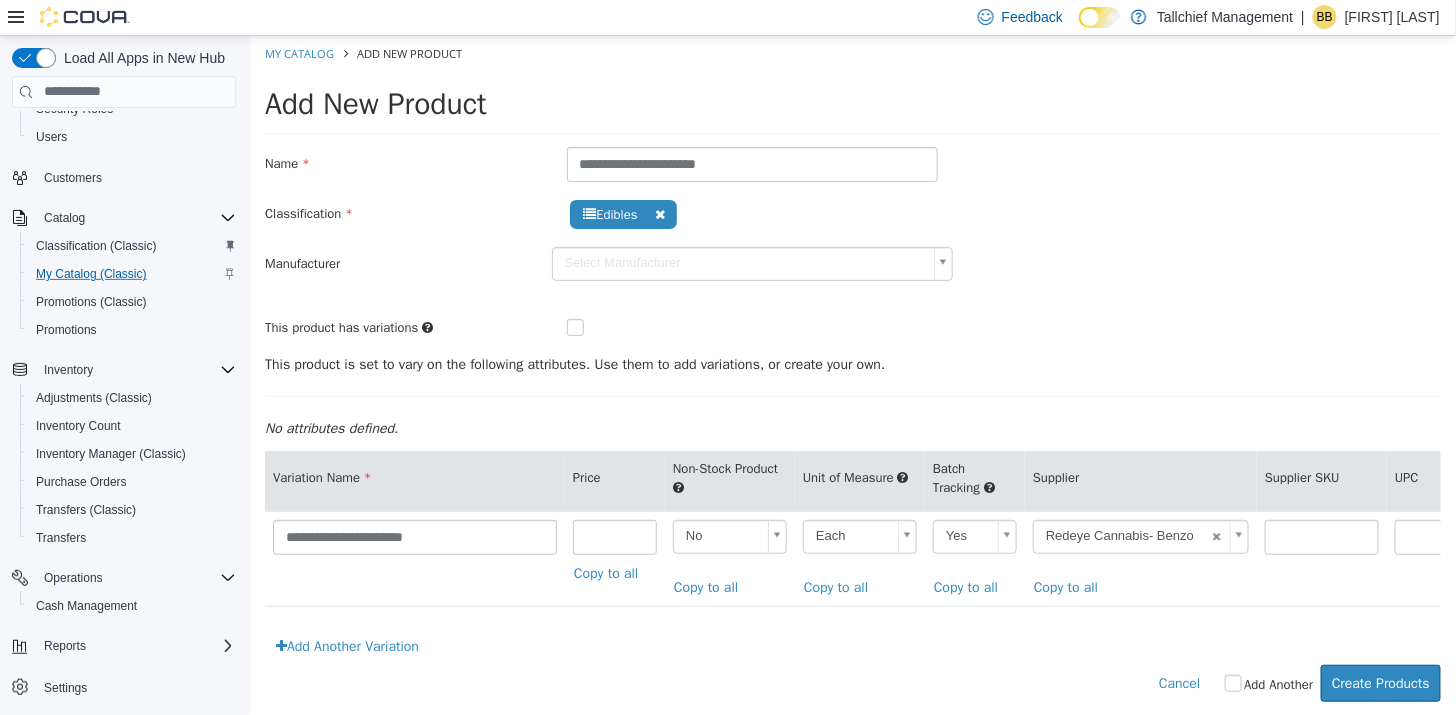 click on "**********" at bounding box center (414, 557) 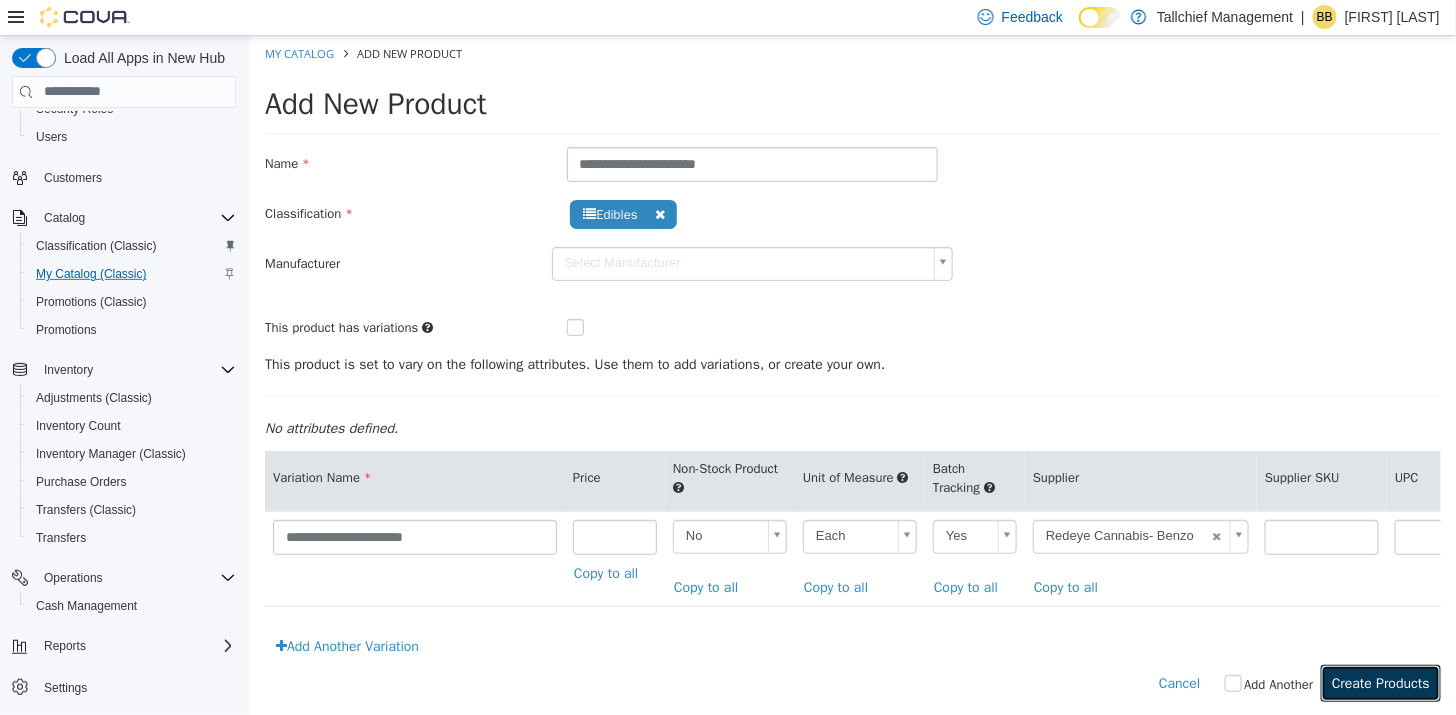 click on "Create Products" at bounding box center (1380, 682) 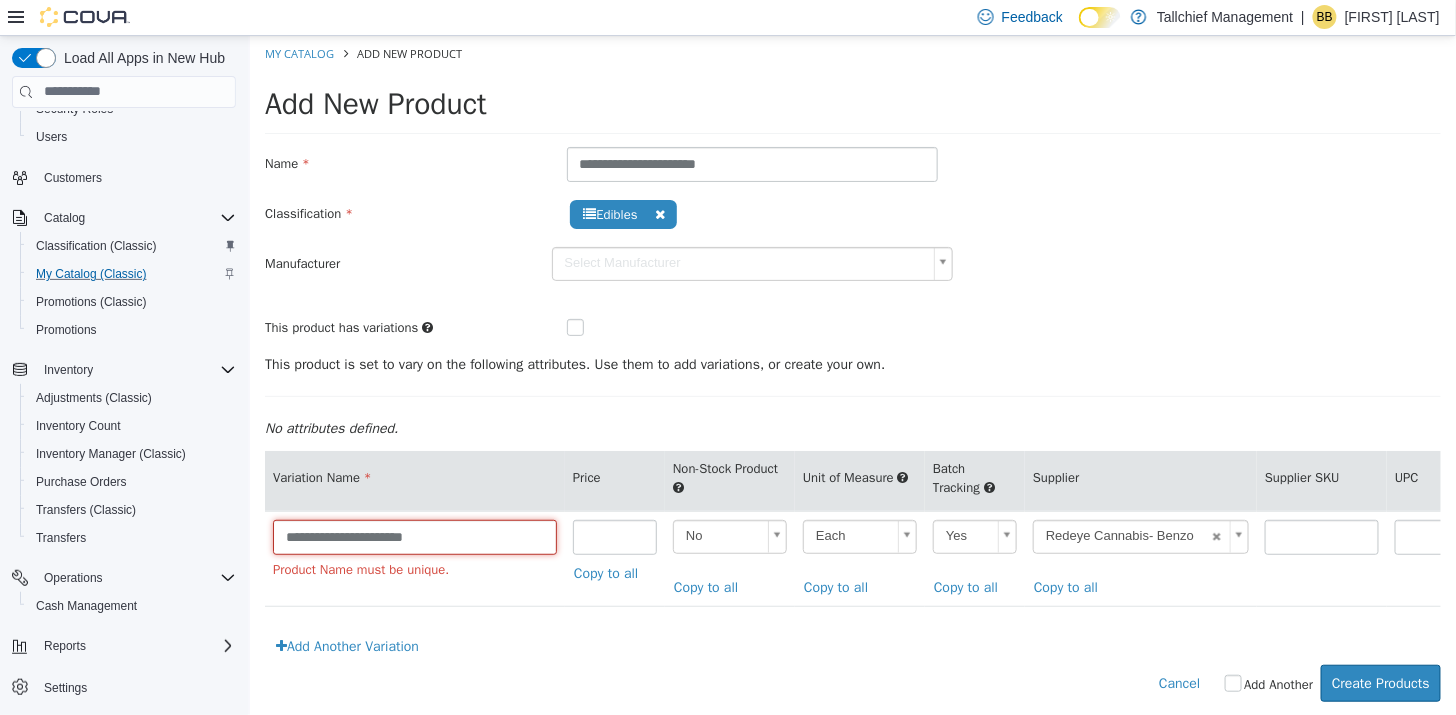 click on "**********" at bounding box center (414, 536) 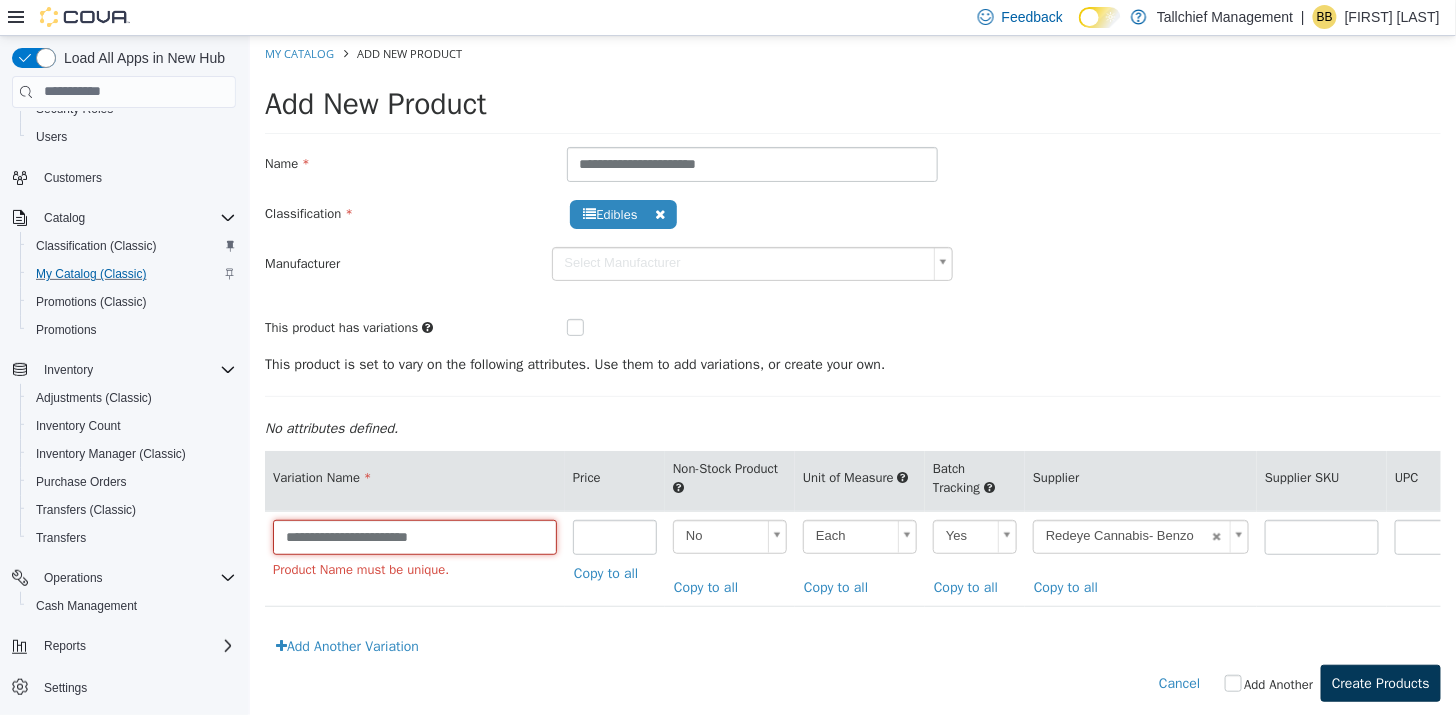 type on "**********" 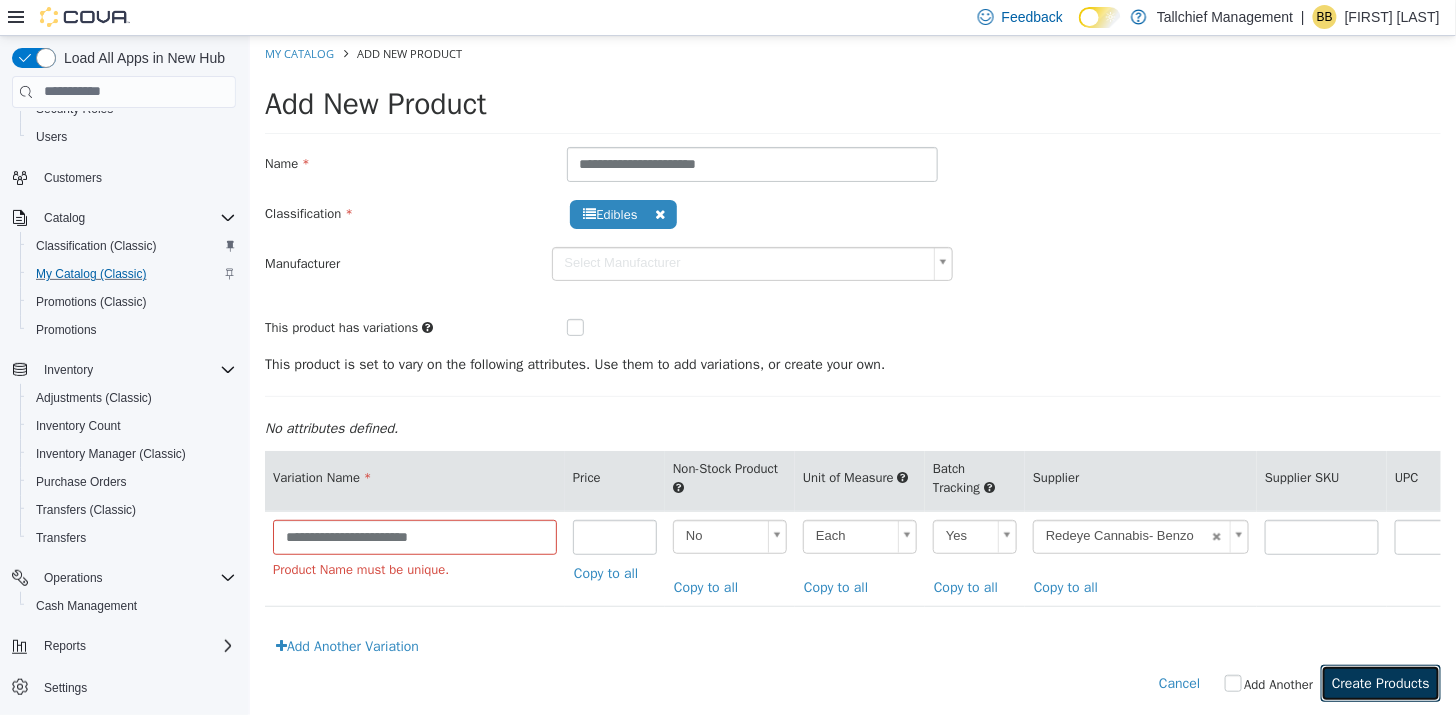 click on "Create Products" at bounding box center [1380, 682] 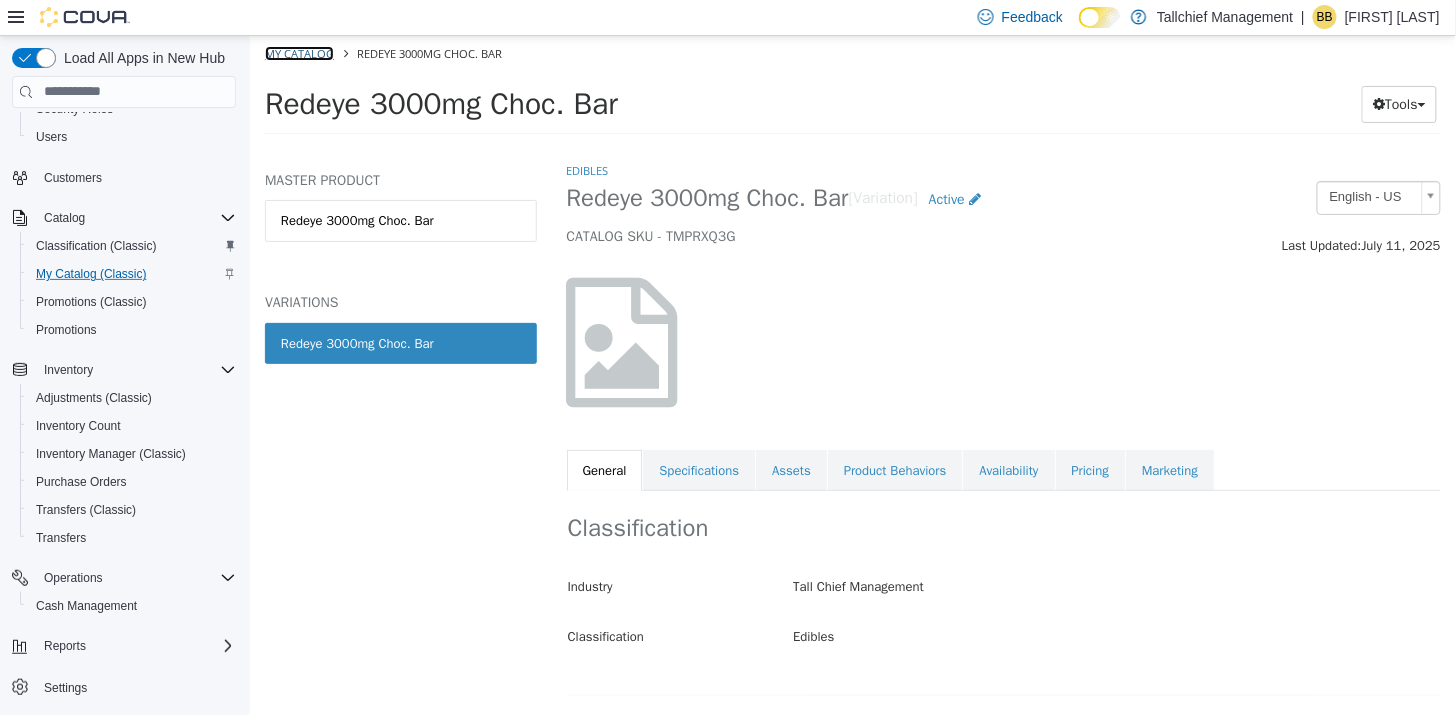 click on "My Catalog" at bounding box center (298, 52) 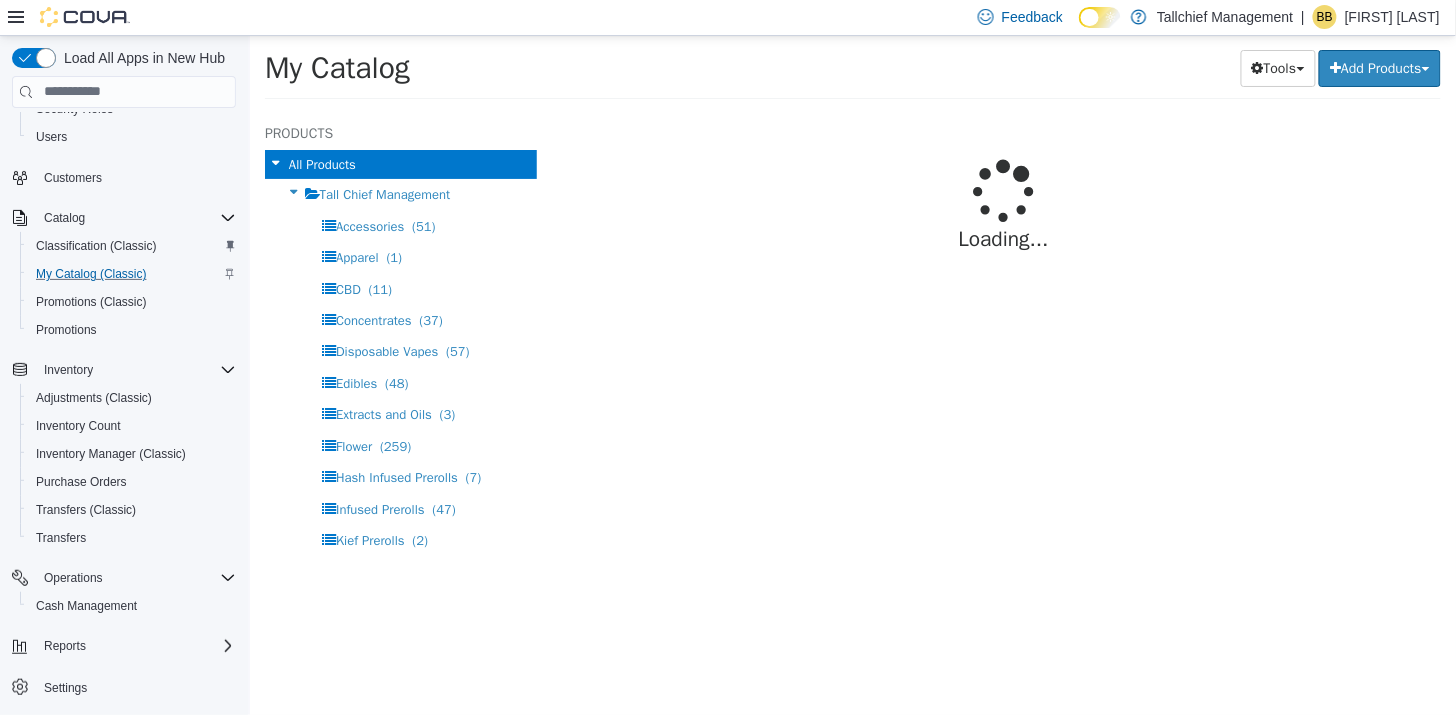 select on "**********" 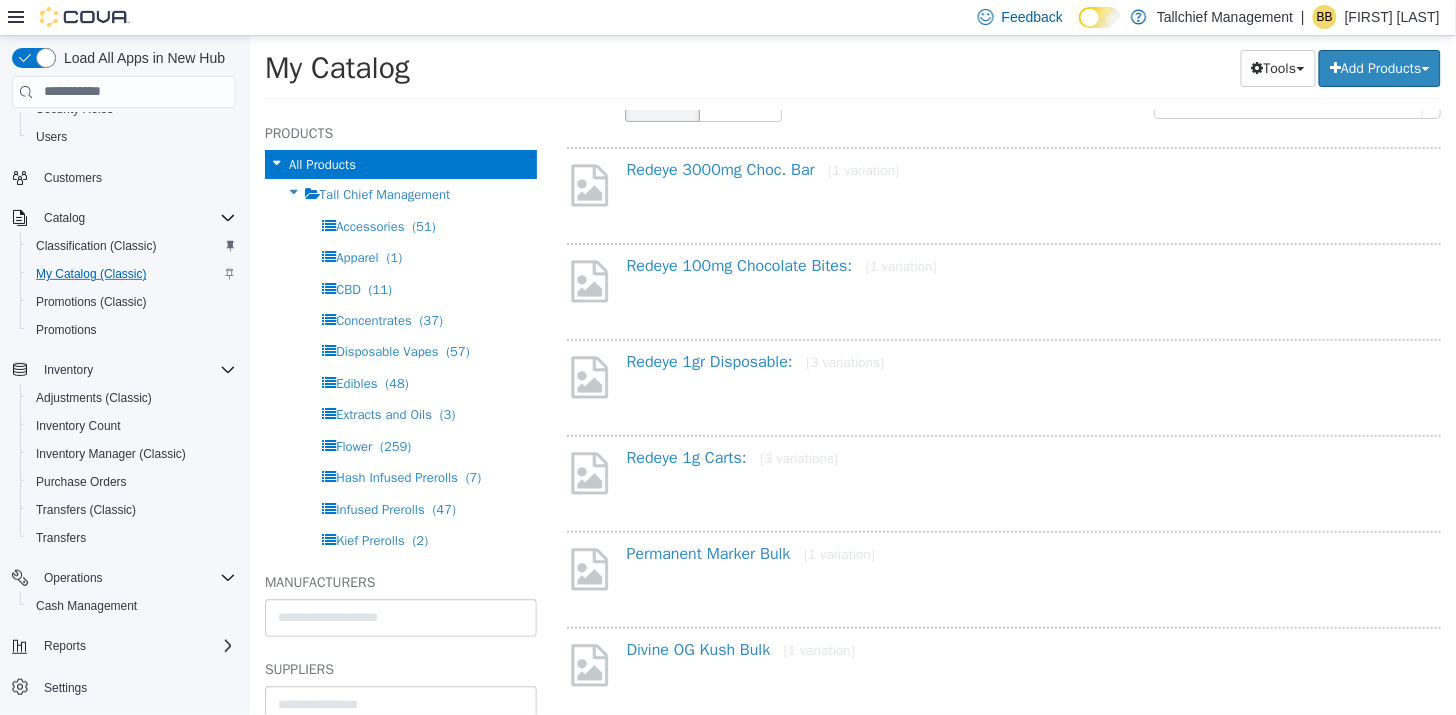 scroll, scrollTop: 135, scrollLeft: 0, axis: vertical 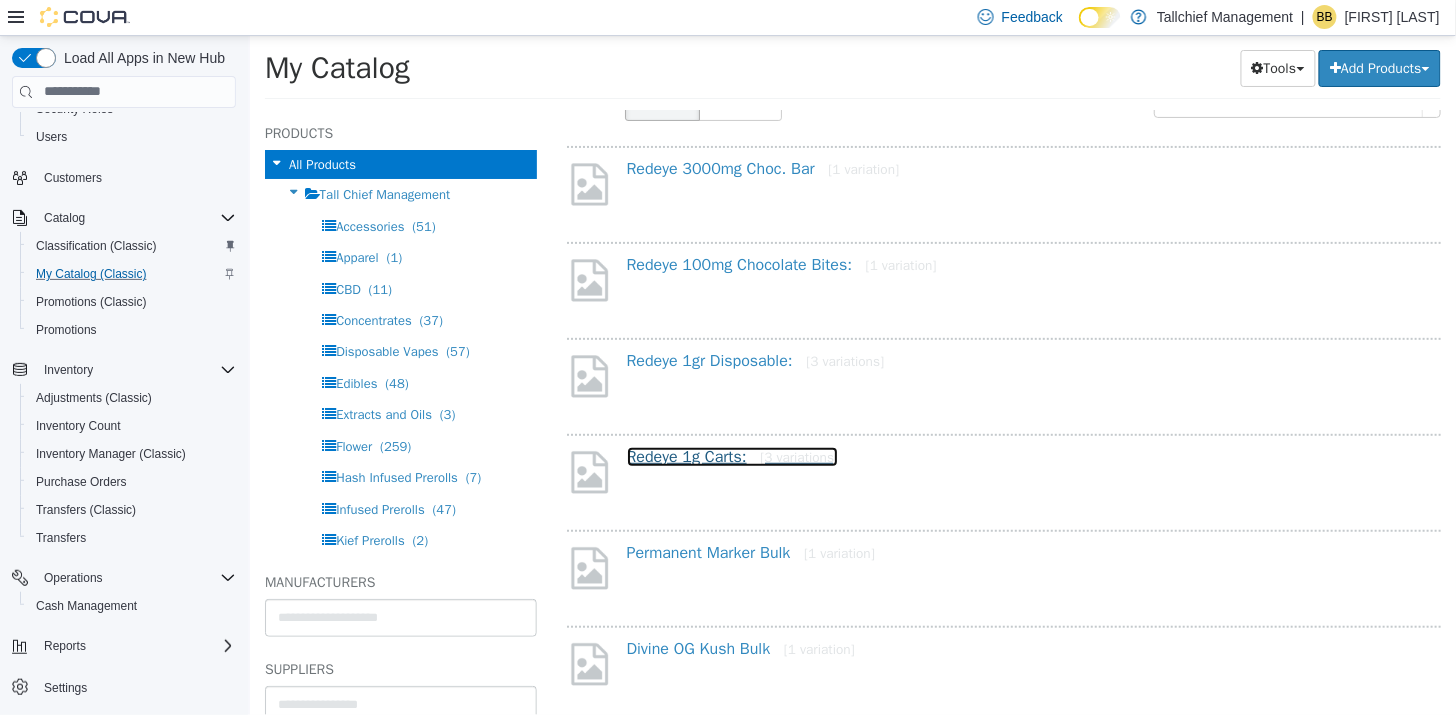 click on "Redeye 1g Carts:
[3 variations]" at bounding box center (732, 456) 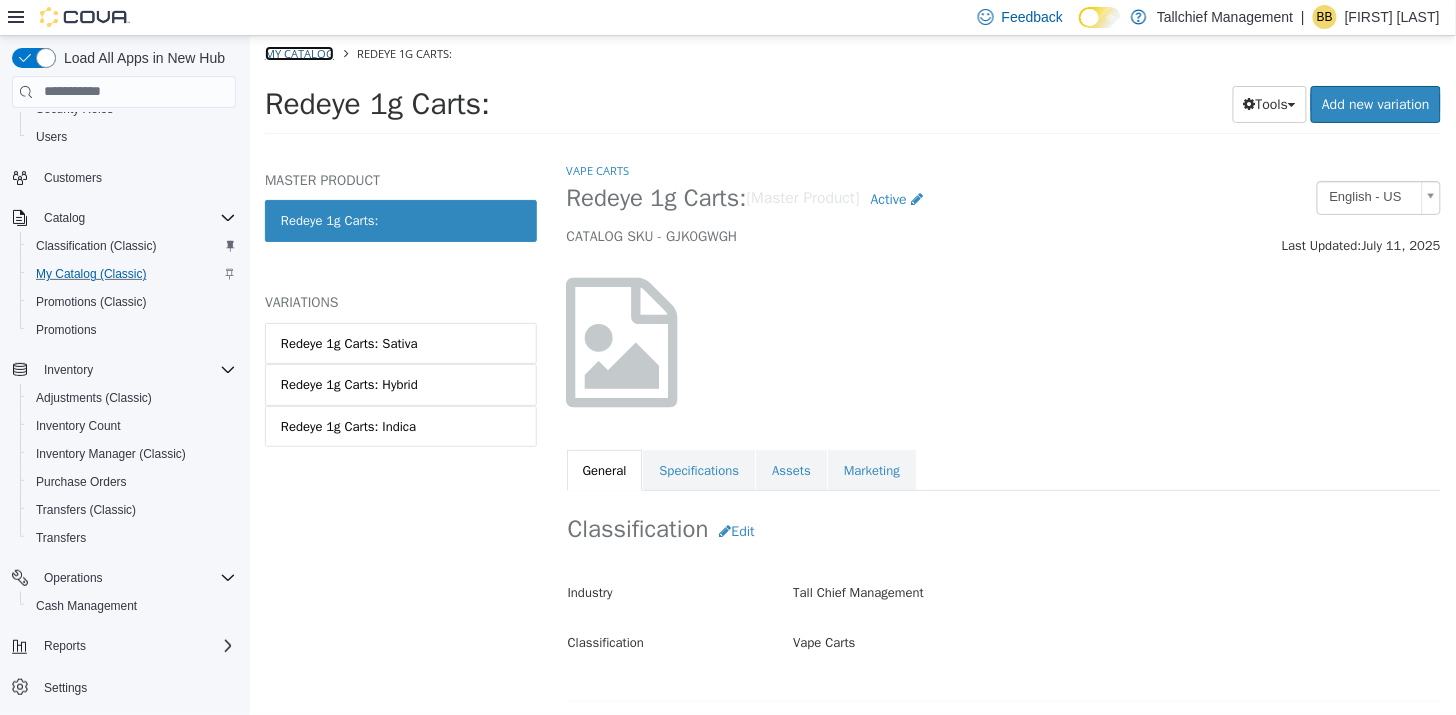 click on "My Catalog" at bounding box center [298, 52] 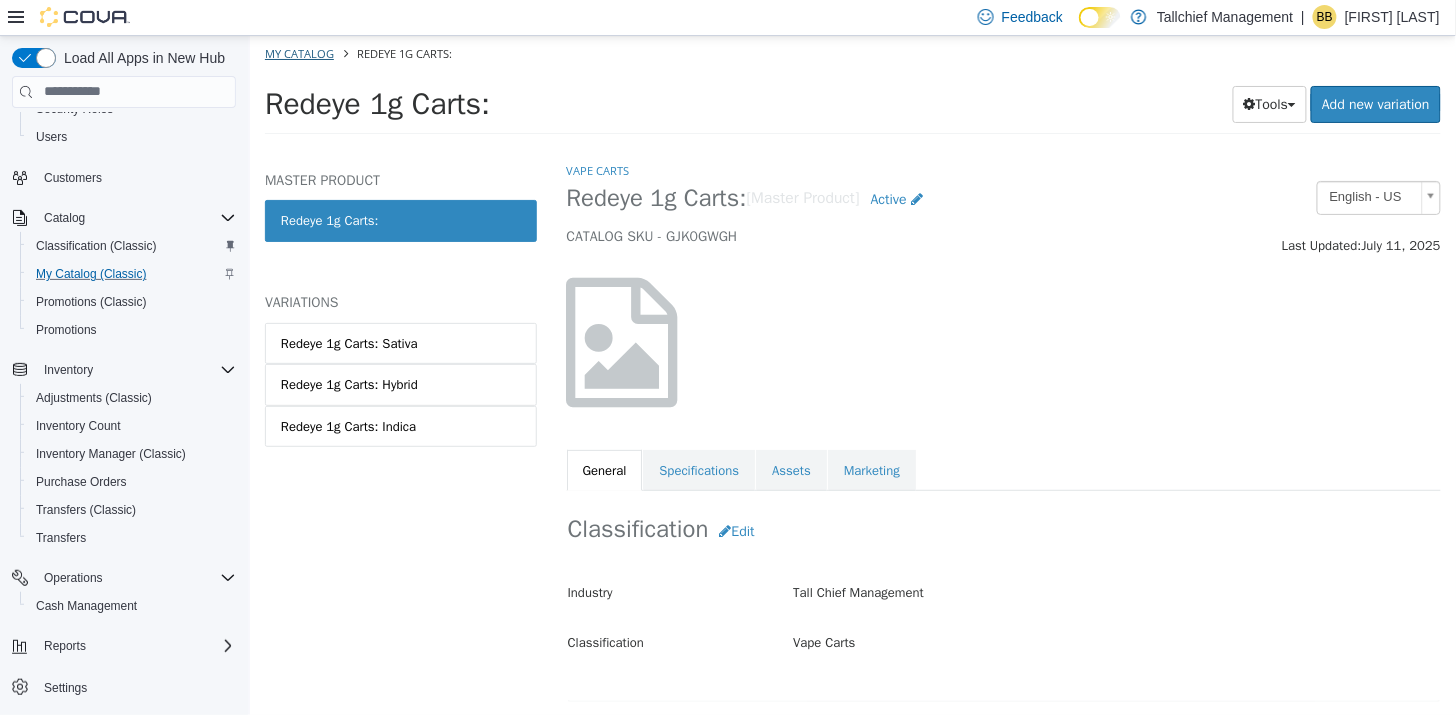 select on "**********" 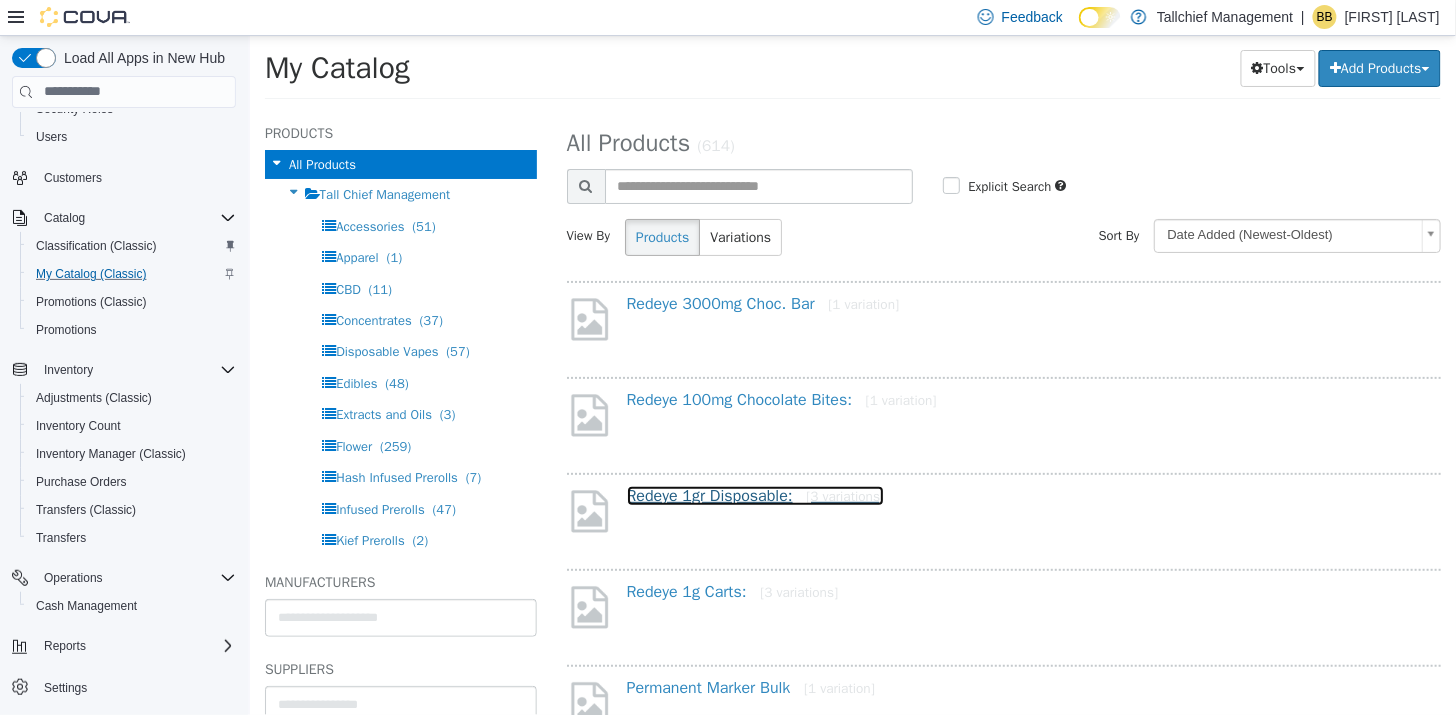 click on "Redeye 1gr Disposable:
[3 variations]" at bounding box center (755, 495) 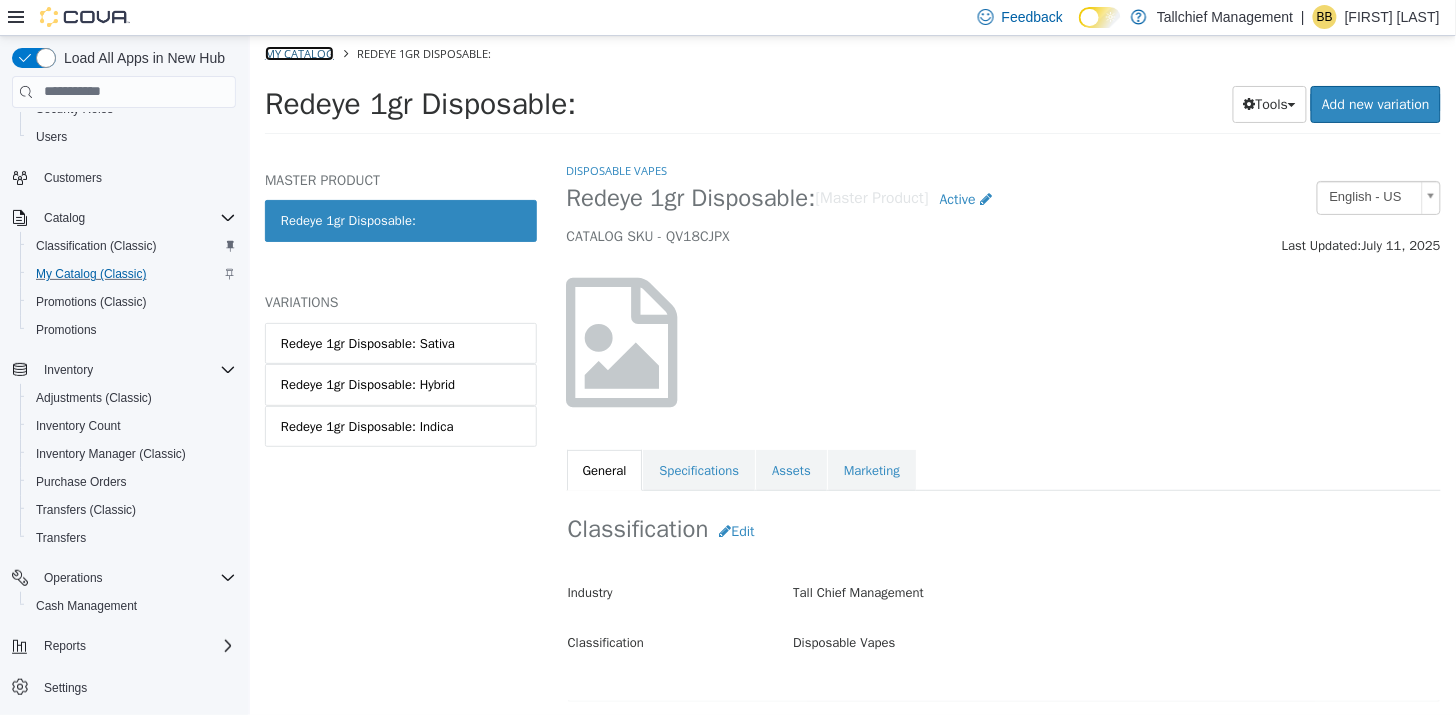 click on "My Catalog" at bounding box center [298, 52] 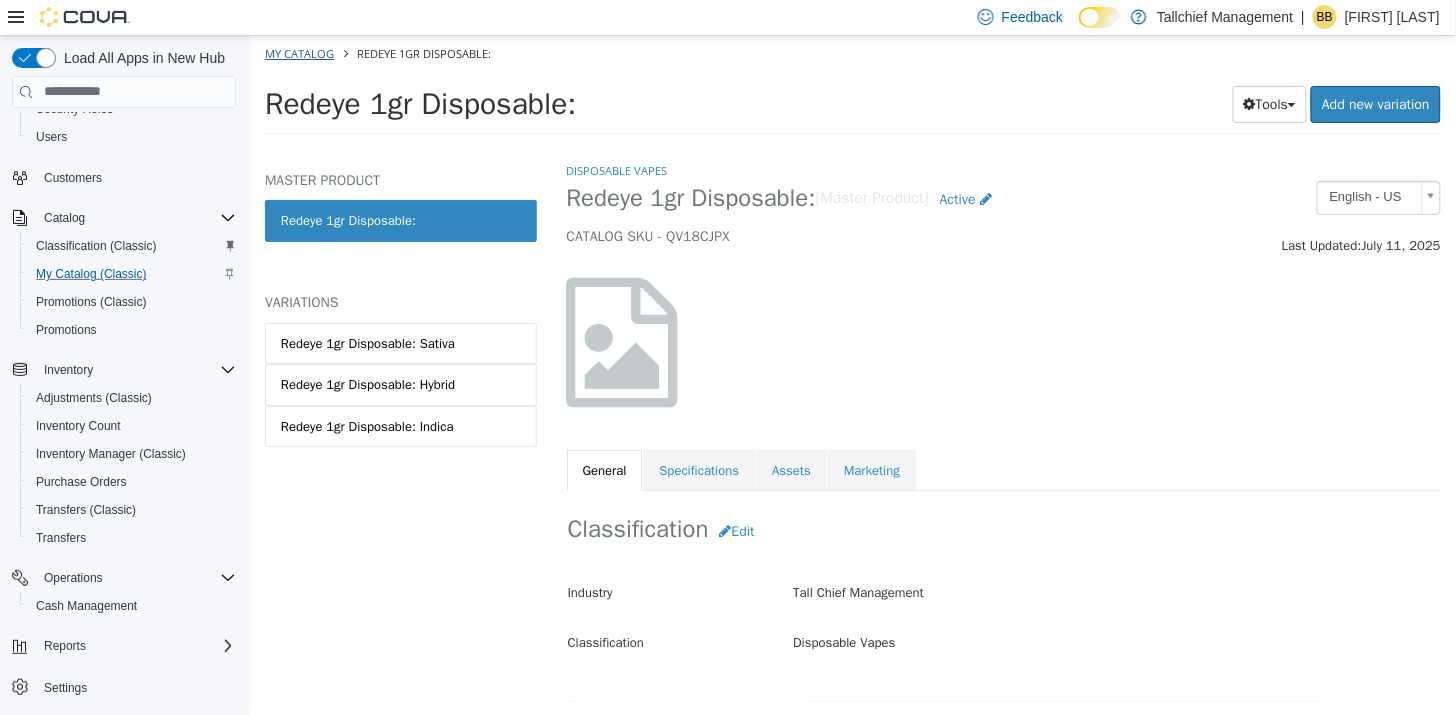 select on "**********" 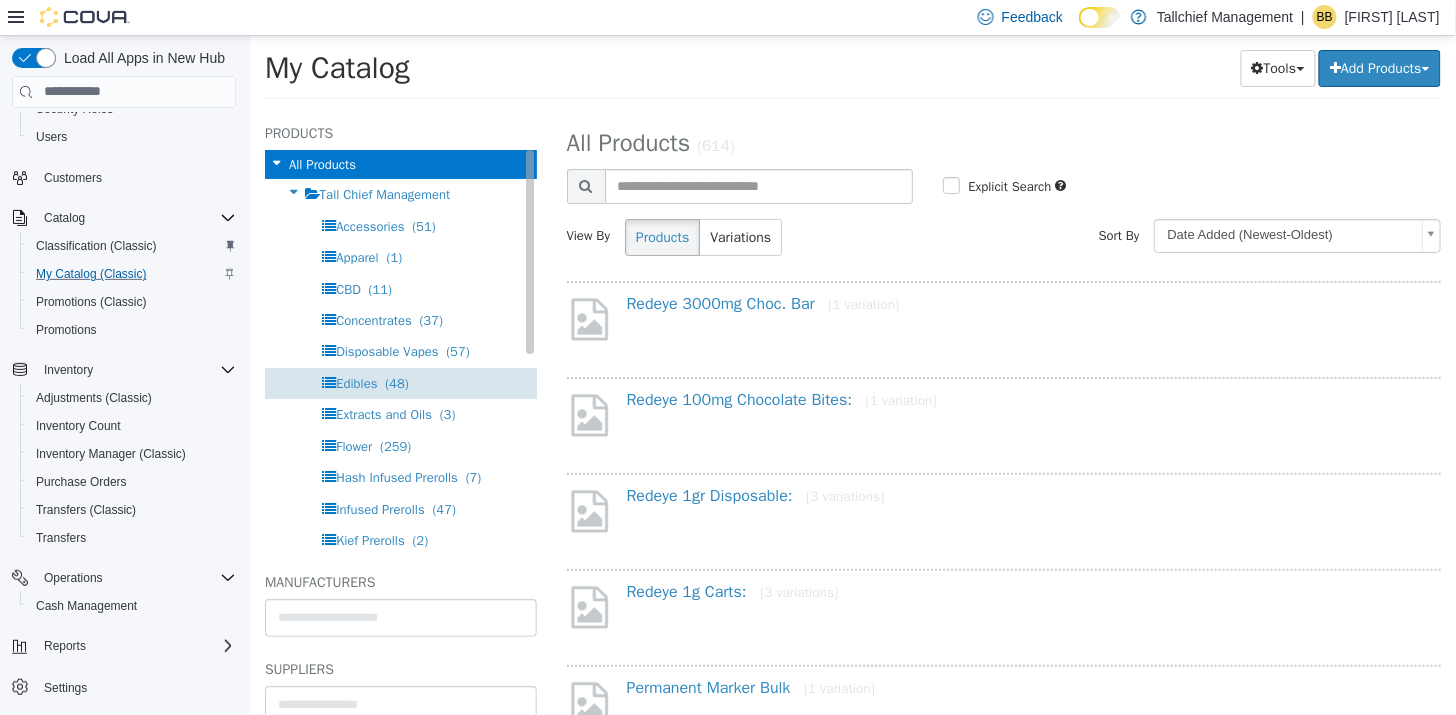 click on "Edibles" at bounding box center [355, 382] 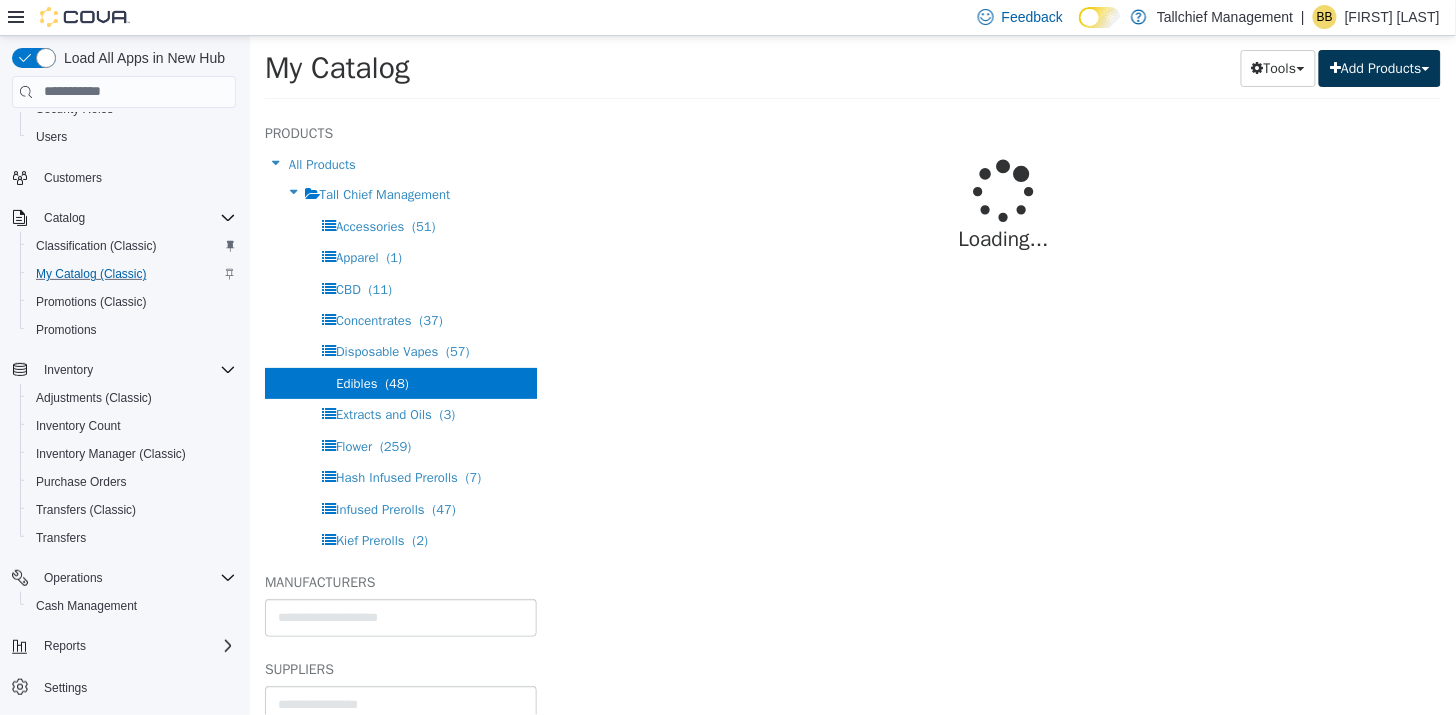 select on "**********" 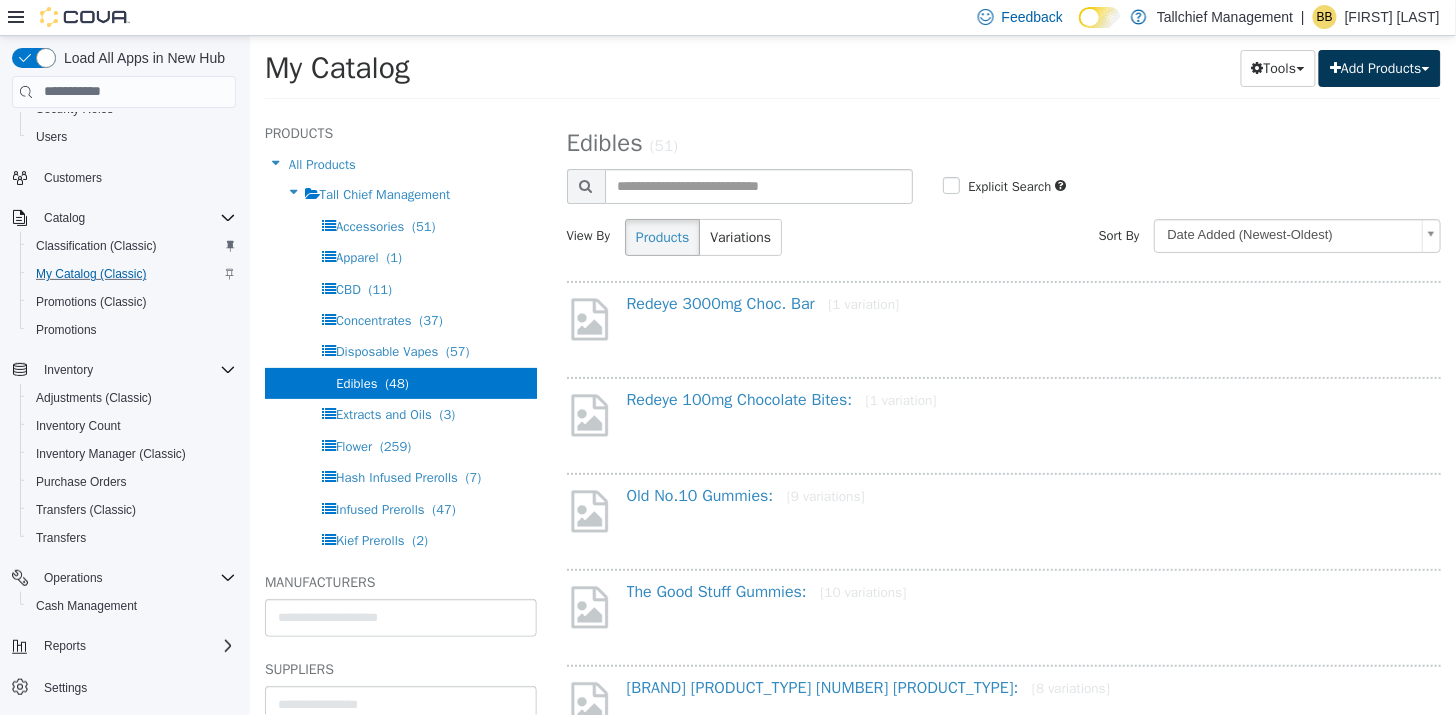 click on "Add Products" at bounding box center (1379, 67) 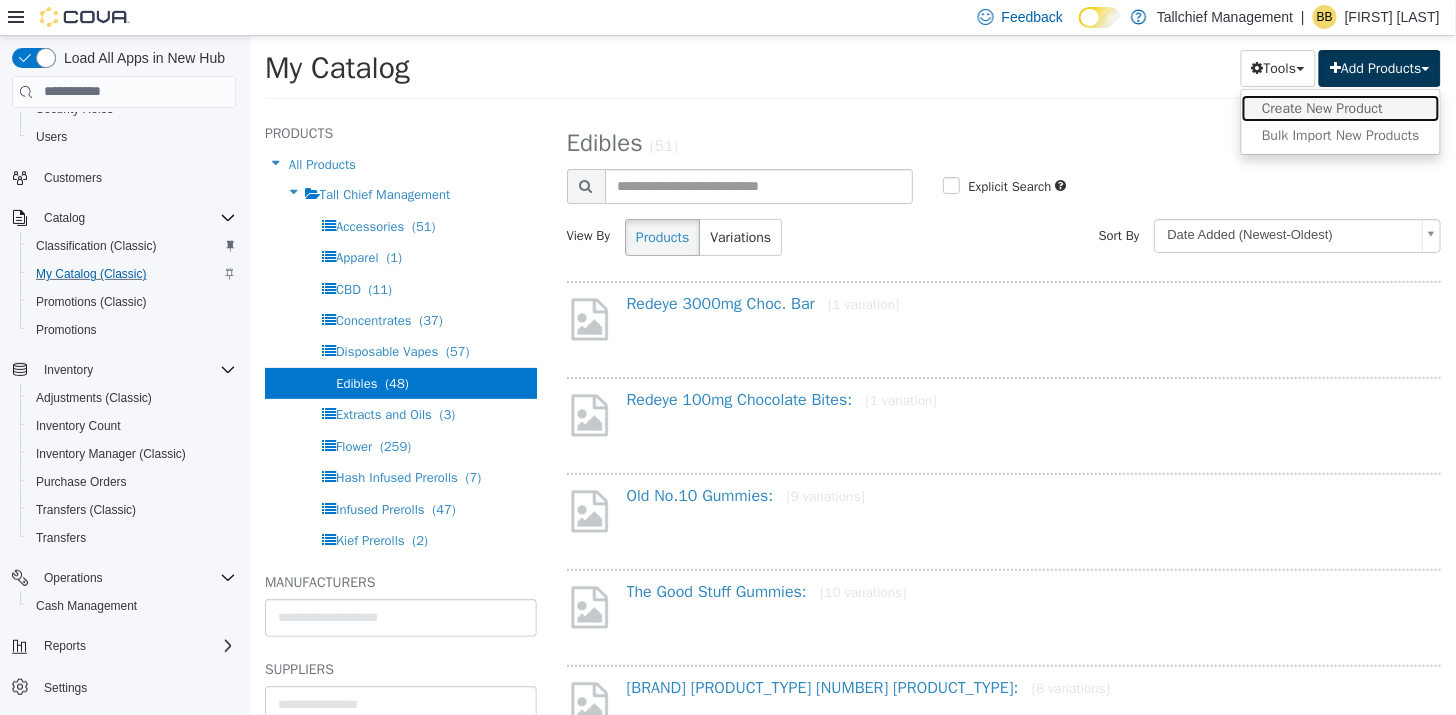 click on "Create New Product" at bounding box center [1340, 107] 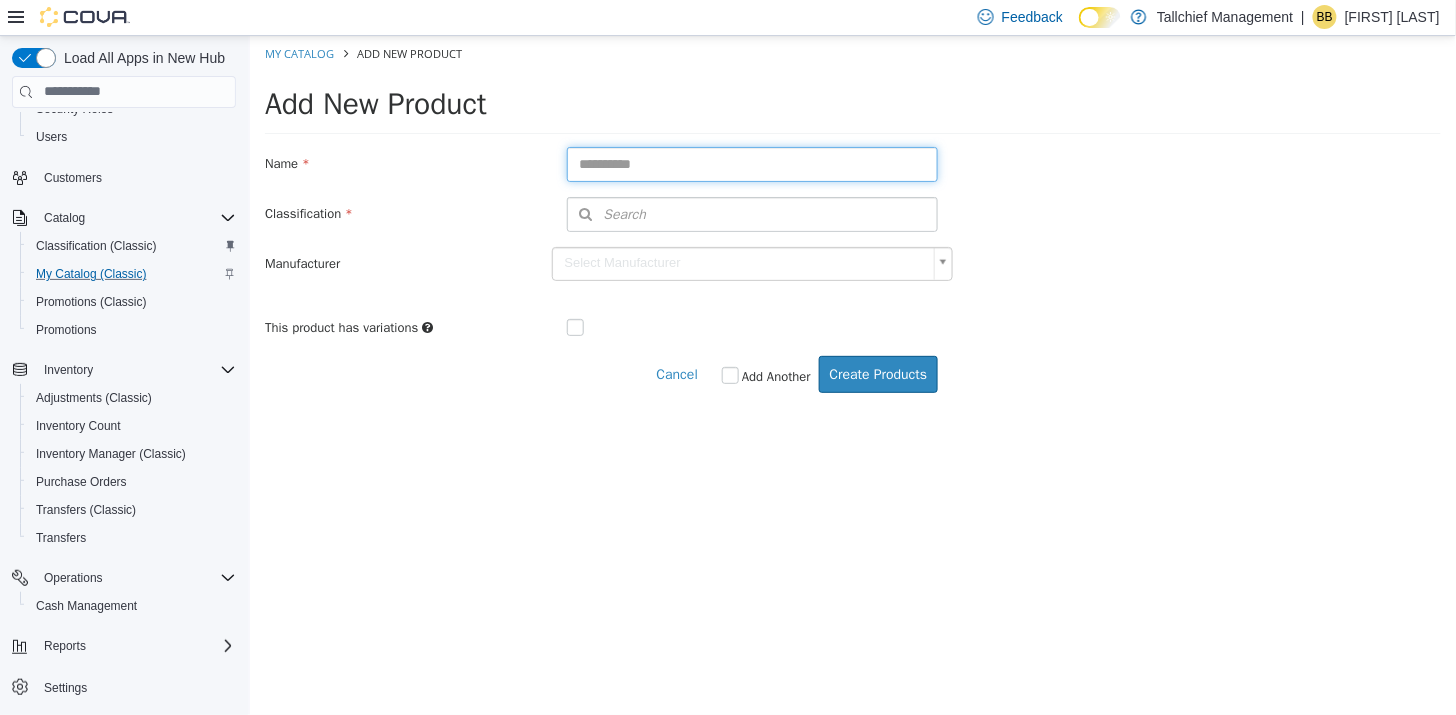 click at bounding box center [752, 163] 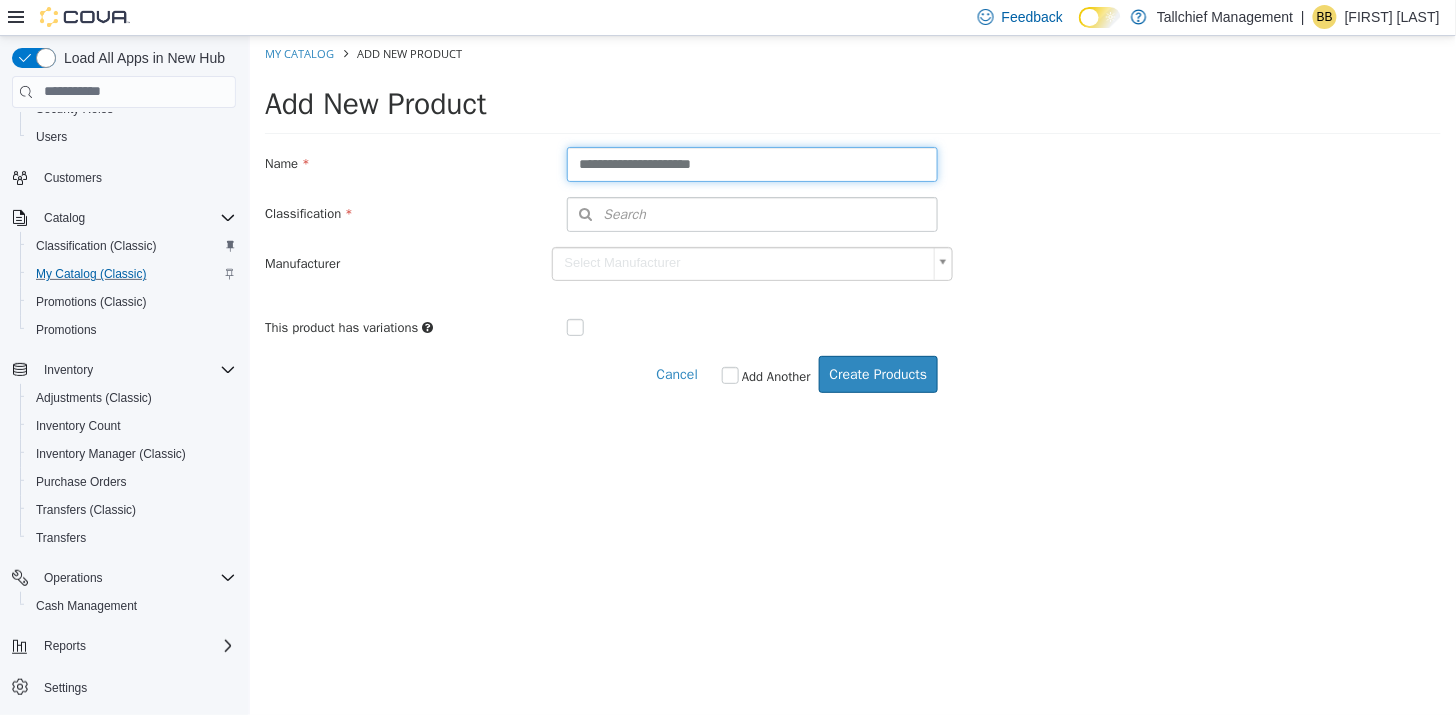 type on "**********" 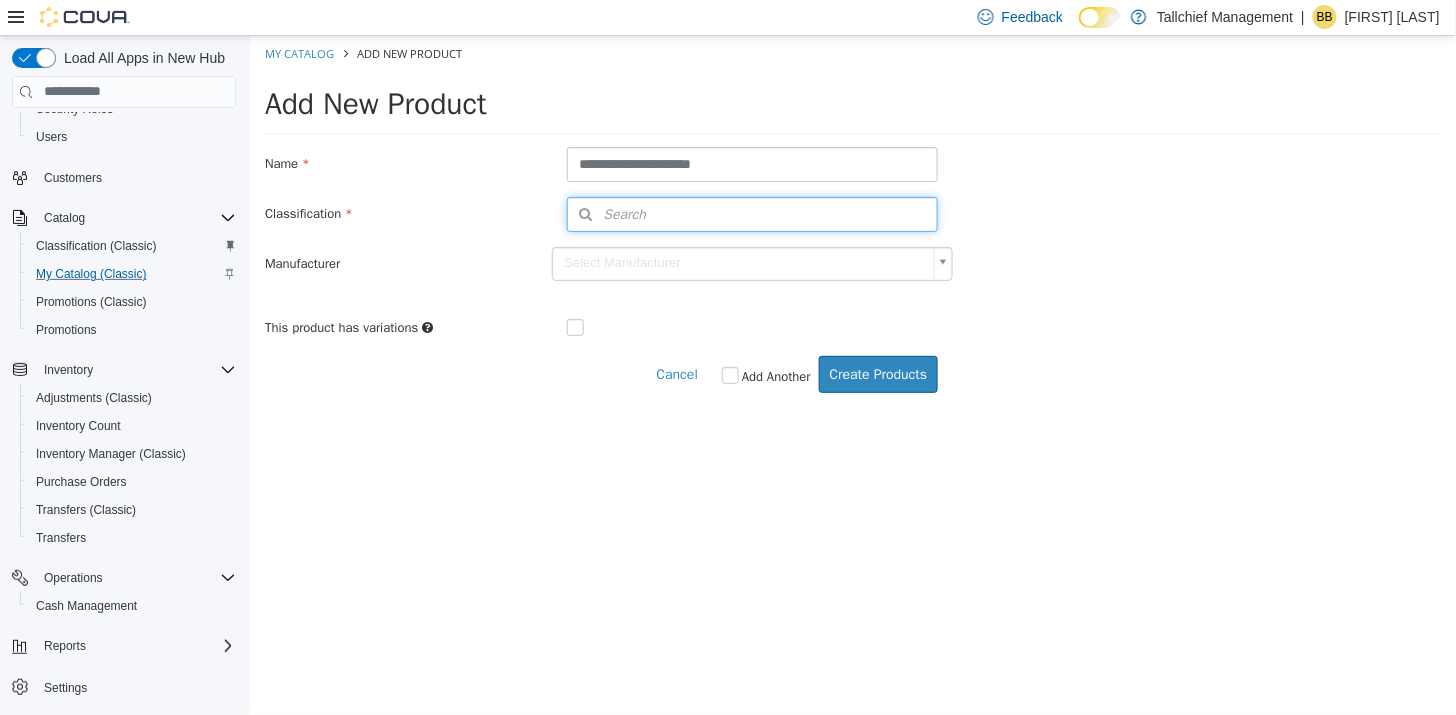 click on "Search" at bounding box center [752, 213] 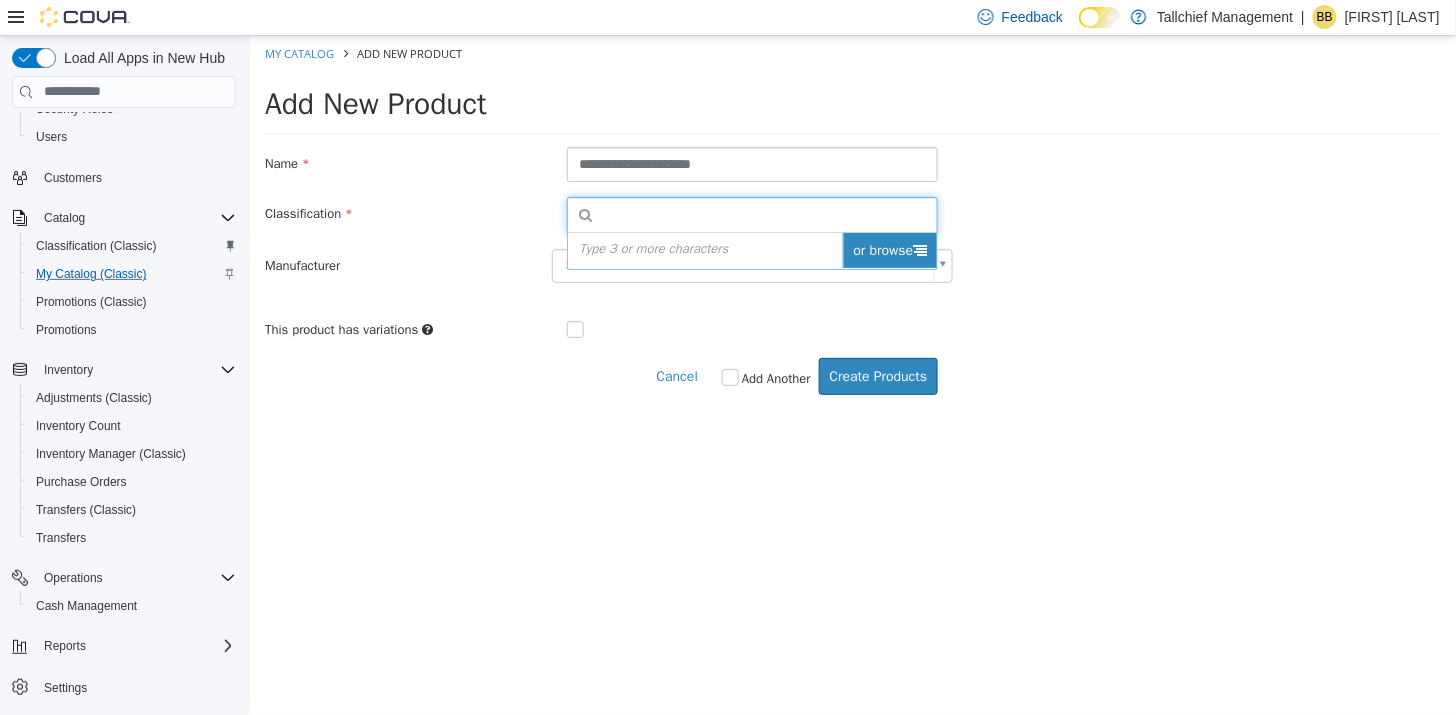 click on "or browse" at bounding box center (889, 249) 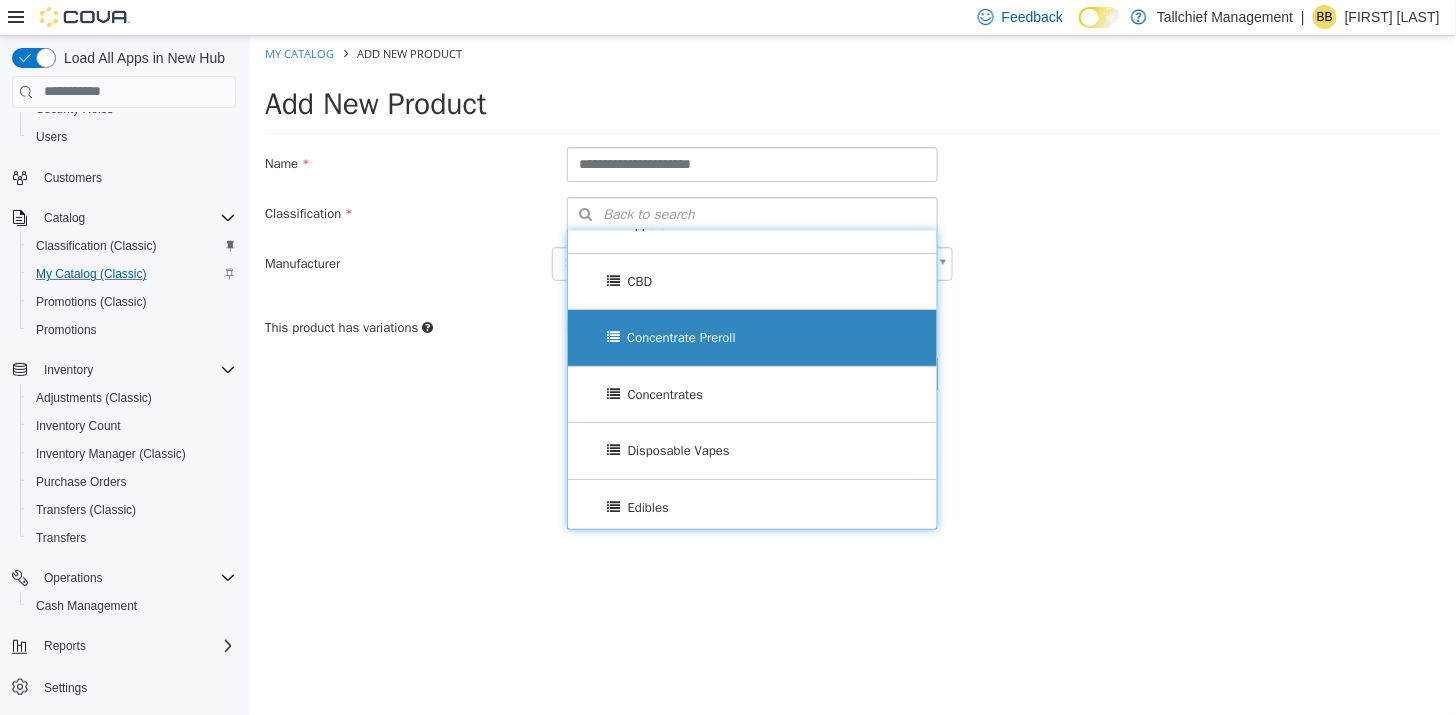 scroll, scrollTop: 147, scrollLeft: 0, axis: vertical 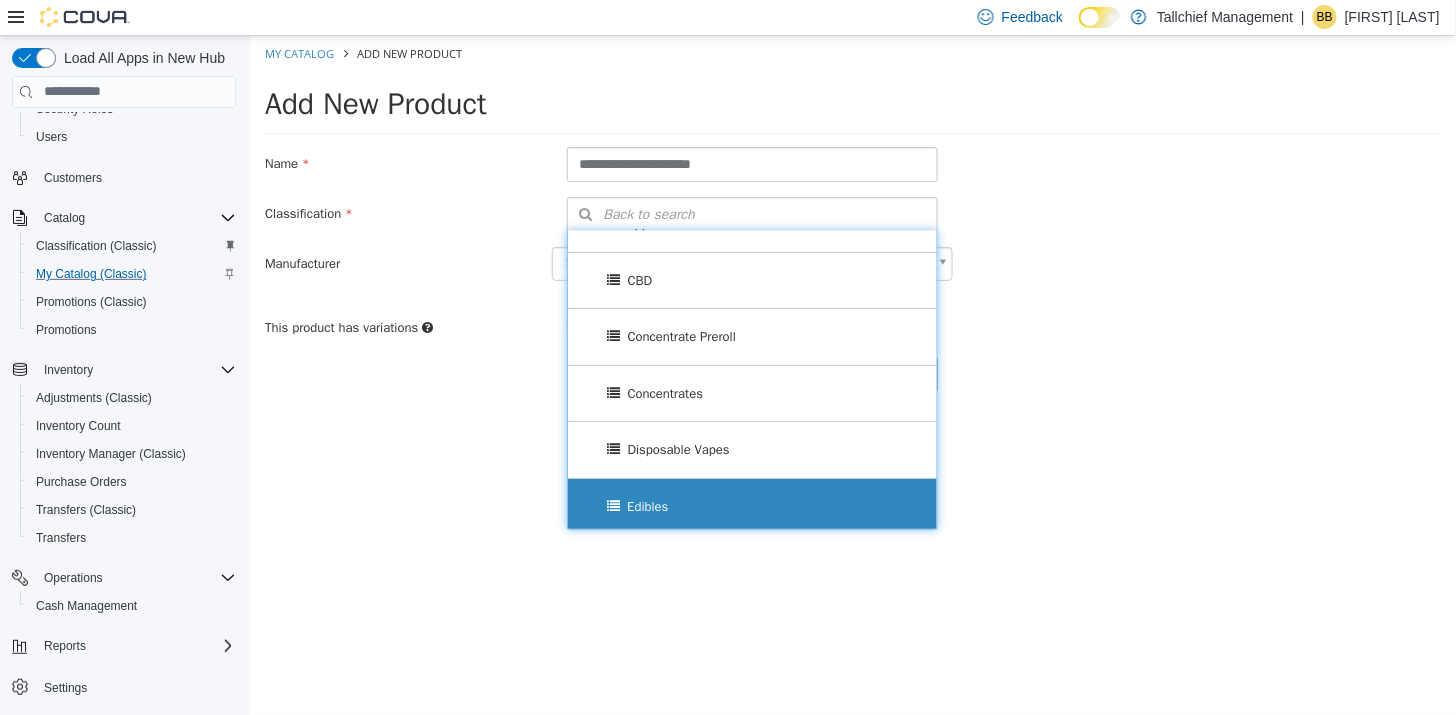 click on "Edibles" at bounding box center (752, 506) 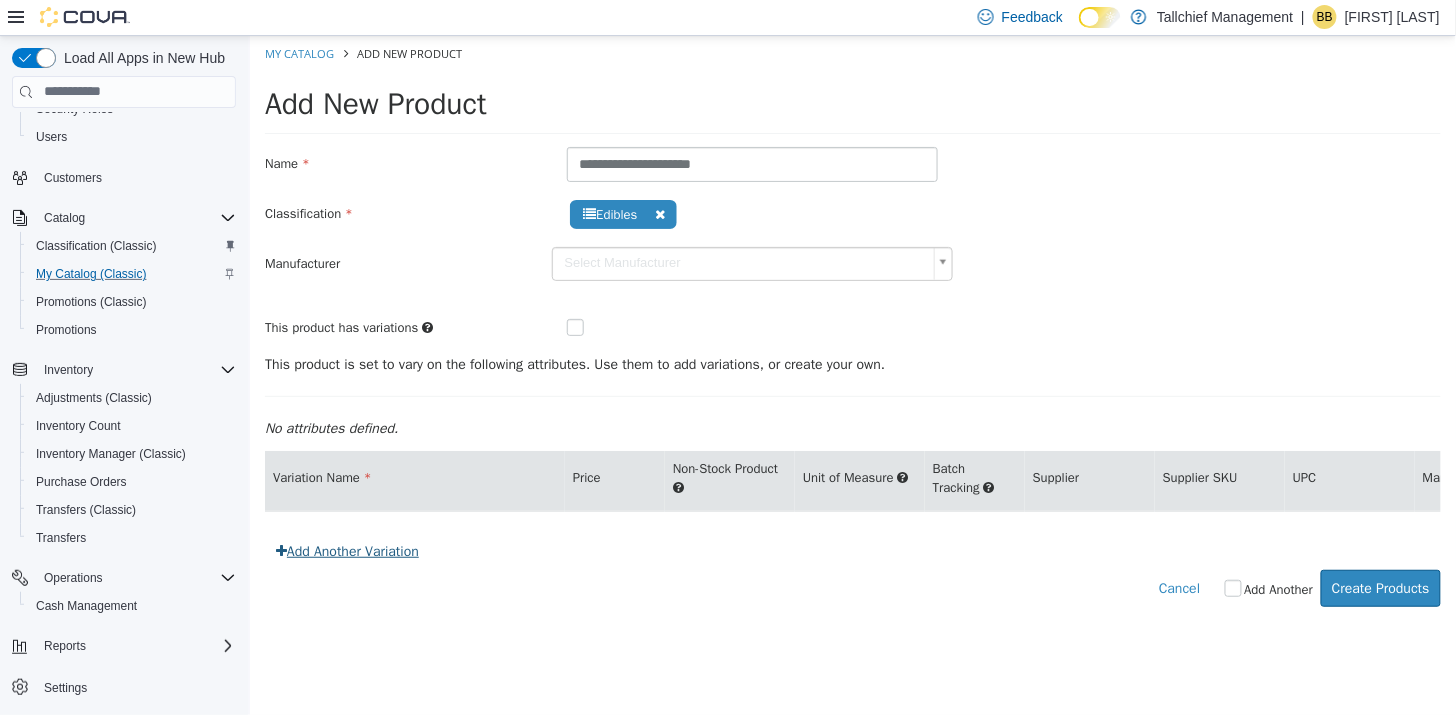click on "Add Another Variation" at bounding box center [346, 550] 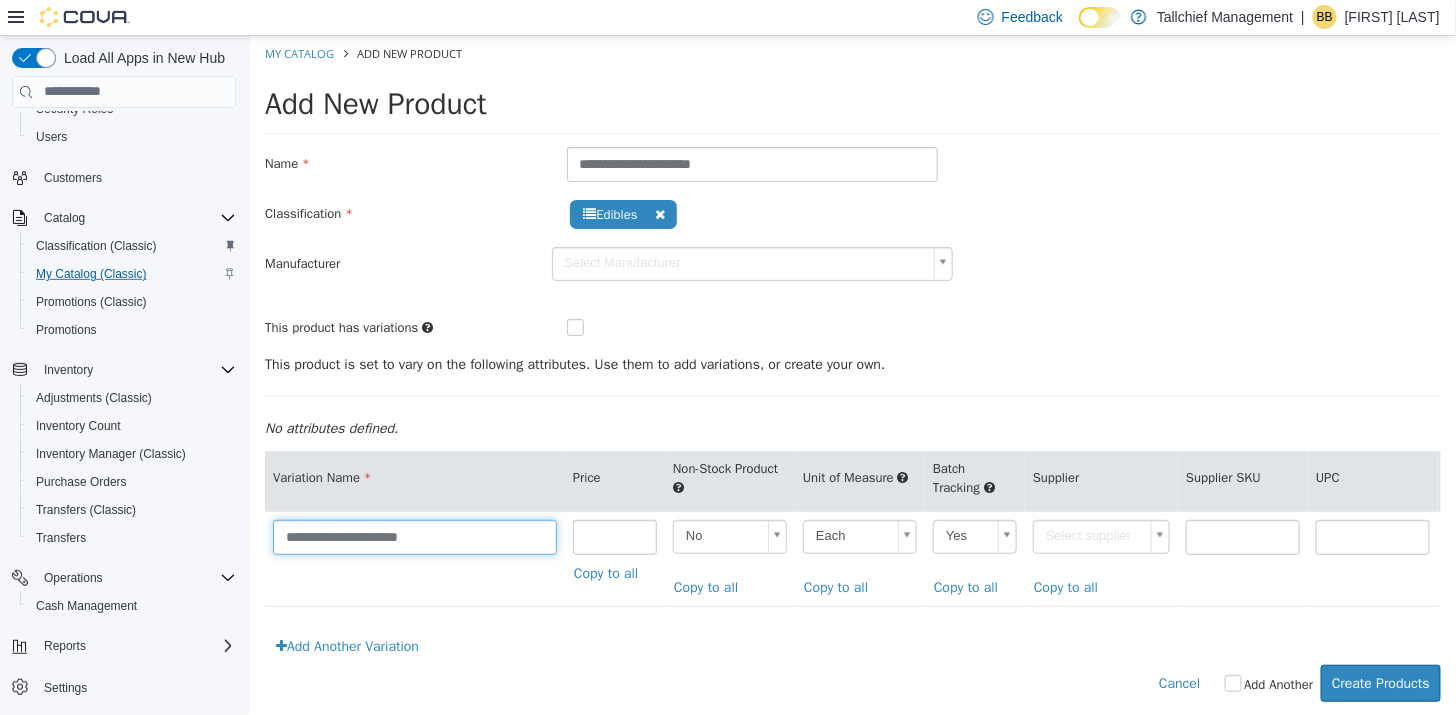 click on "**********" at bounding box center [414, 536] 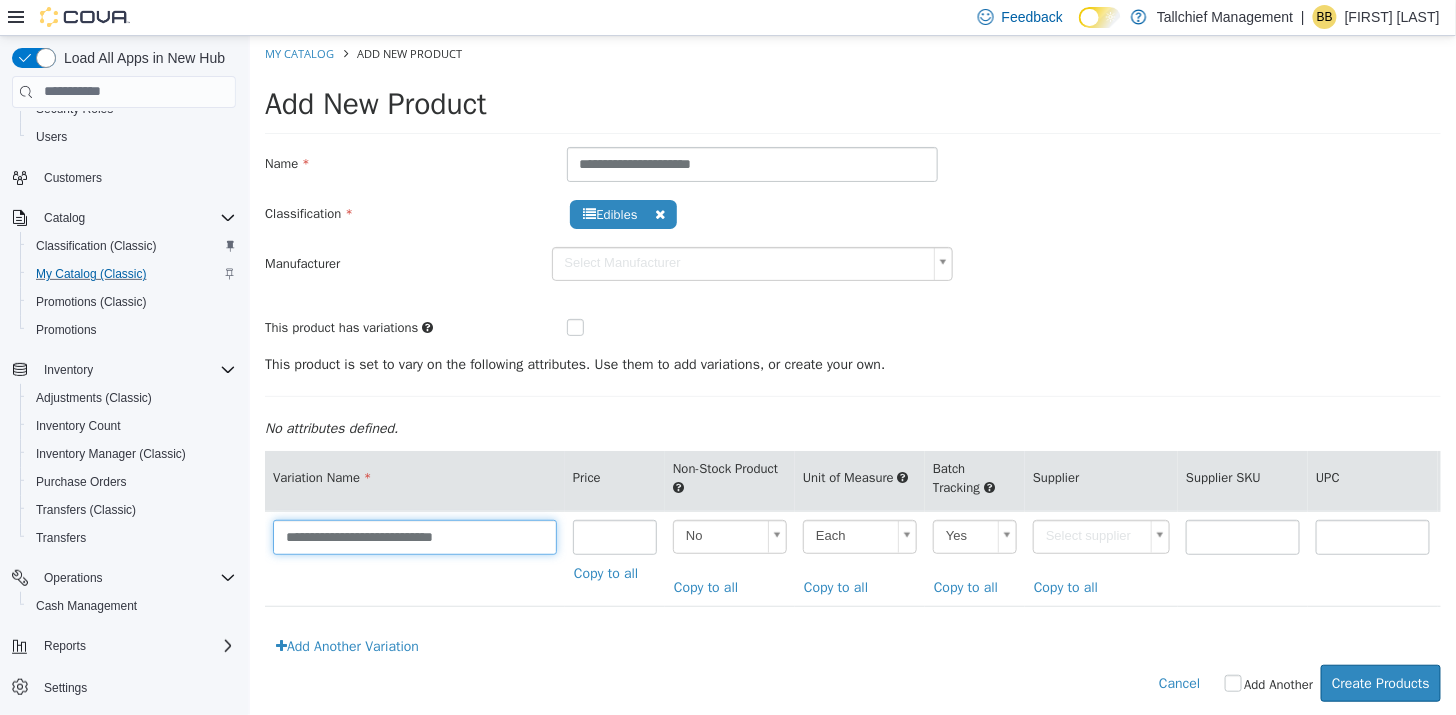type on "**********" 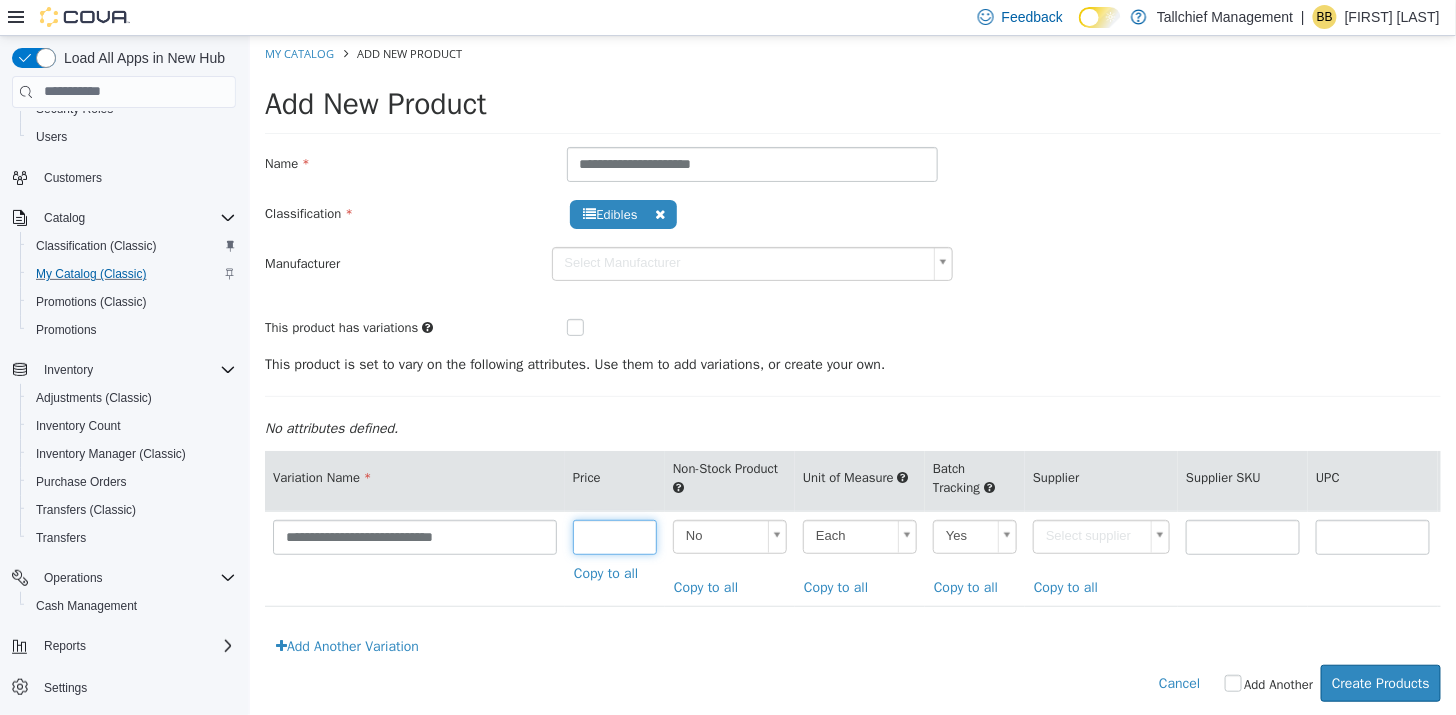click at bounding box center (614, 536) 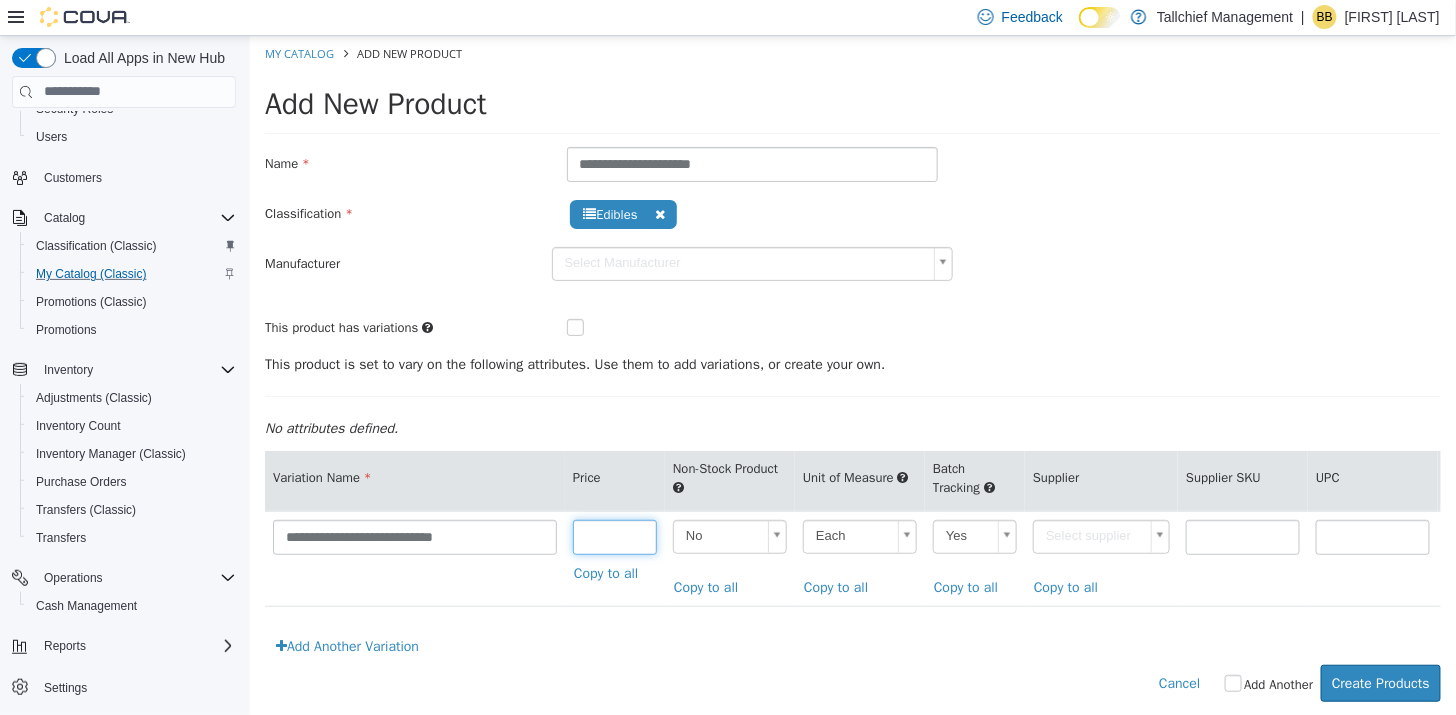 type on "**" 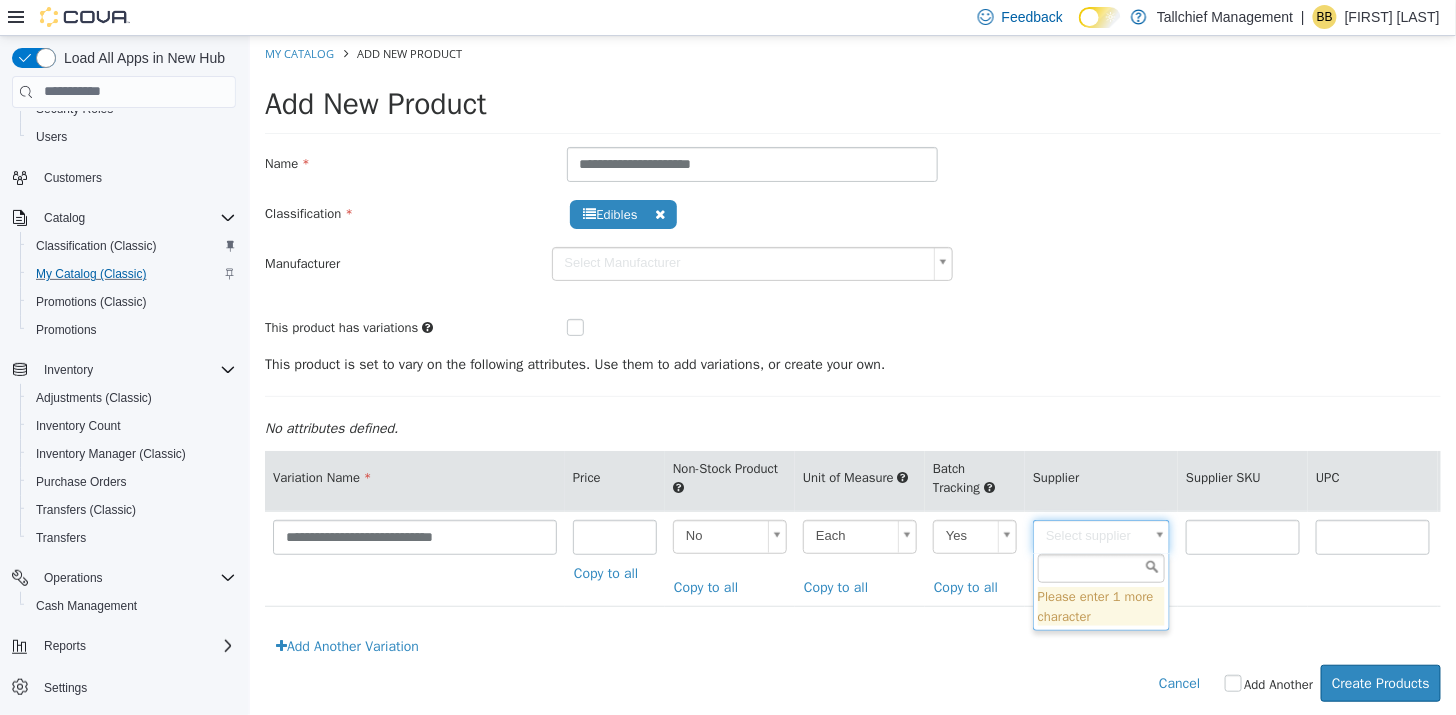 click on "**********" at bounding box center (852, 378) 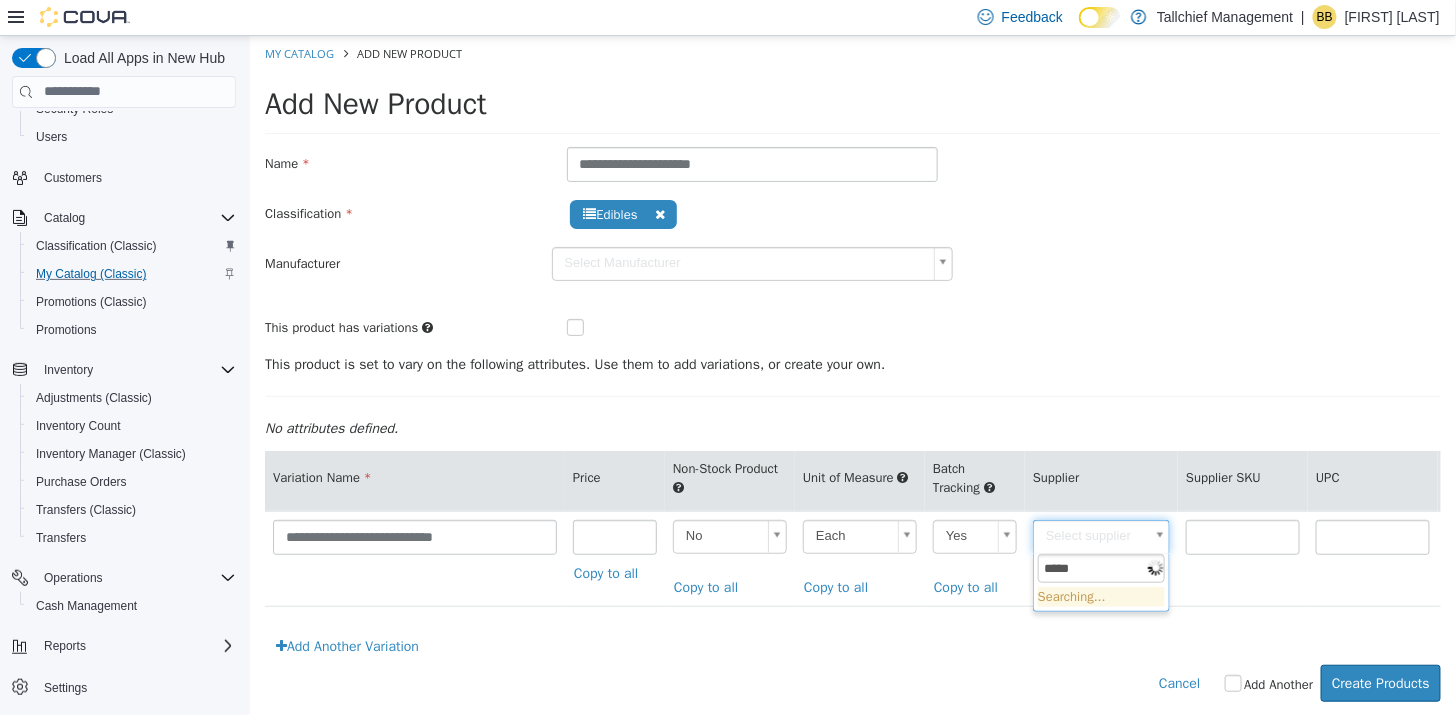 type on "******" 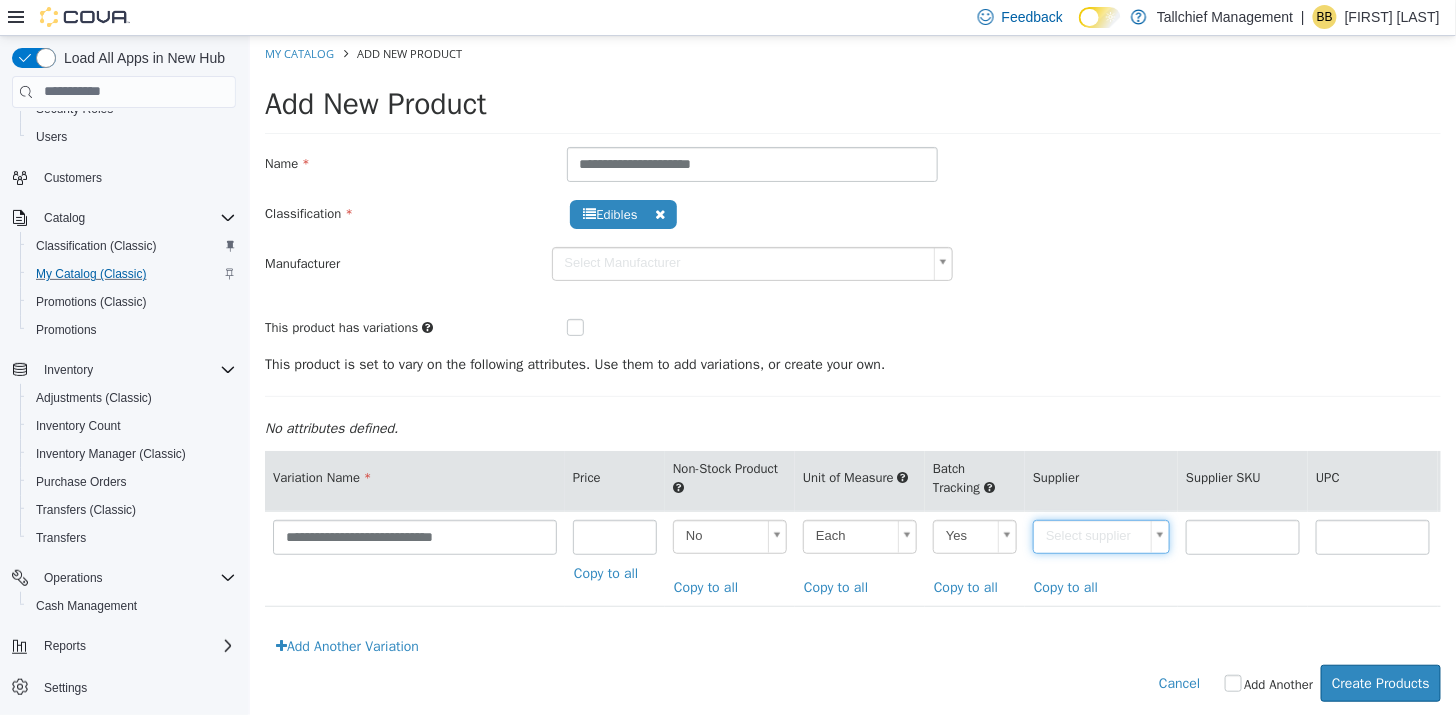 click on "**********" at bounding box center (852, 378) 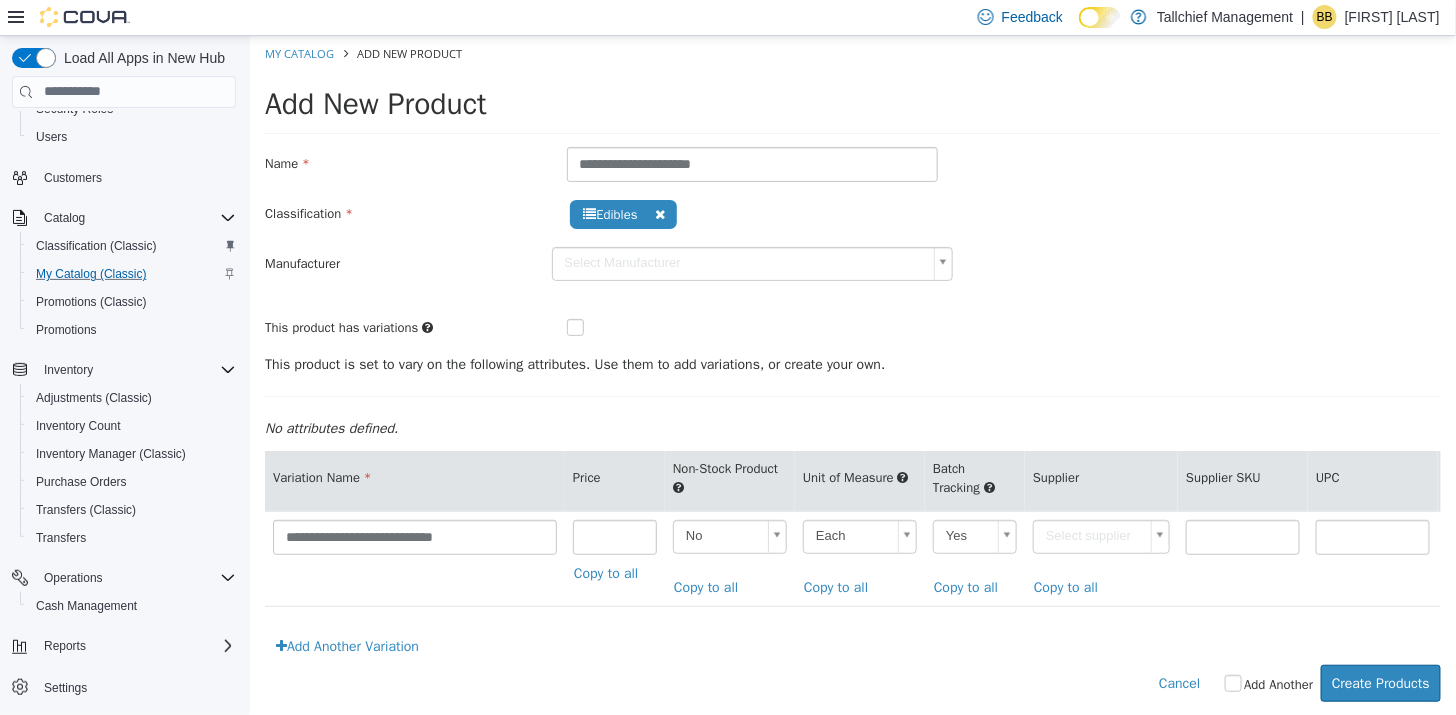 click on "Add Another Variation" at bounding box center (346, 645) 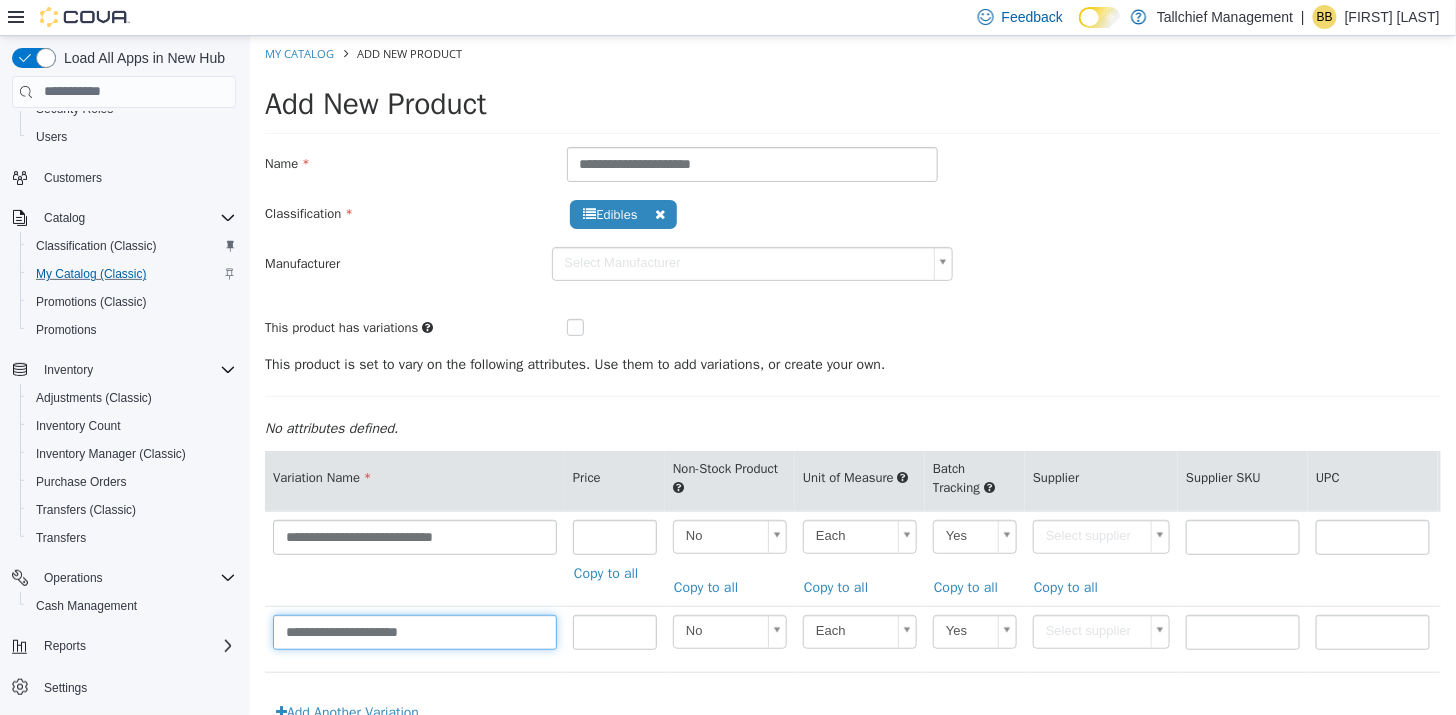 click on "**********" at bounding box center (414, 631) 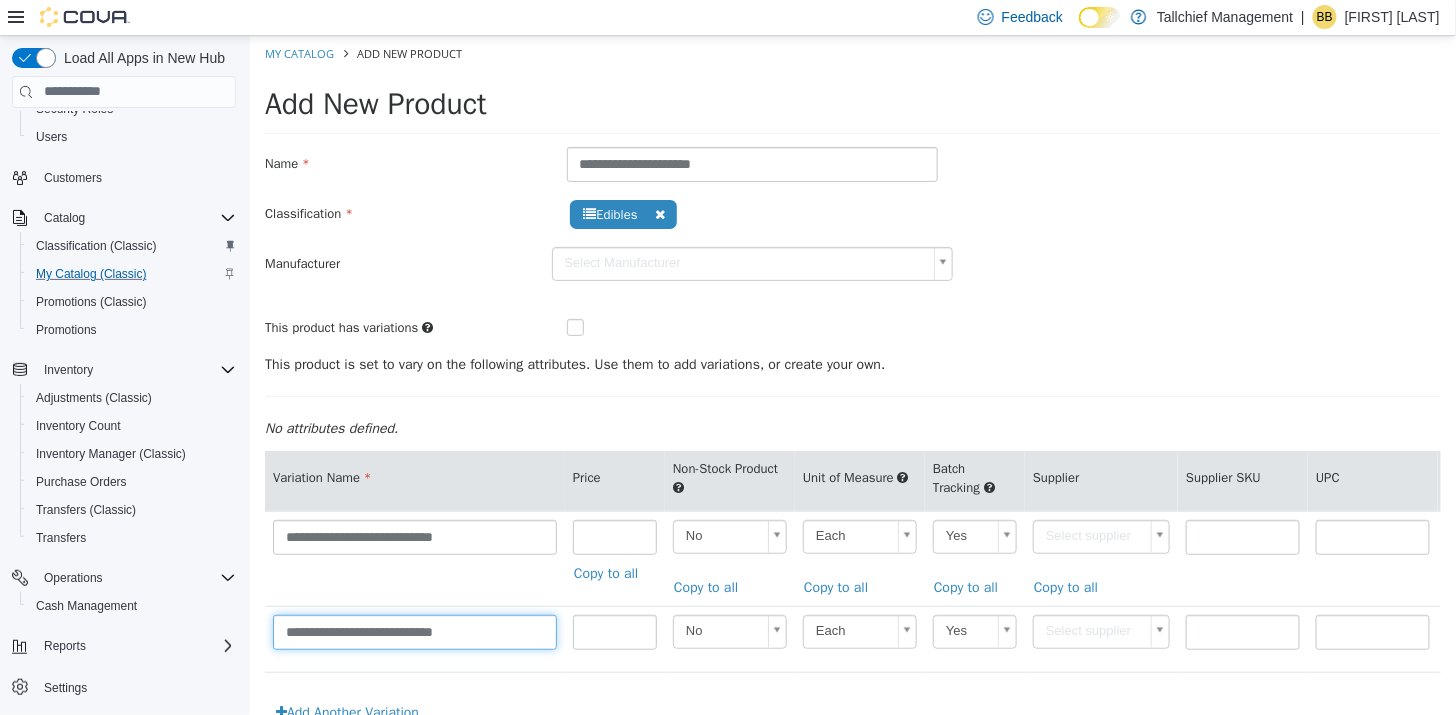 scroll, scrollTop: 91, scrollLeft: 0, axis: vertical 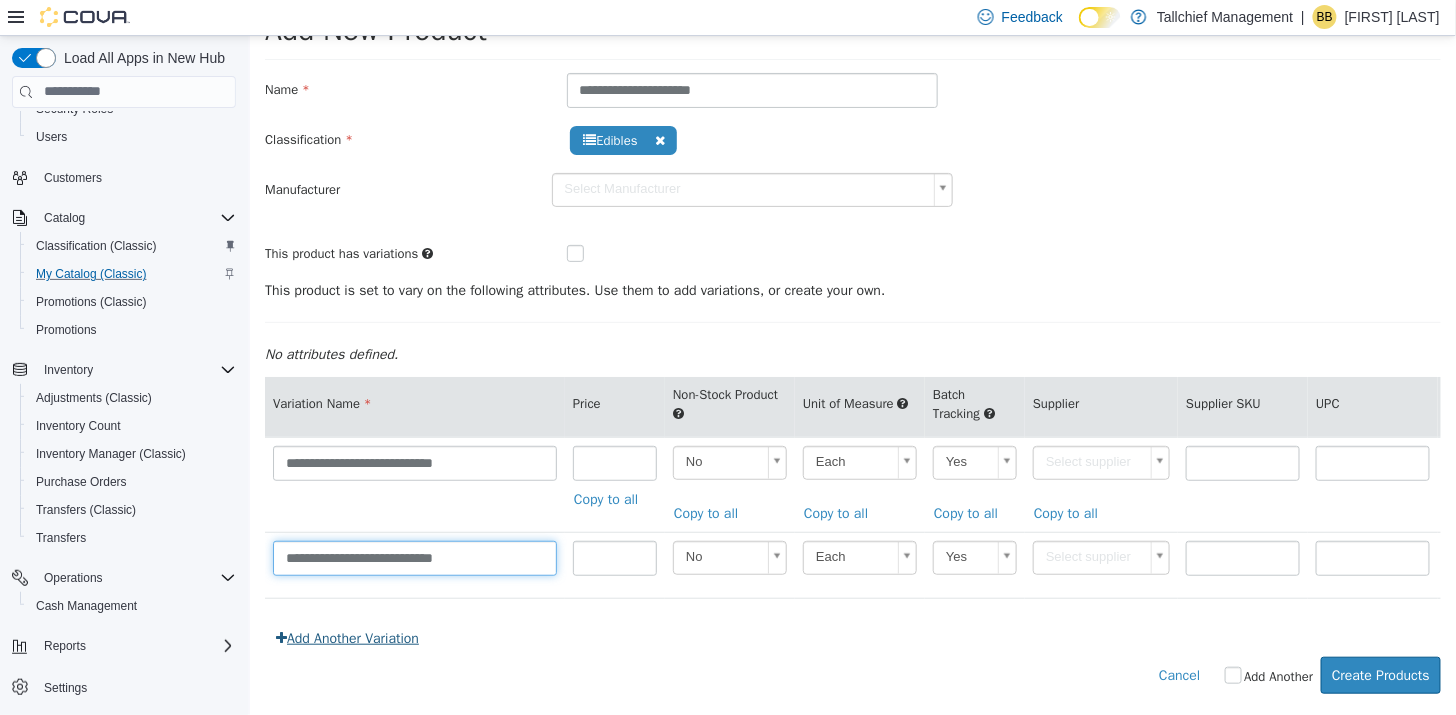 type on "**********" 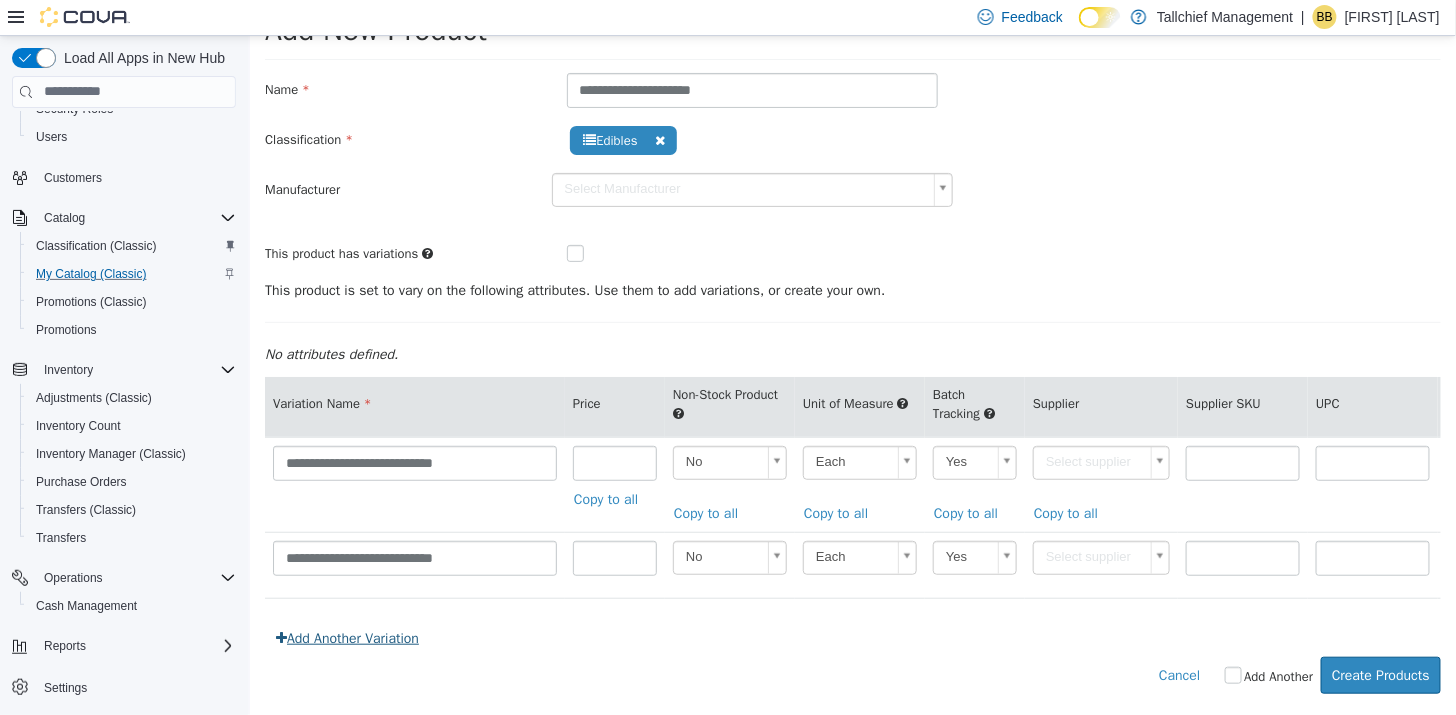 click on "Add Another Variation" at bounding box center (346, 637) 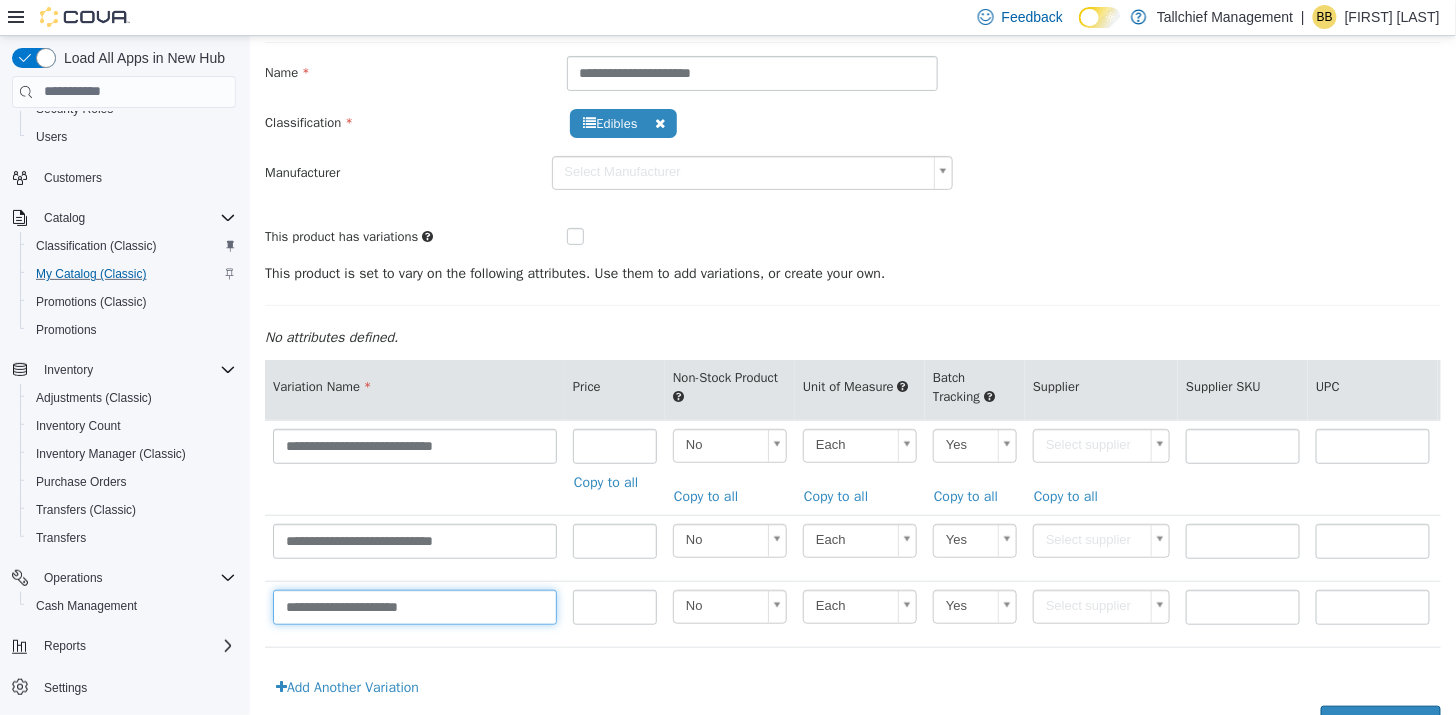 click on "**********" at bounding box center [414, 606] 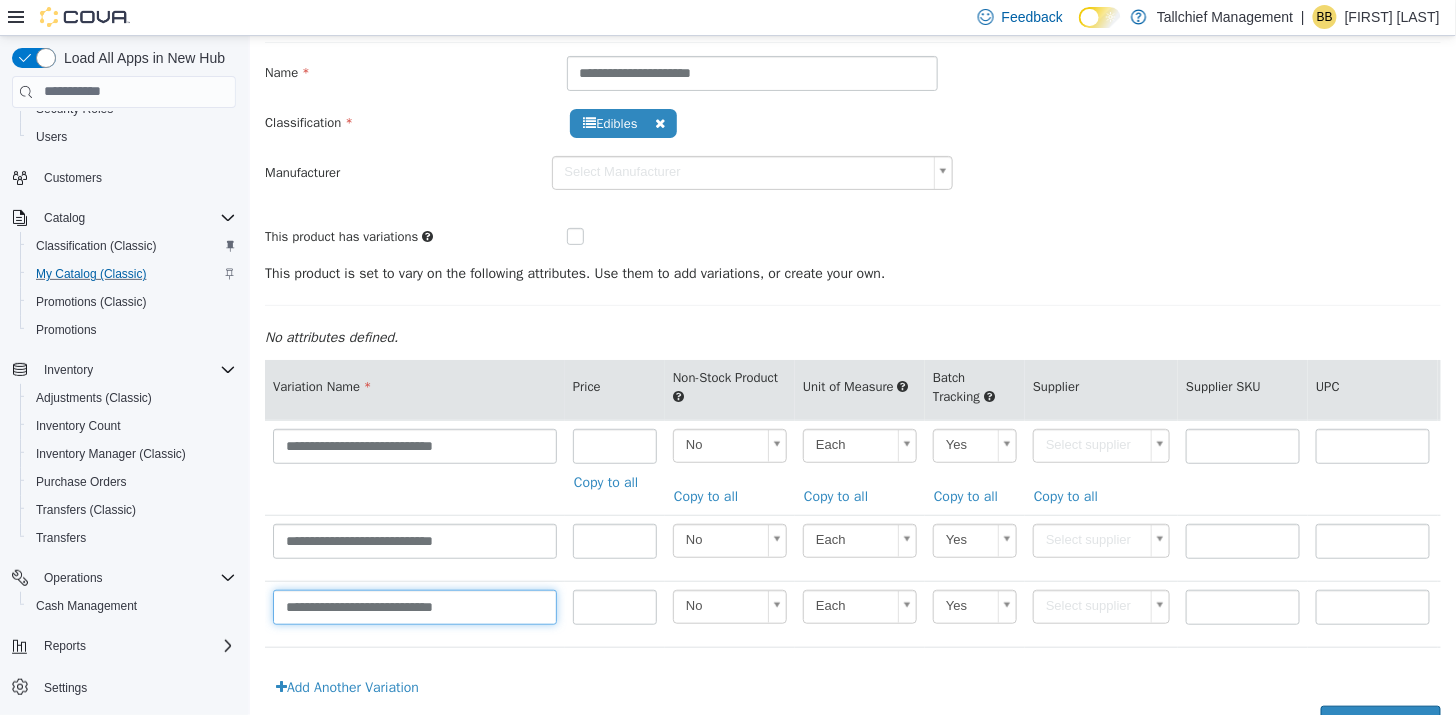 type on "**********" 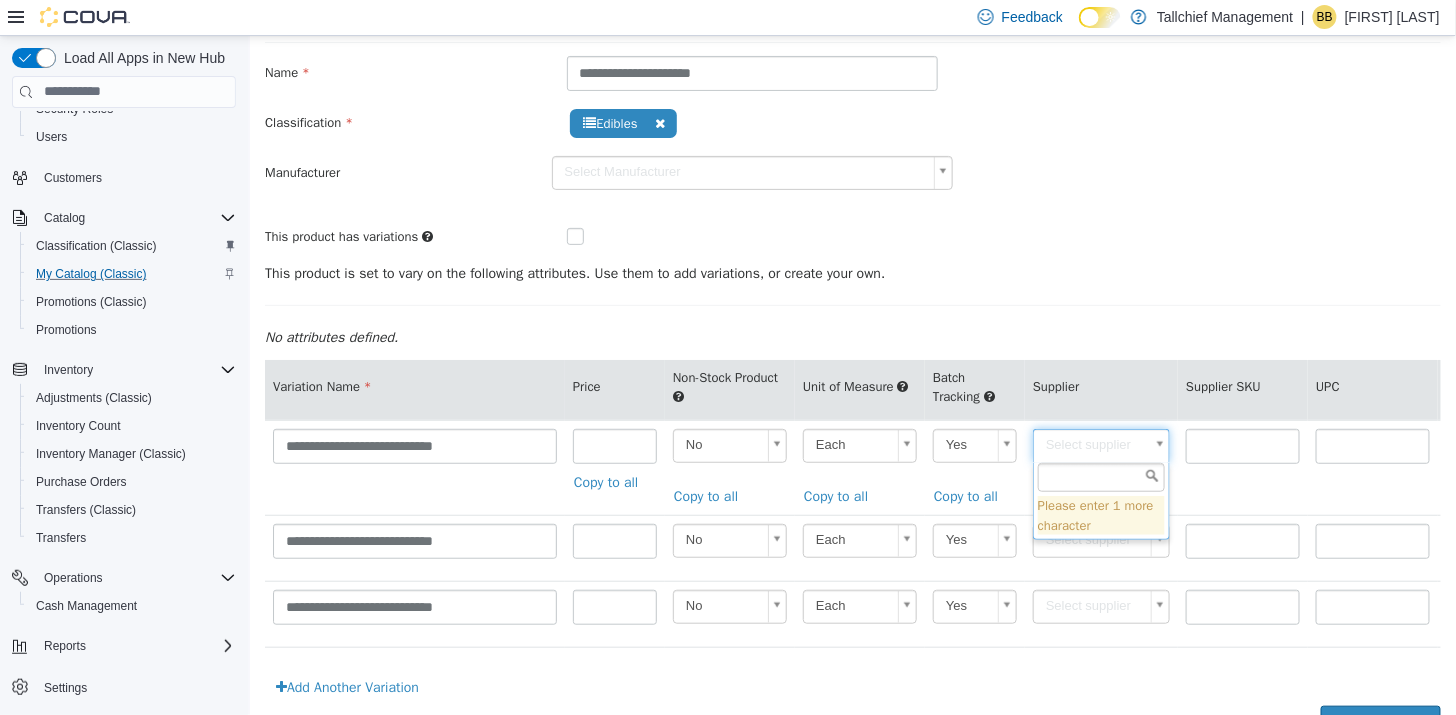 click on "**********" at bounding box center (852, 353) 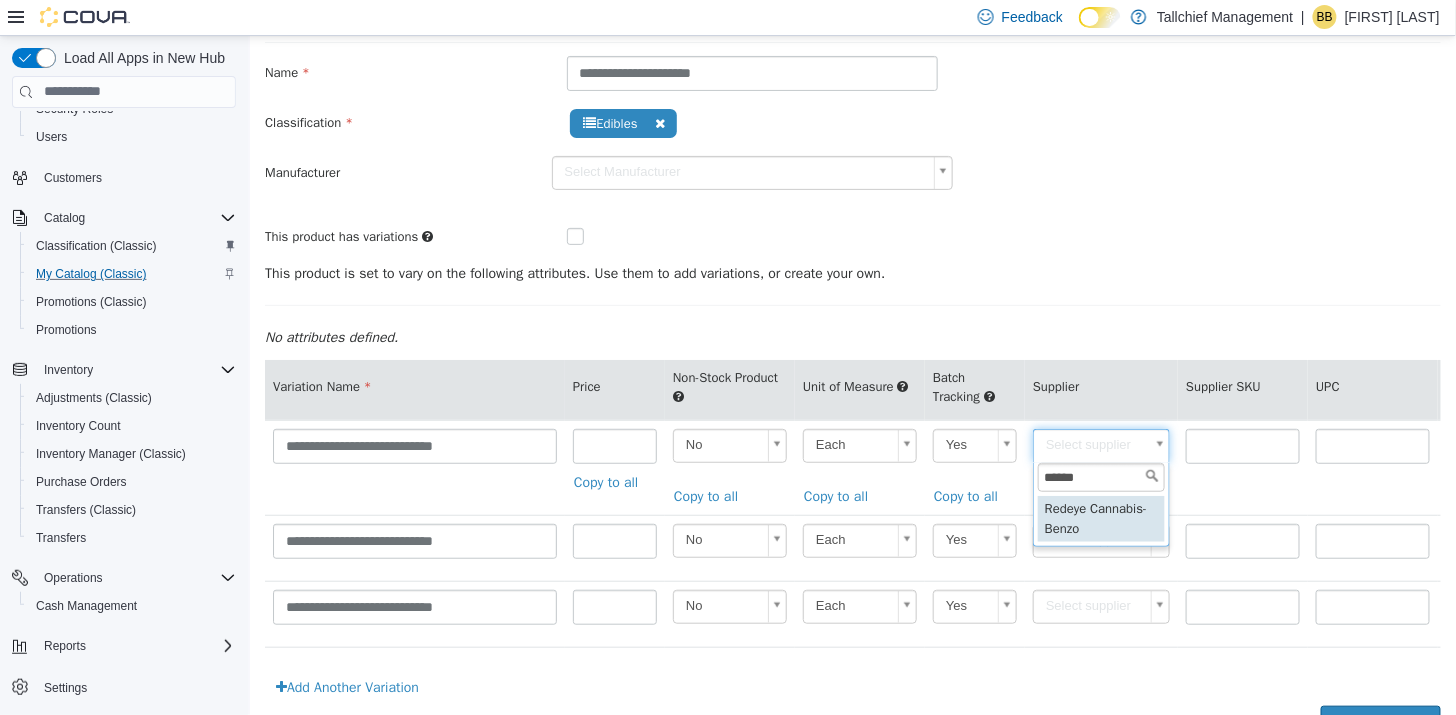 type on "******" 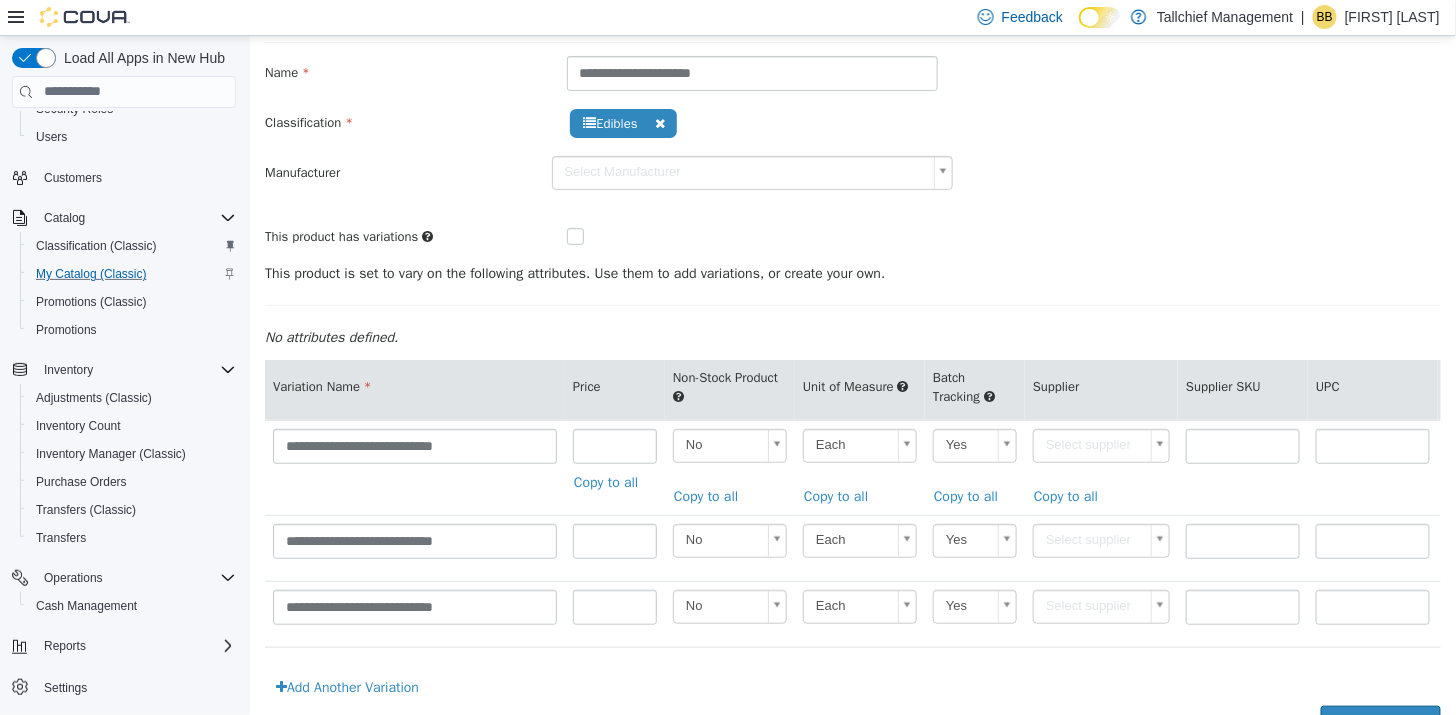 type on "******" 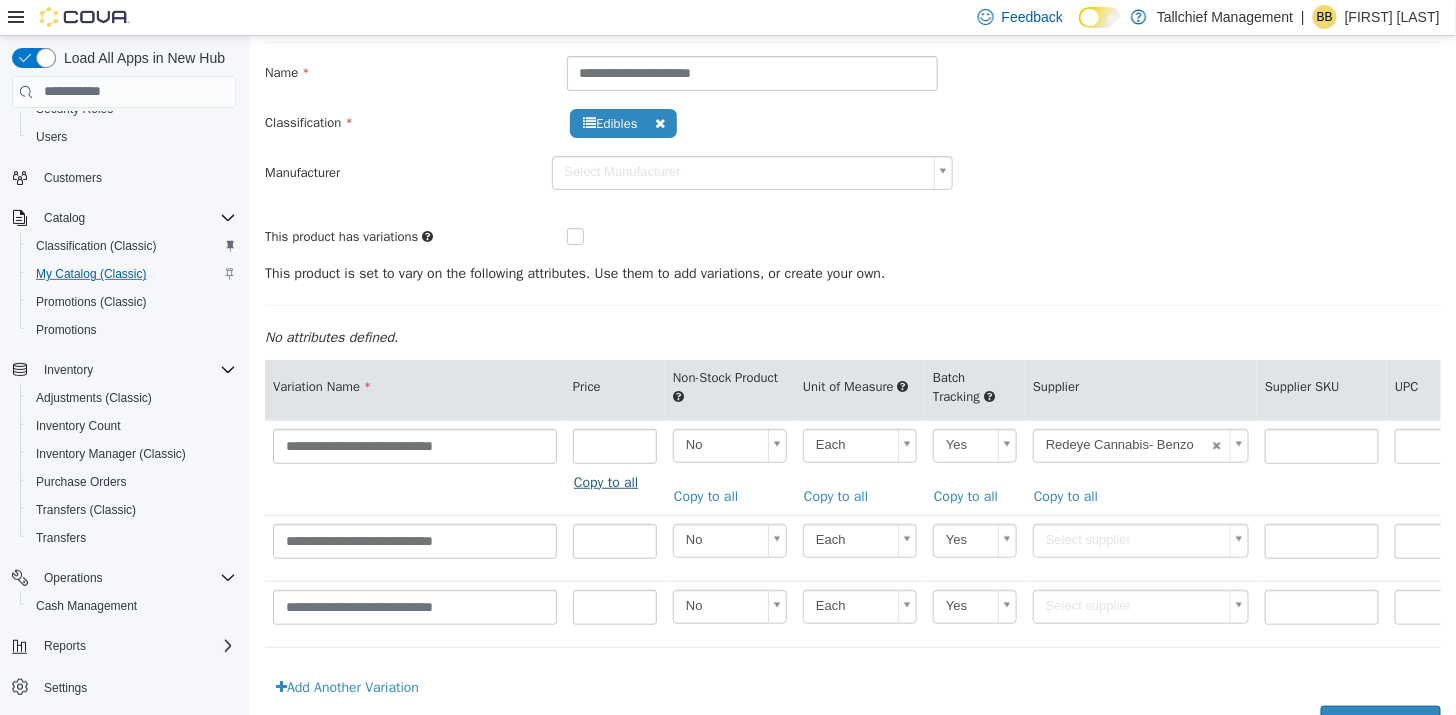 click on "Copy to all" at bounding box center [610, 481] 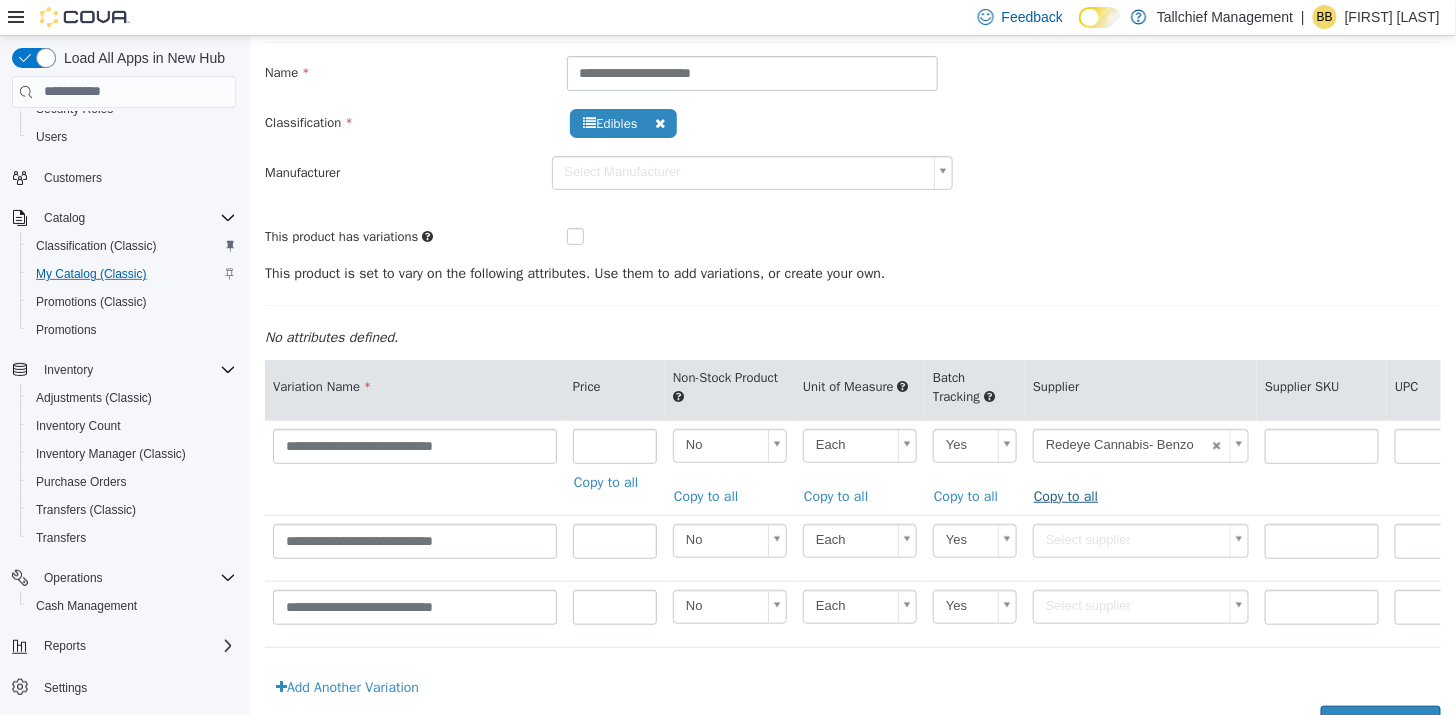click on "Copy to all" at bounding box center (1070, 495) 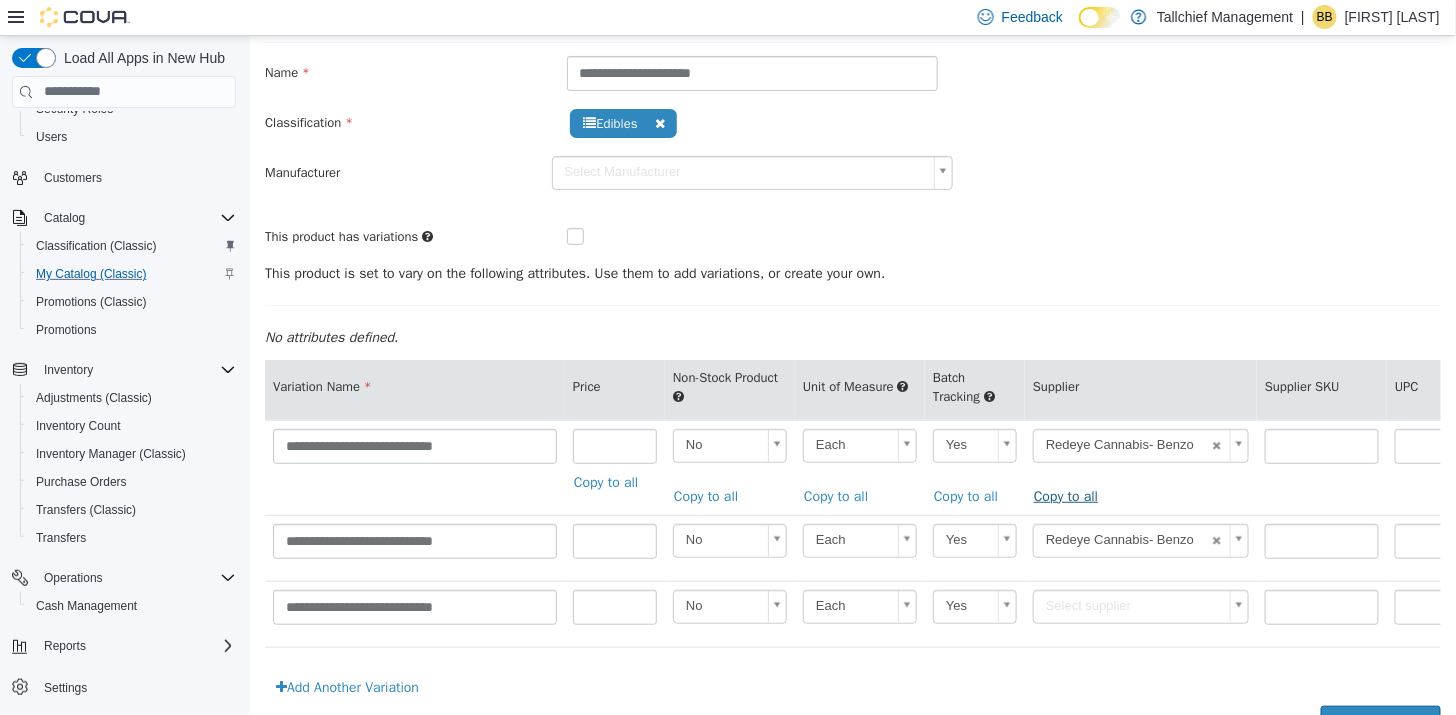 type on "******" 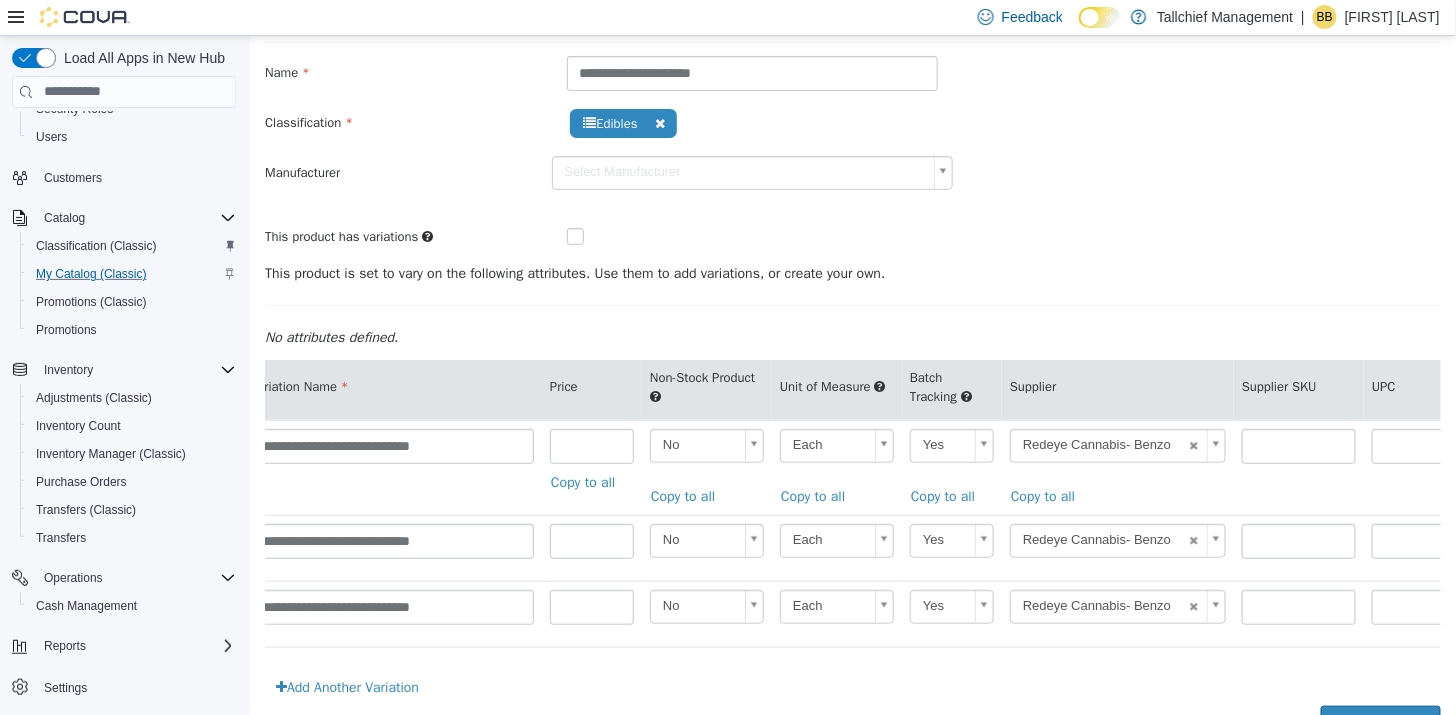scroll, scrollTop: 0, scrollLeft: 23, axis: horizontal 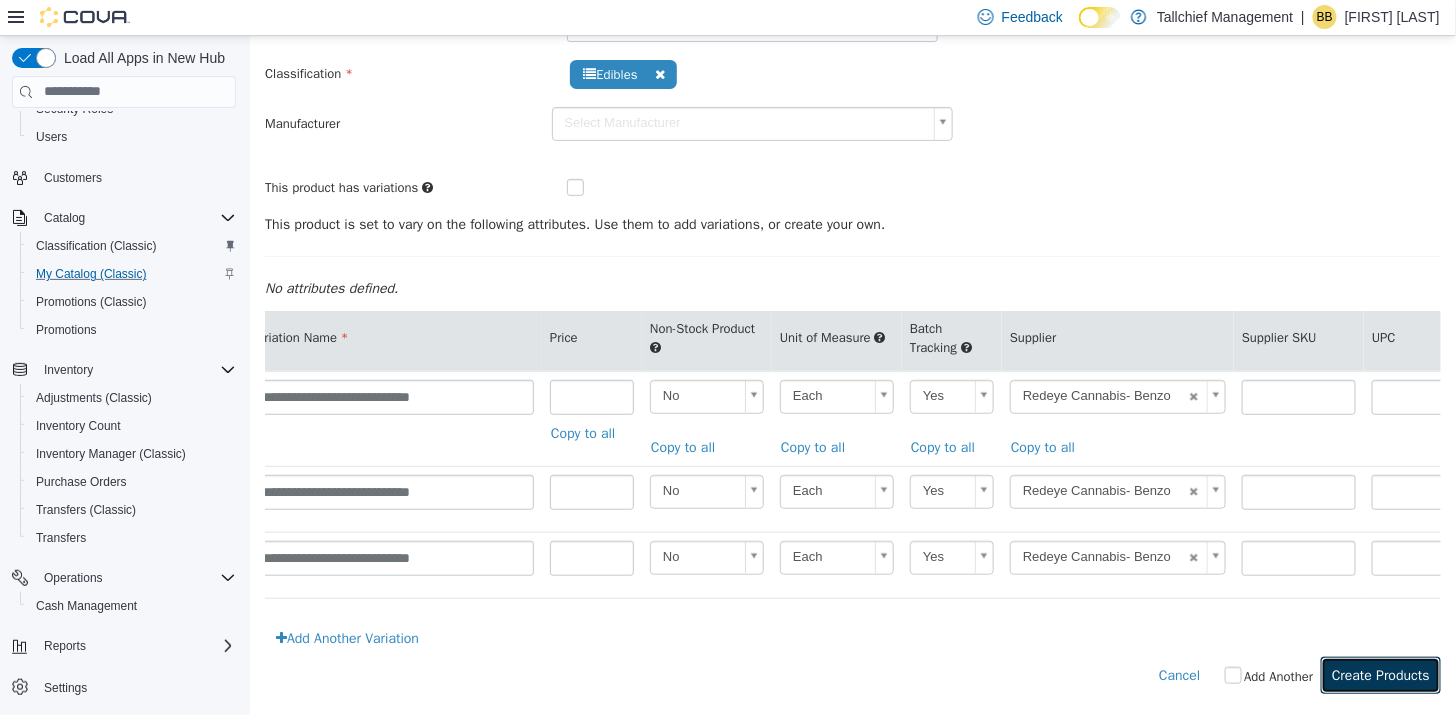 click on "Create Products" at bounding box center [1380, 674] 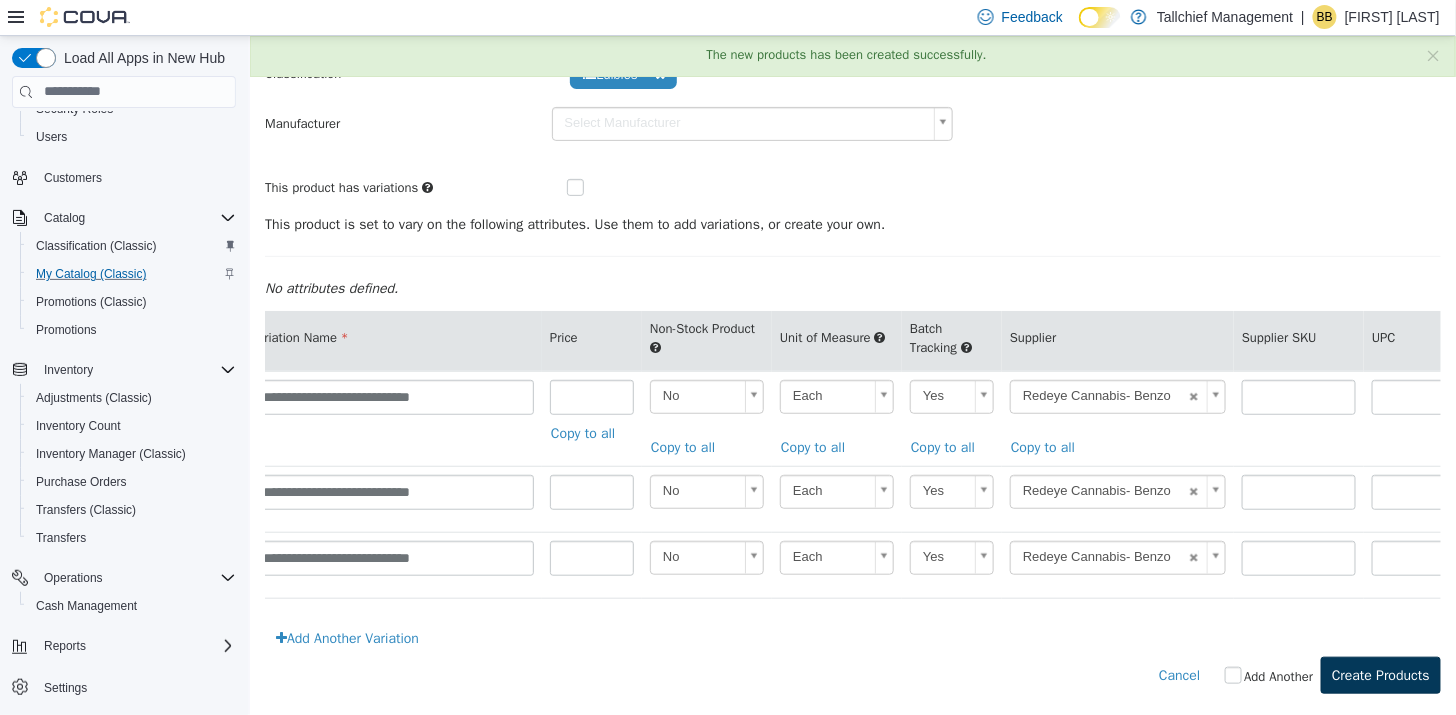 scroll, scrollTop: 0, scrollLeft: 0, axis: both 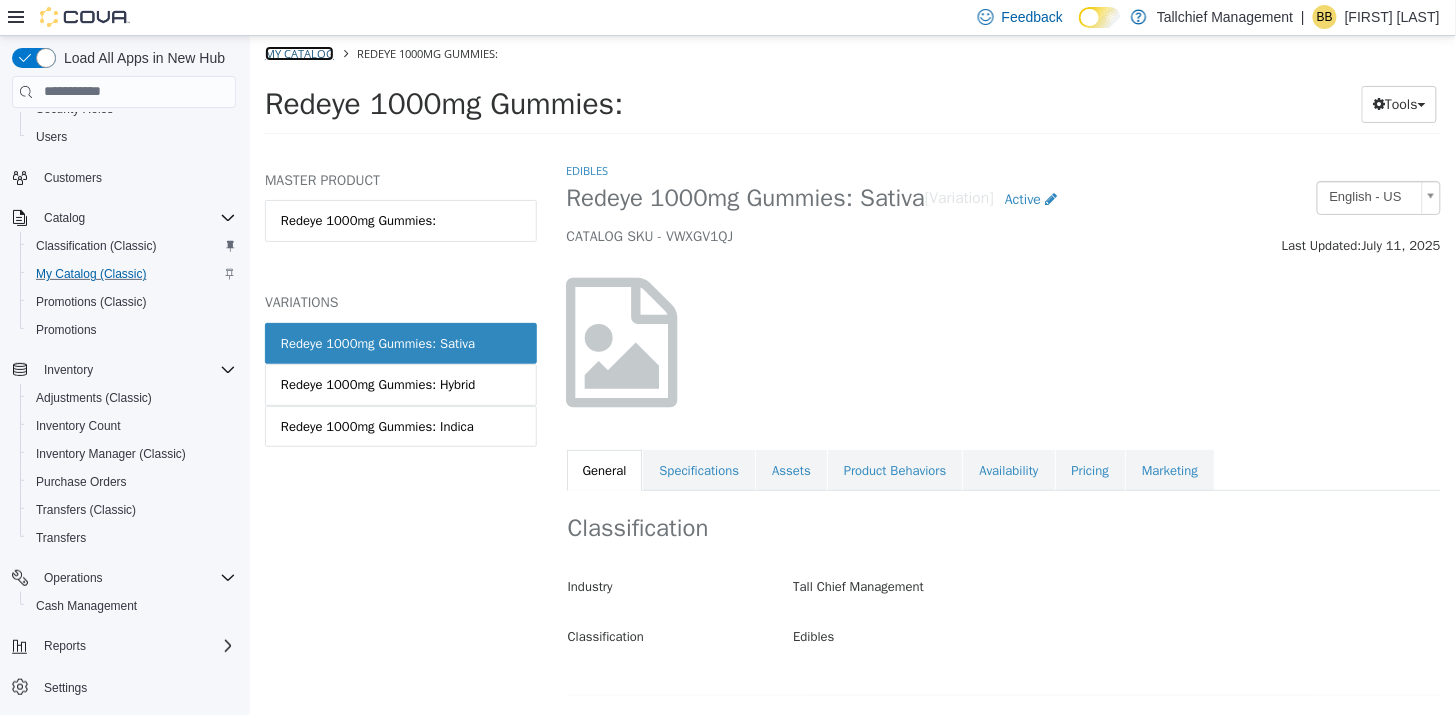 click on "My Catalog" at bounding box center (298, 52) 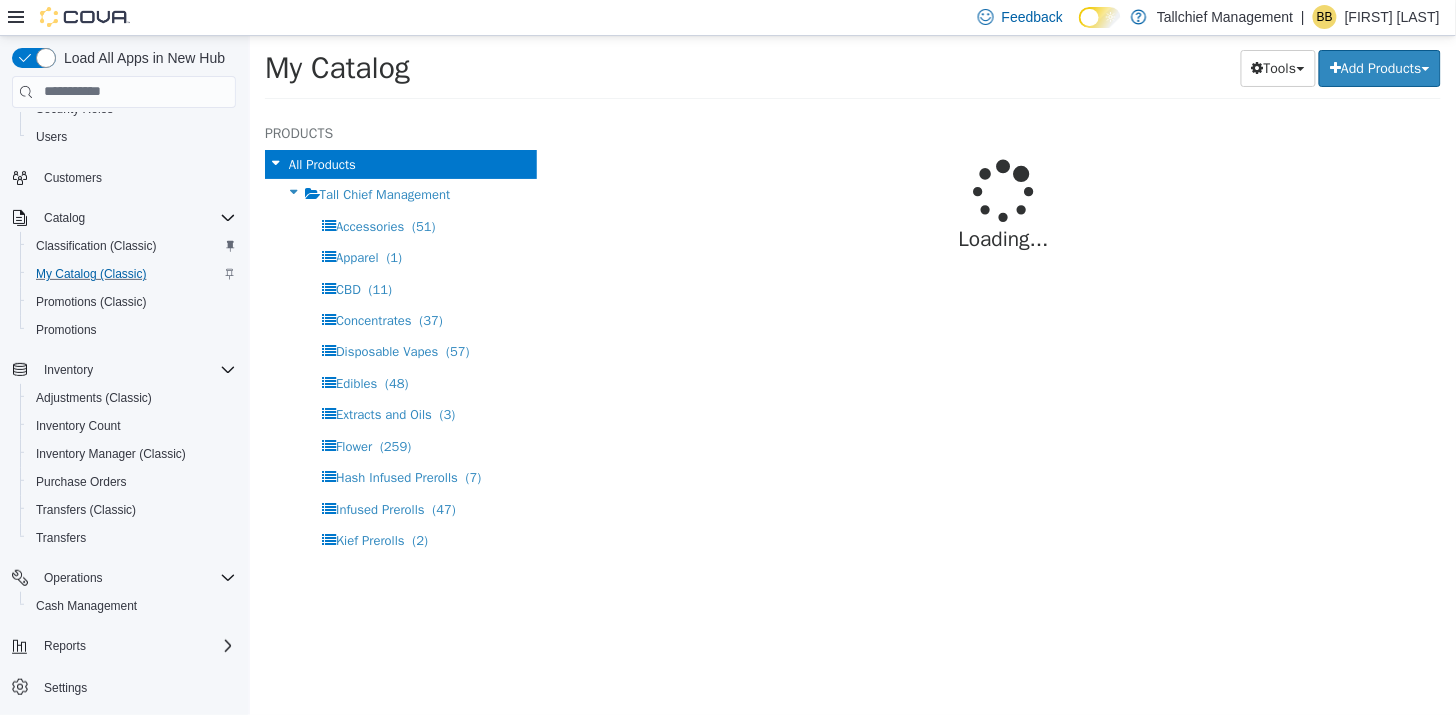 select on "**********" 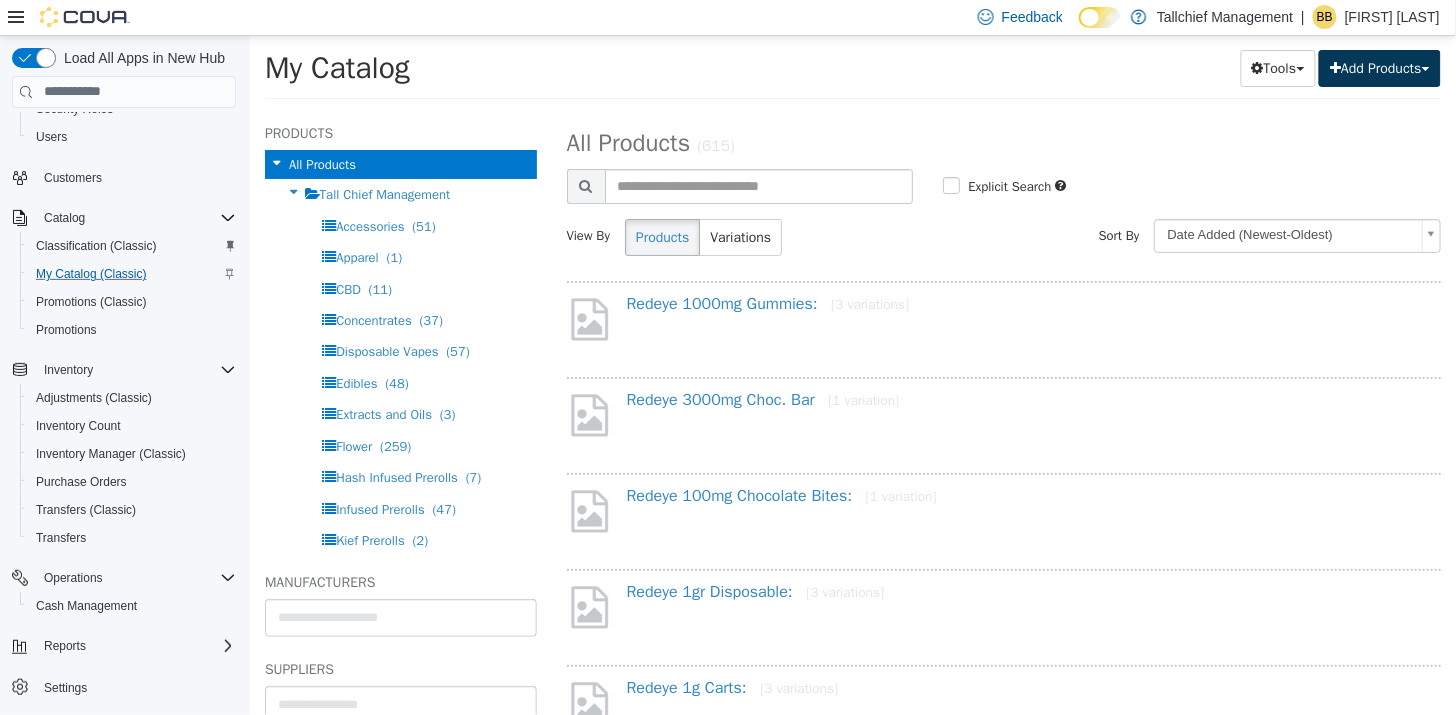 click on "Add Products" at bounding box center (1379, 67) 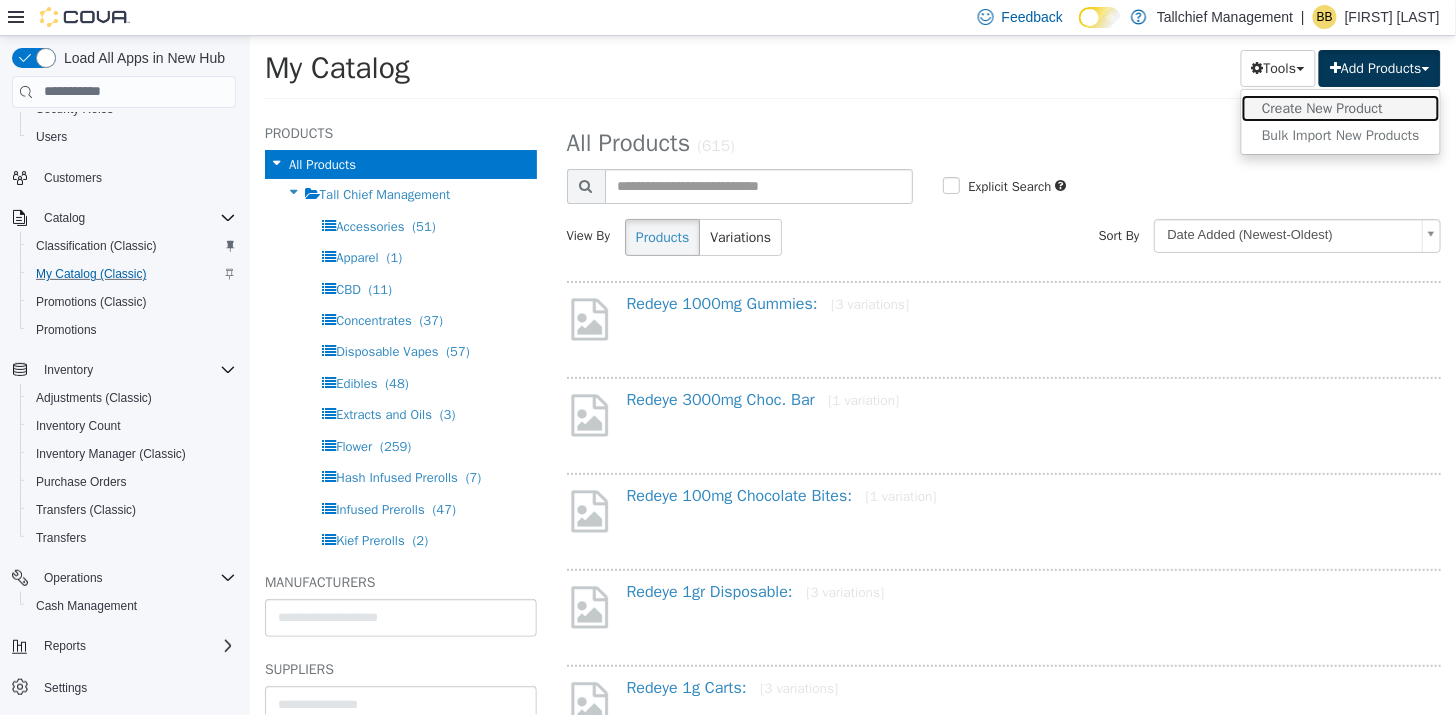 click on "Create New Product" at bounding box center [1340, 107] 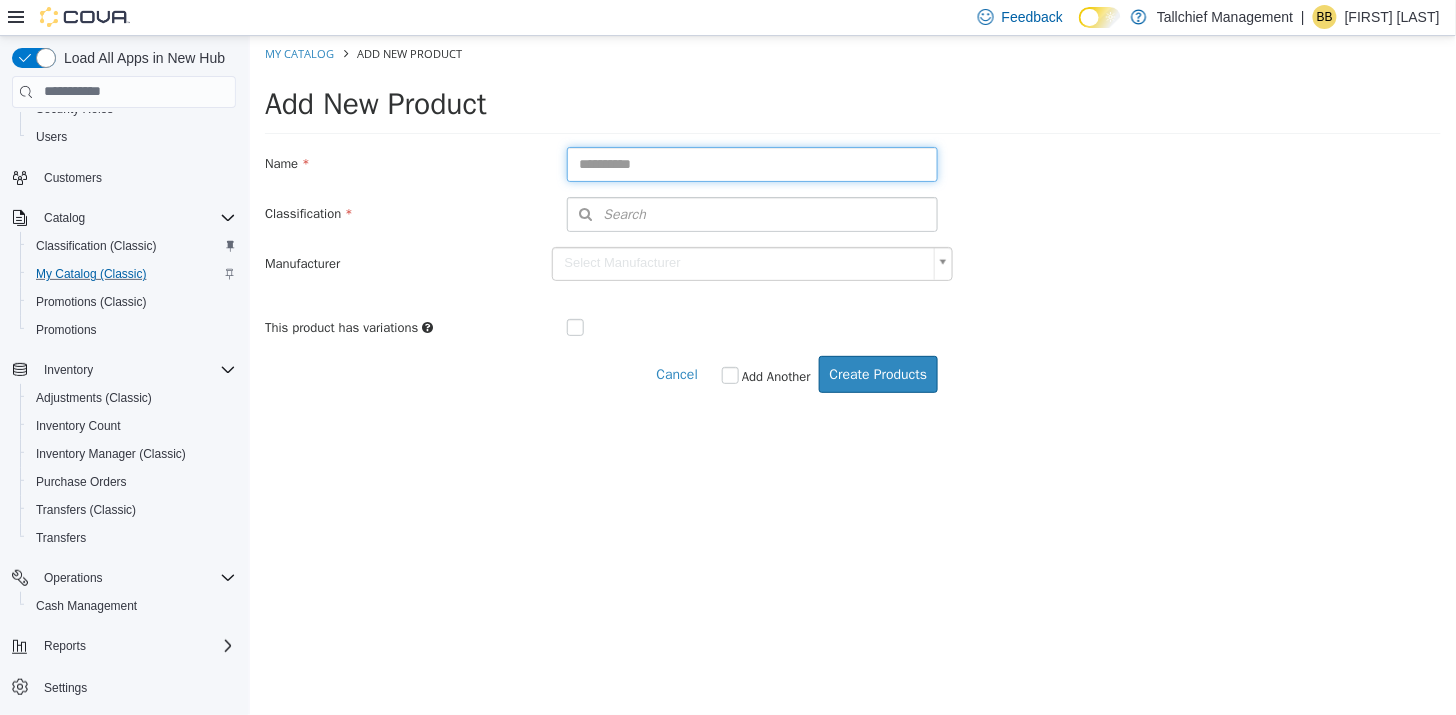 click at bounding box center (752, 163) 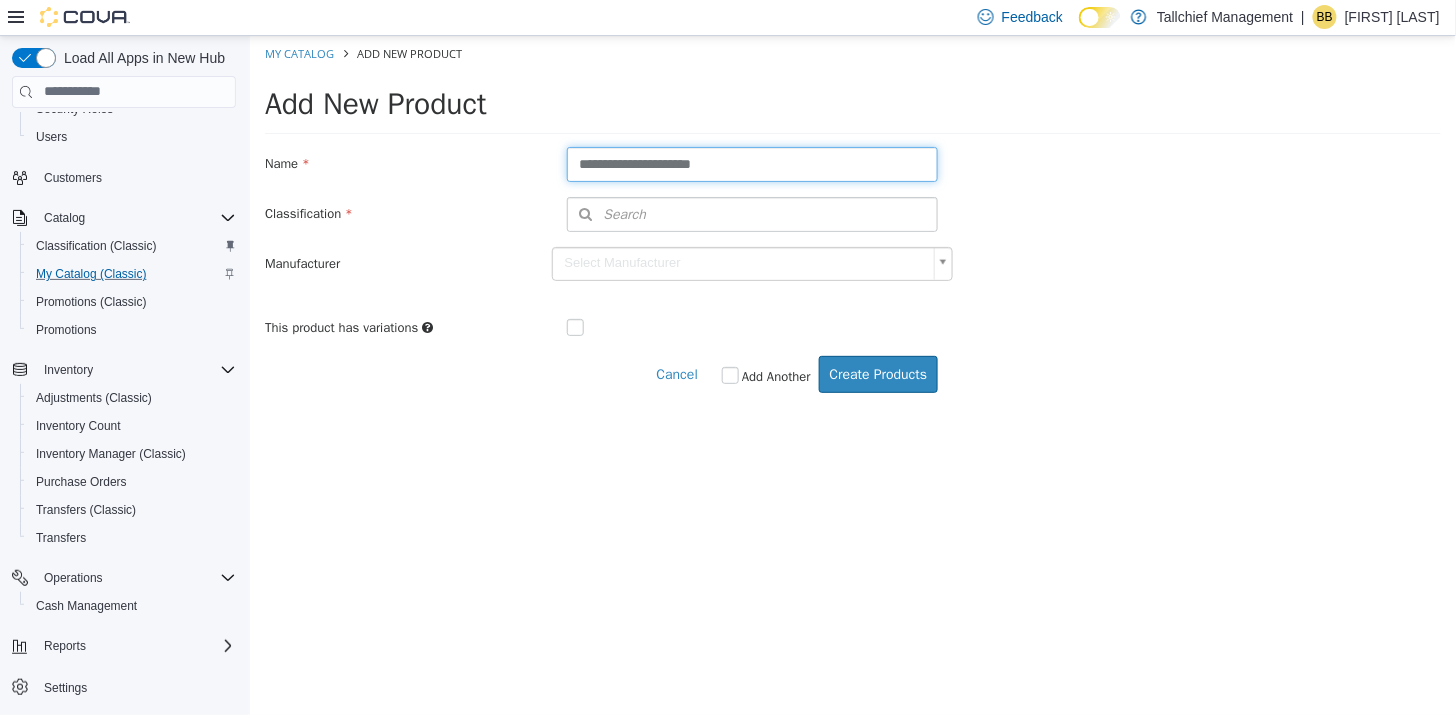 type on "**********" 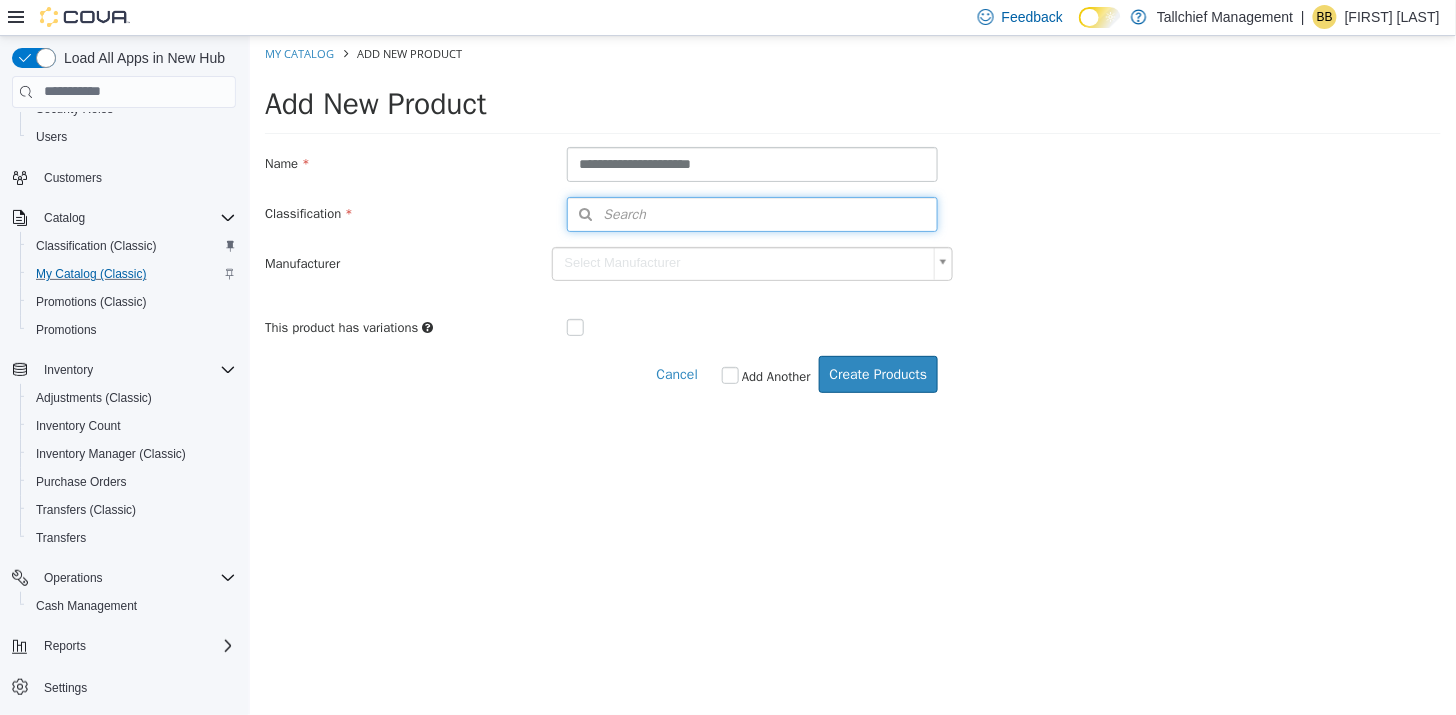 click on "Search" at bounding box center (606, 213) 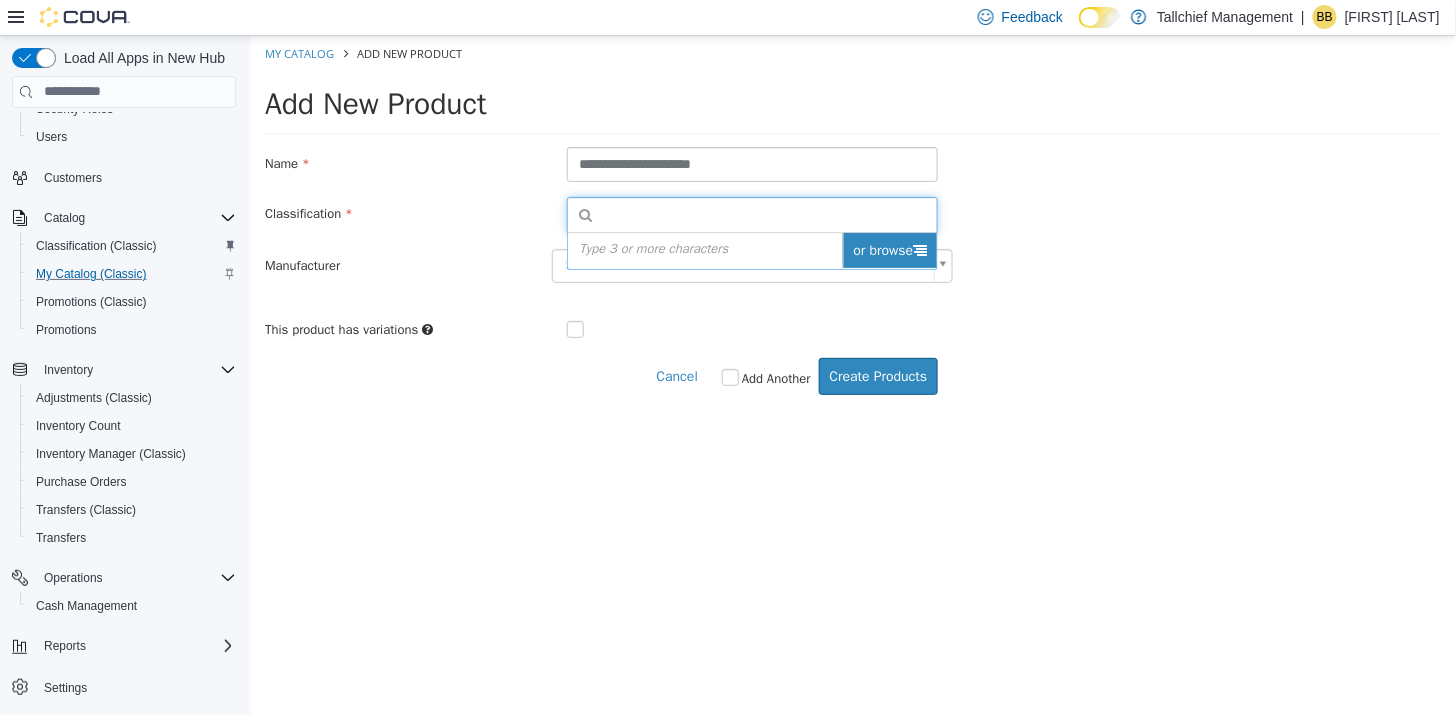 click on "or browse" at bounding box center [889, 249] 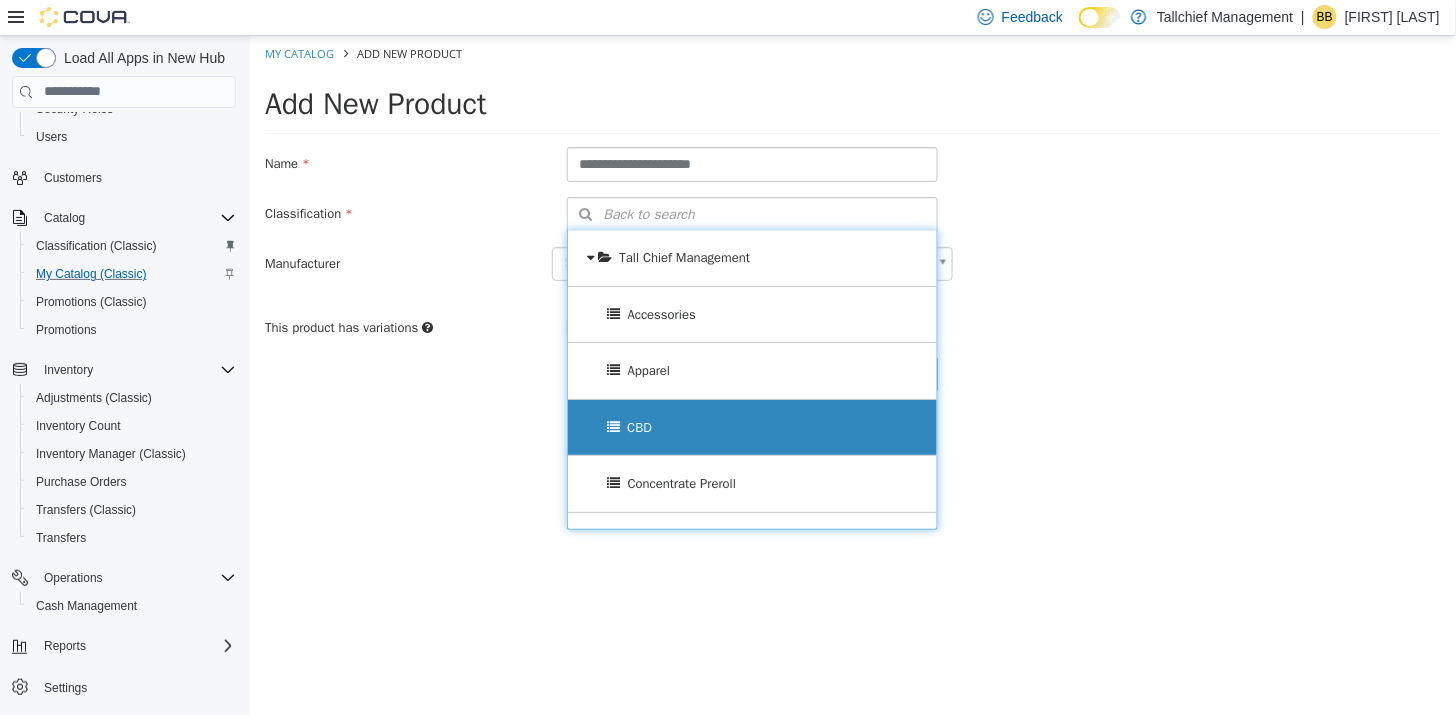 scroll, scrollTop: 254, scrollLeft: 0, axis: vertical 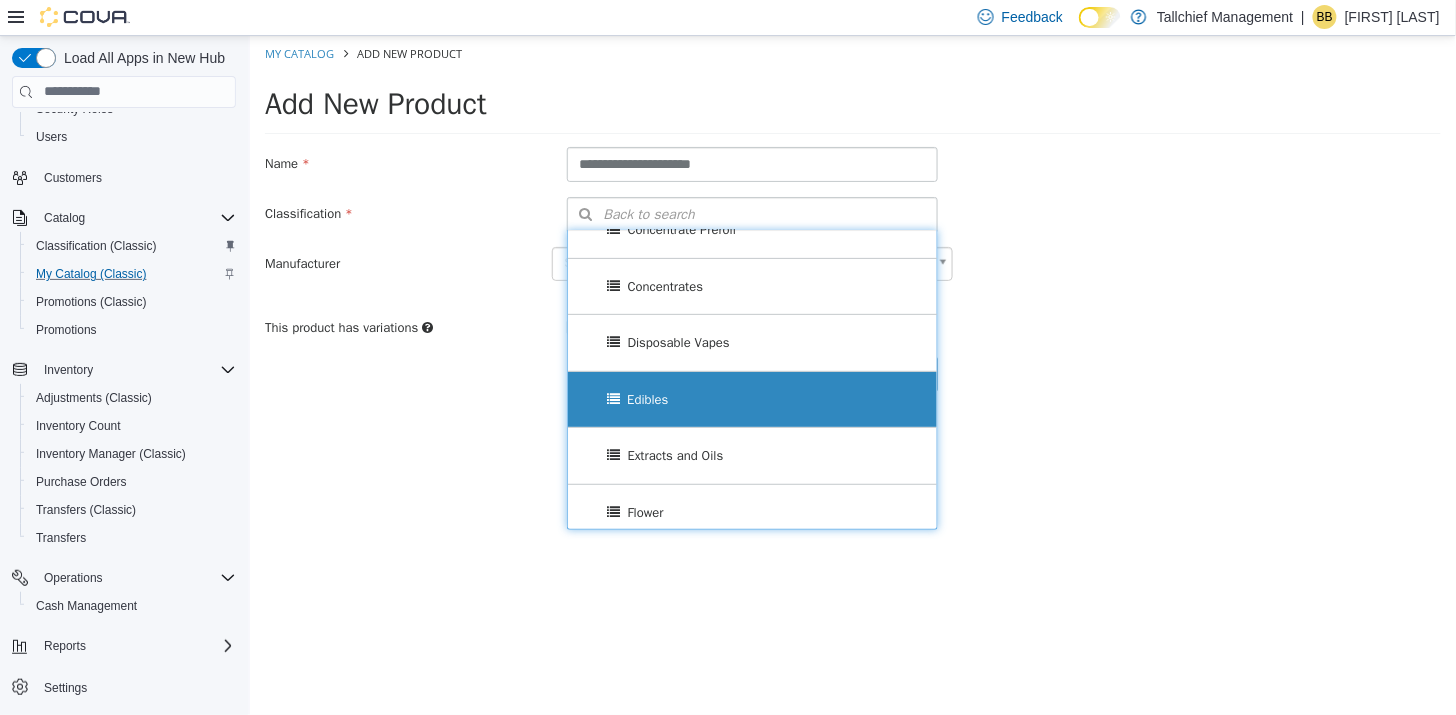 click on "Edibles" at bounding box center [646, 398] 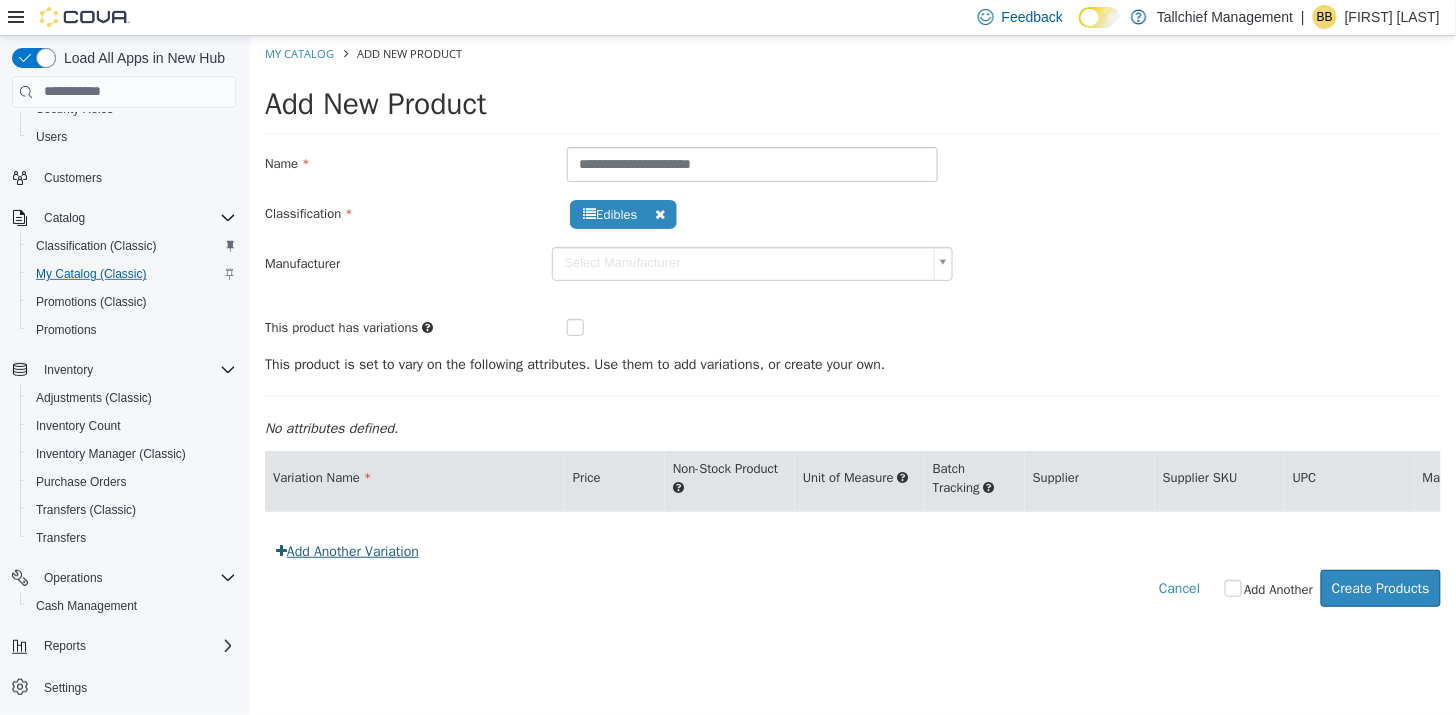 click on "Add Another Variation" at bounding box center [346, 550] 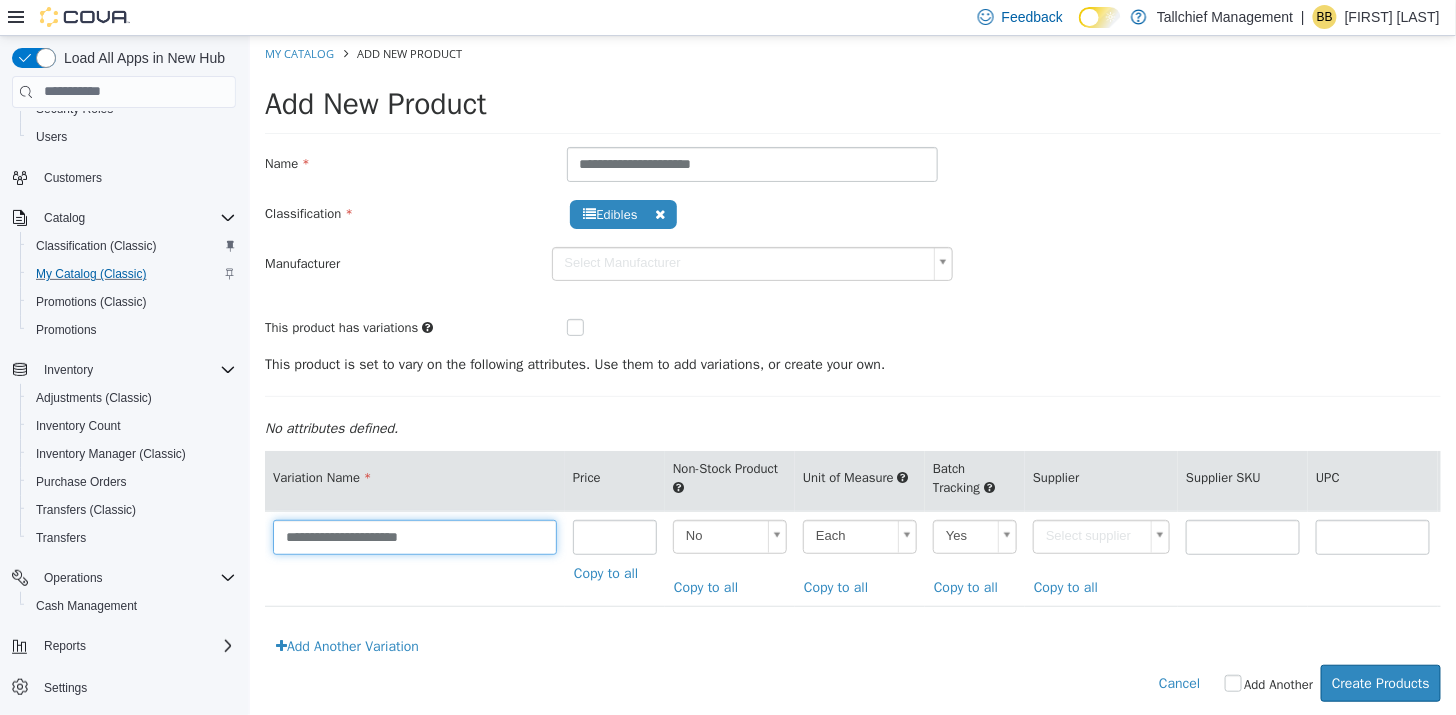 click on "**********" at bounding box center (414, 536) 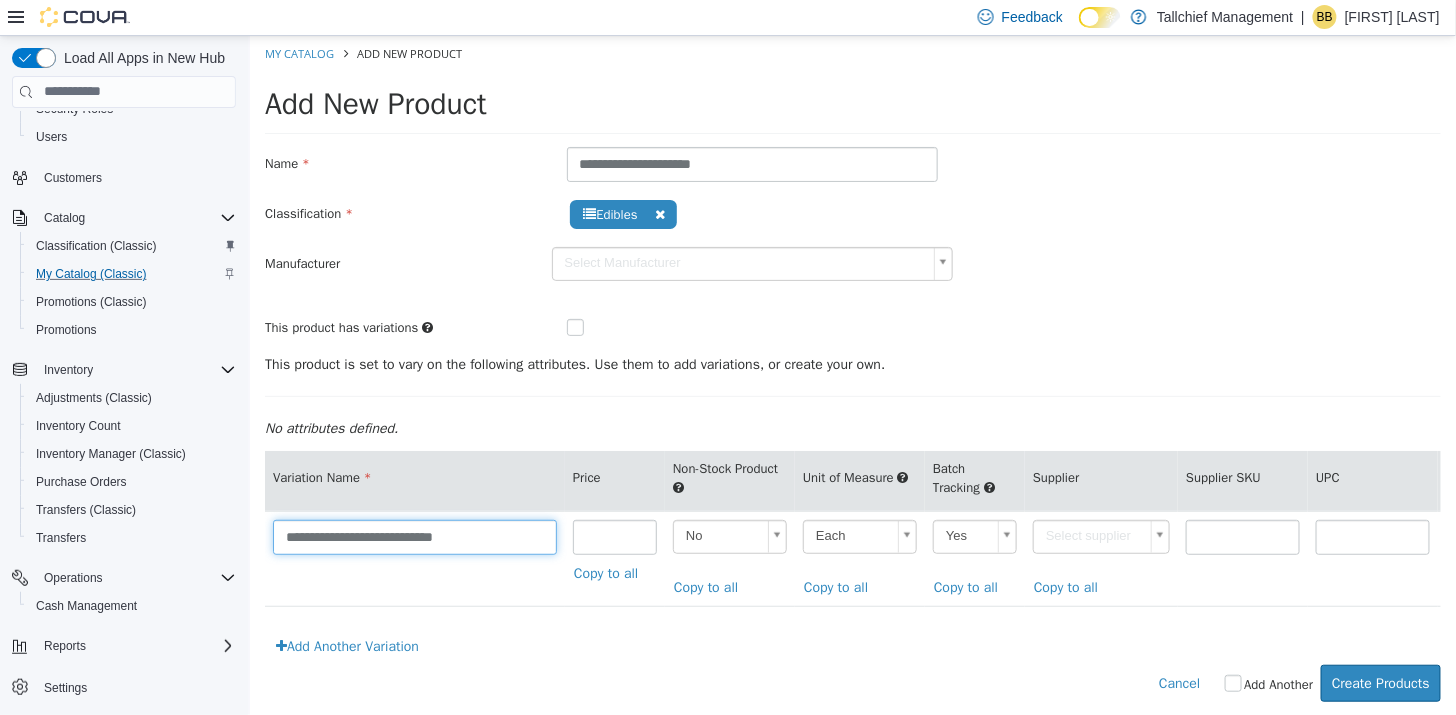 type on "**********" 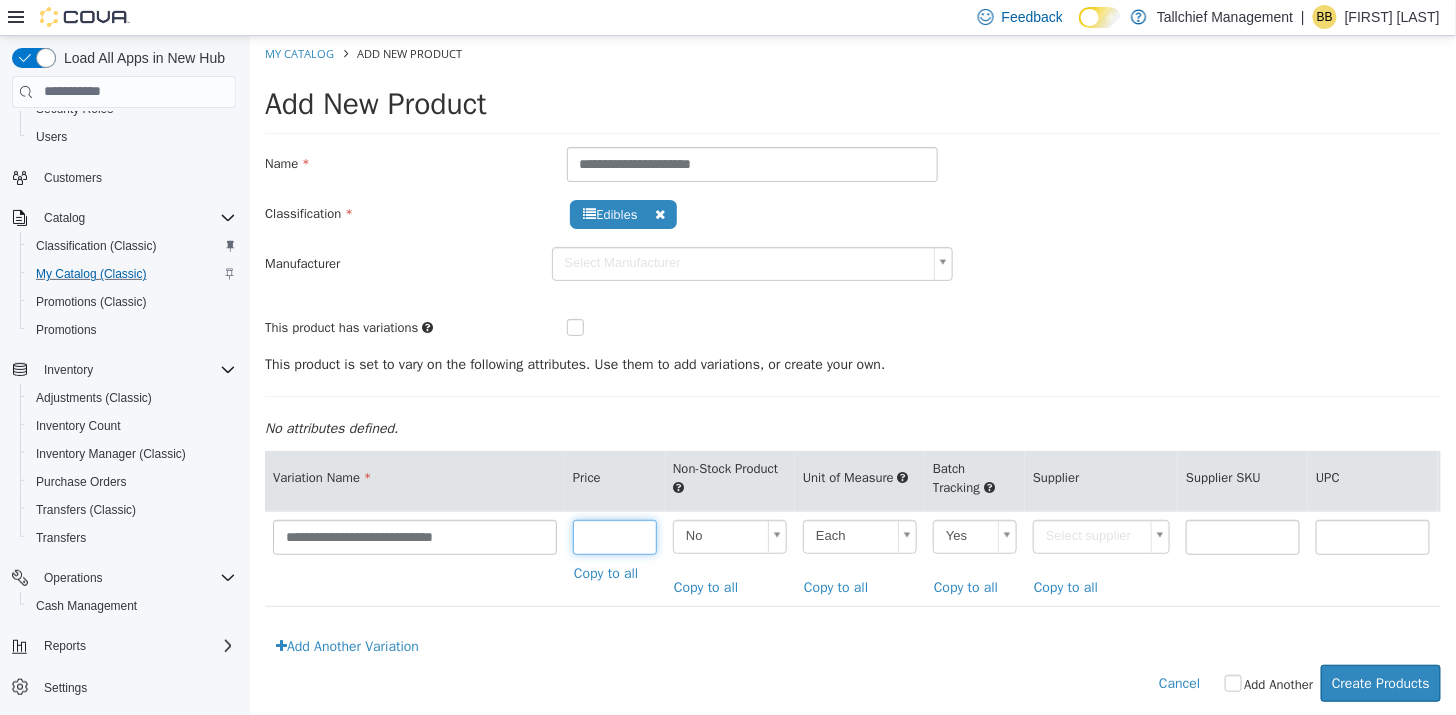click on "*" at bounding box center (614, 536) 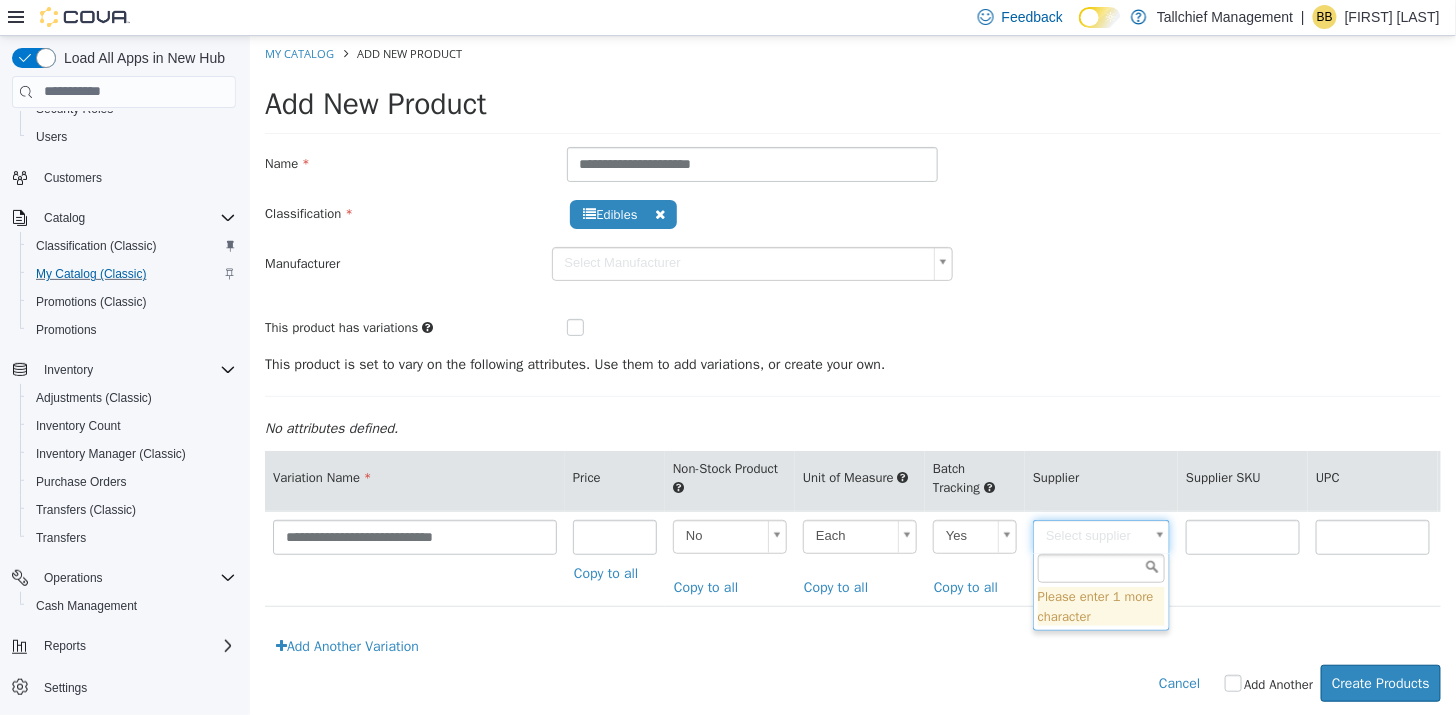 click on "**********" at bounding box center (852, 378) 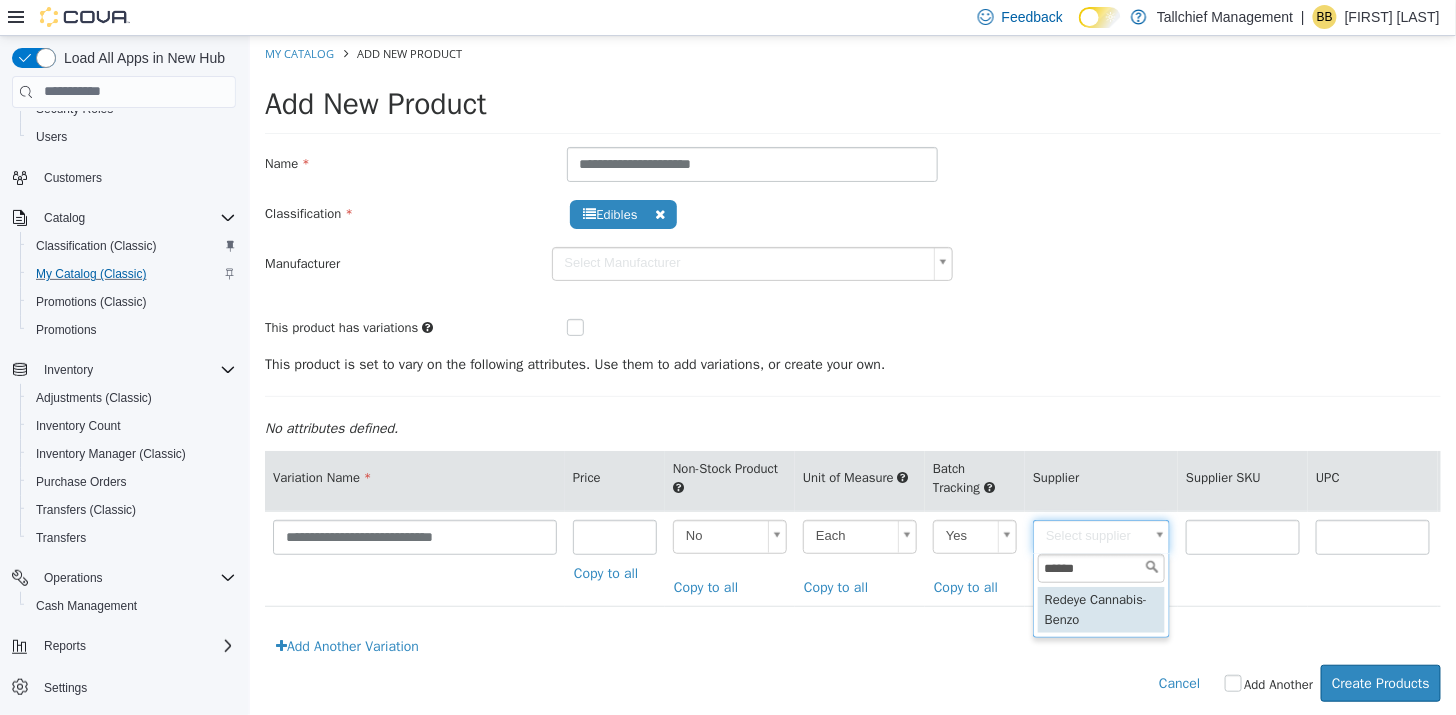 type on "******" 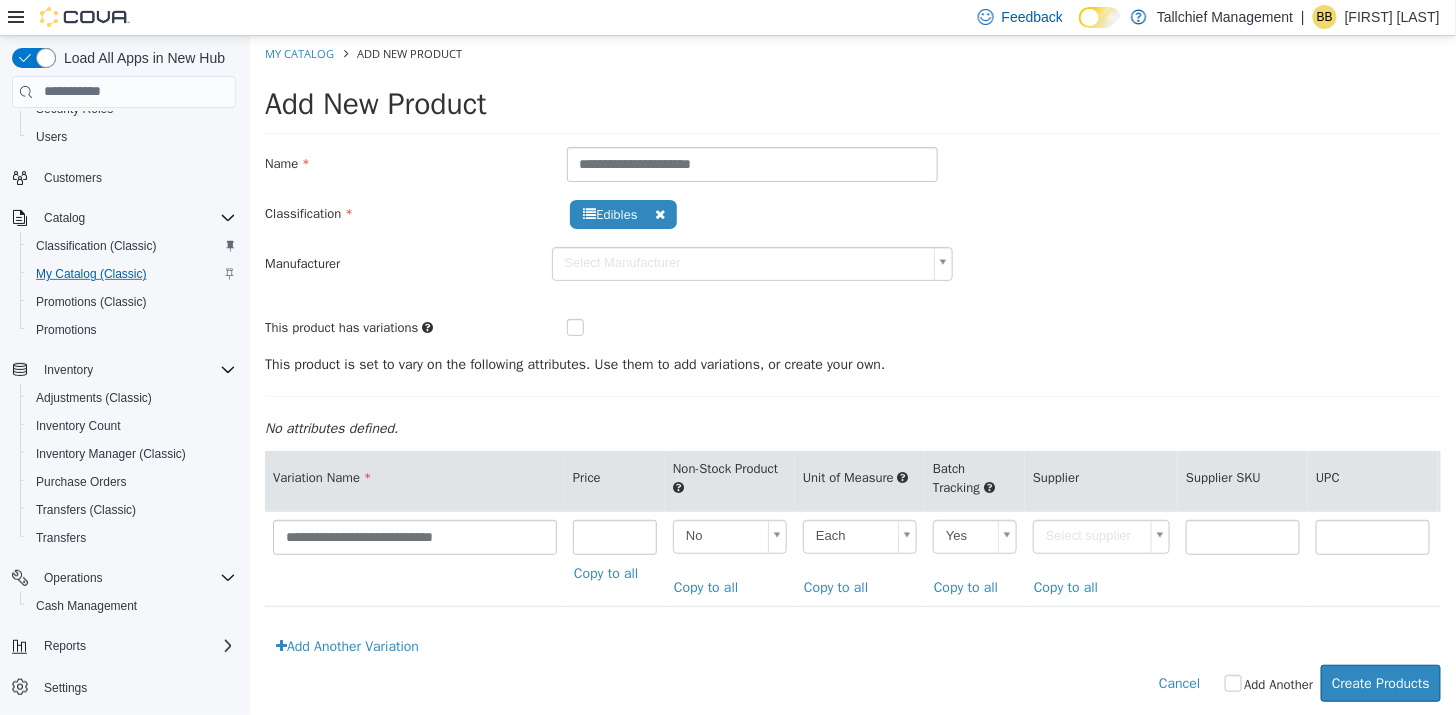type on "******" 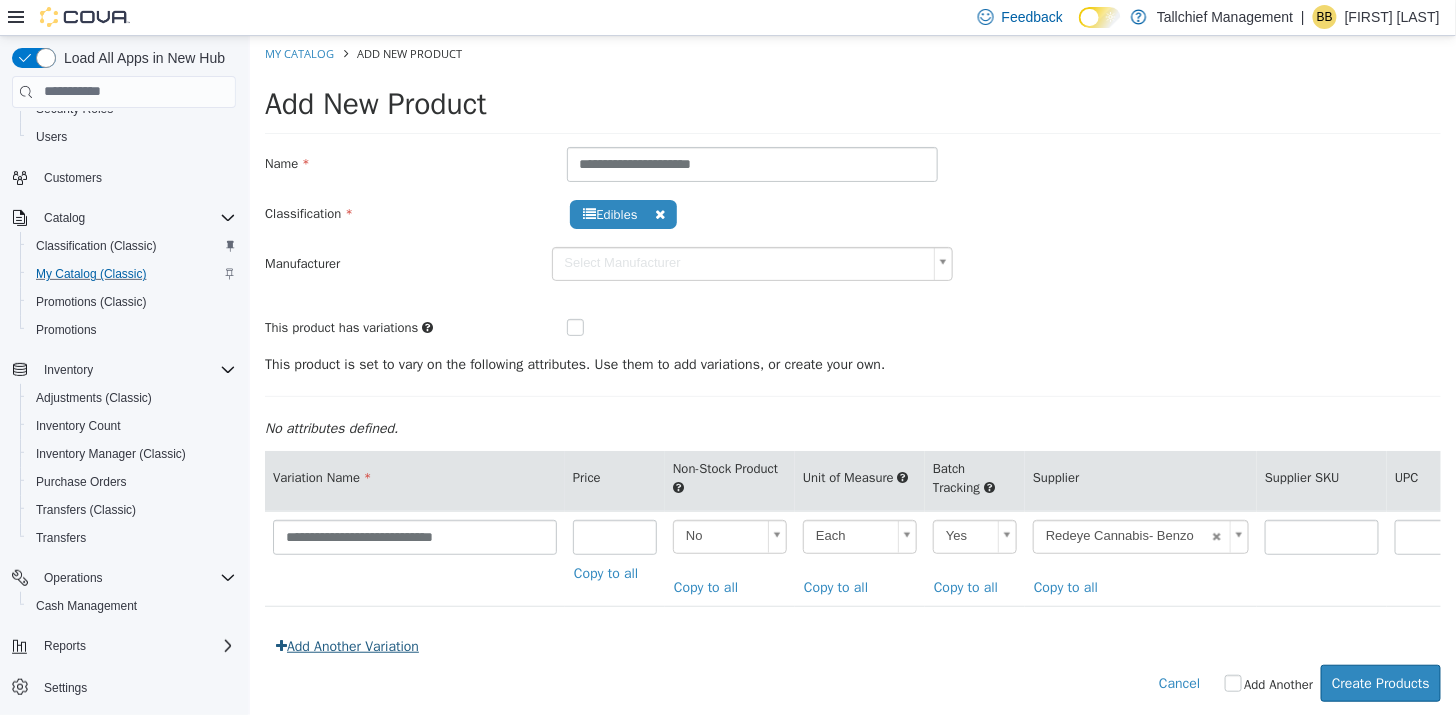 click on "Add Another Variation" at bounding box center (346, 645) 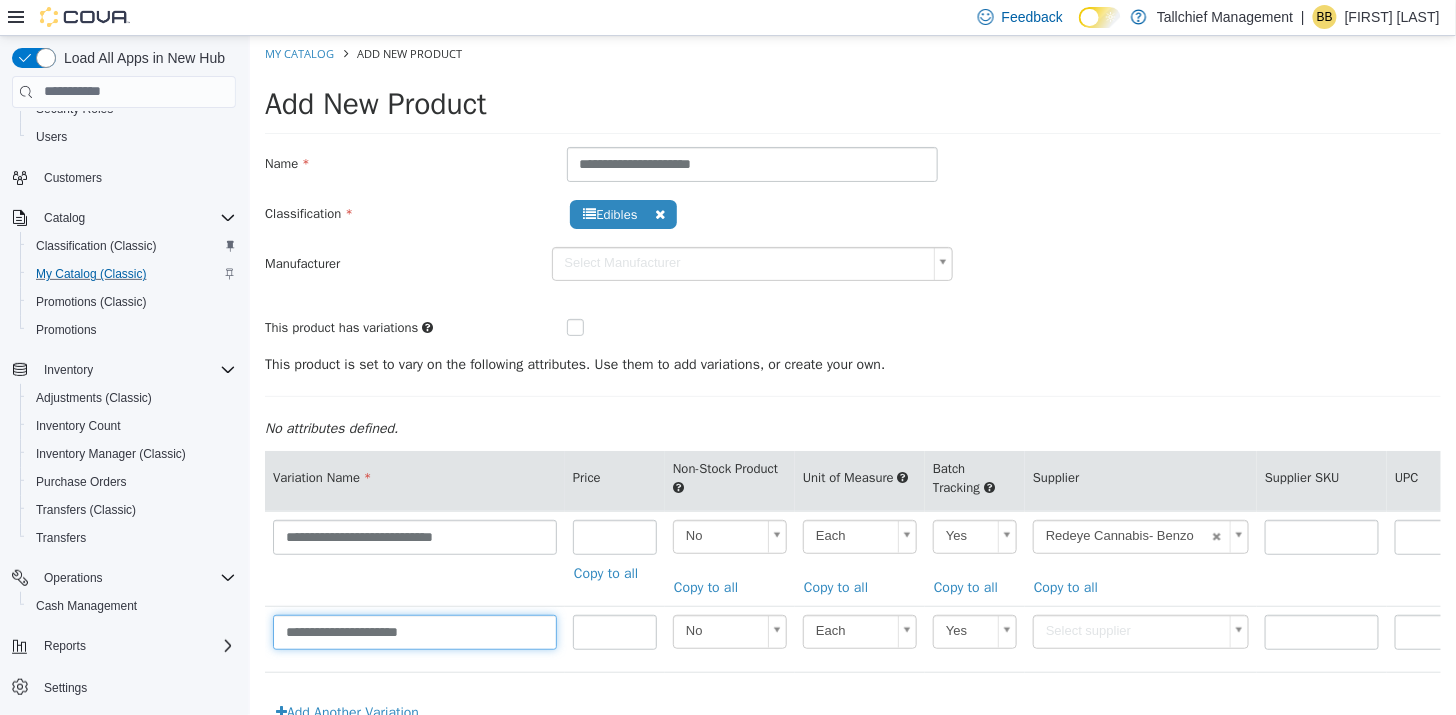 click on "**********" at bounding box center (414, 631) 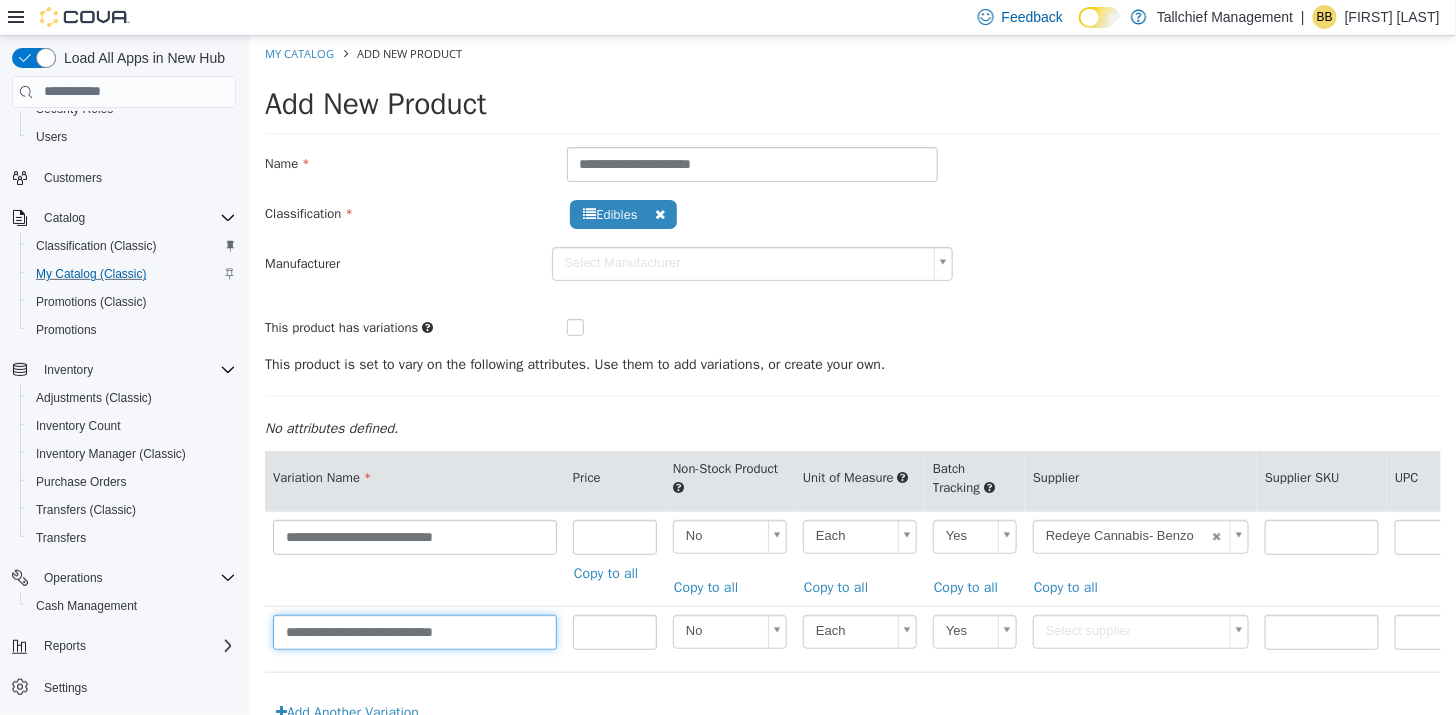 scroll, scrollTop: 91, scrollLeft: 0, axis: vertical 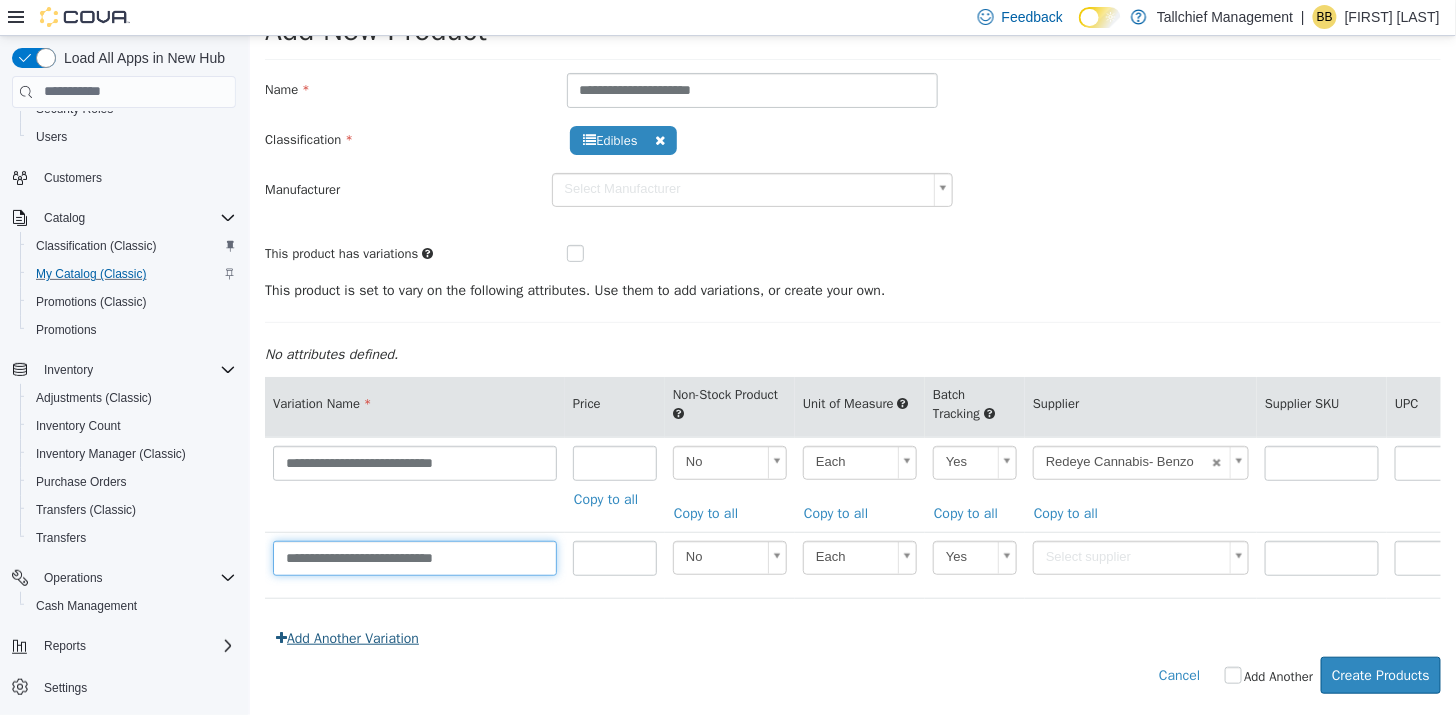 type on "**********" 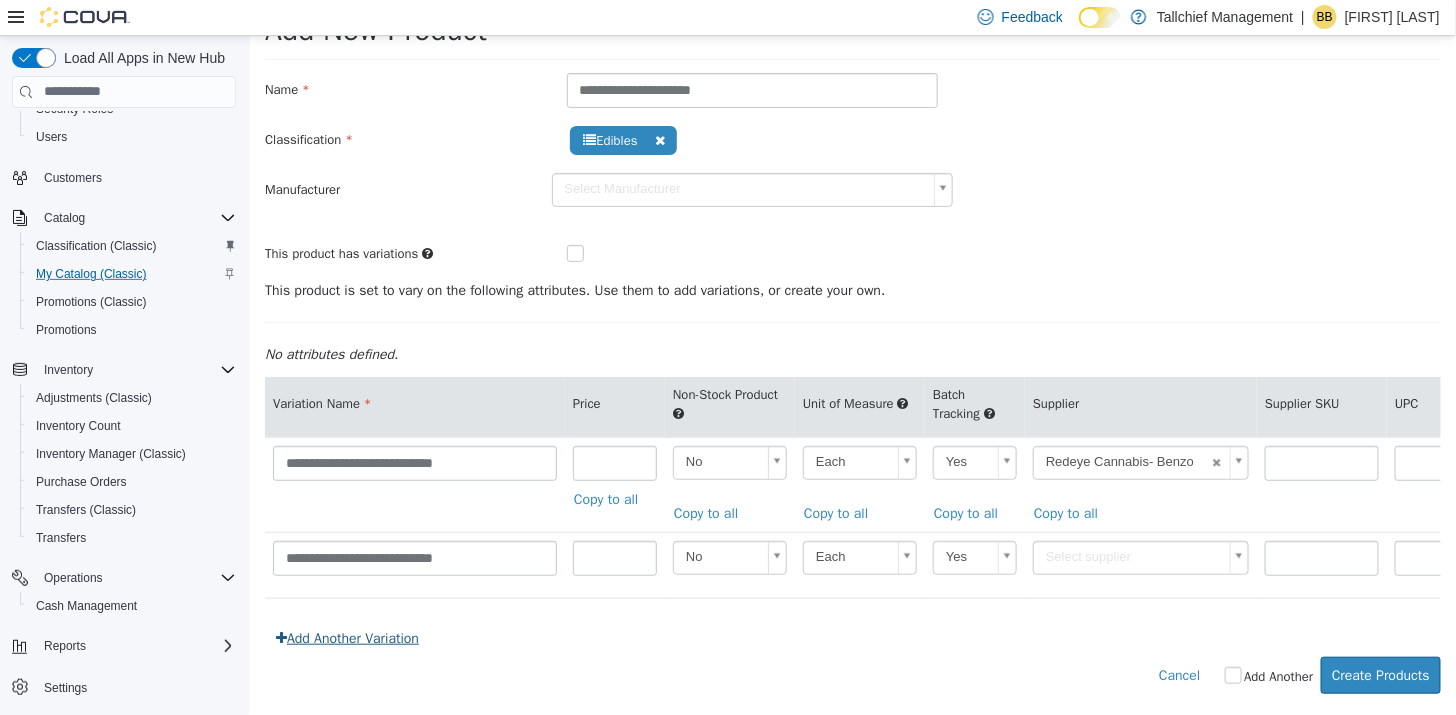click on "Add Another Variation" at bounding box center (346, 637) 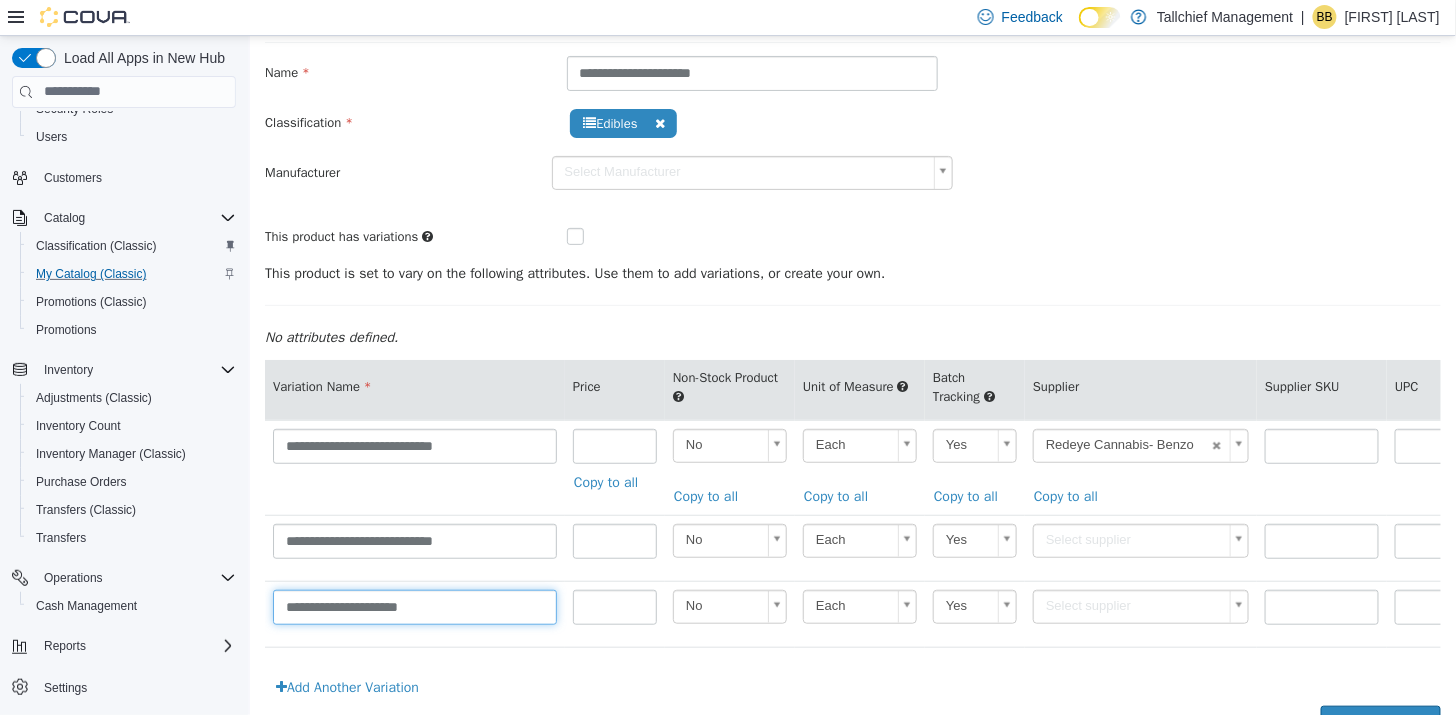 click on "**********" at bounding box center [414, 606] 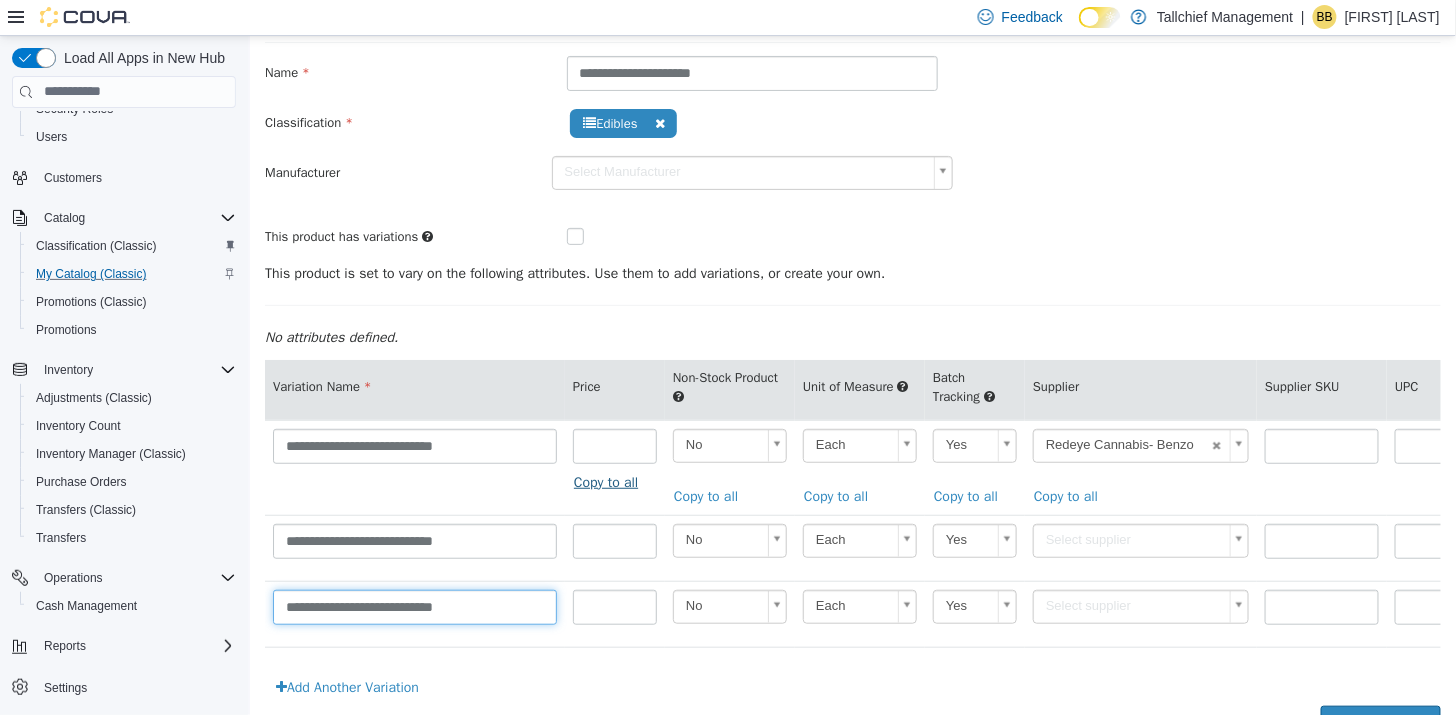 type on "**********" 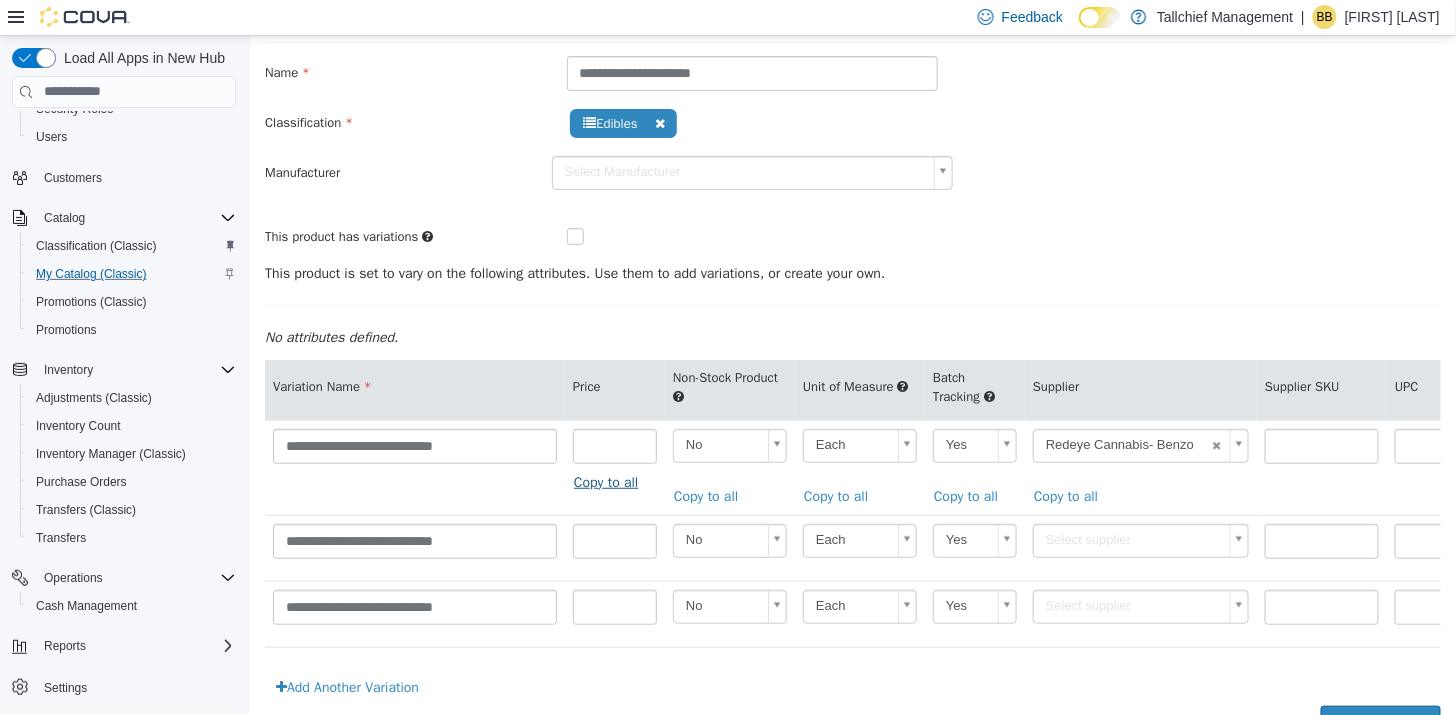 click on "Copy to all" at bounding box center (610, 481) 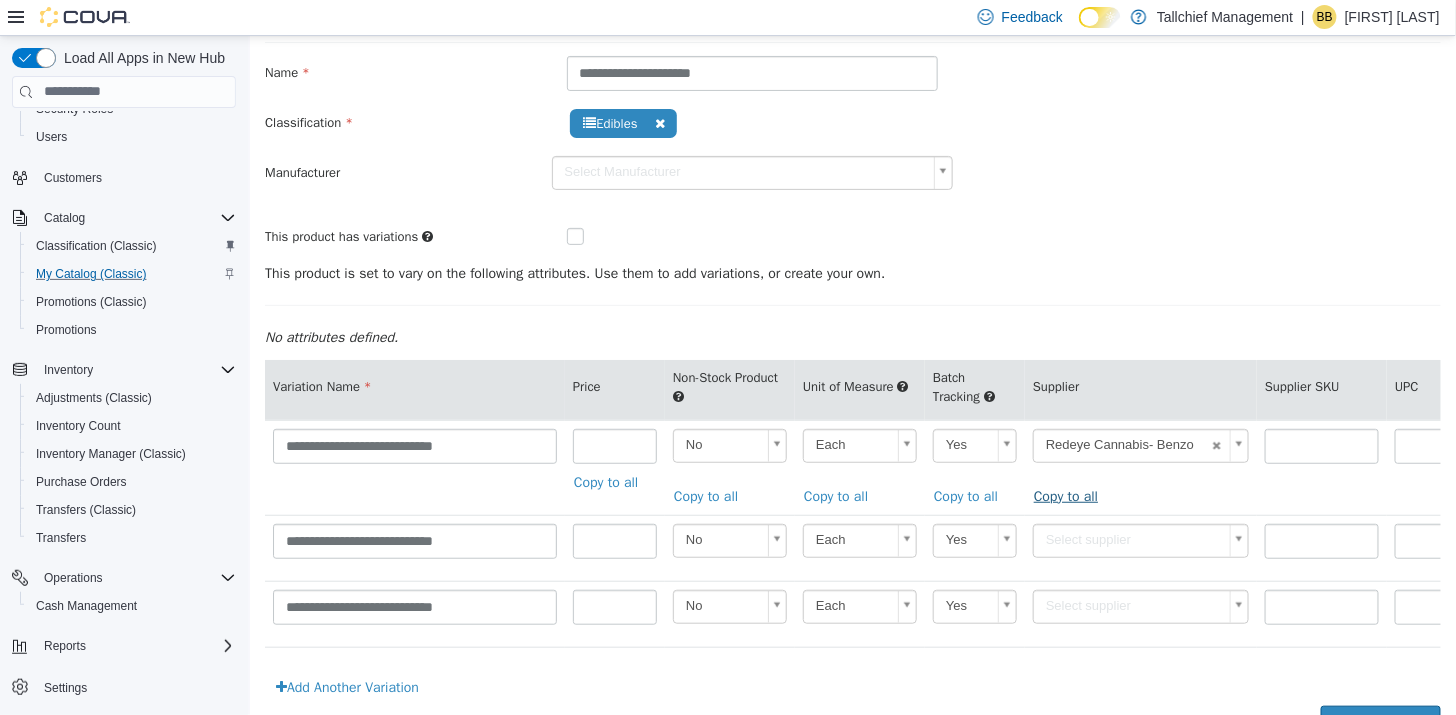 click on "Copy to all" at bounding box center [1070, 495] 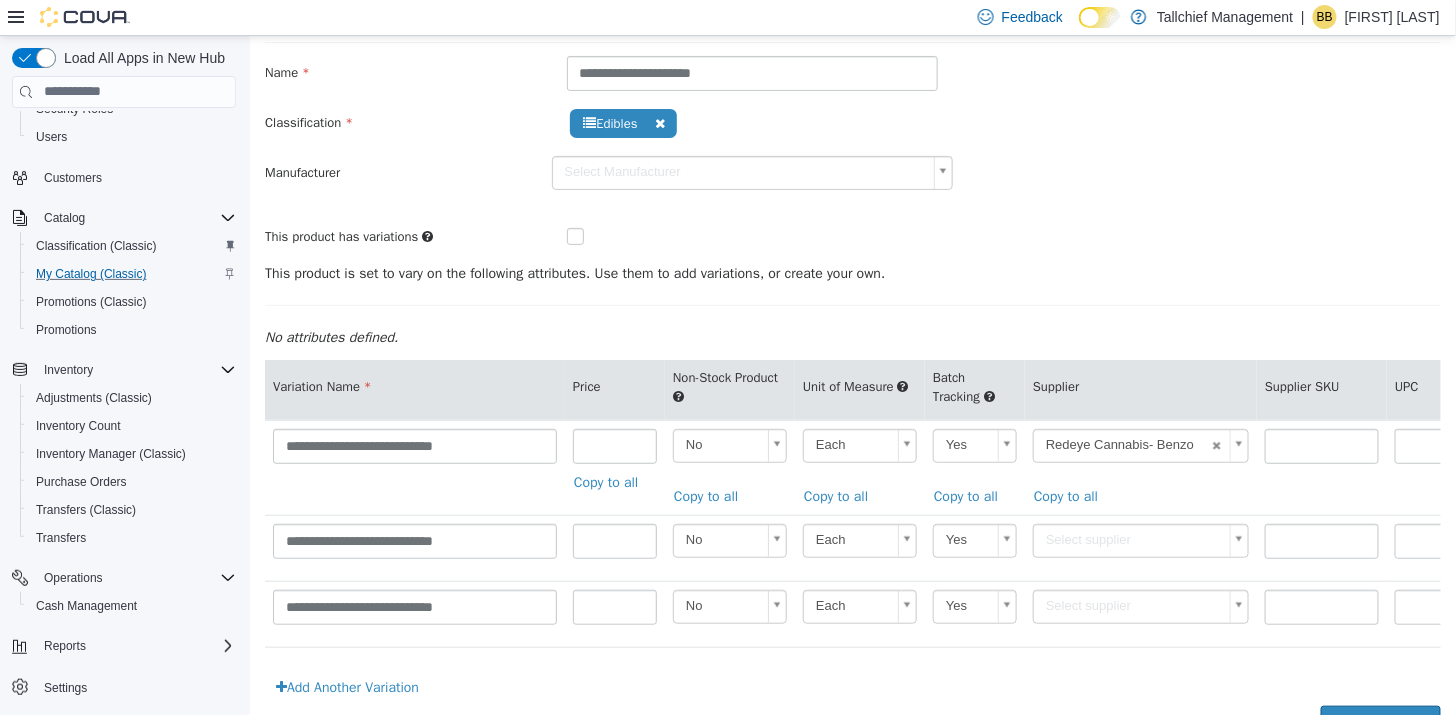 type on "******" 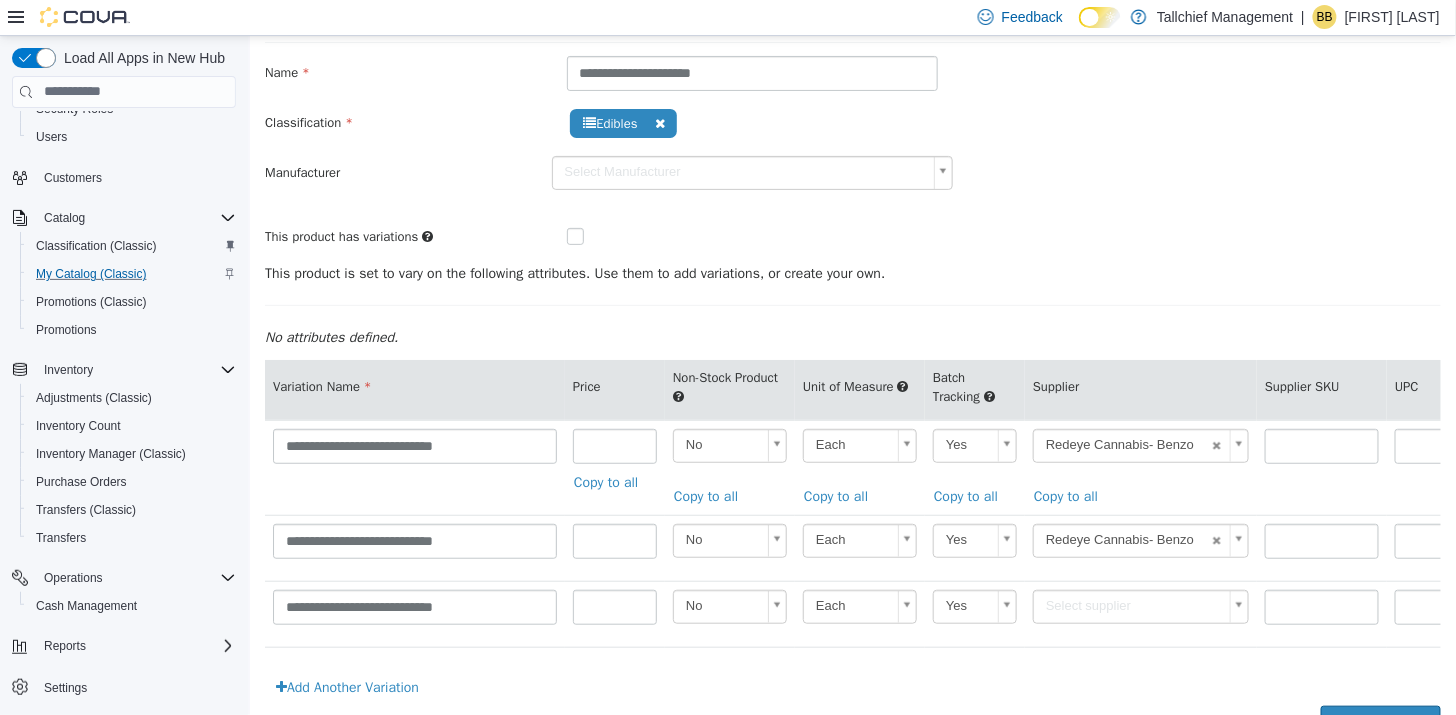 type on "******" 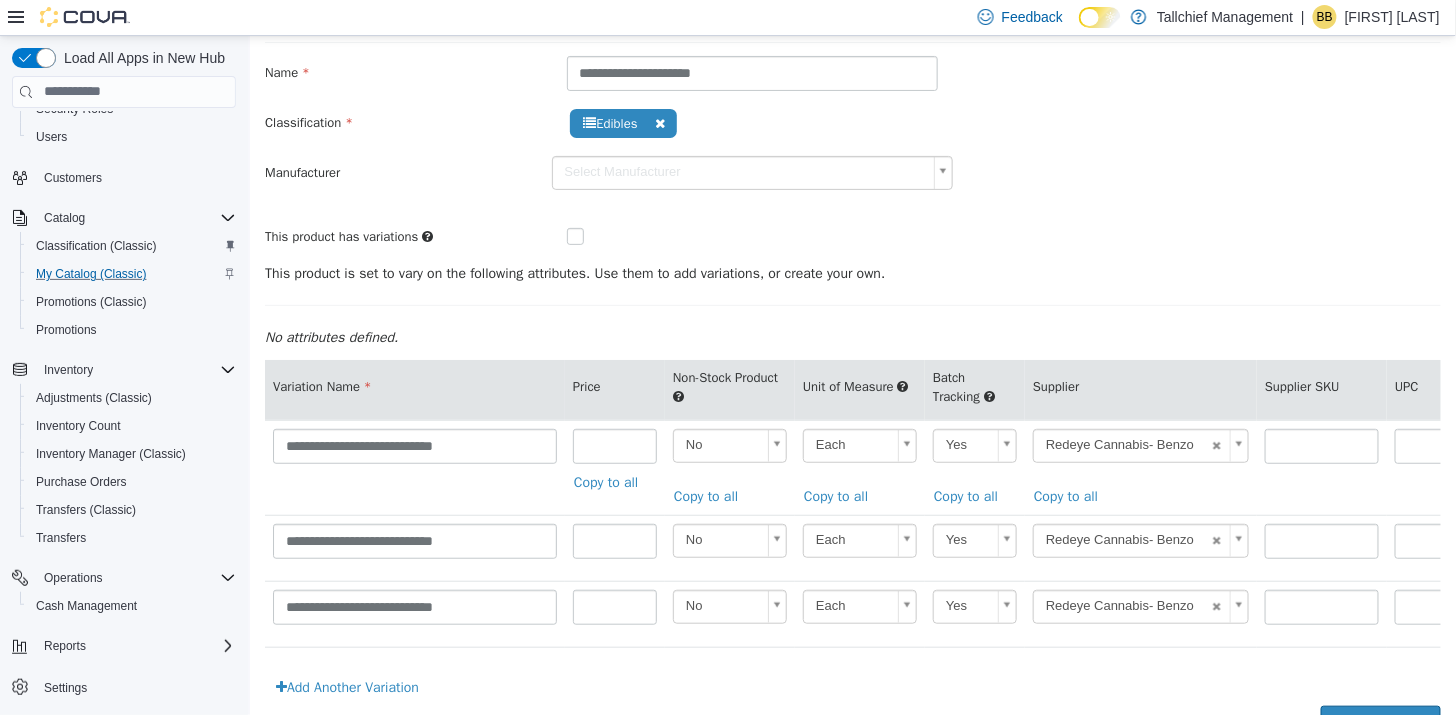 scroll, scrollTop: 157, scrollLeft: 0, axis: vertical 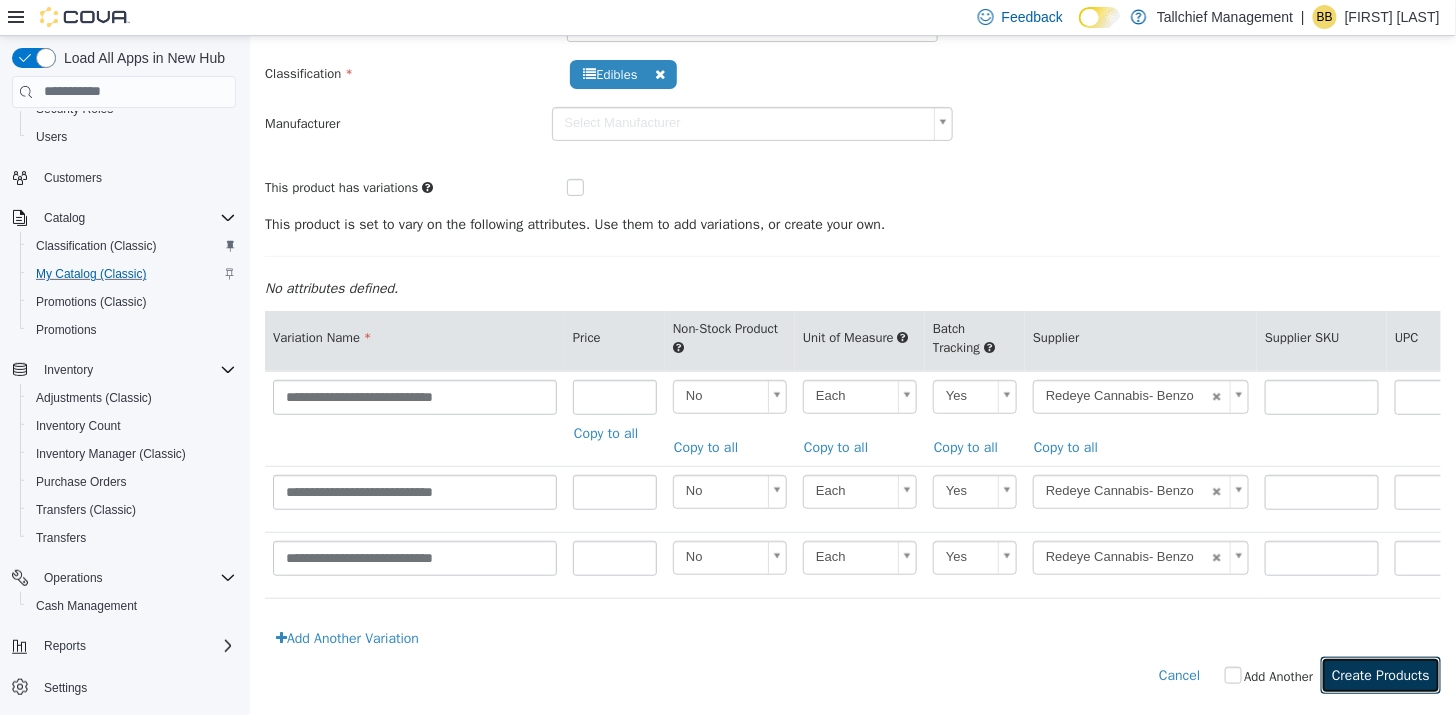 click on "Create Products" at bounding box center [1380, 674] 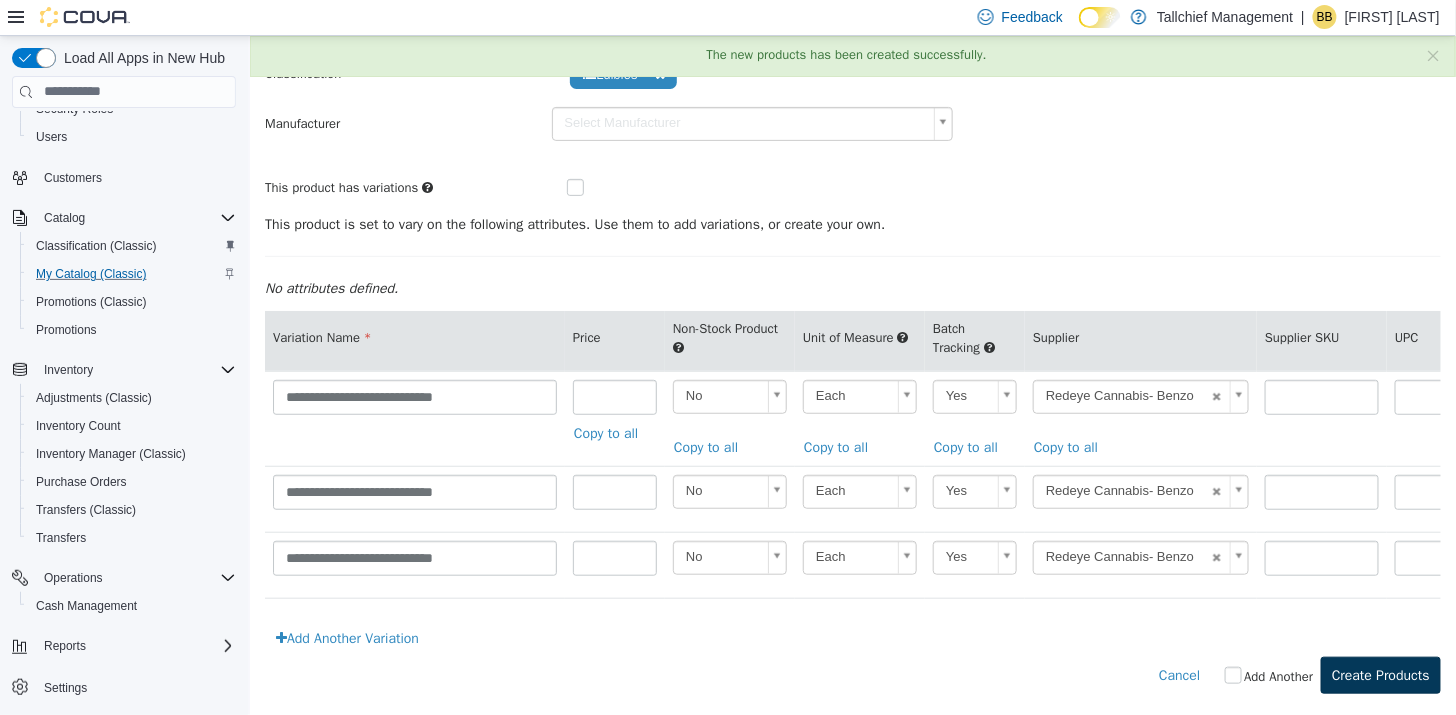 scroll, scrollTop: 0, scrollLeft: 0, axis: both 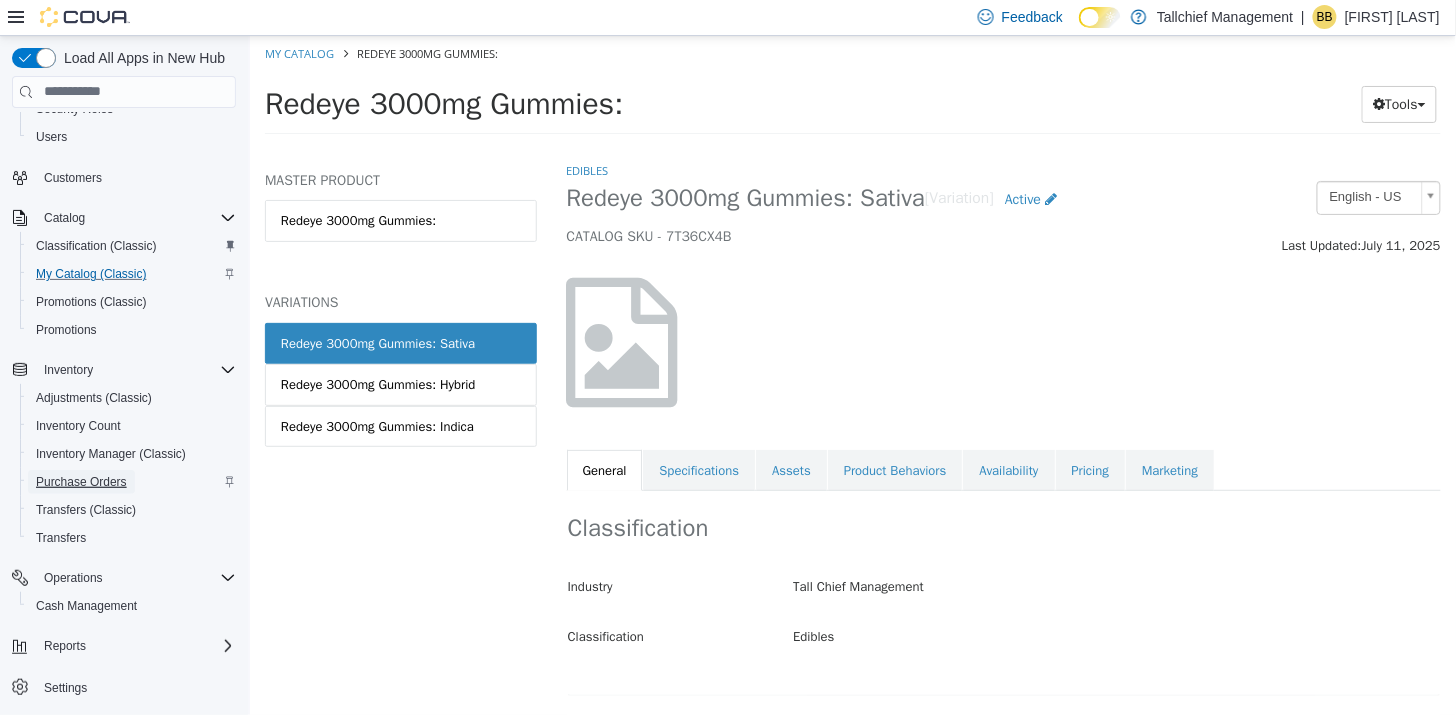 click on "Purchase Orders" at bounding box center (81, 482) 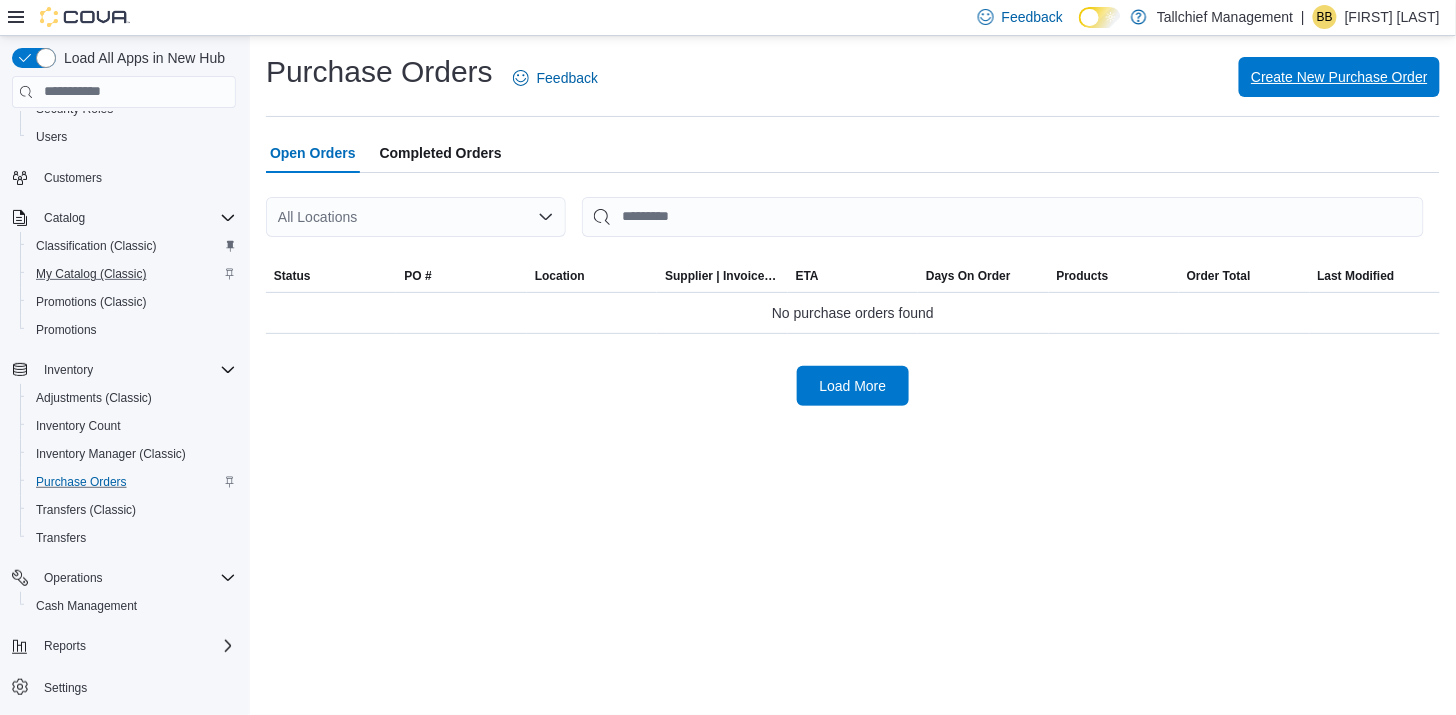 click on "Create New Purchase Order" at bounding box center [1339, 77] 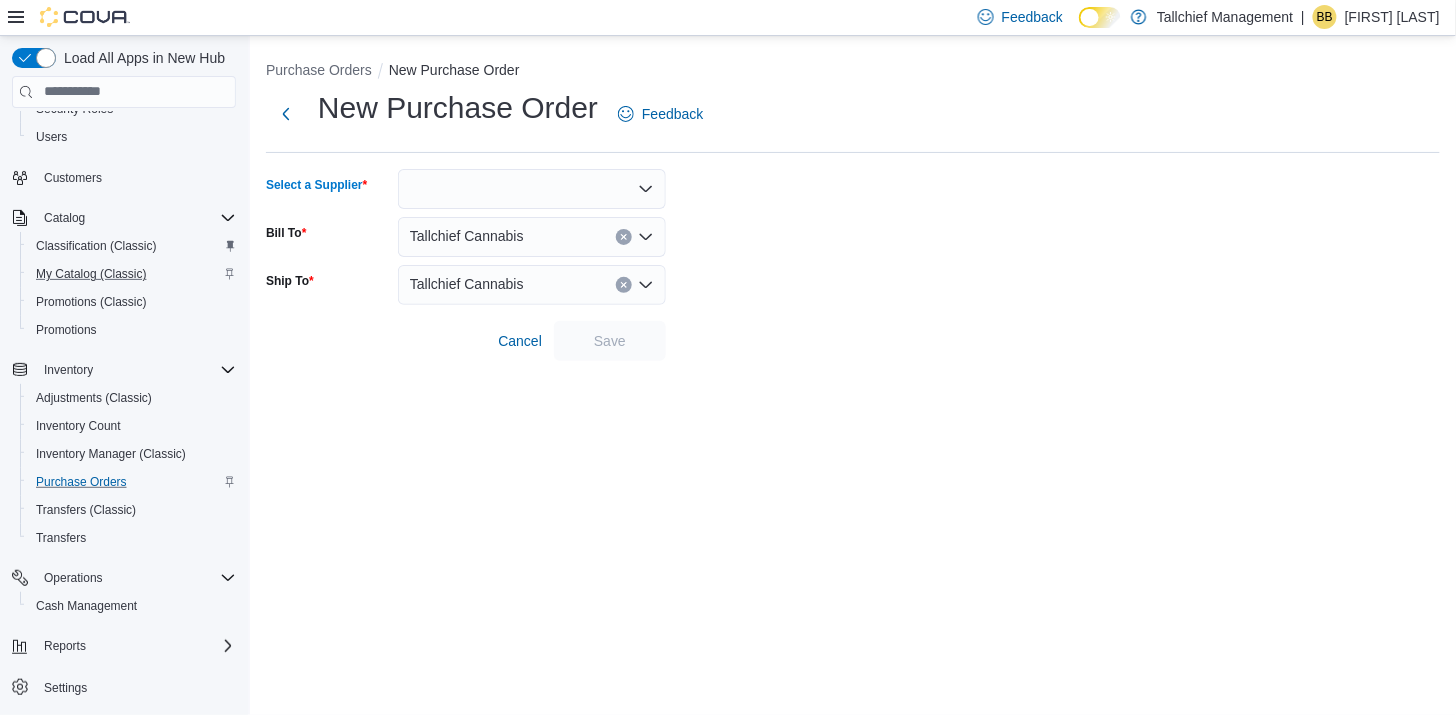 click at bounding box center (532, 189) 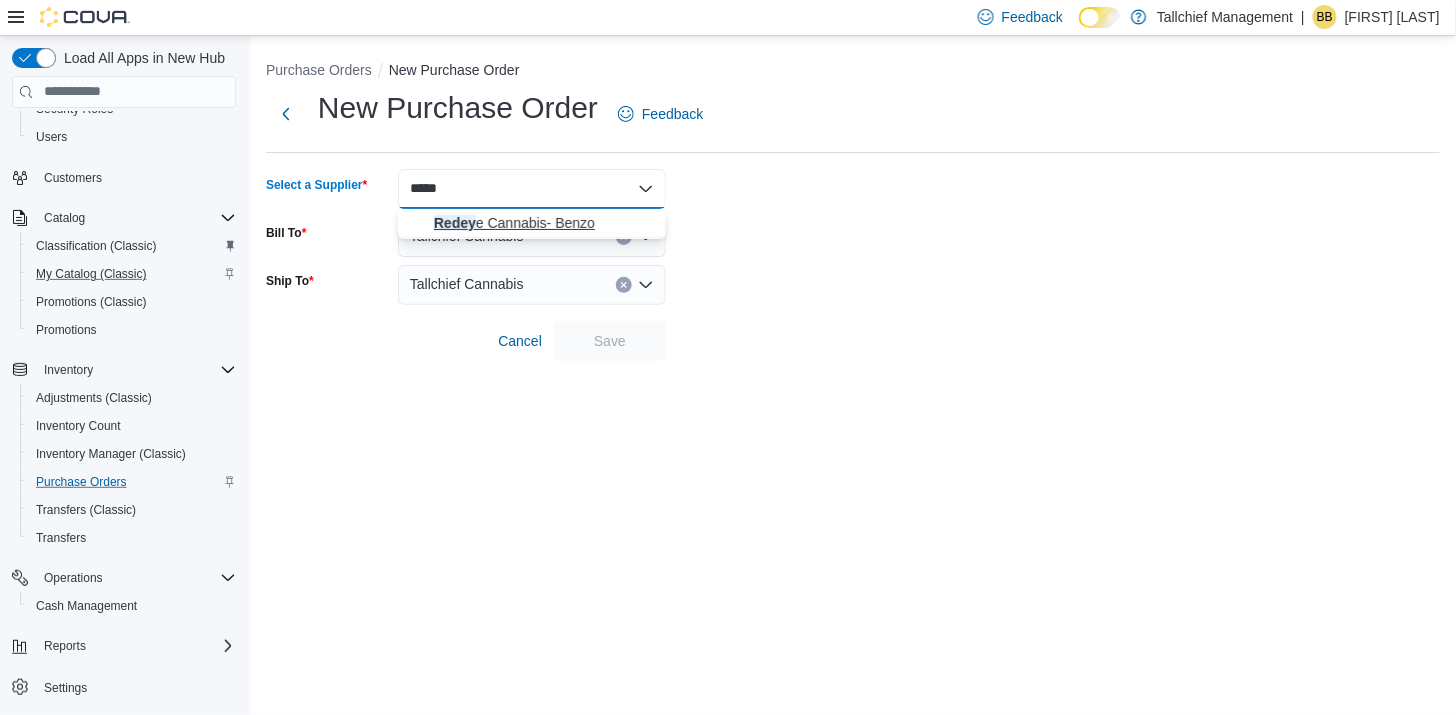 type on "*****" 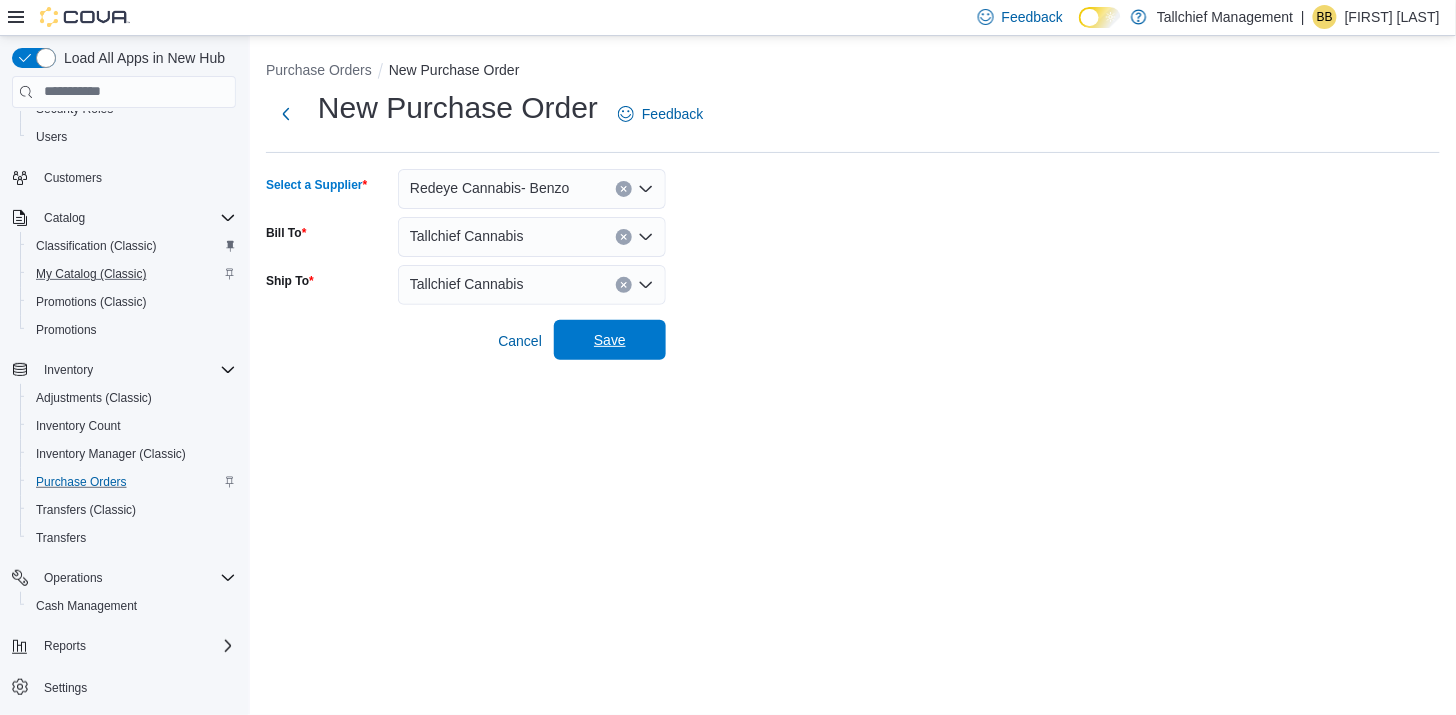 click on "Save" at bounding box center (610, 340) 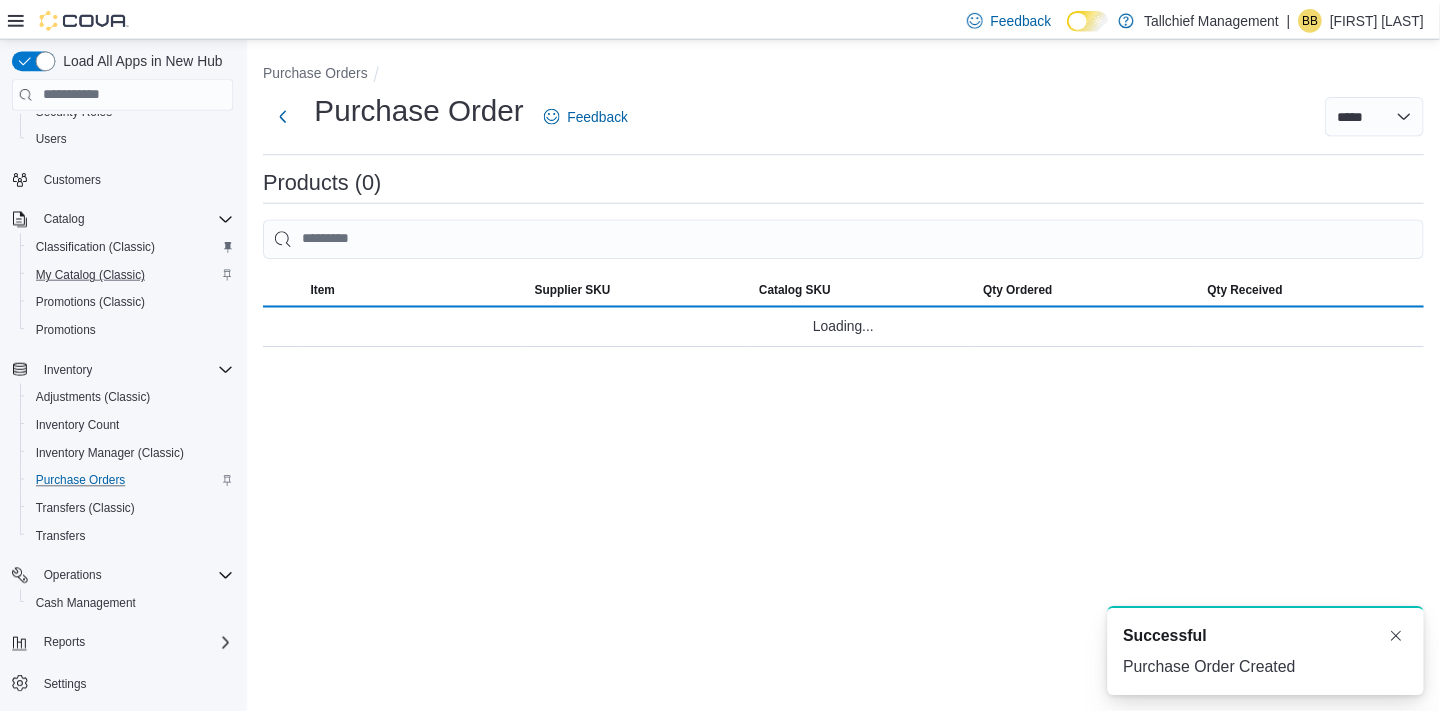 scroll, scrollTop: 0, scrollLeft: 0, axis: both 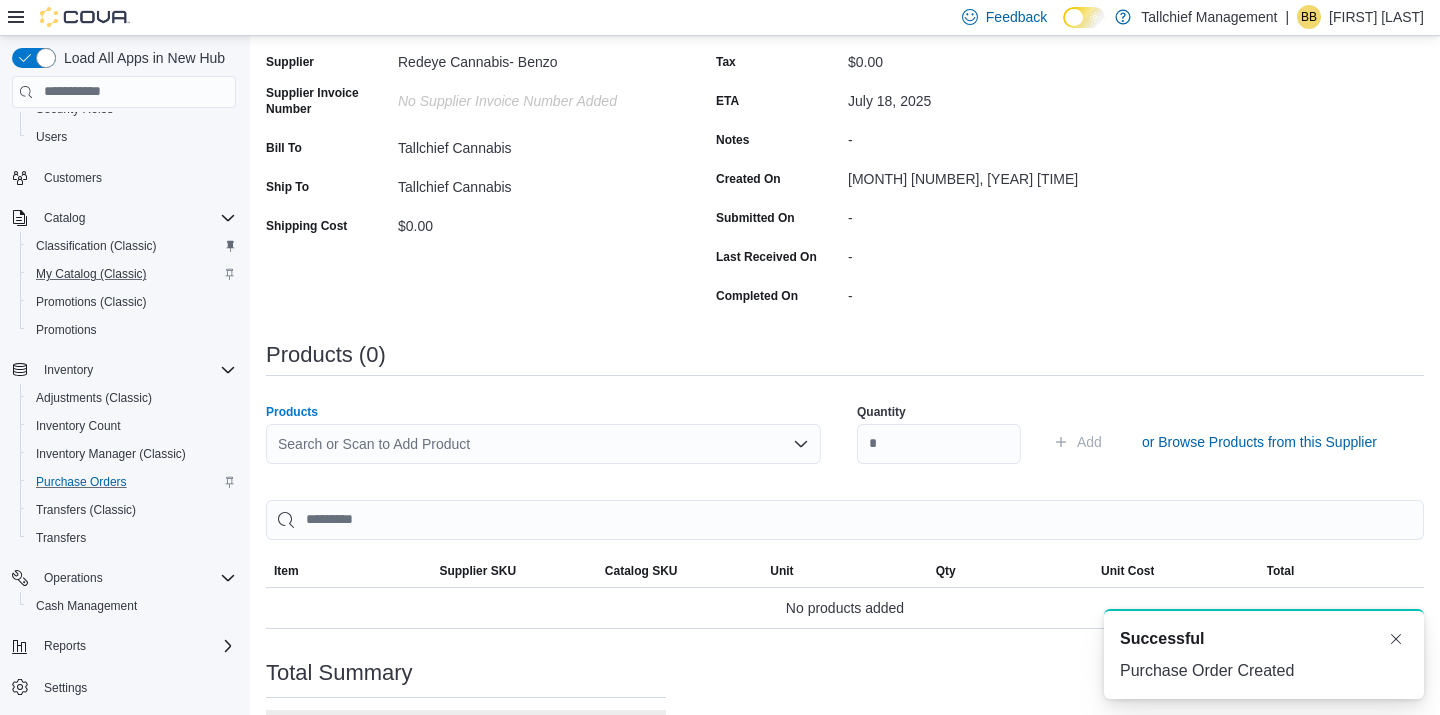 click on "Search or Scan to Add Product" at bounding box center (543, 444) 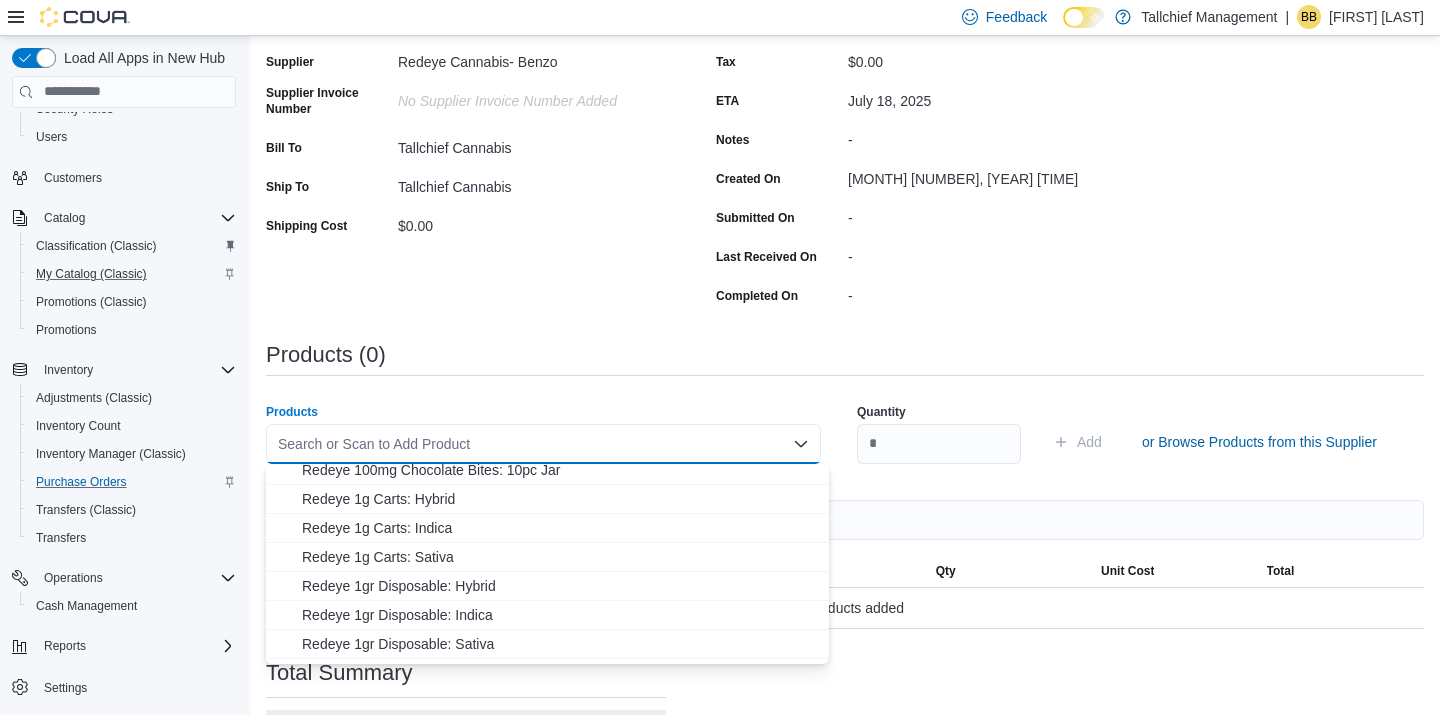 scroll, scrollTop: 125, scrollLeft: 0, axis: vertical 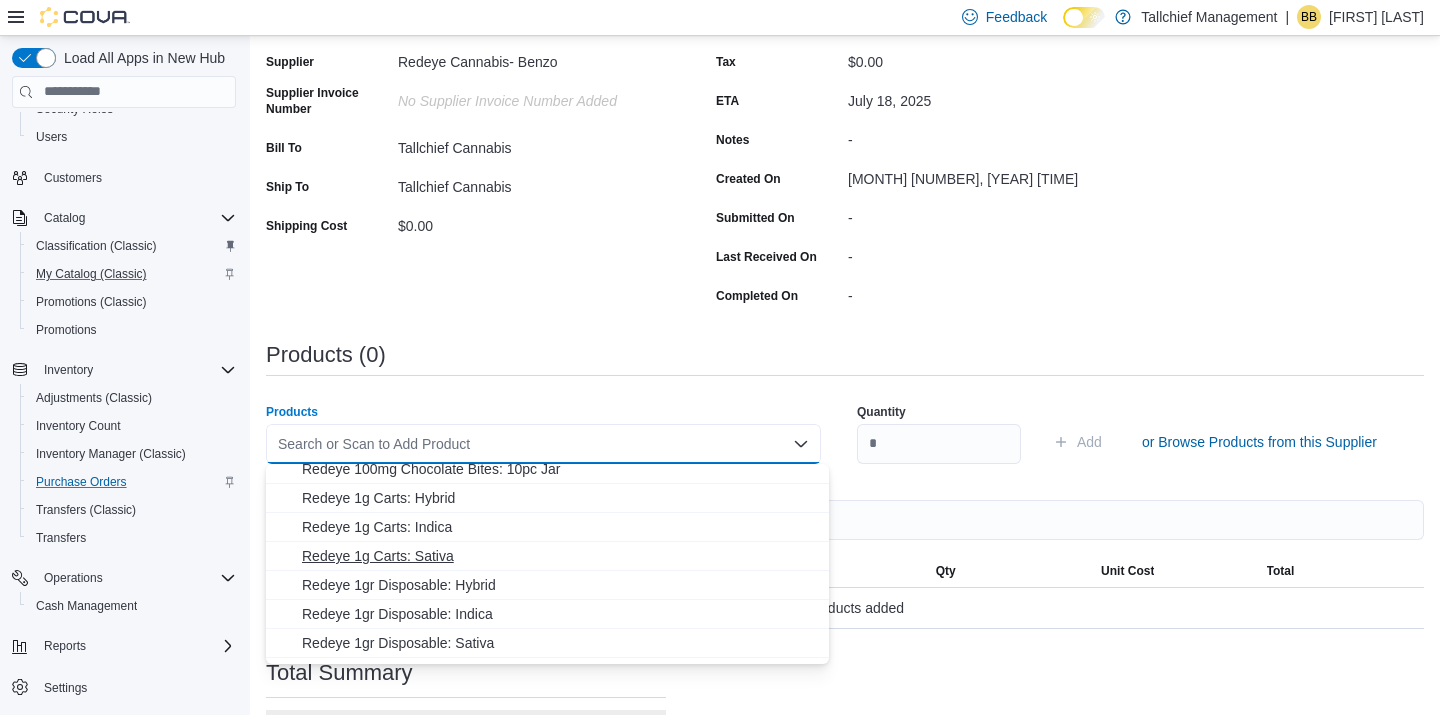 click on "Redeye 1g Carts: Sativa" at bounding box center [559, 556] 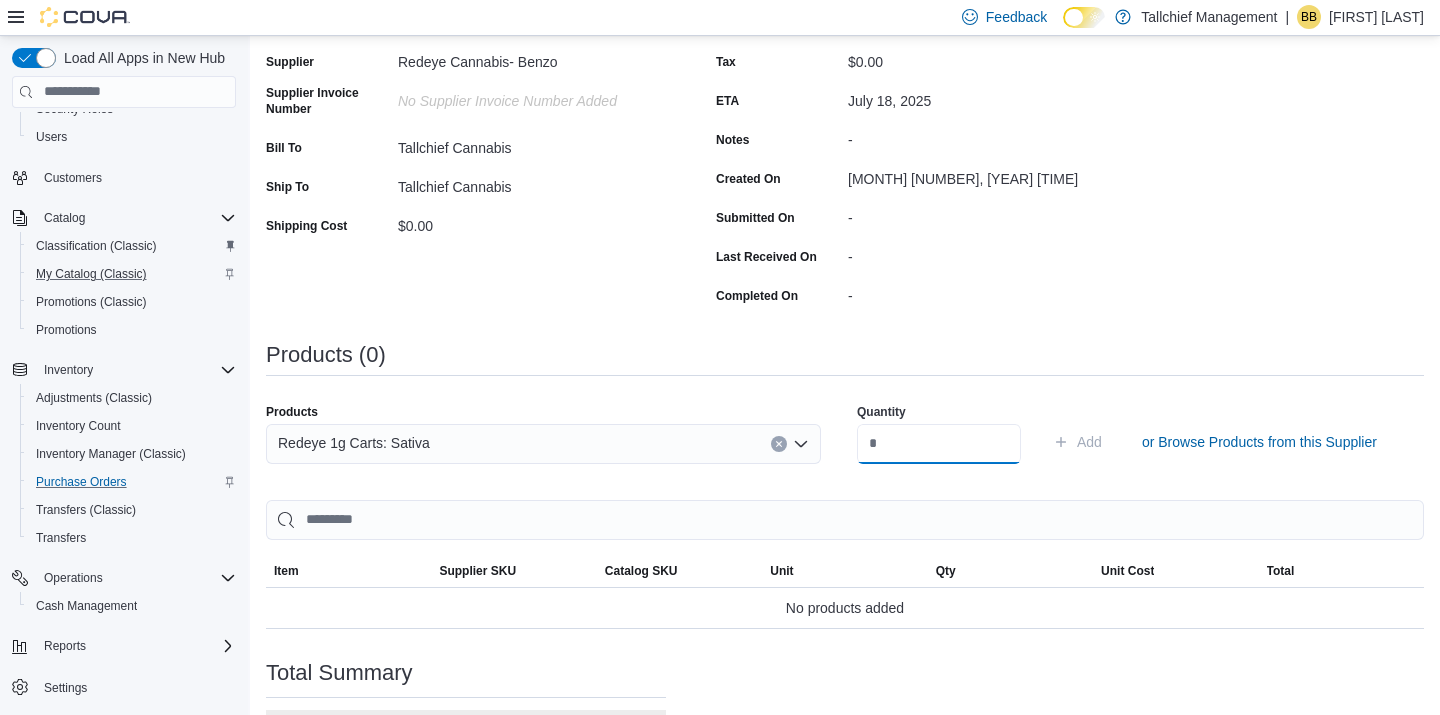 click at bounding box center (939, 444) 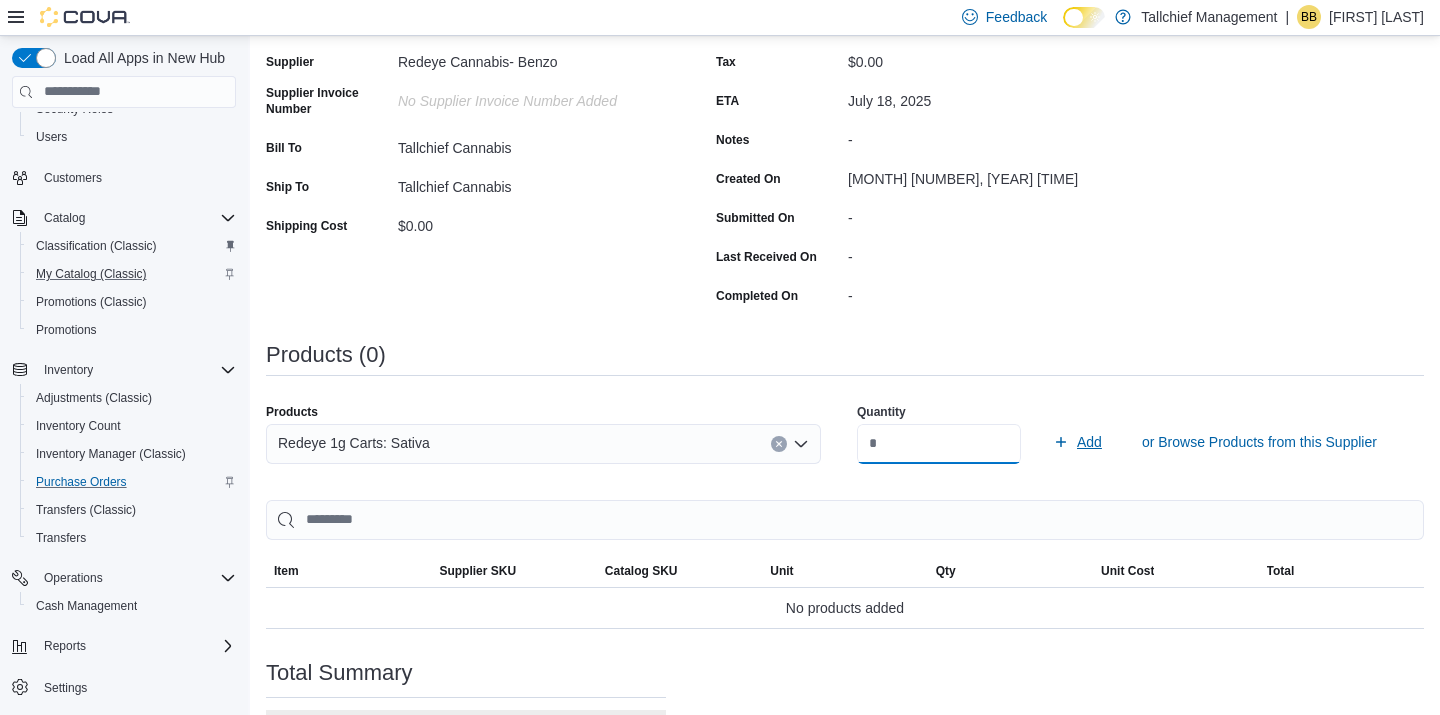 type on "**" 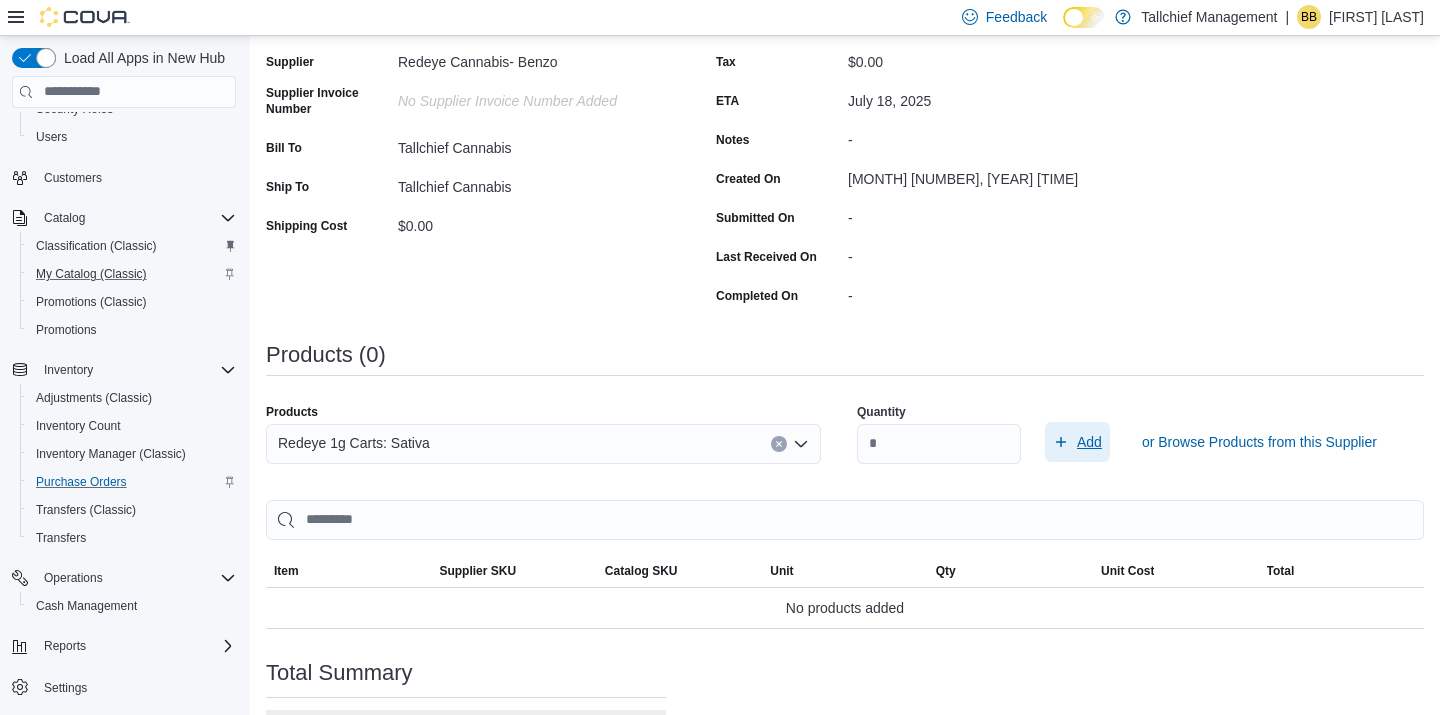 click on "Add" at bounding box center [1089, 442] 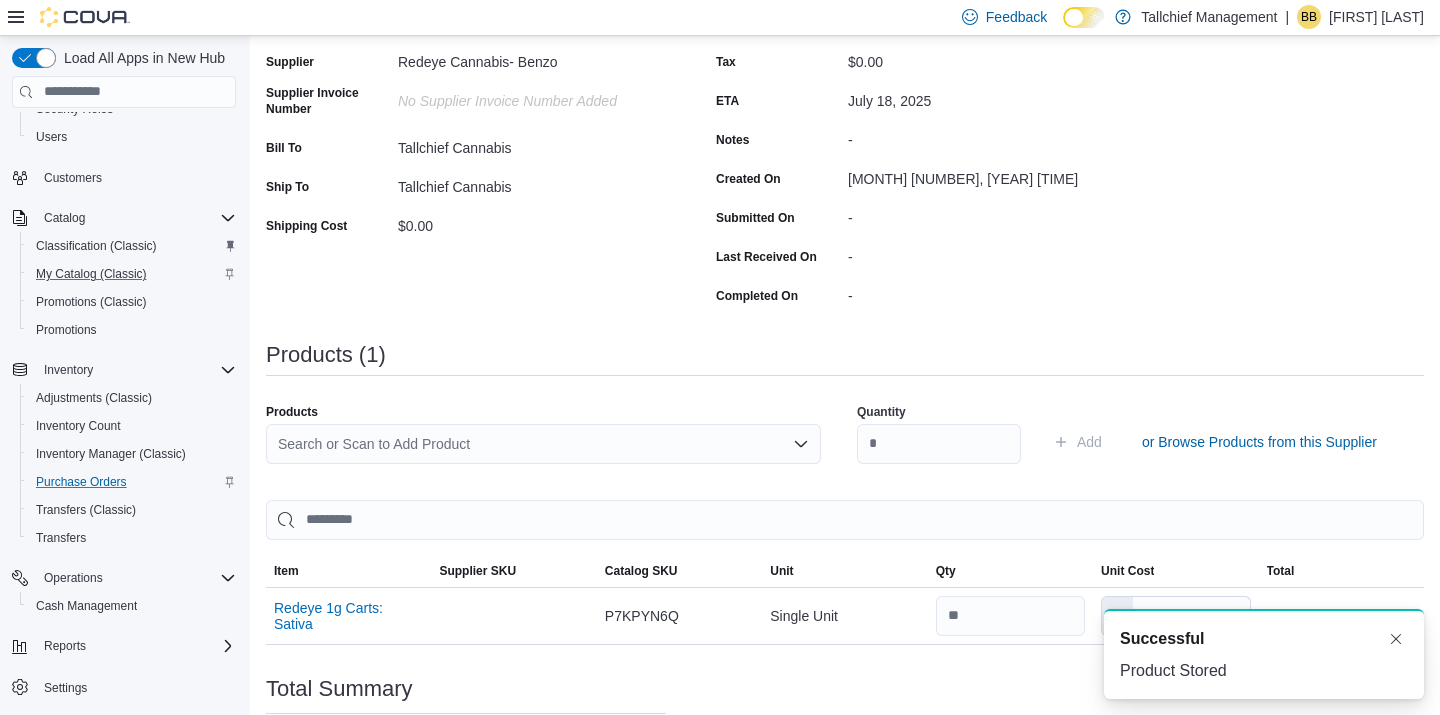 scroll, scrollTop: 0, scrollLeft: 0, axis: both 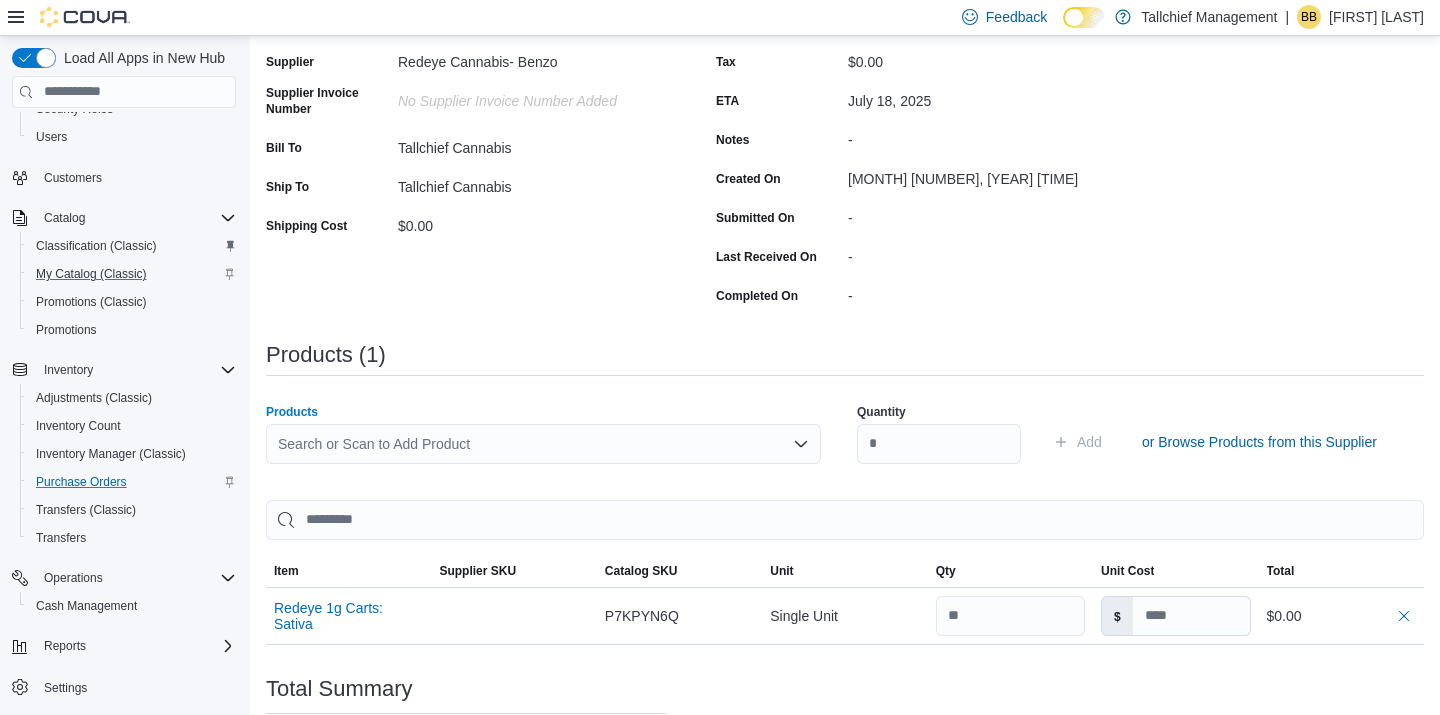 click on "Search or Scan to Add Product" at bounding box center [543, 444] 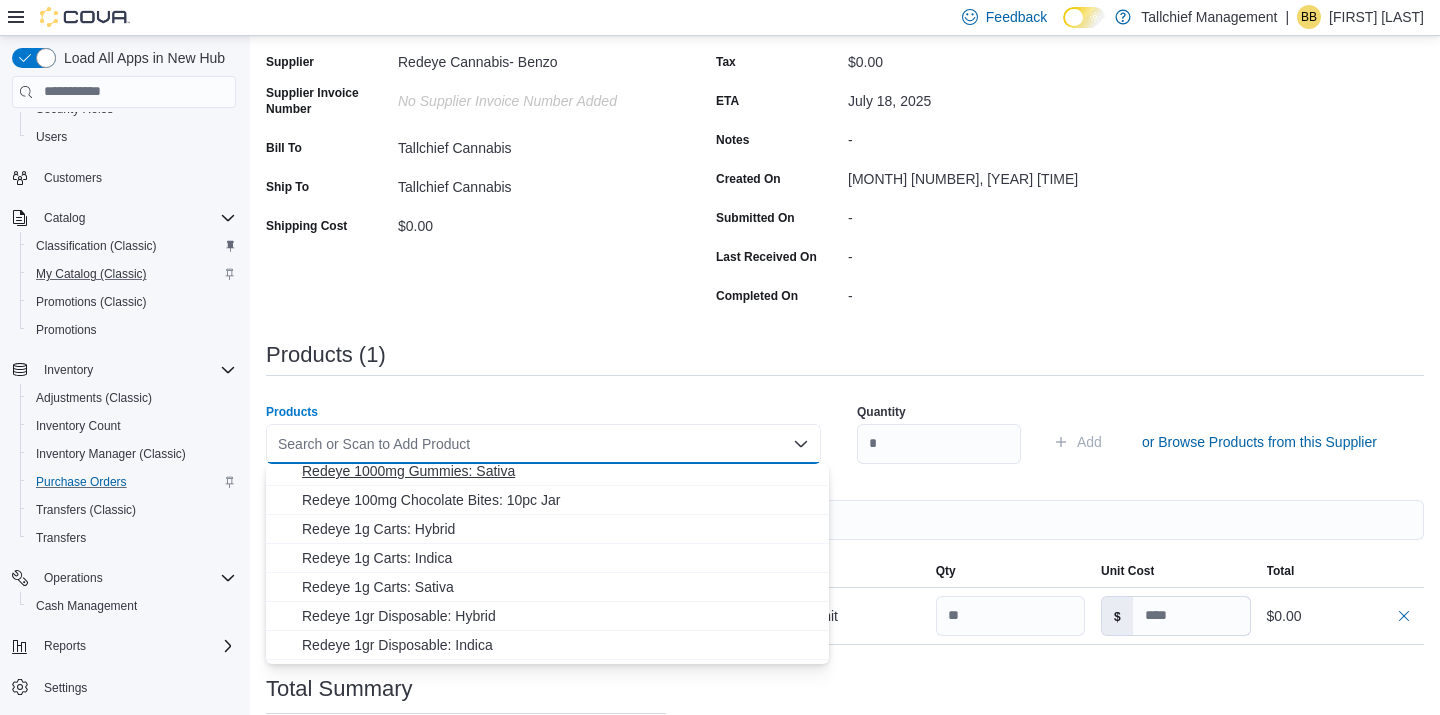 scroll, scrollTop: 92, scrollLeft: 0, axis: vertical 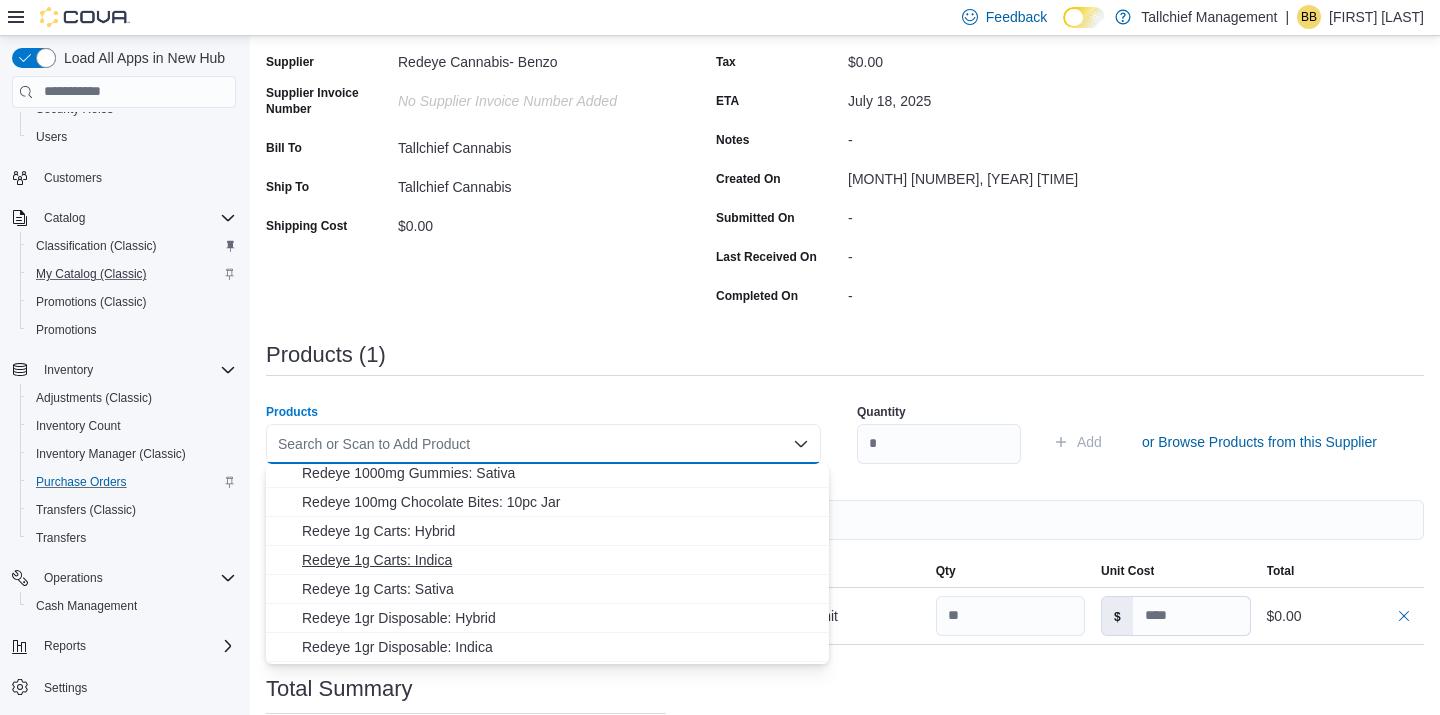 click on "Redeye 1g Carts: Indica" at bounding box center [559, 560] 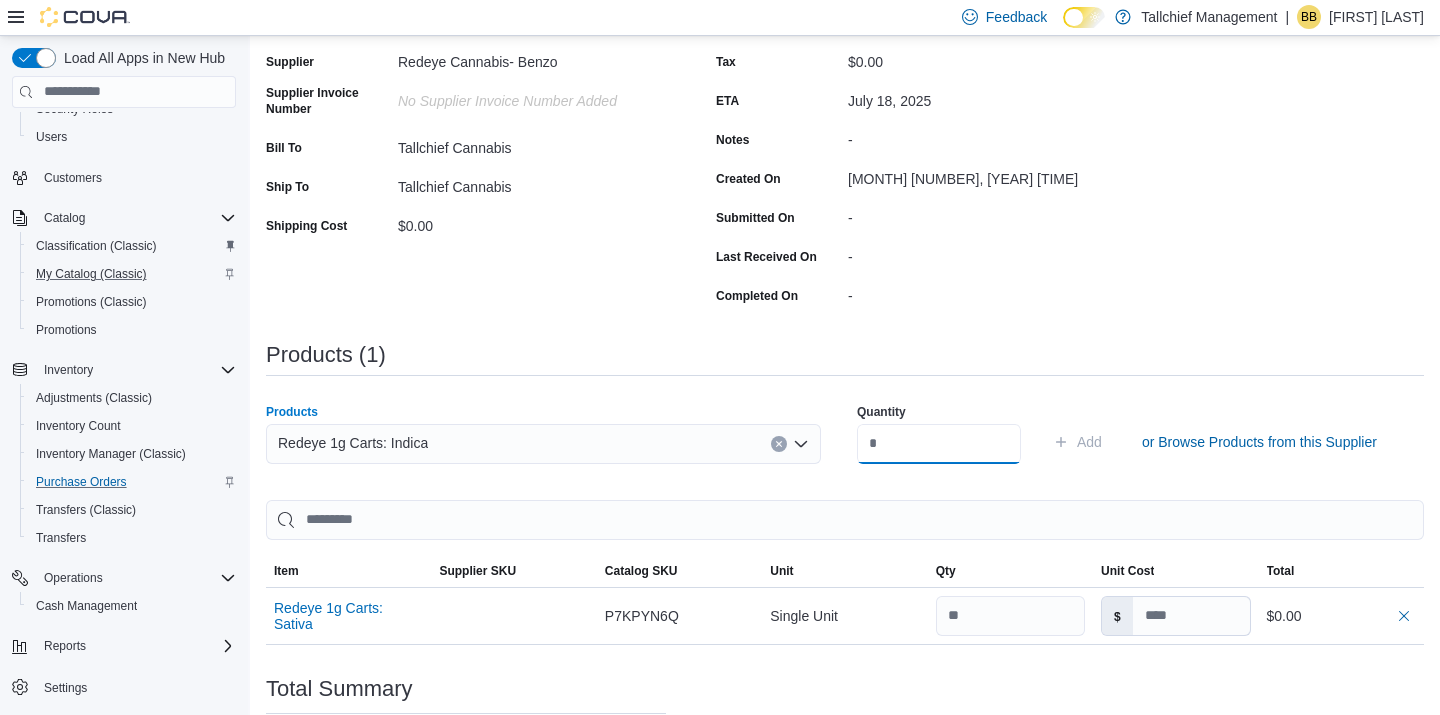 click at bounding box center (939, 444) 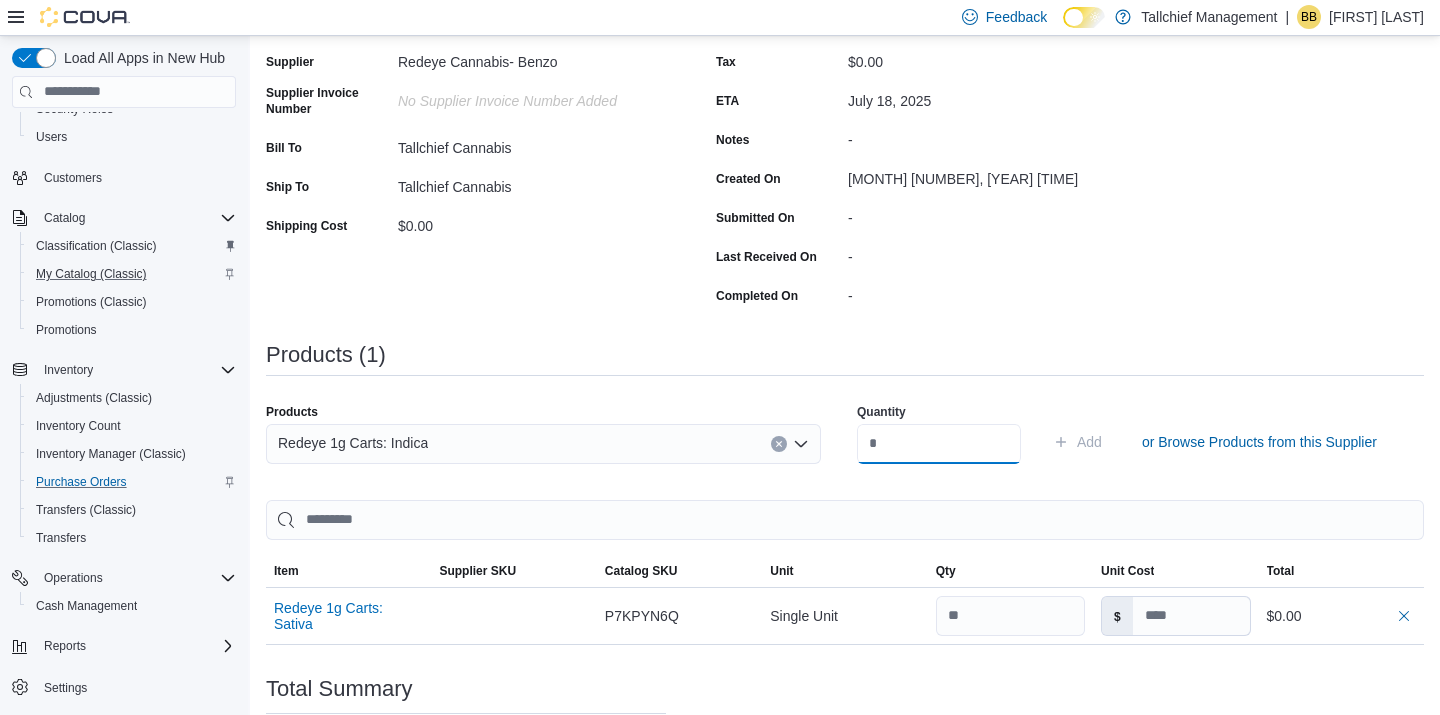 click at bounding box center [939, 444] 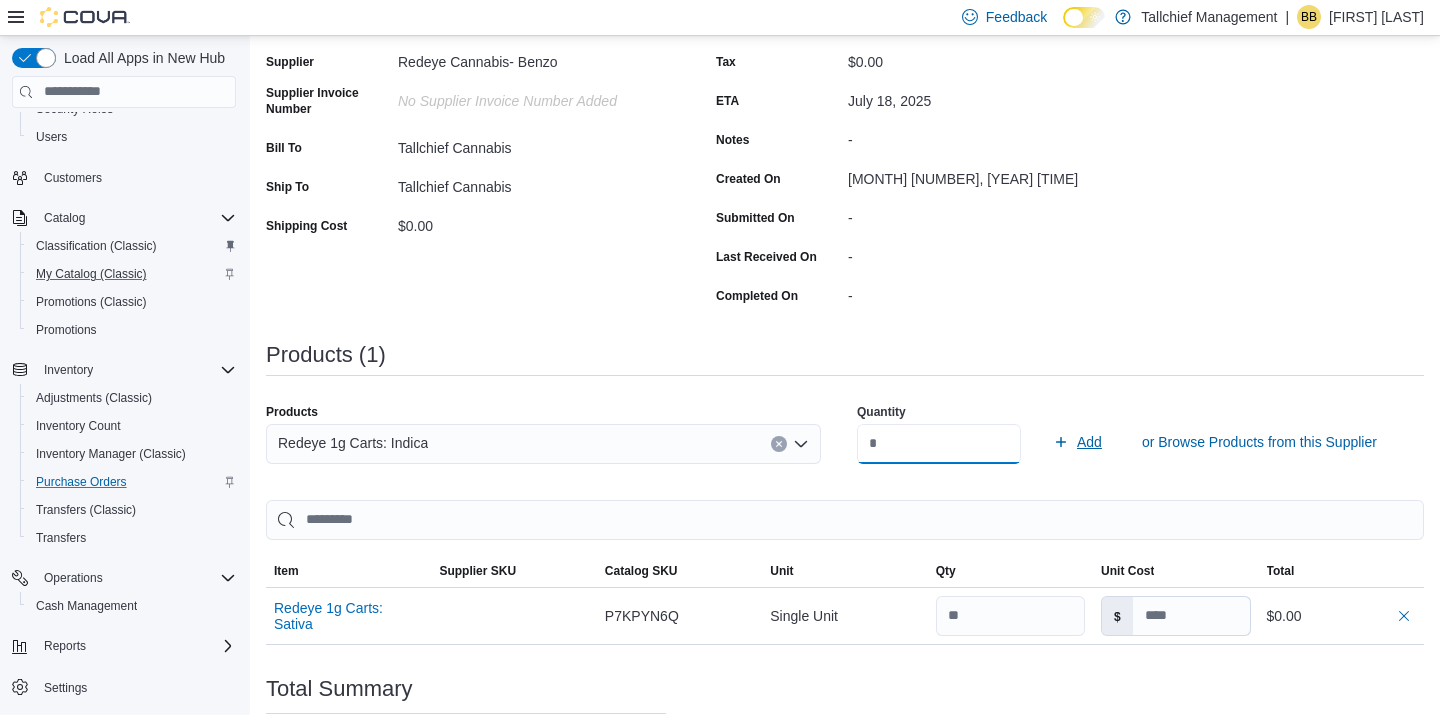 type on "**" 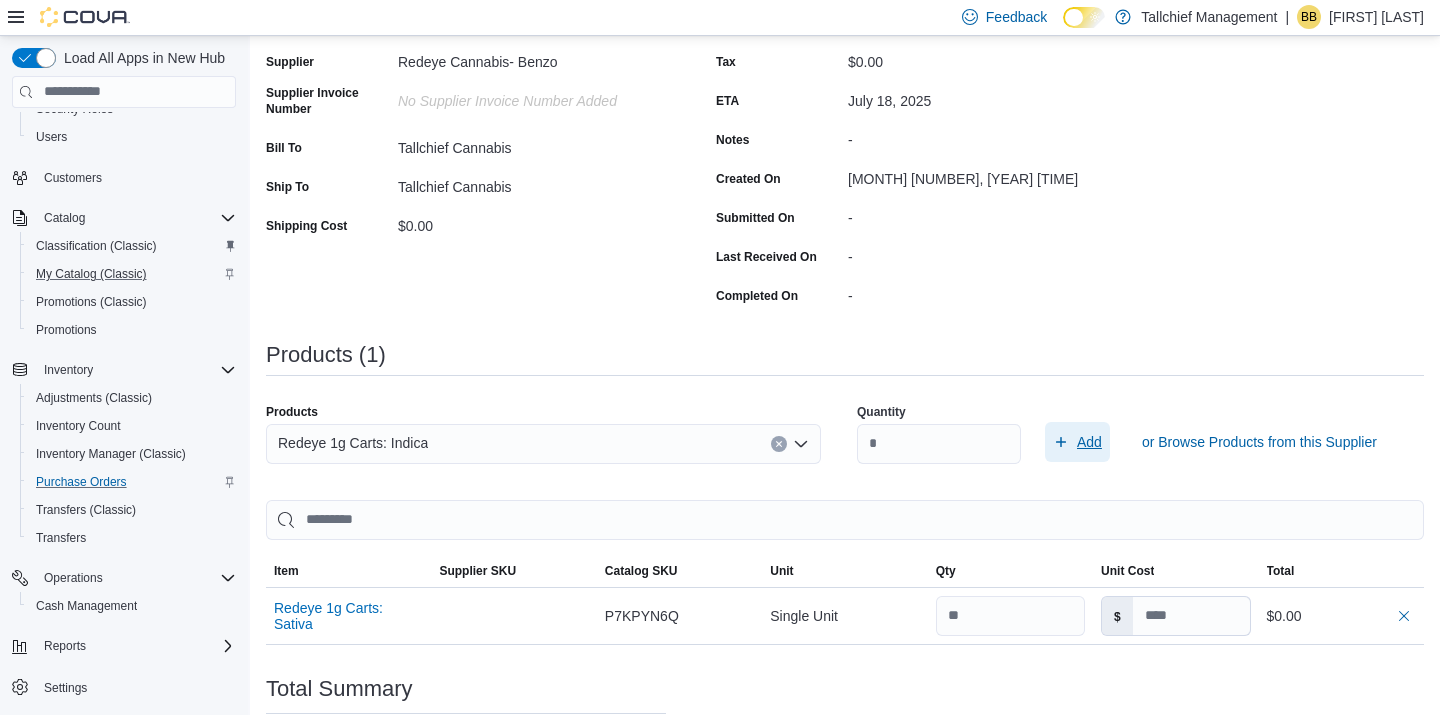 click on "Add" at bounding box center [1089, 442] 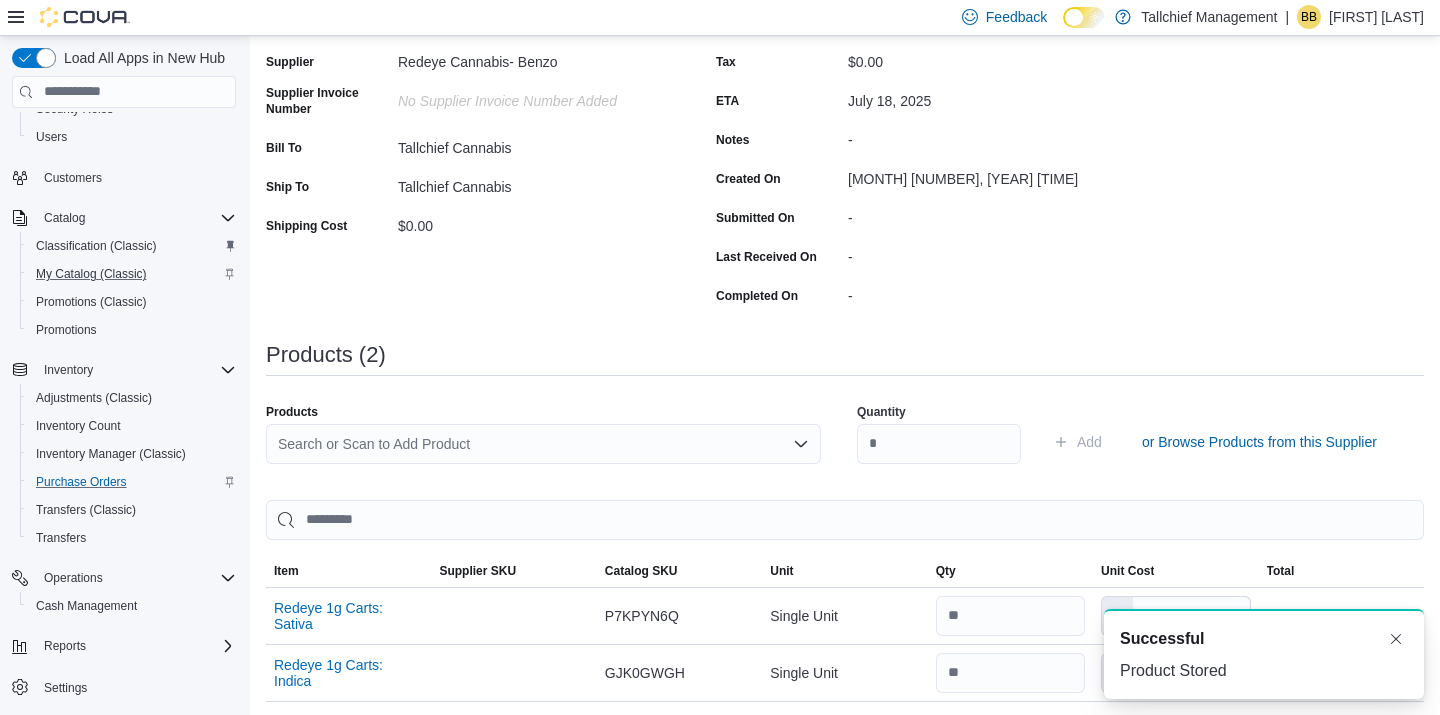 scroll, scrollTop: 0, scrollLeft: 0, axis: both 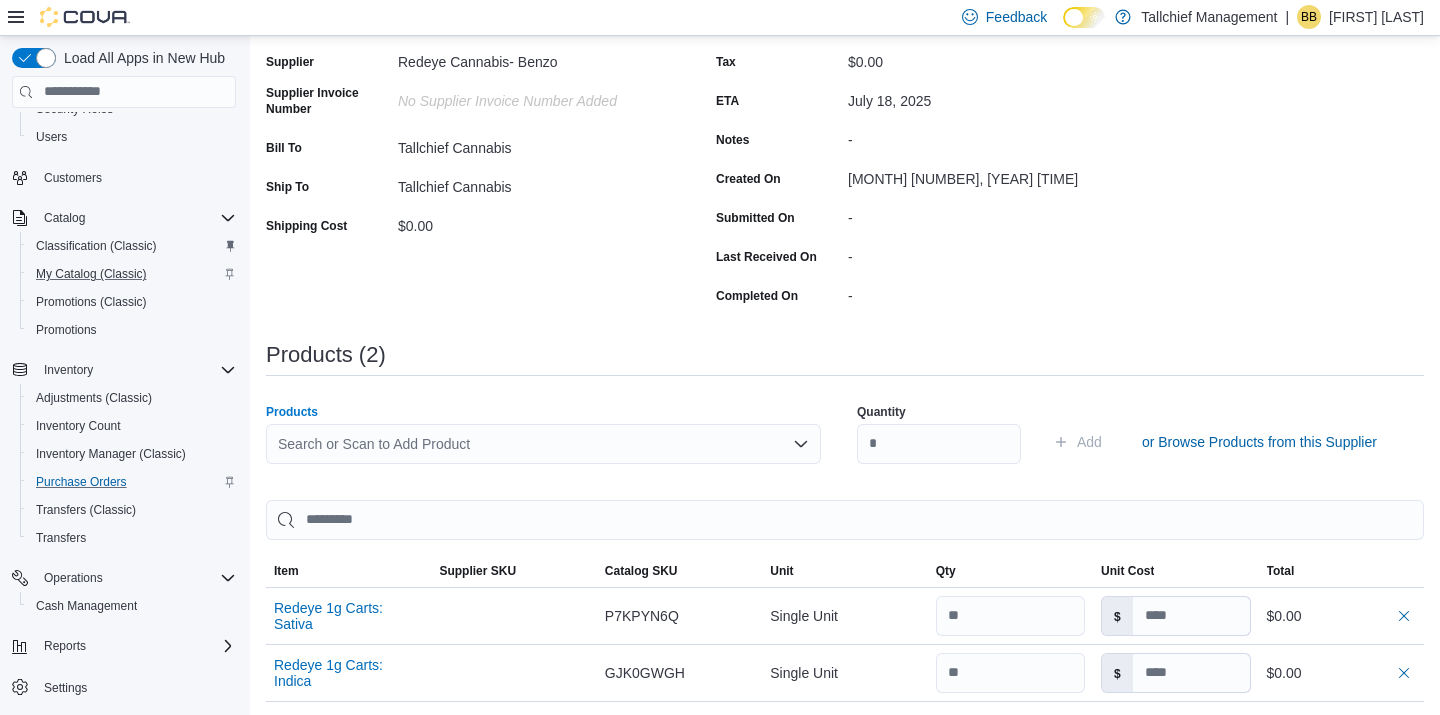 click on "Search or Scan to Add Product" at bounding box center (543, 444) 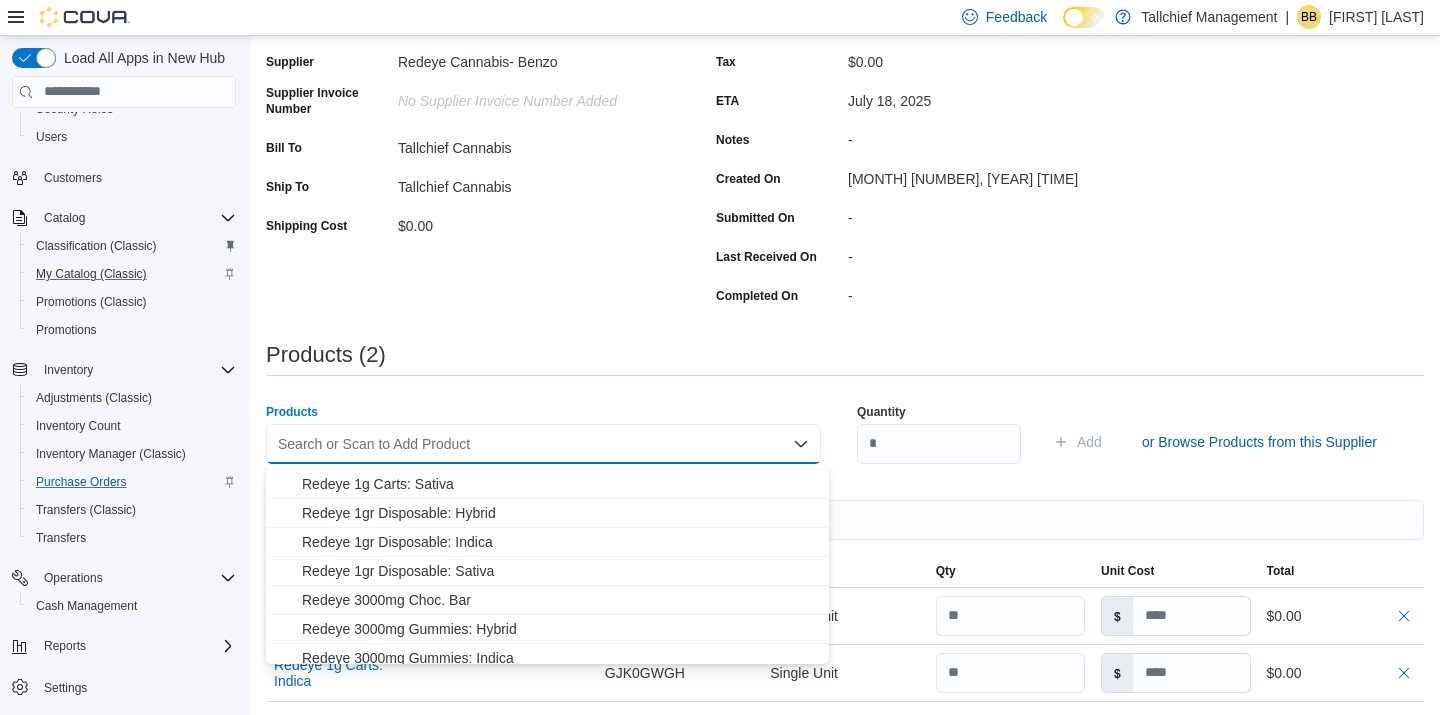 scroll, scrollTop: 198, scrollLeft: 0, axis: vertical 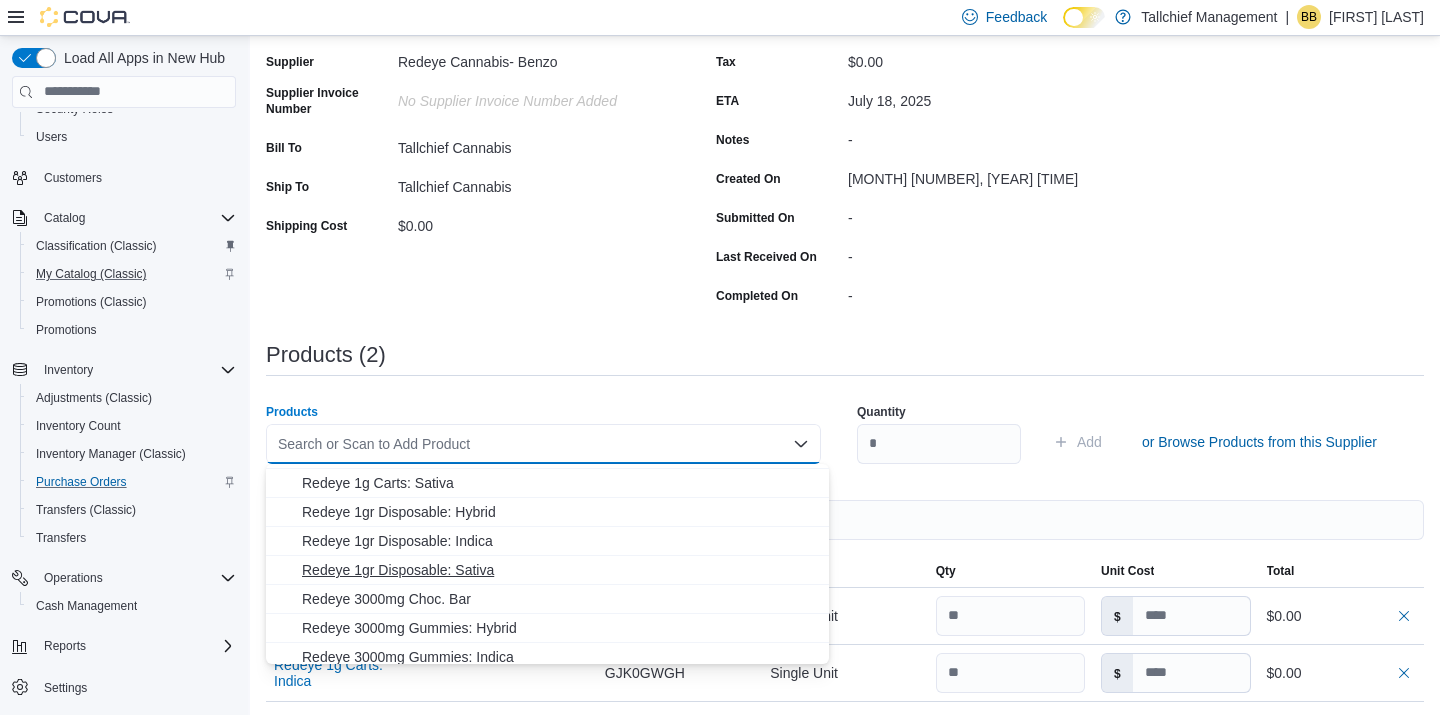 click on "Redeye 1gr Disposable: Sativa" at bounding box center (559, 570) 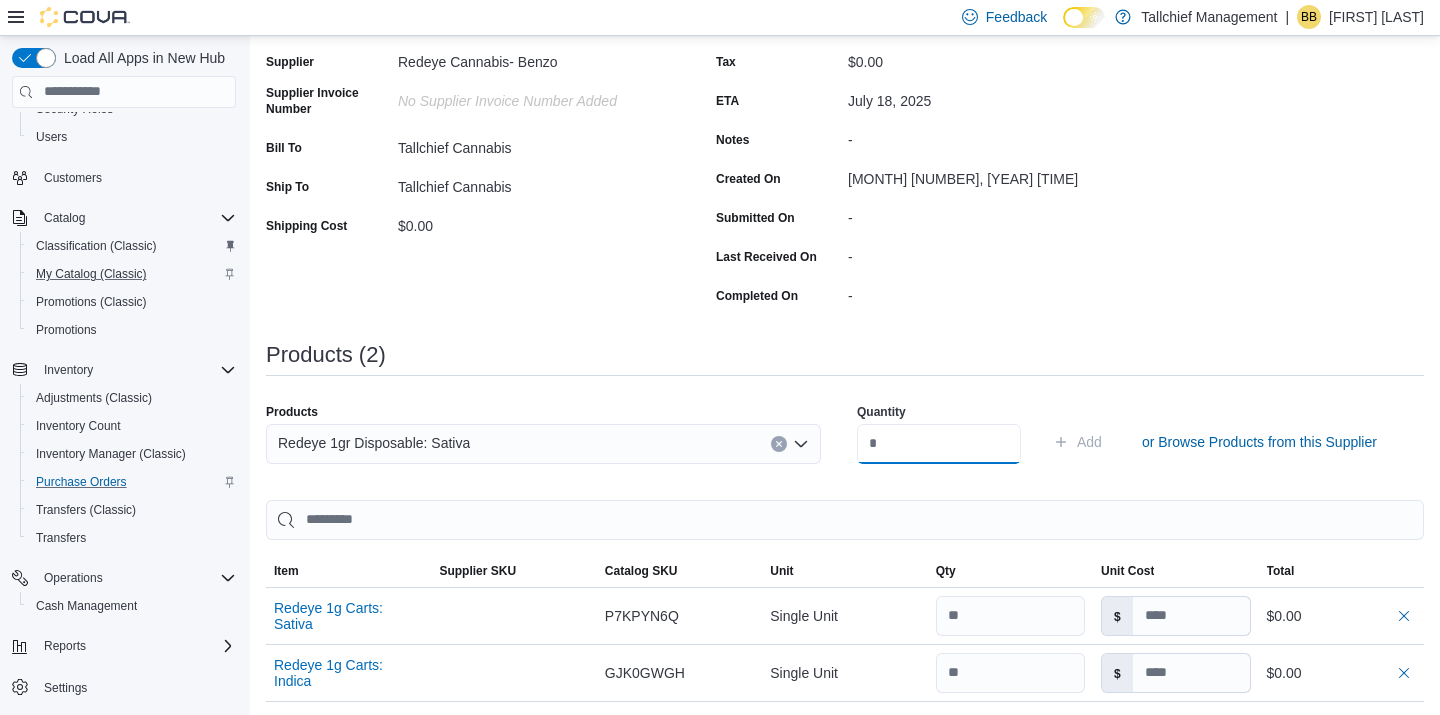 click at bounding box center [939, 444] 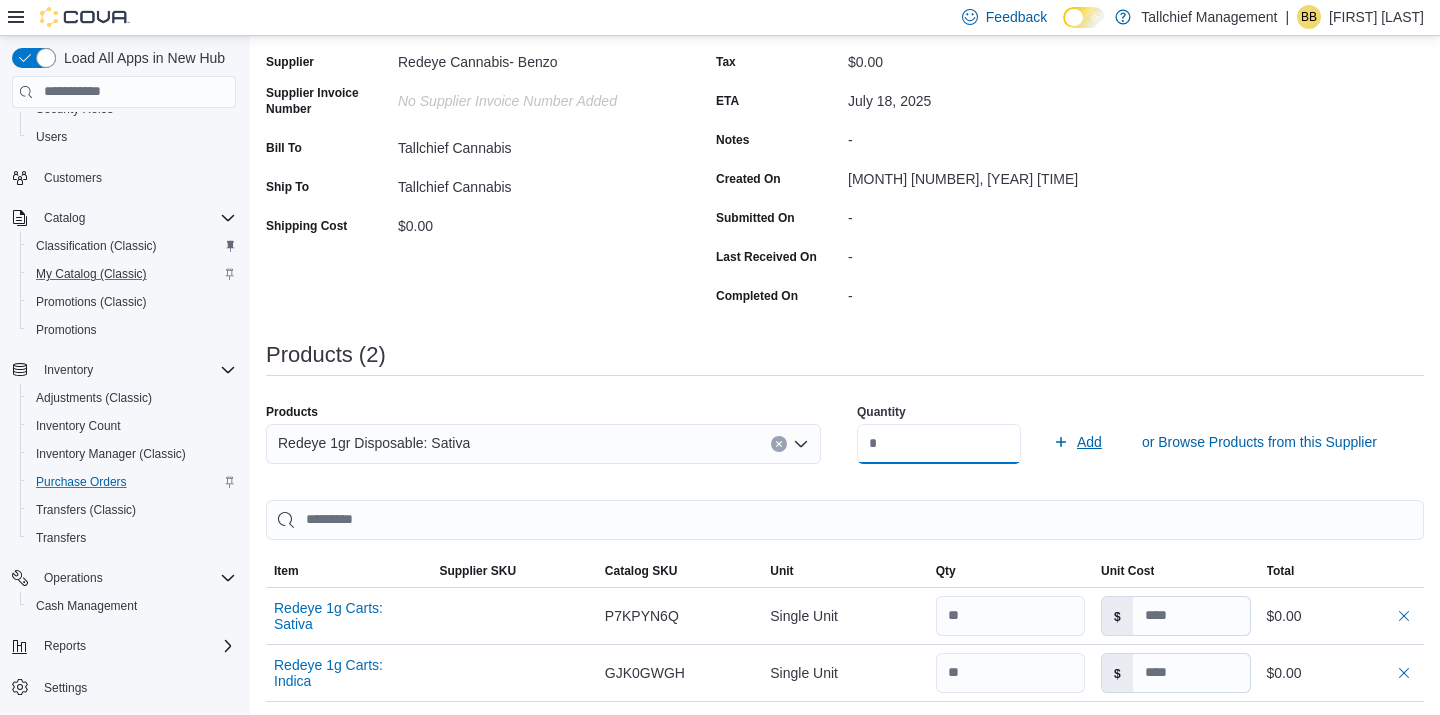 type on "**" 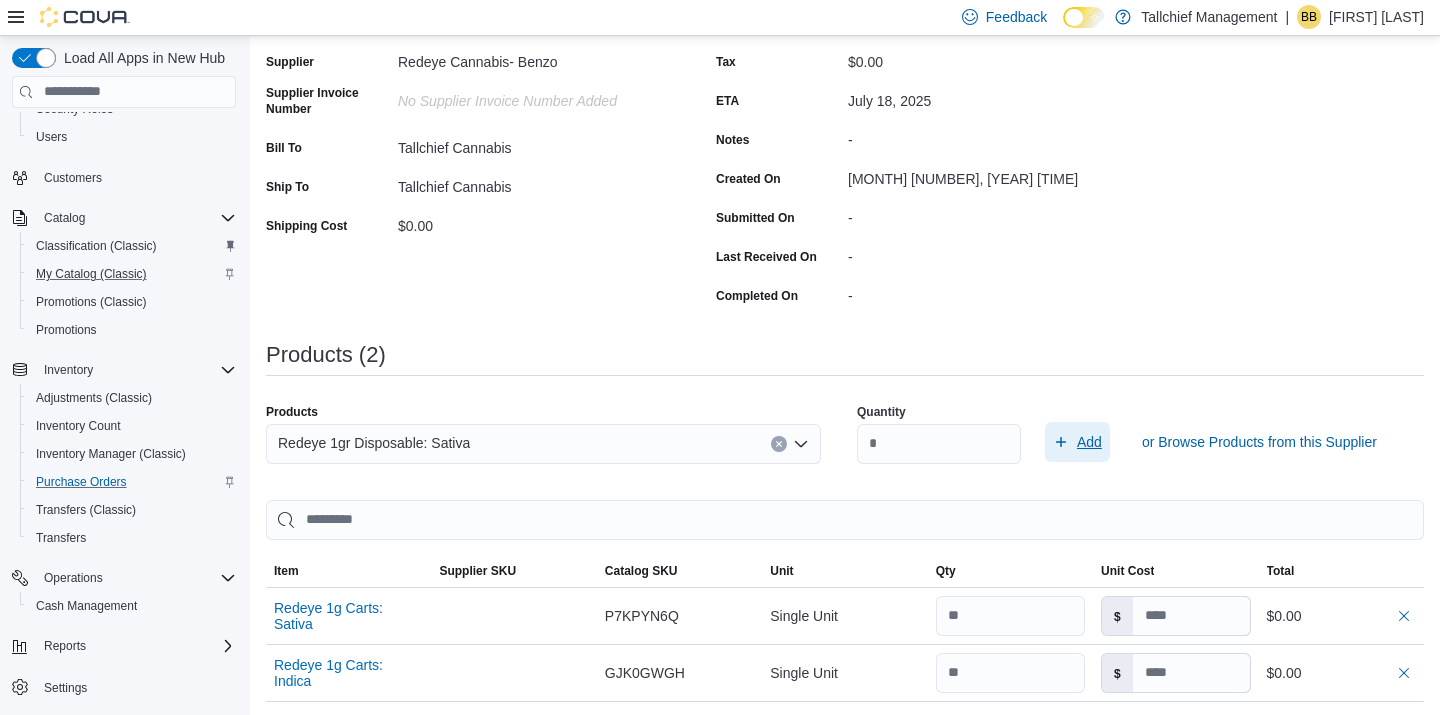 click on "Add" at bounding box center [1089, 442] 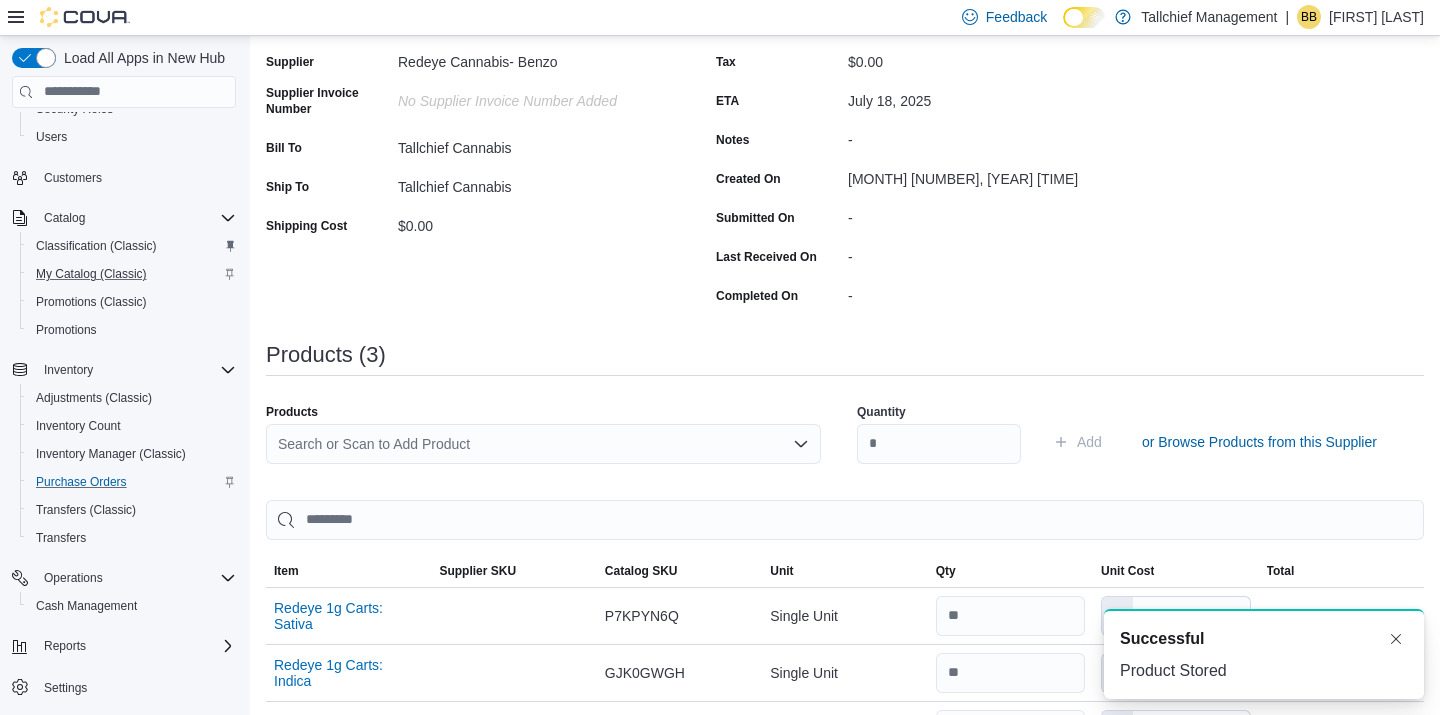 scroll, scrollTop: 0, scrollLeft: 0, axis: both 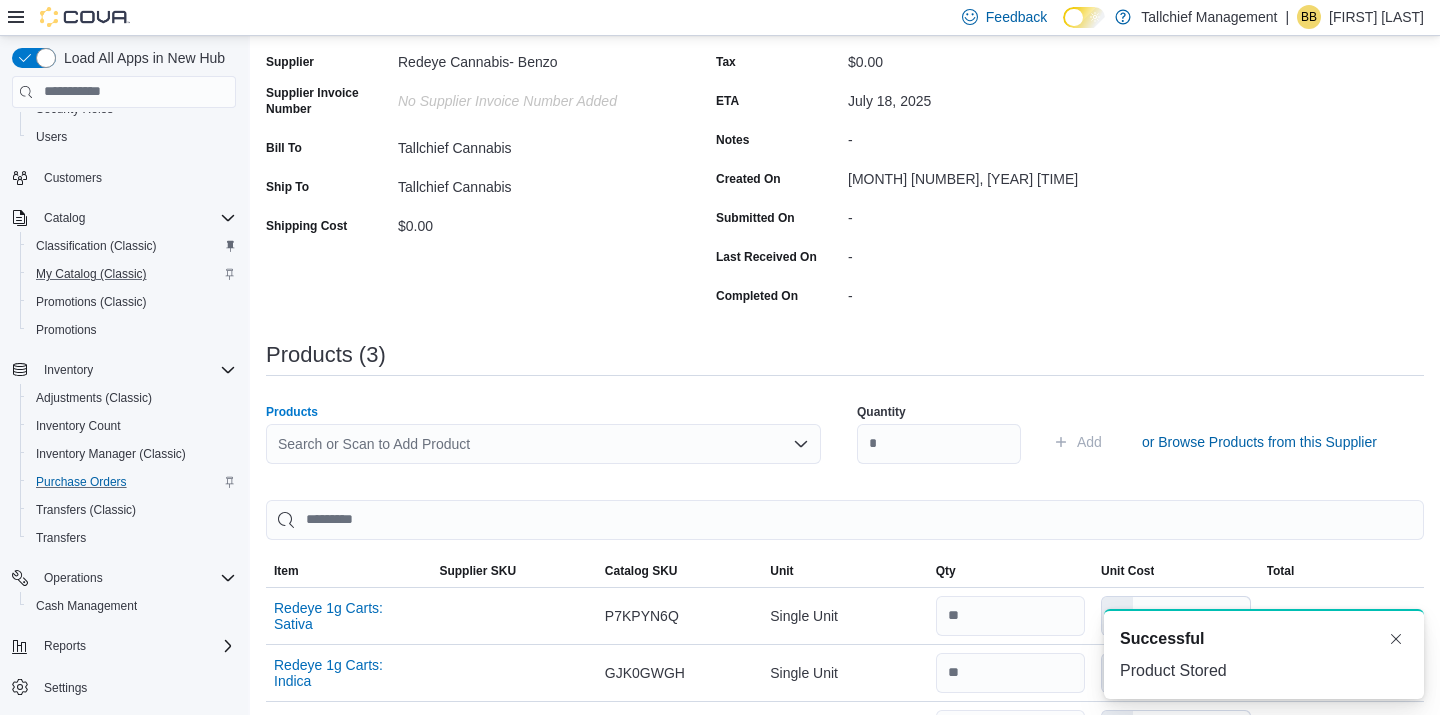 click on "Search or Scan to Add Product" at bounding box center (543, 444) 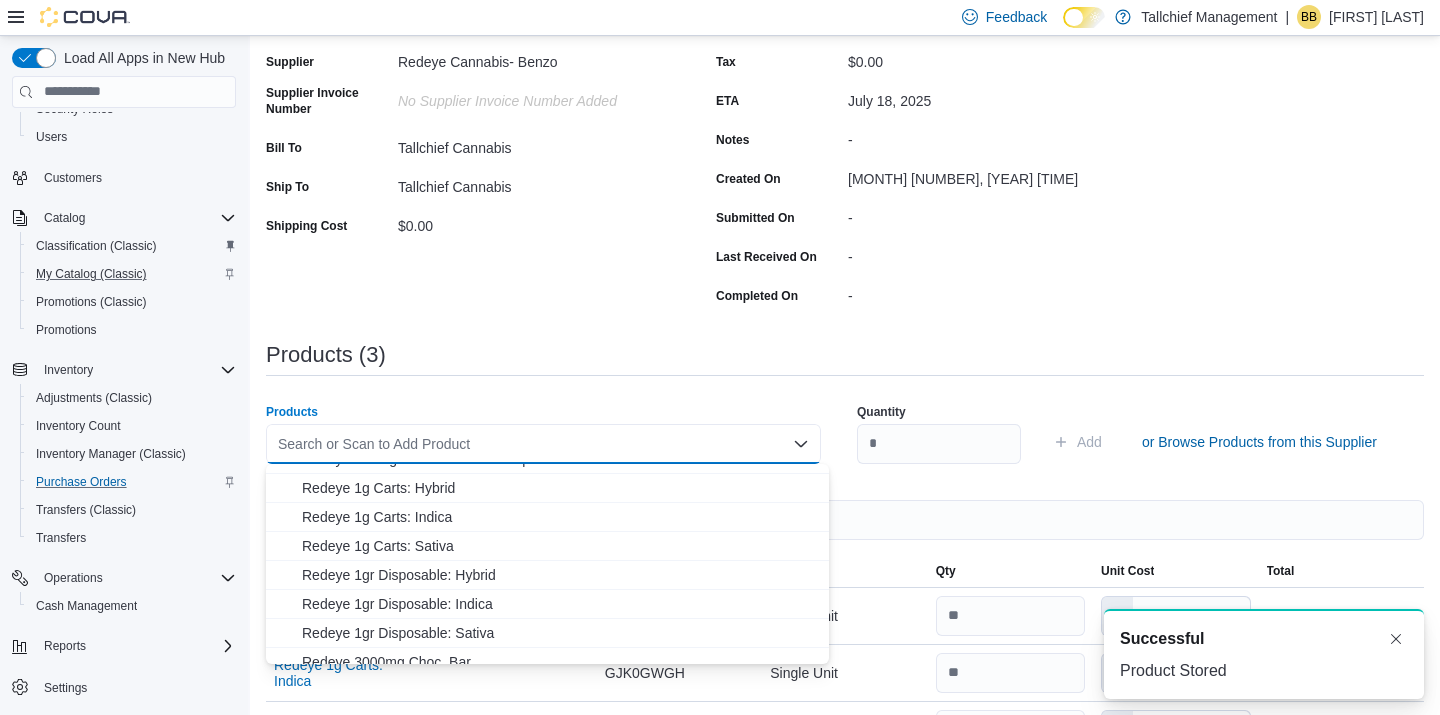 scroll, scrollTop: 182, scrollLeft: 0, axis: vertical 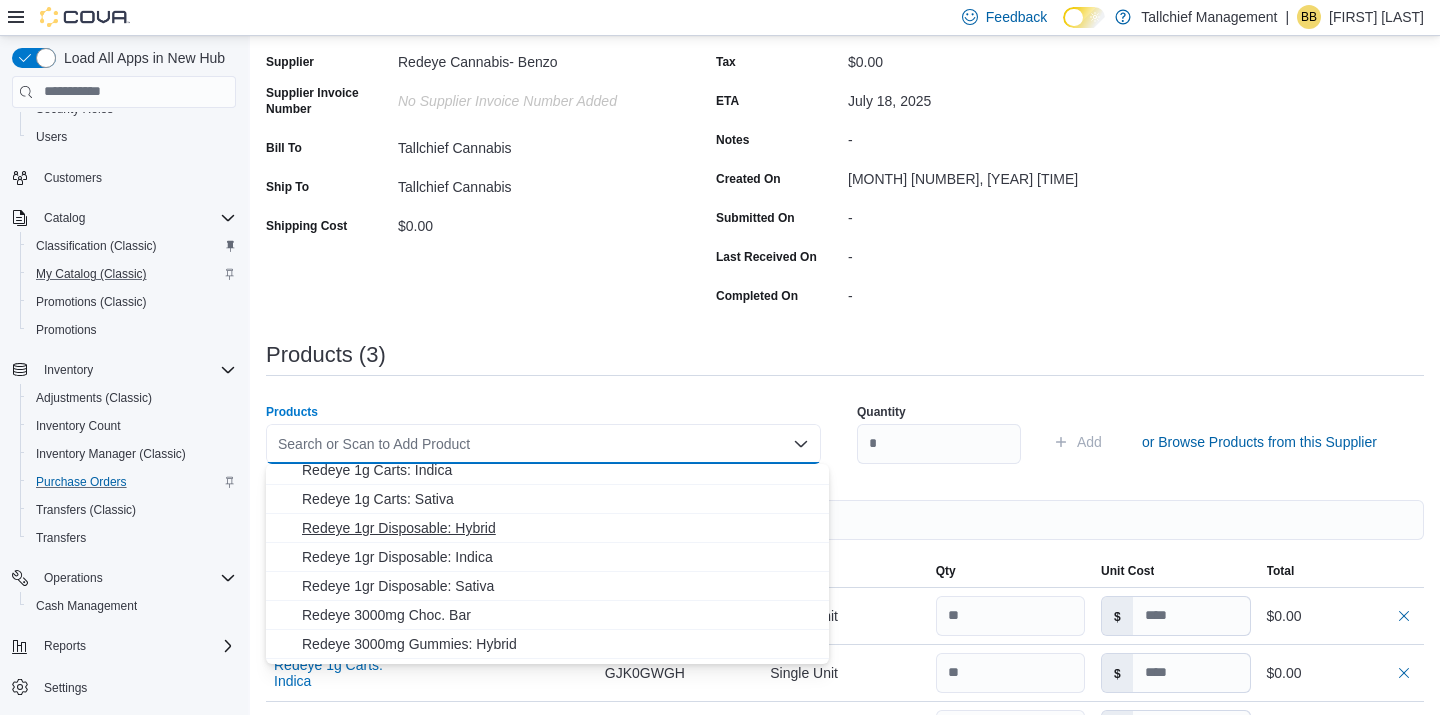 click on "Redeye 1gr Disposable: Hybrid" at bounding box center (559, 528) 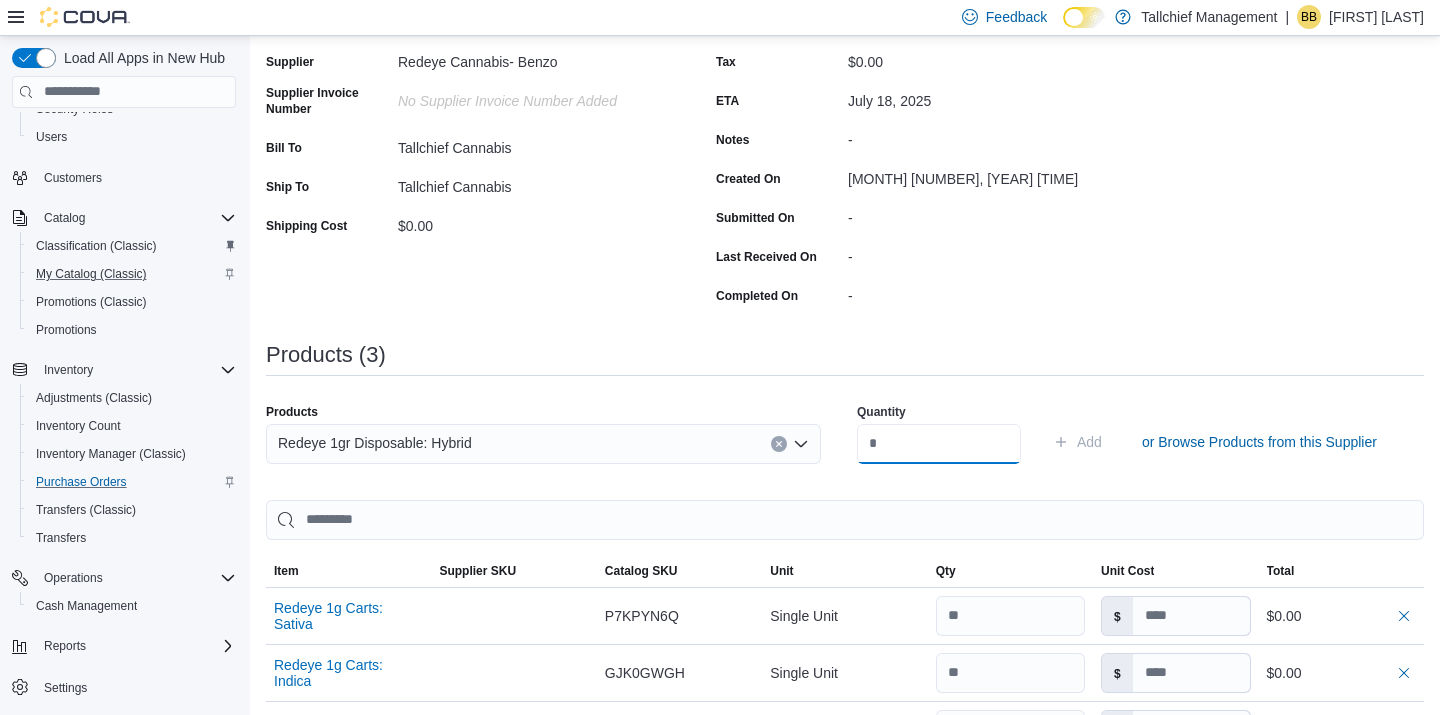 click at bounding box center (939, 444) 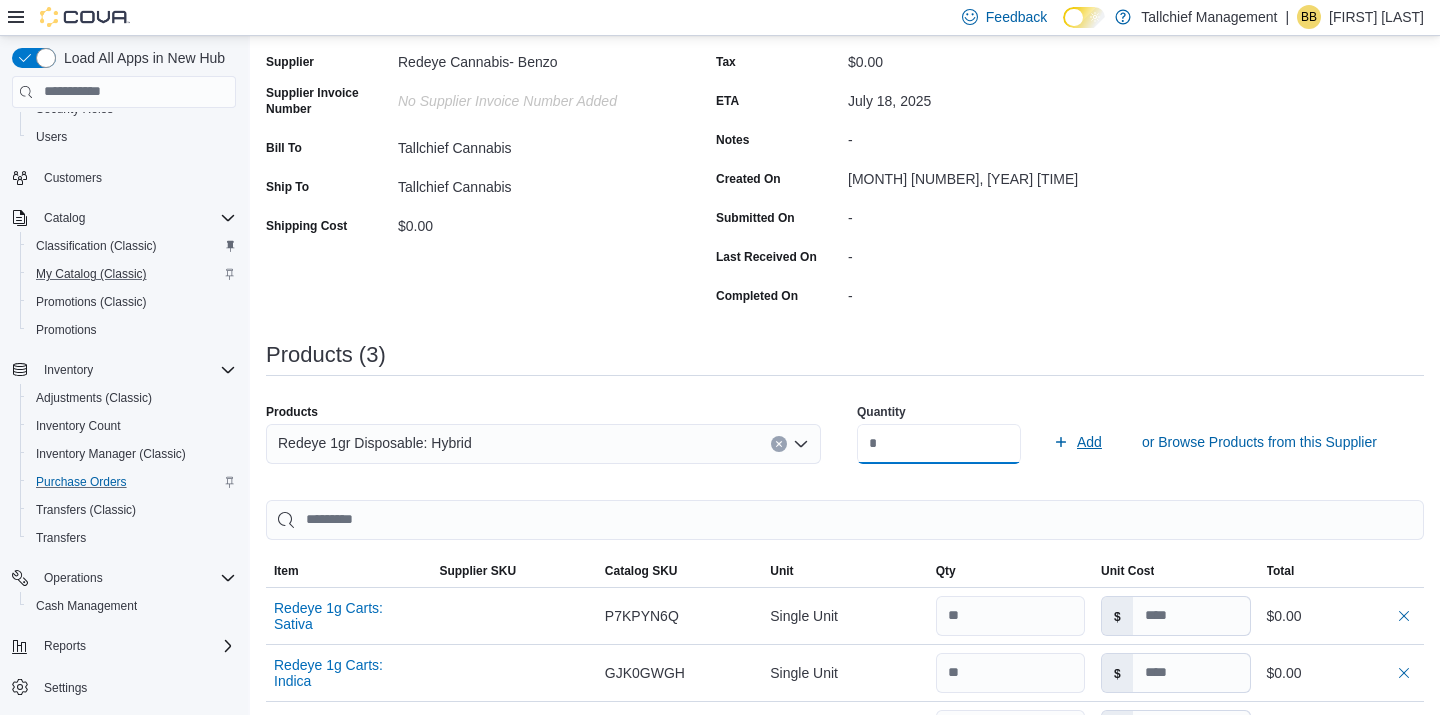 type on "**" 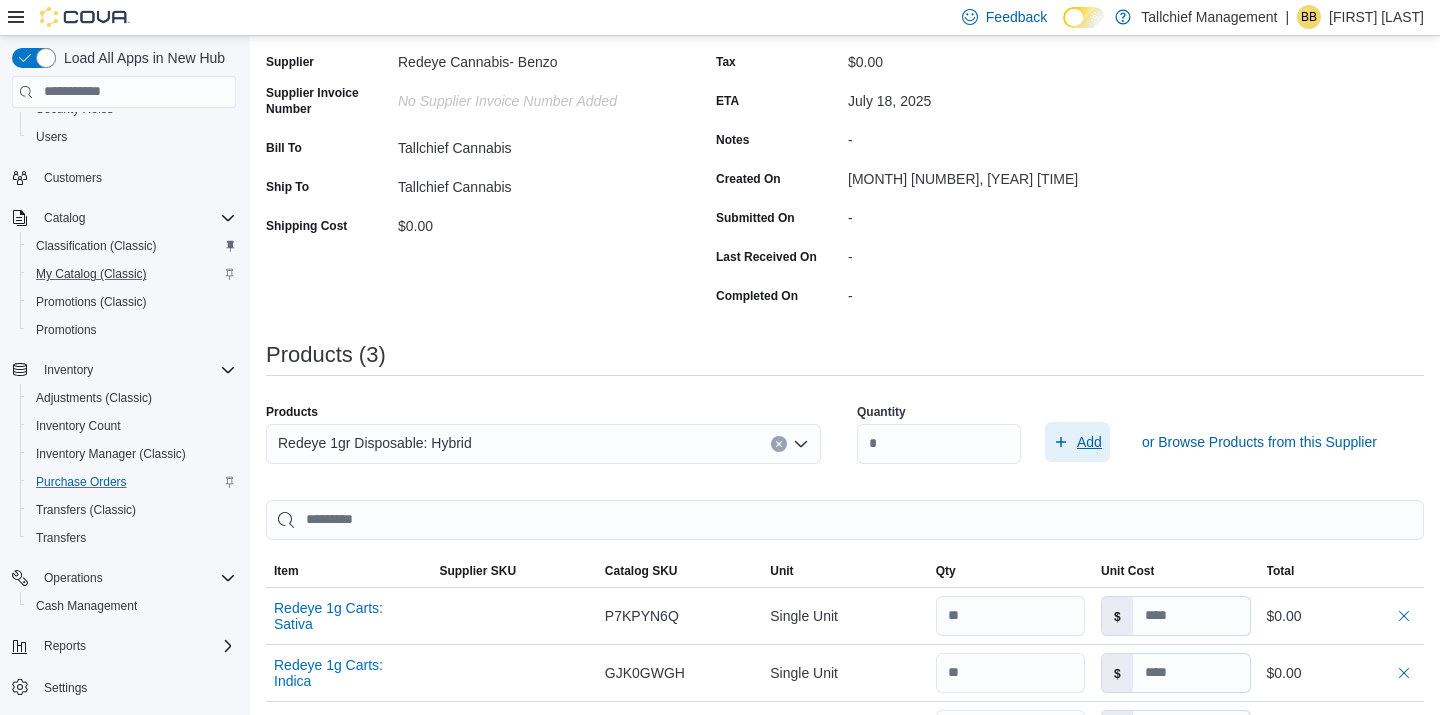 click on "Add" at bounding box center [1089, 442] 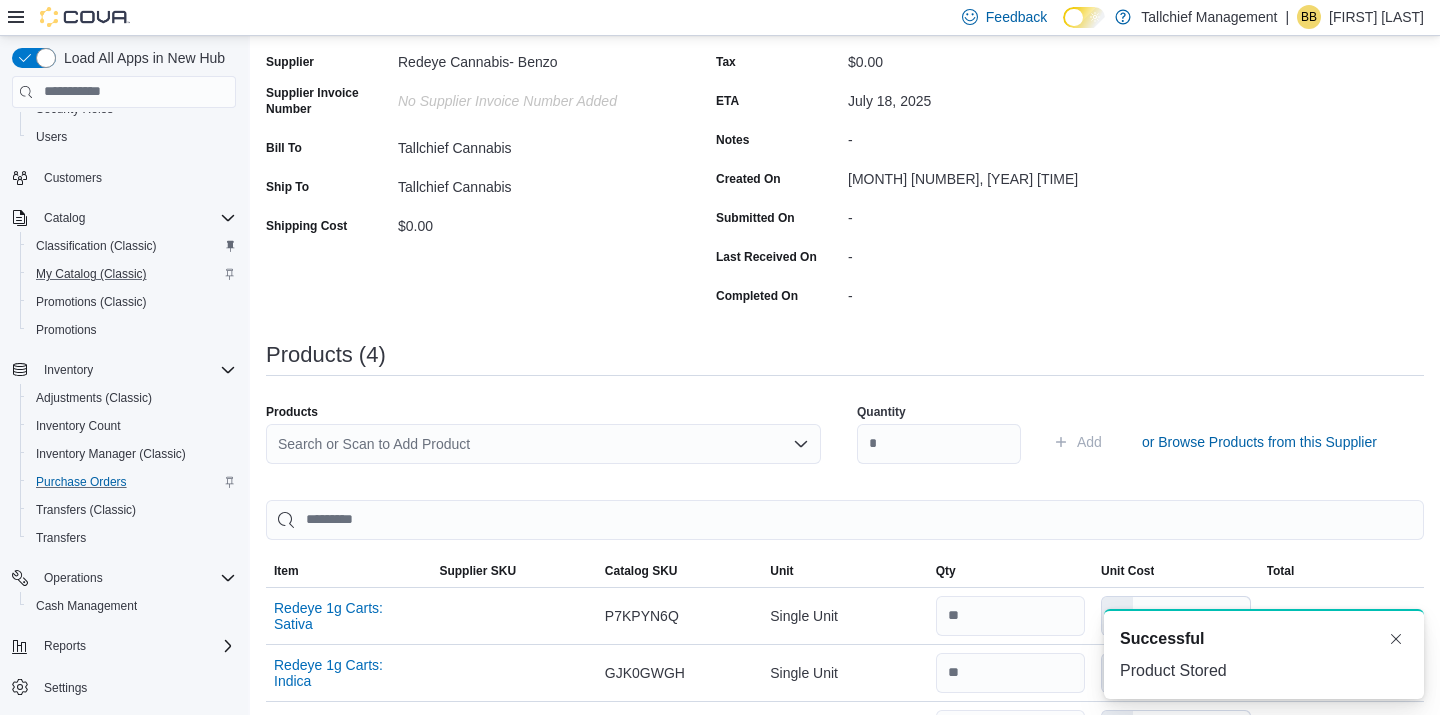 scroll, scrollTop: 0, scrollLeft: 0, axis: both 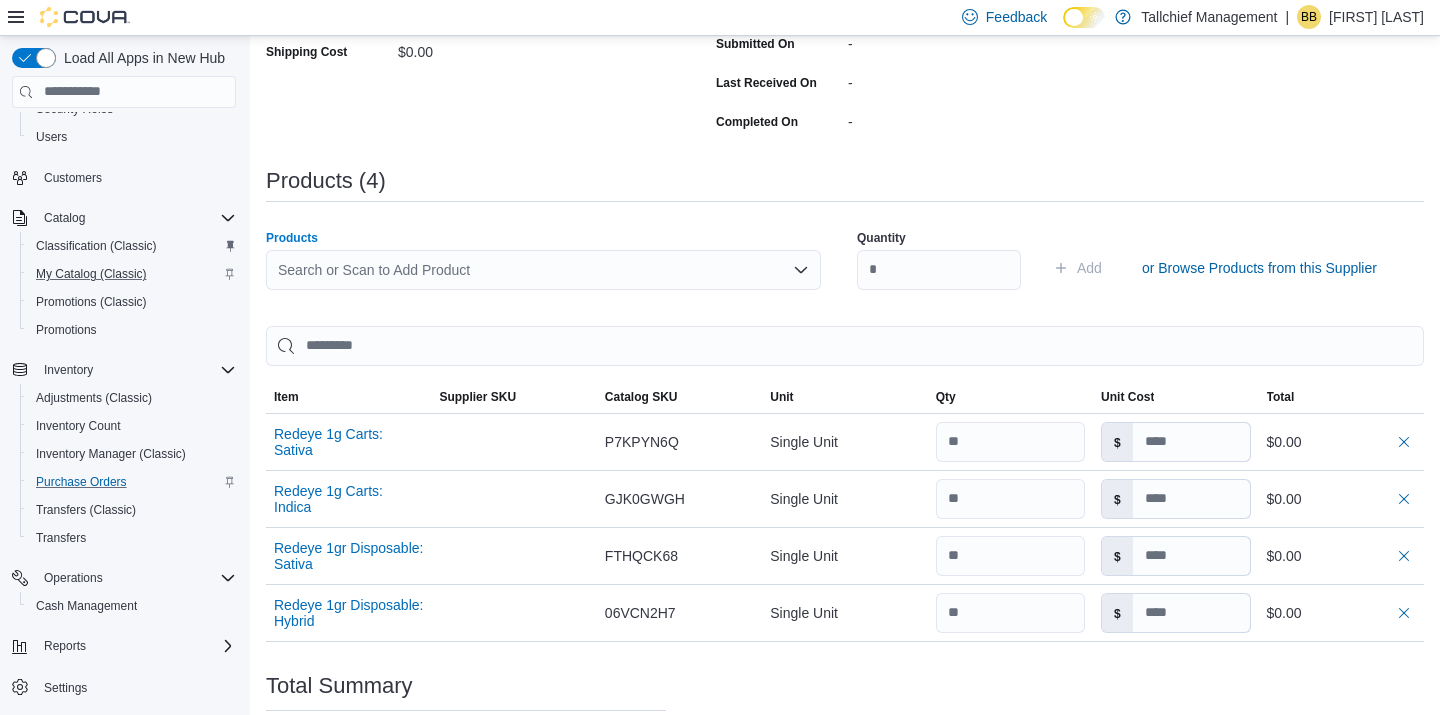 click on "Search or Scan to Add Product" at bounding box center [543, 270] 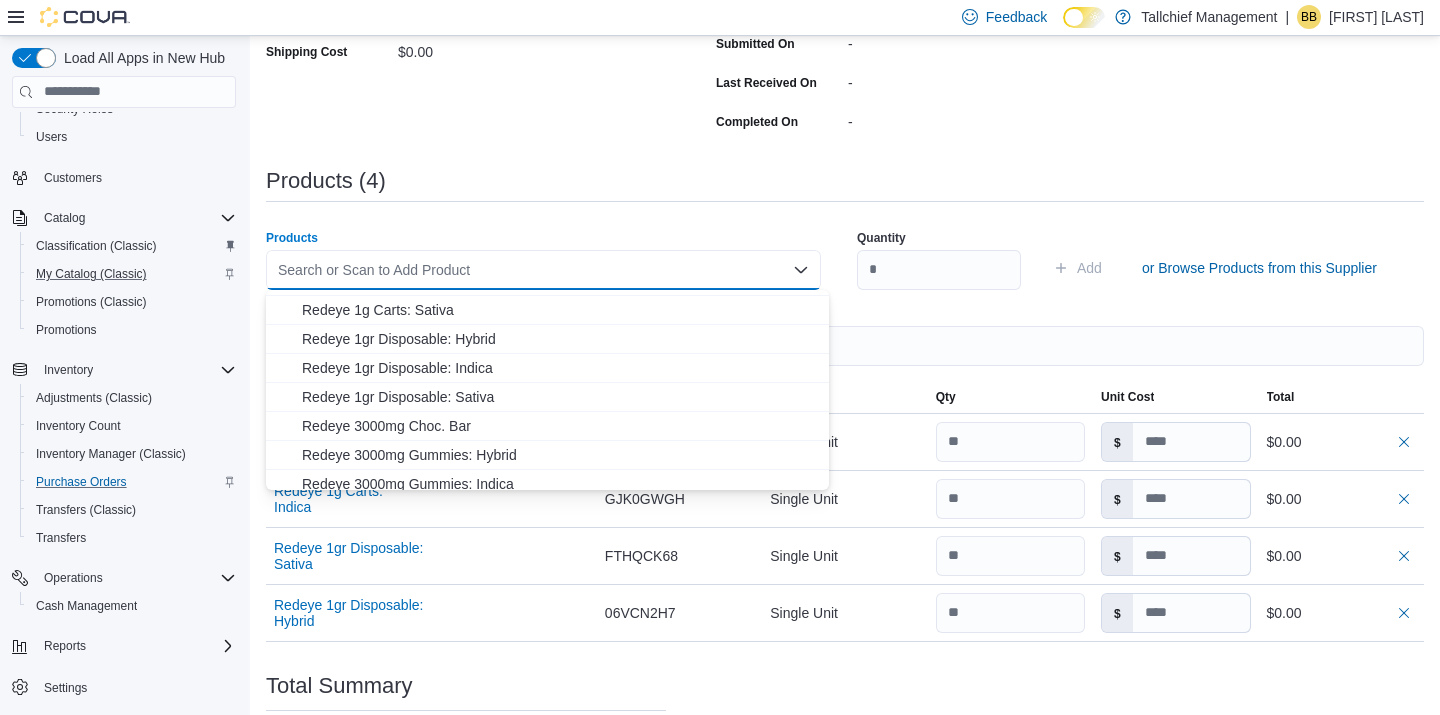 scroll, scrollTop: 198, scrollLeft: 0, axis: vertical 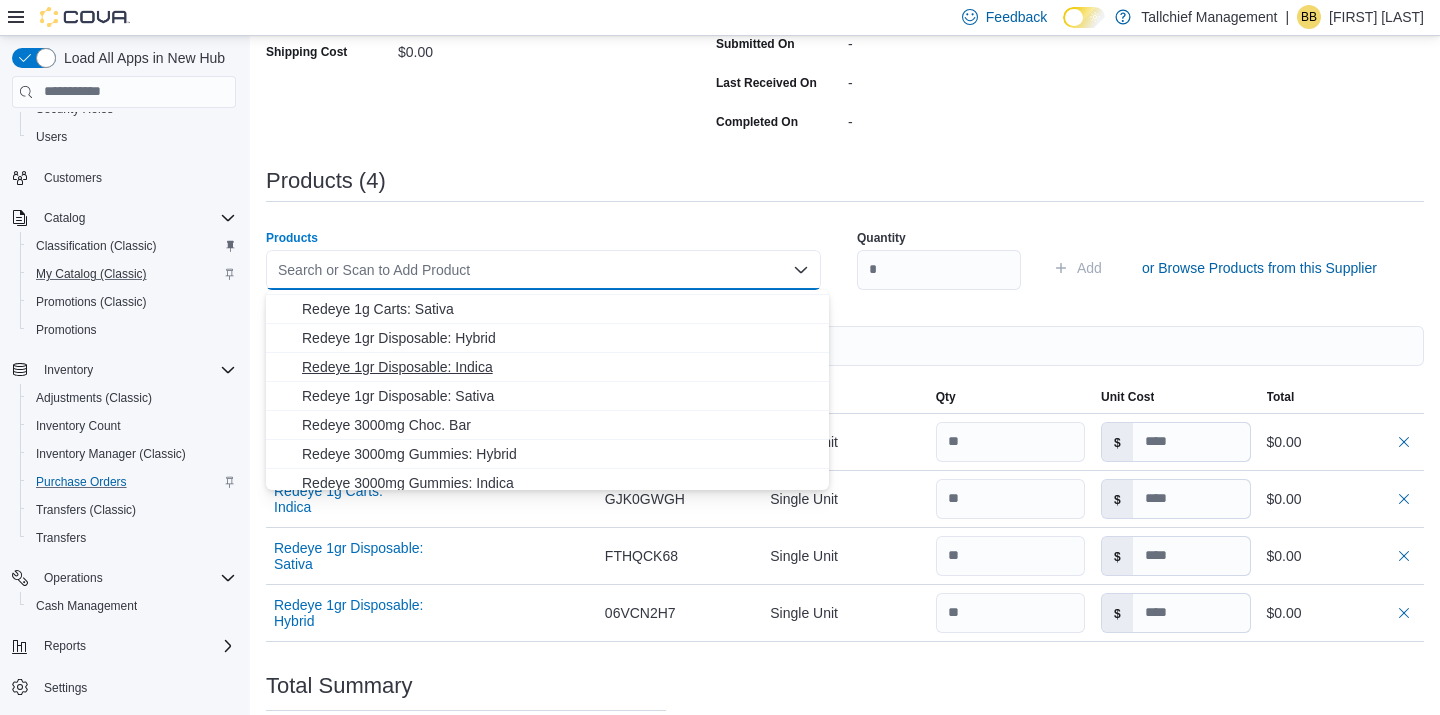 click on "Redeye 1gr Disposable: Indica" at bounding box center (559, 367) 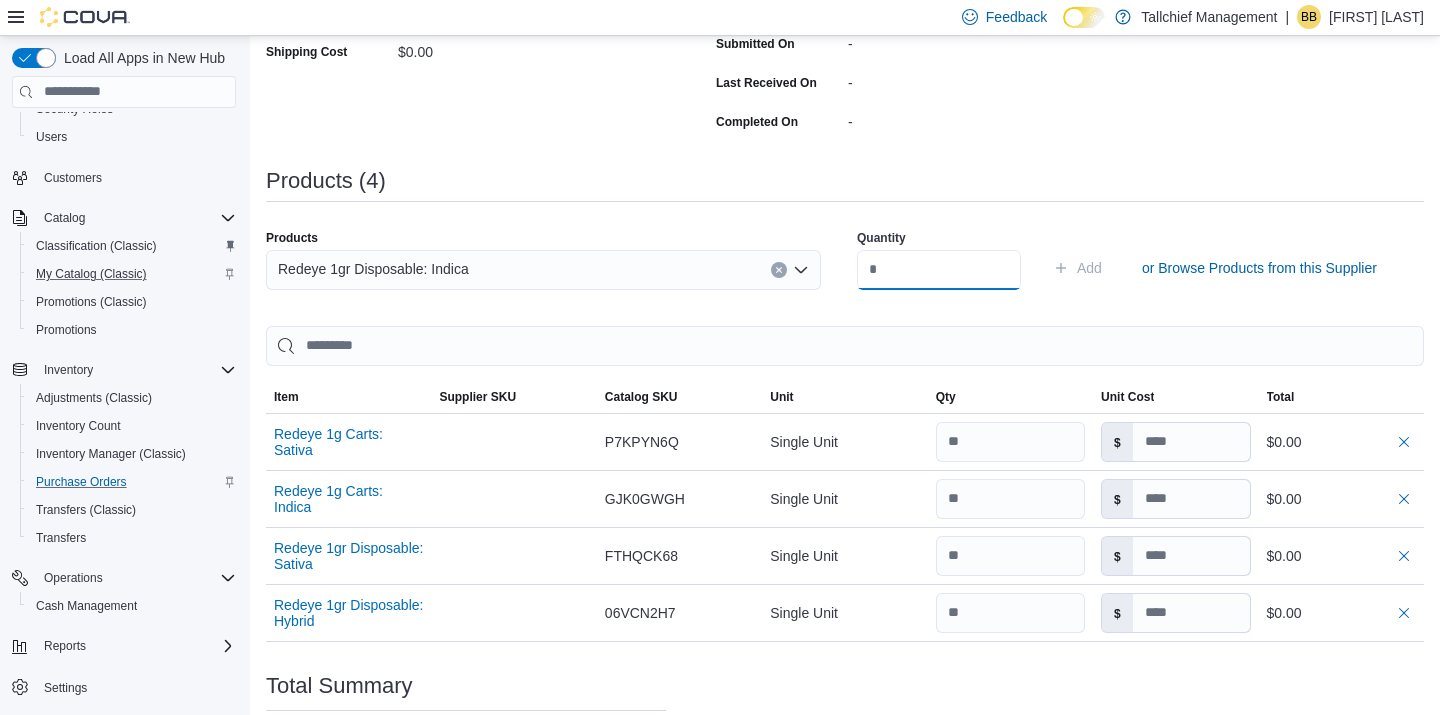 click at bounding box center (939, 270) 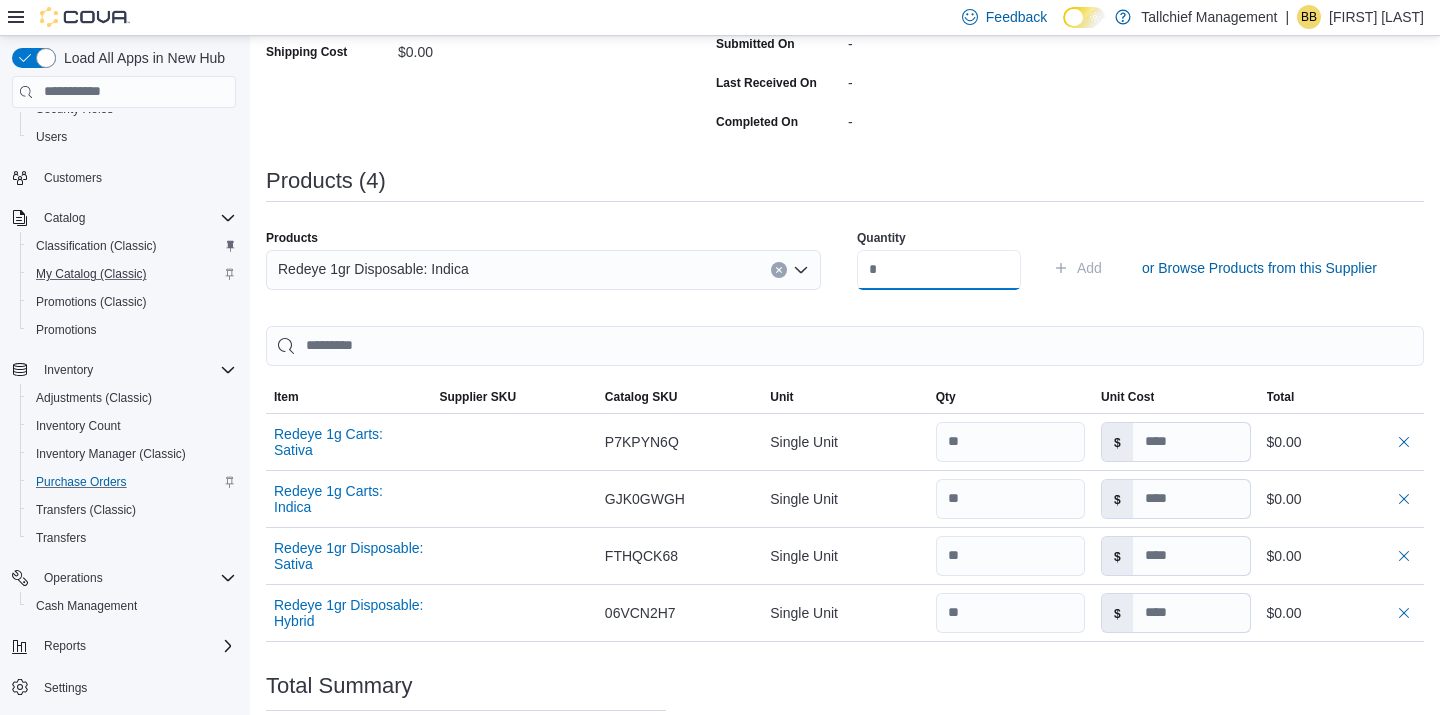 click at bounding box center [939, 270] 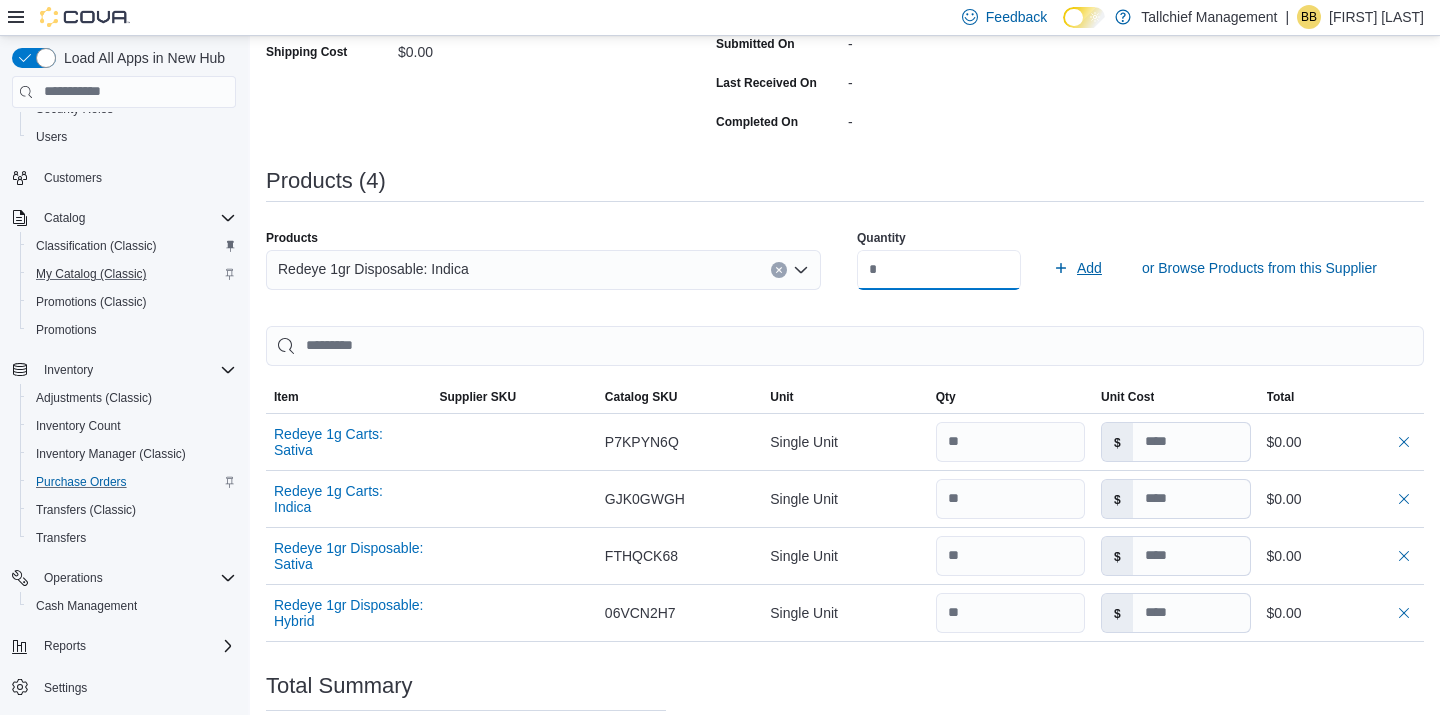 type on "**" 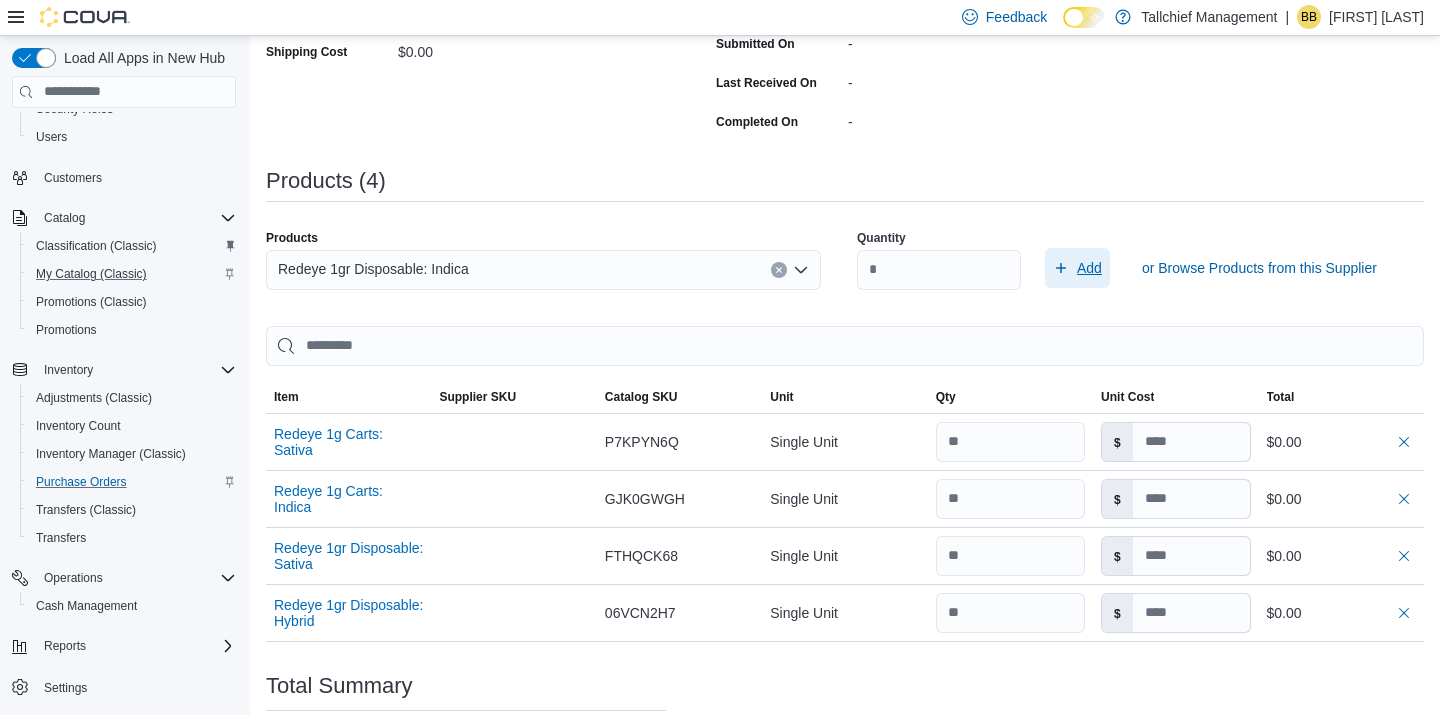 click on "Add" at bounding box center [1089, 268] 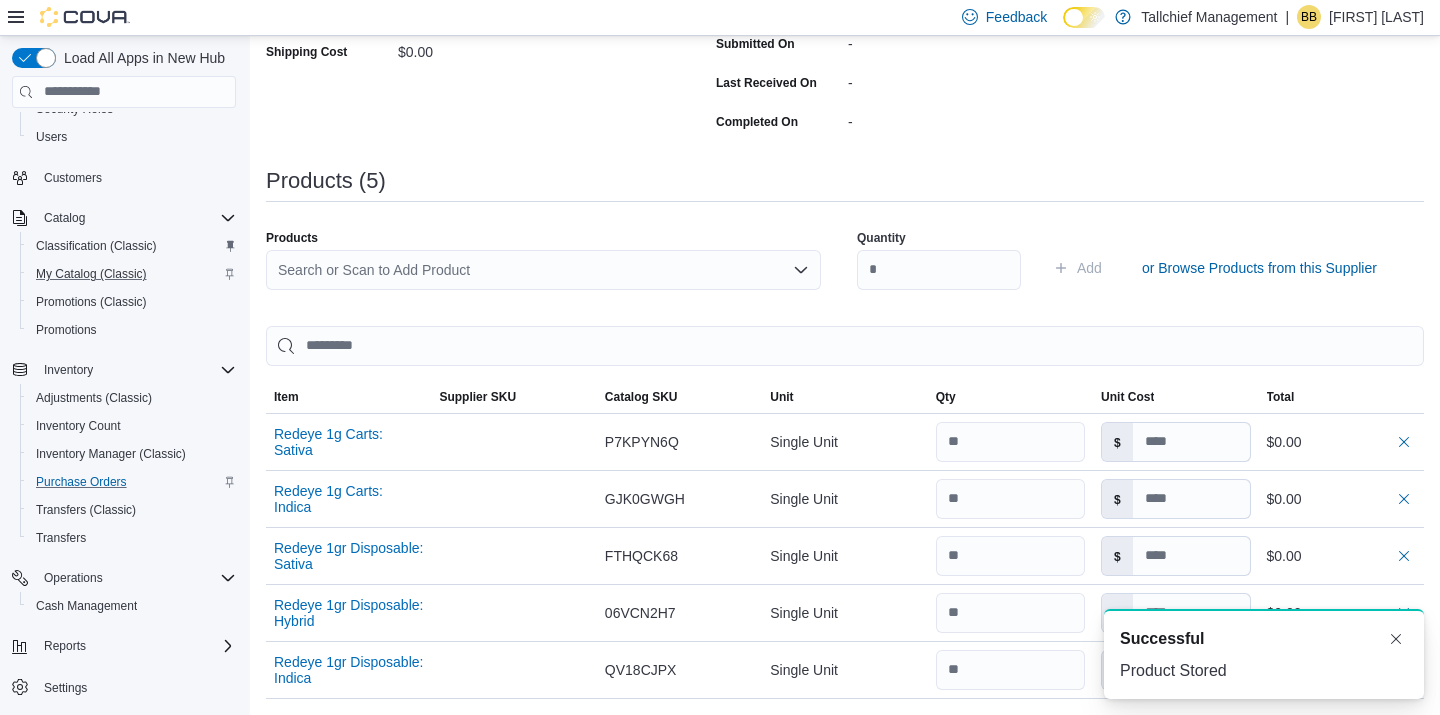 scroll, scrollTop: 0, scrollLeft: 0, axis: both 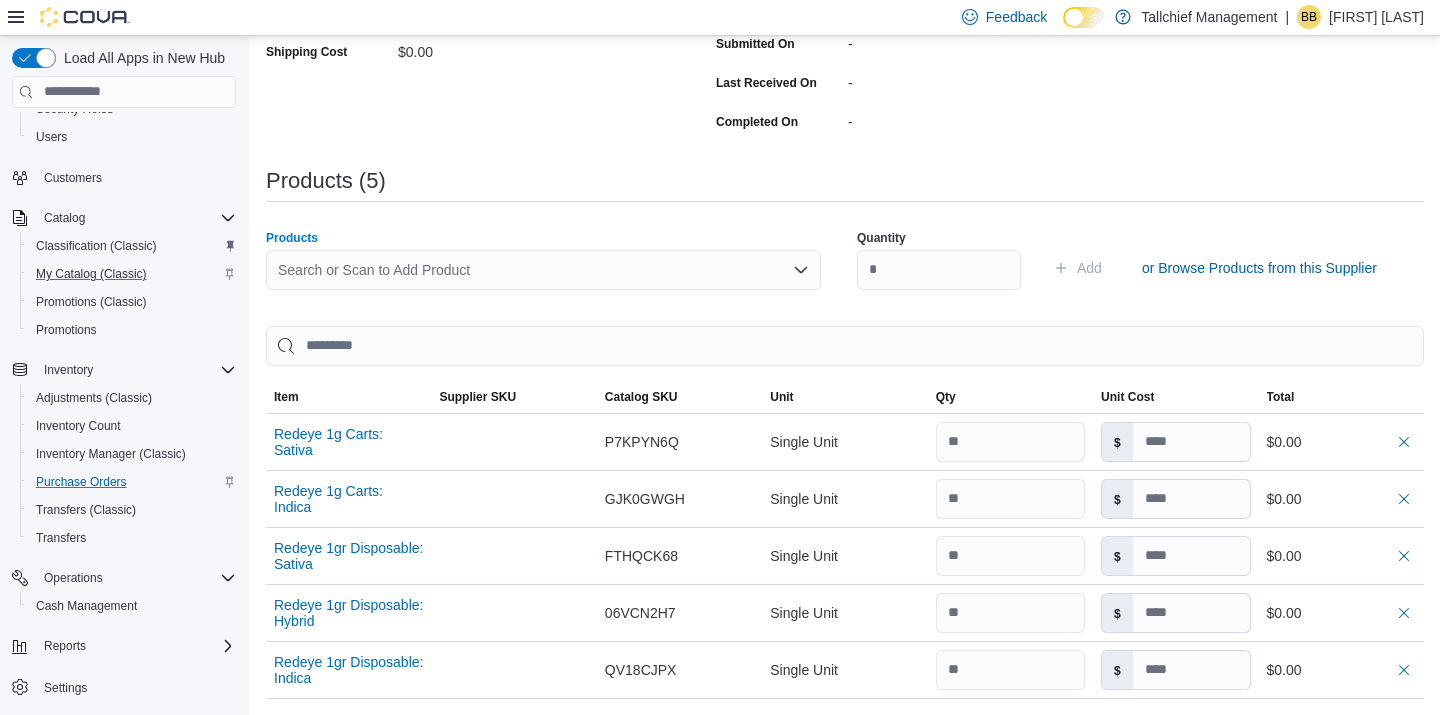 click on "Search or Scan to Add Product" at bounding box center (543, 270) 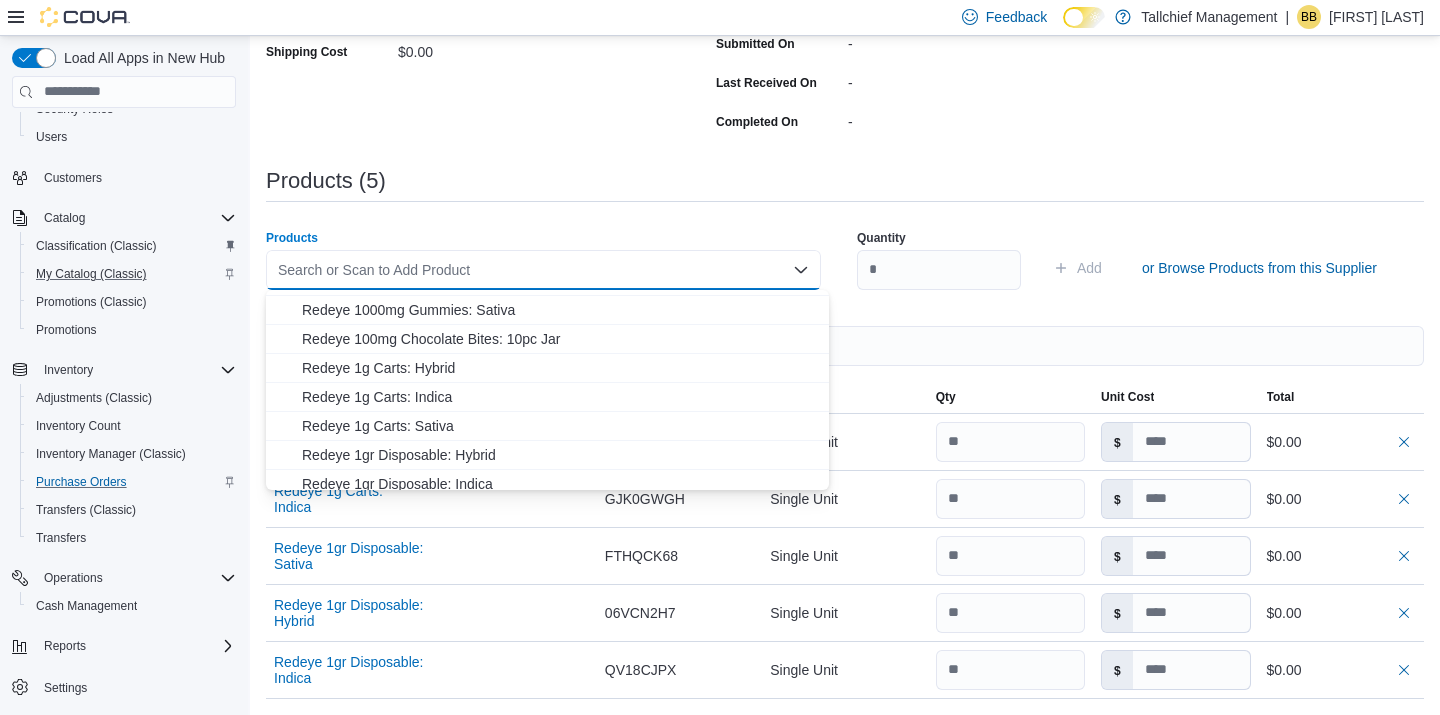 scroll, scrollTop: 82, scrollLeft: 0, axis: vertical 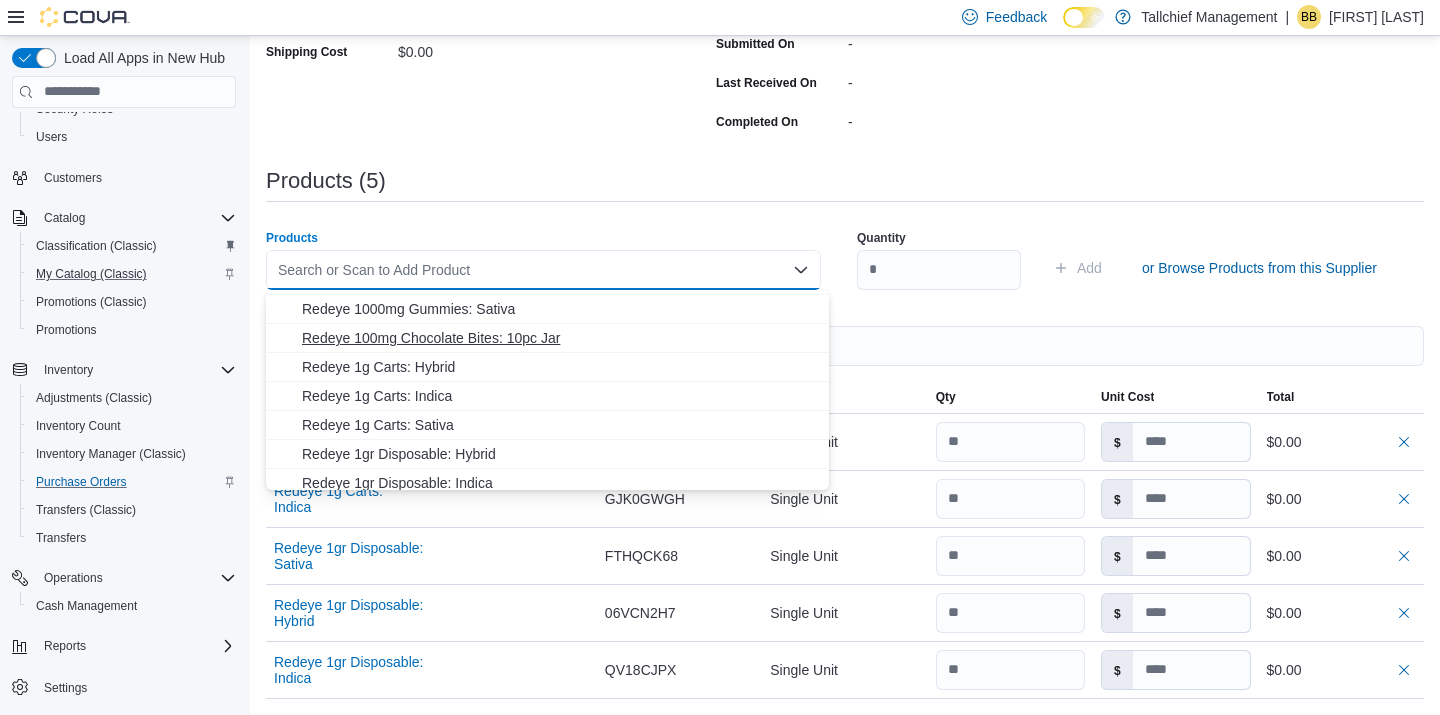 click on "Redeye 100mg Chocolate Bites: 10pc Jar" at bounding box center (559, 338) 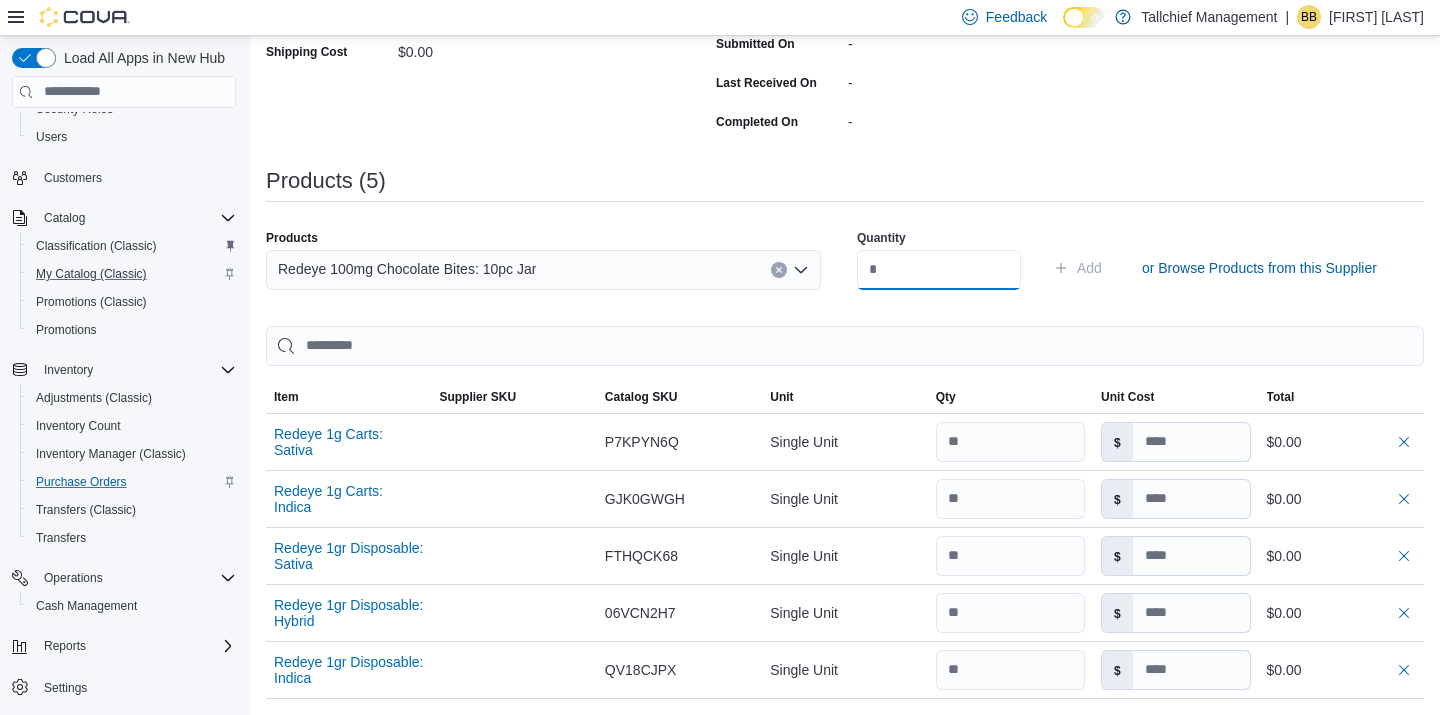 click at bounding box center (939, 270) 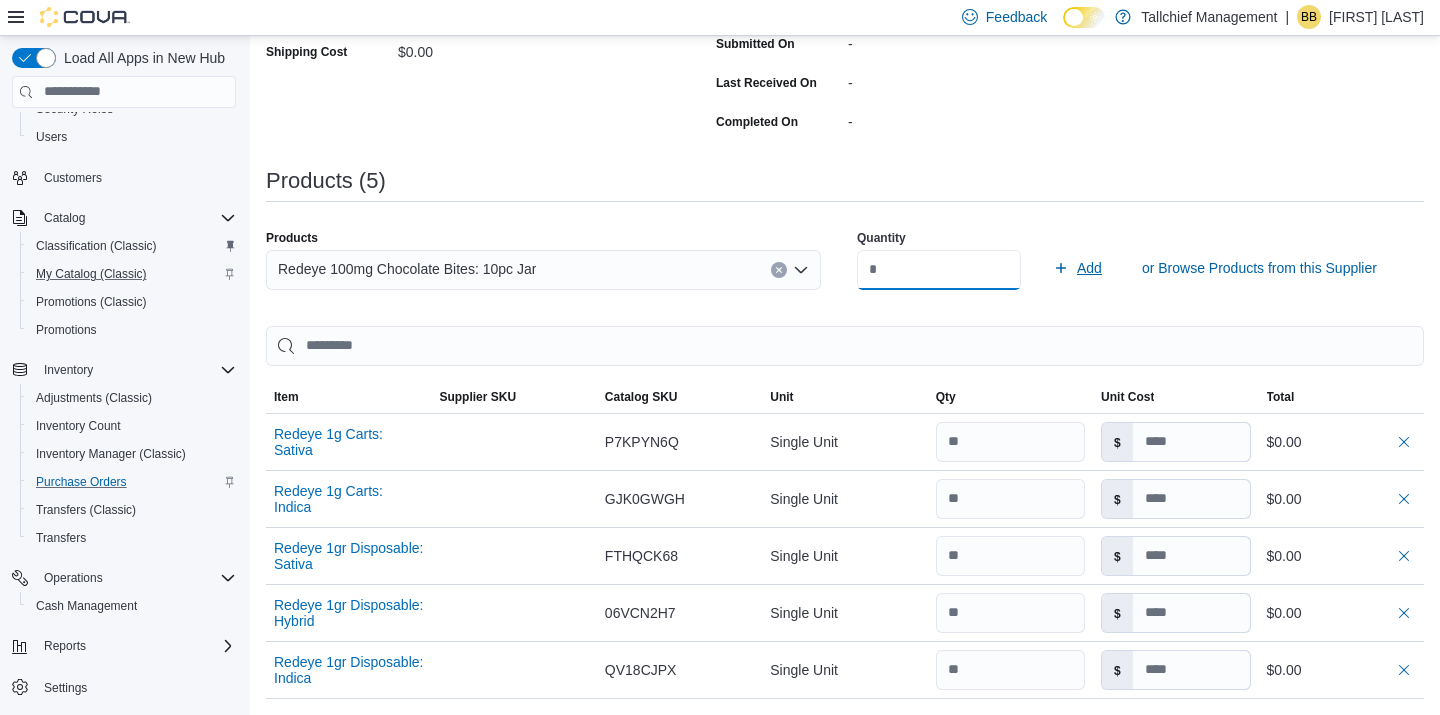 type on "**" 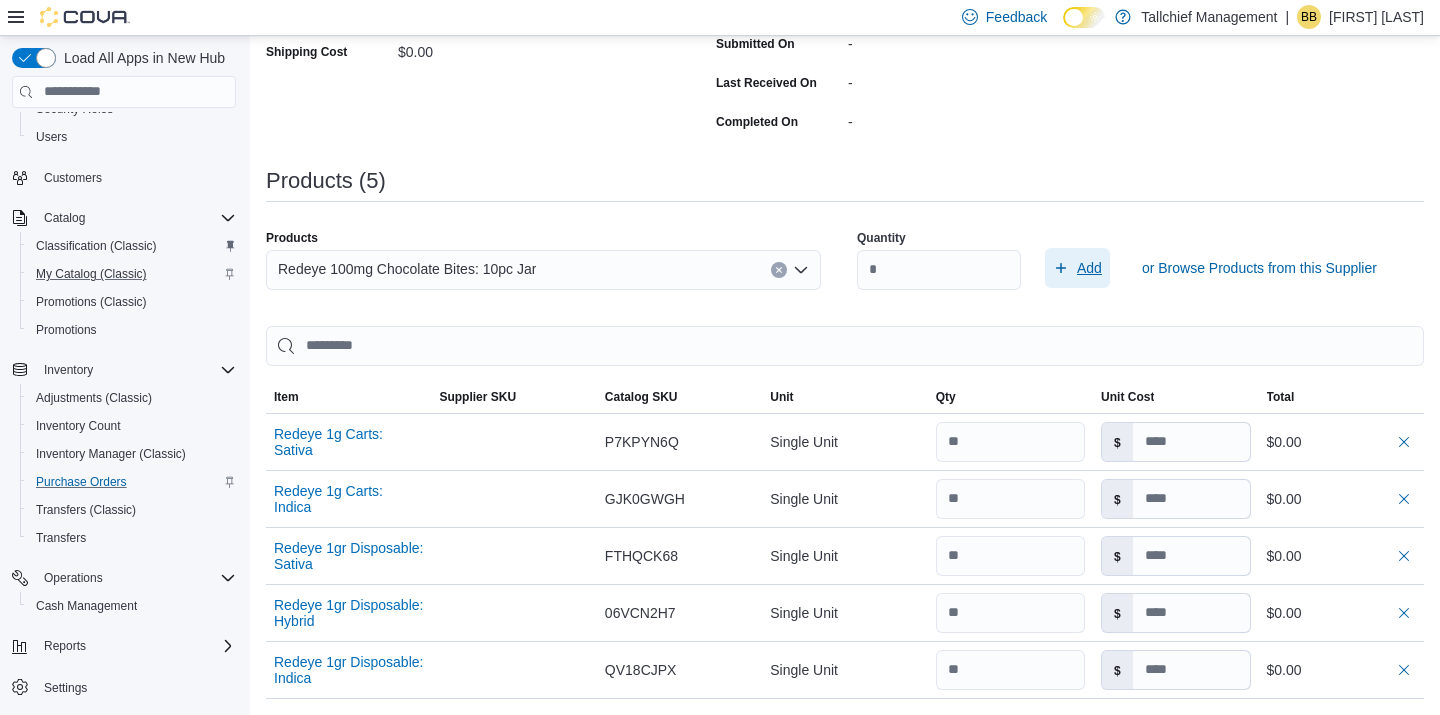 click on "Add" at bounding box center (1089, 268) 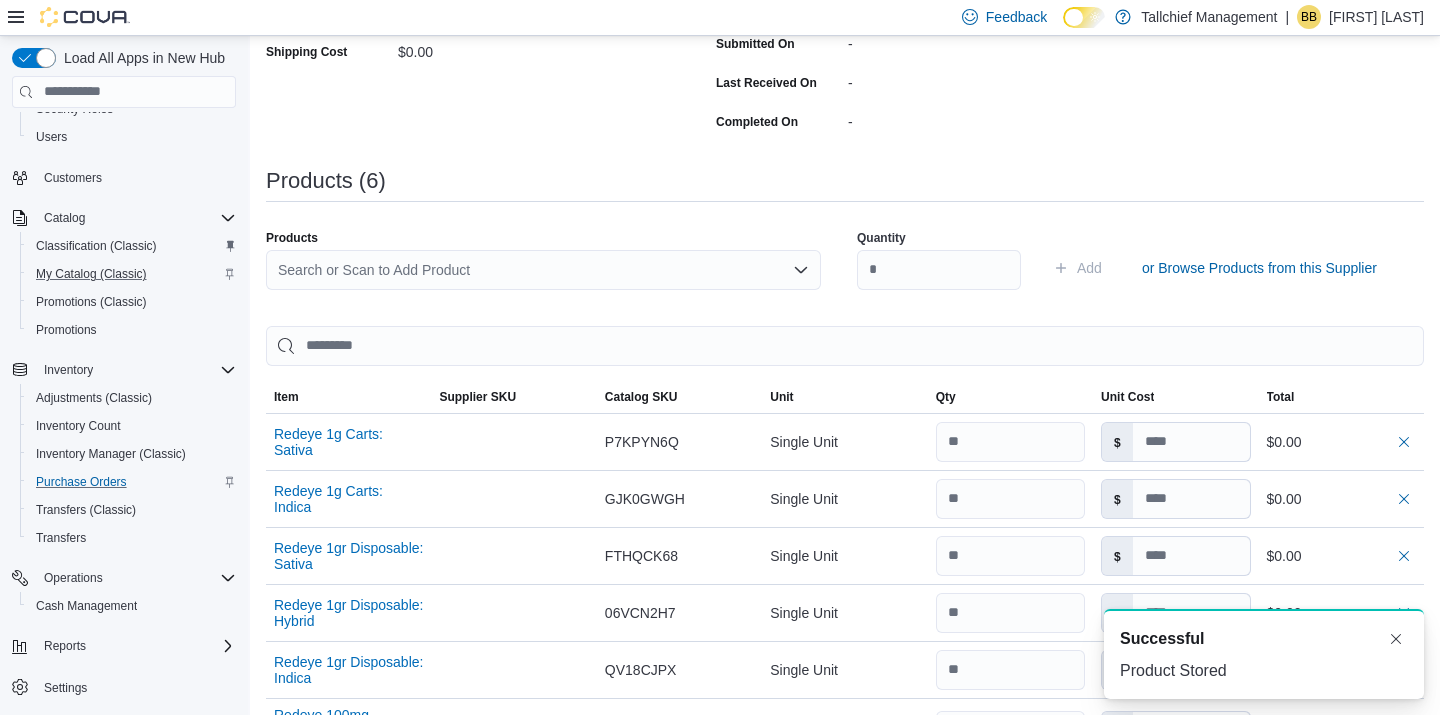 scroll, scrollTop: 0, scrollLeft: 0, axis: both 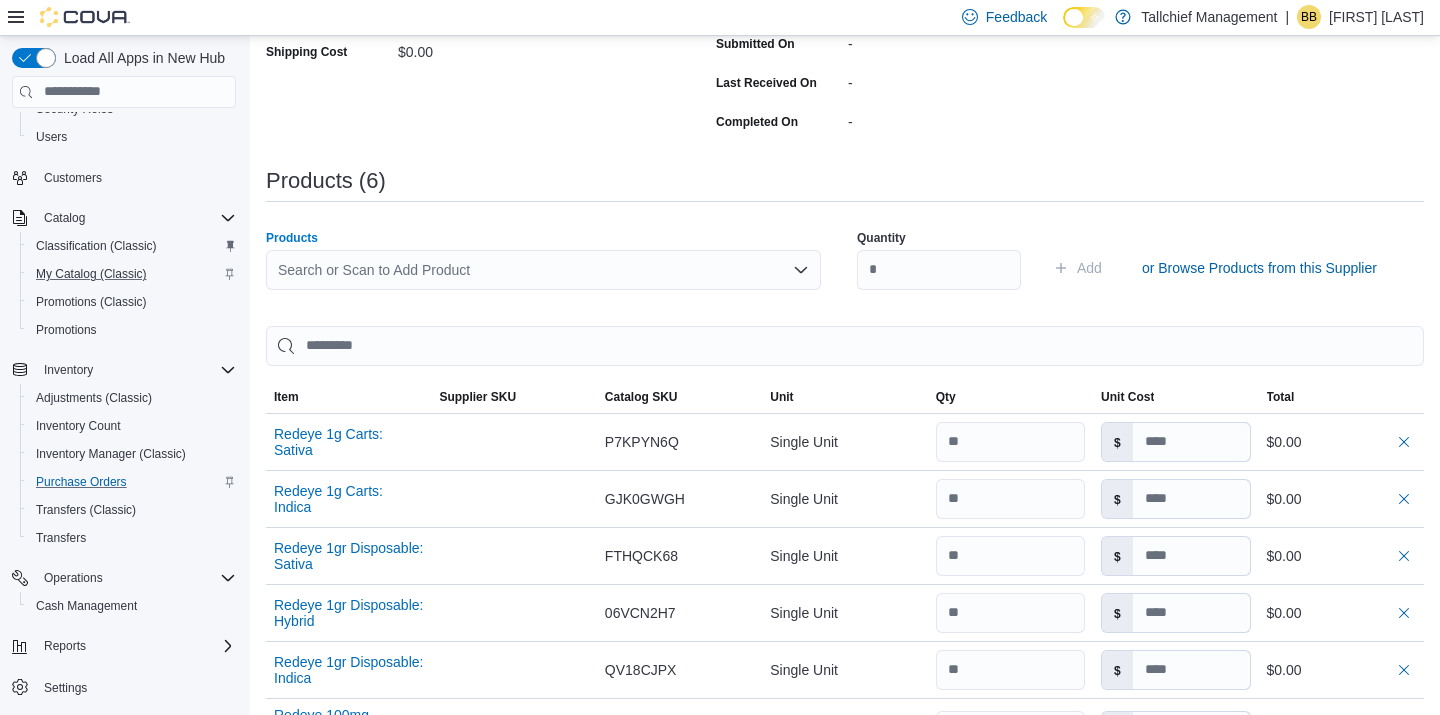 click on "Search or Scan to Add Product" at bounding box center (543, 270) 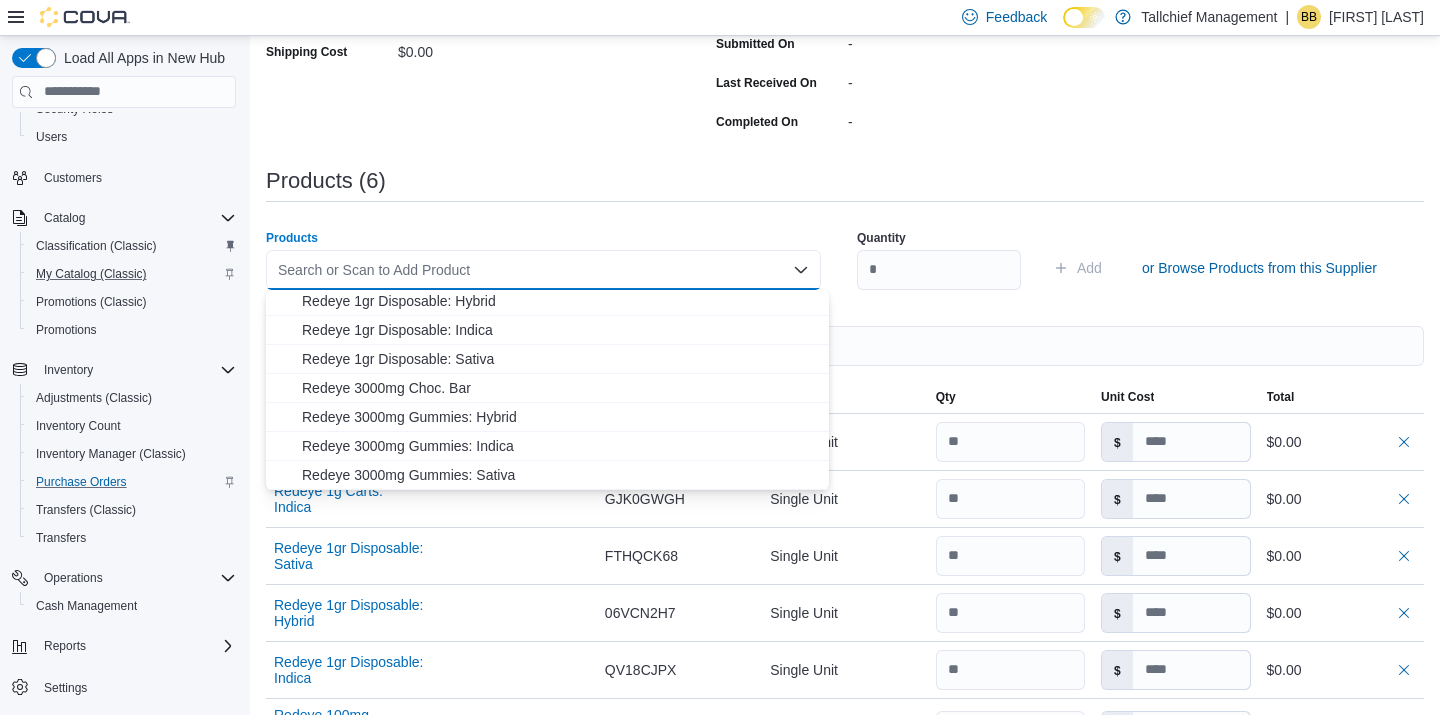 scroll, scrollTop: 235, scrollLeft: 0, axis: vertical 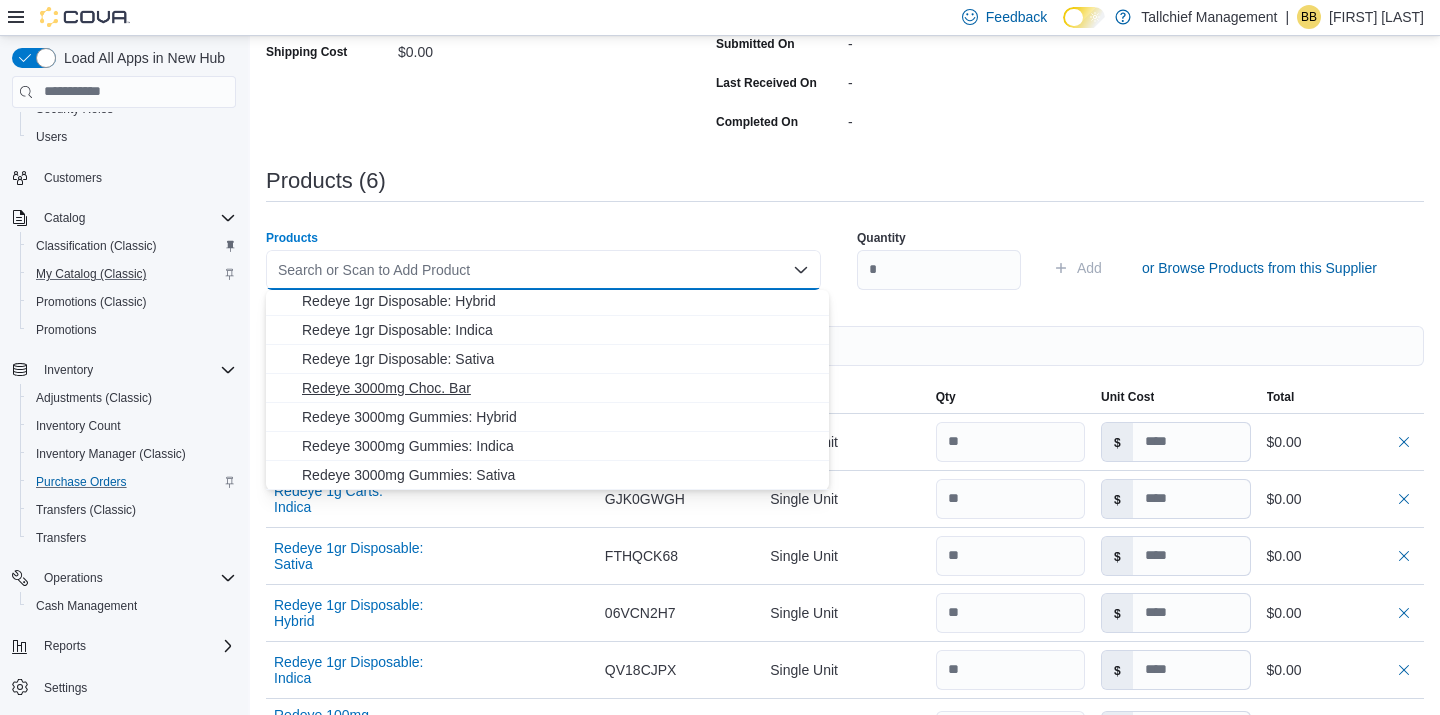 click on "Redeye 3000mg Choc. Bar" at bounding box center [559, 388] 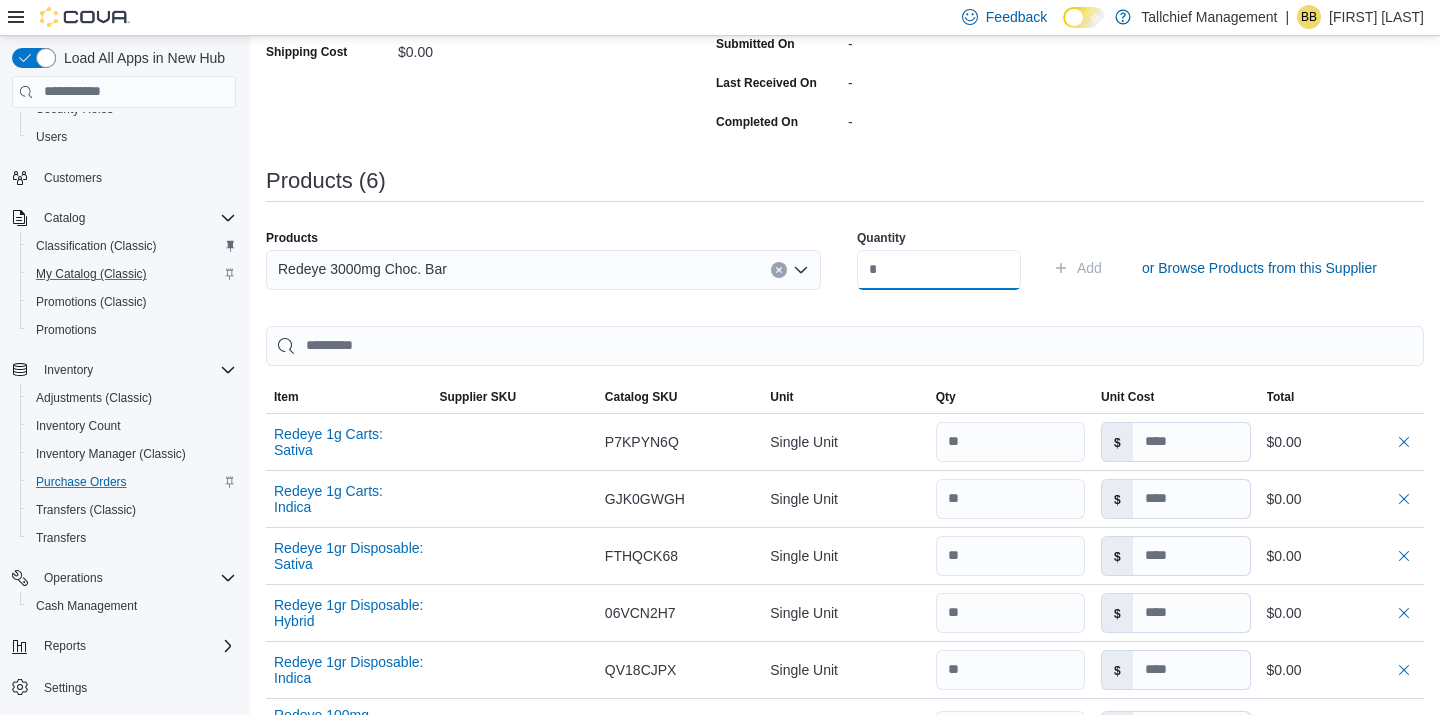click at bounding box center [939, 270] 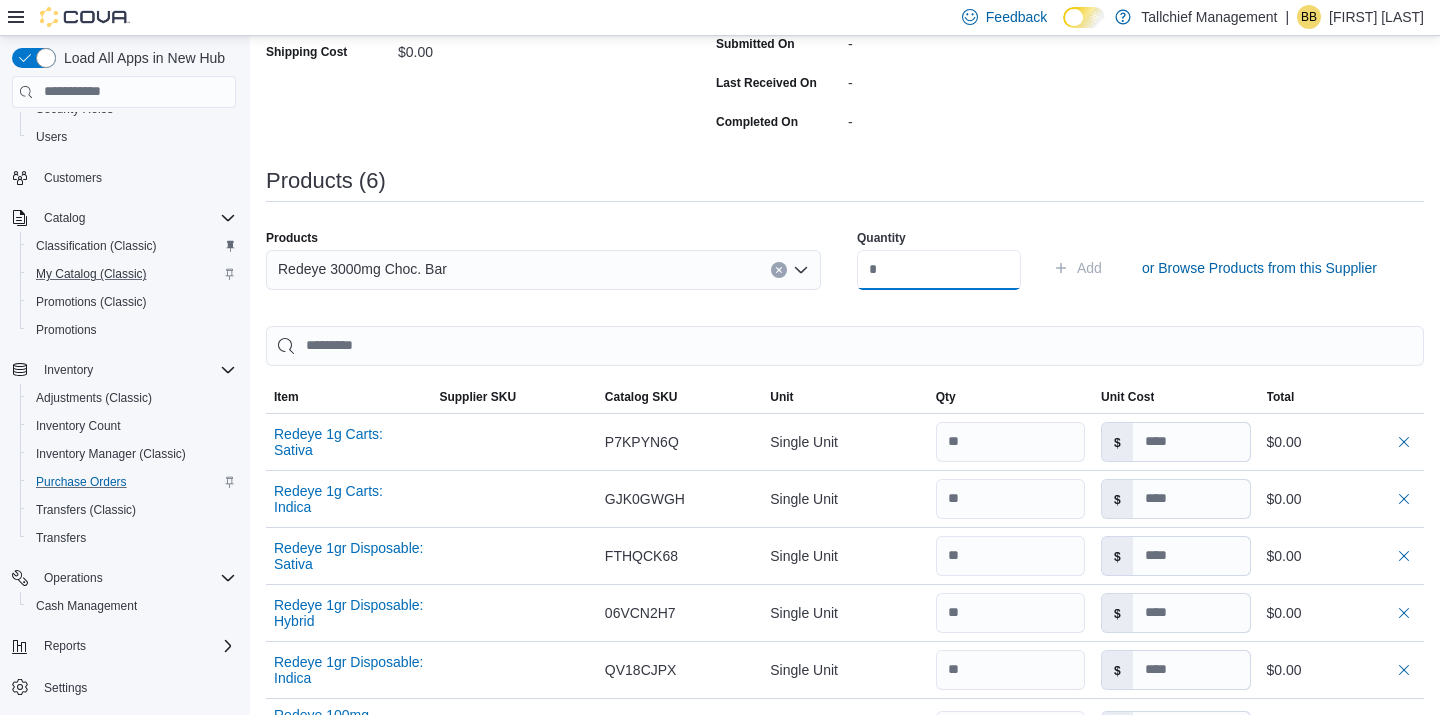 click at bounding box center [939, 270] 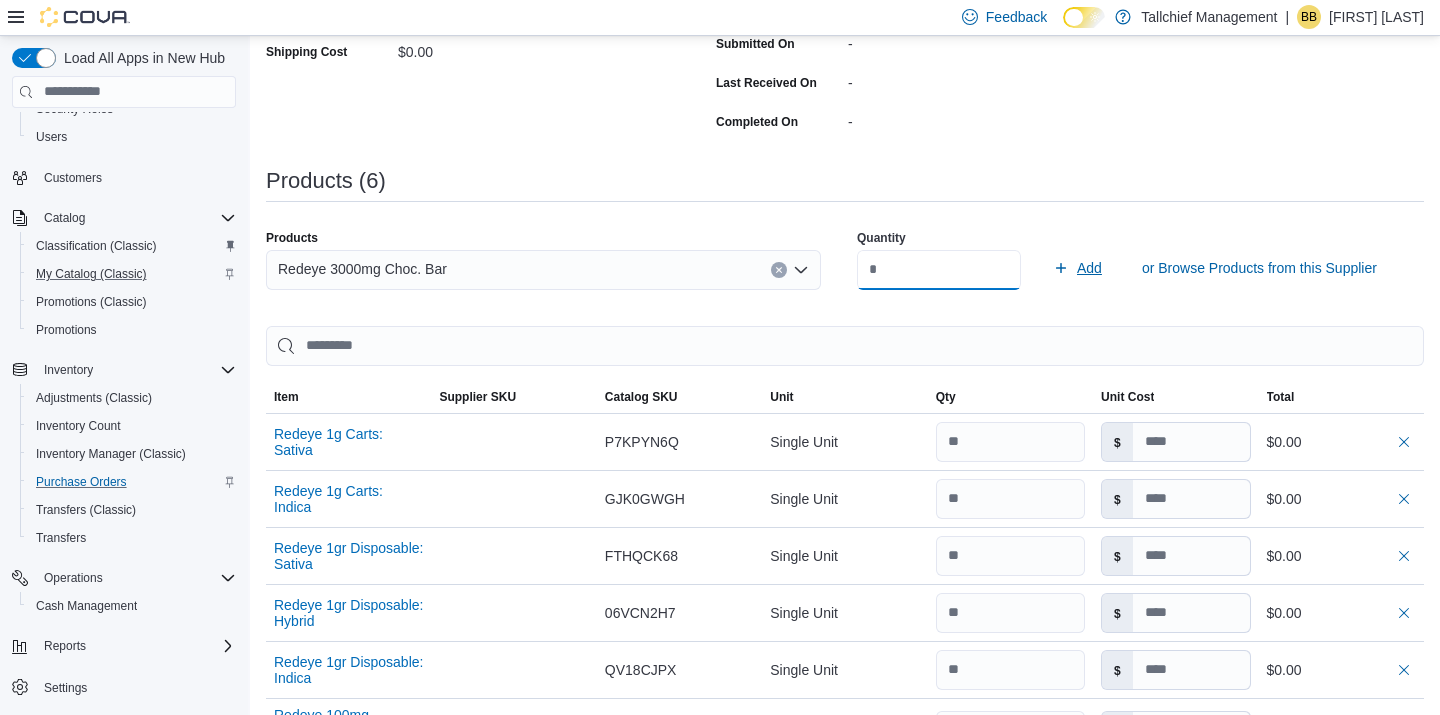 type on "**" 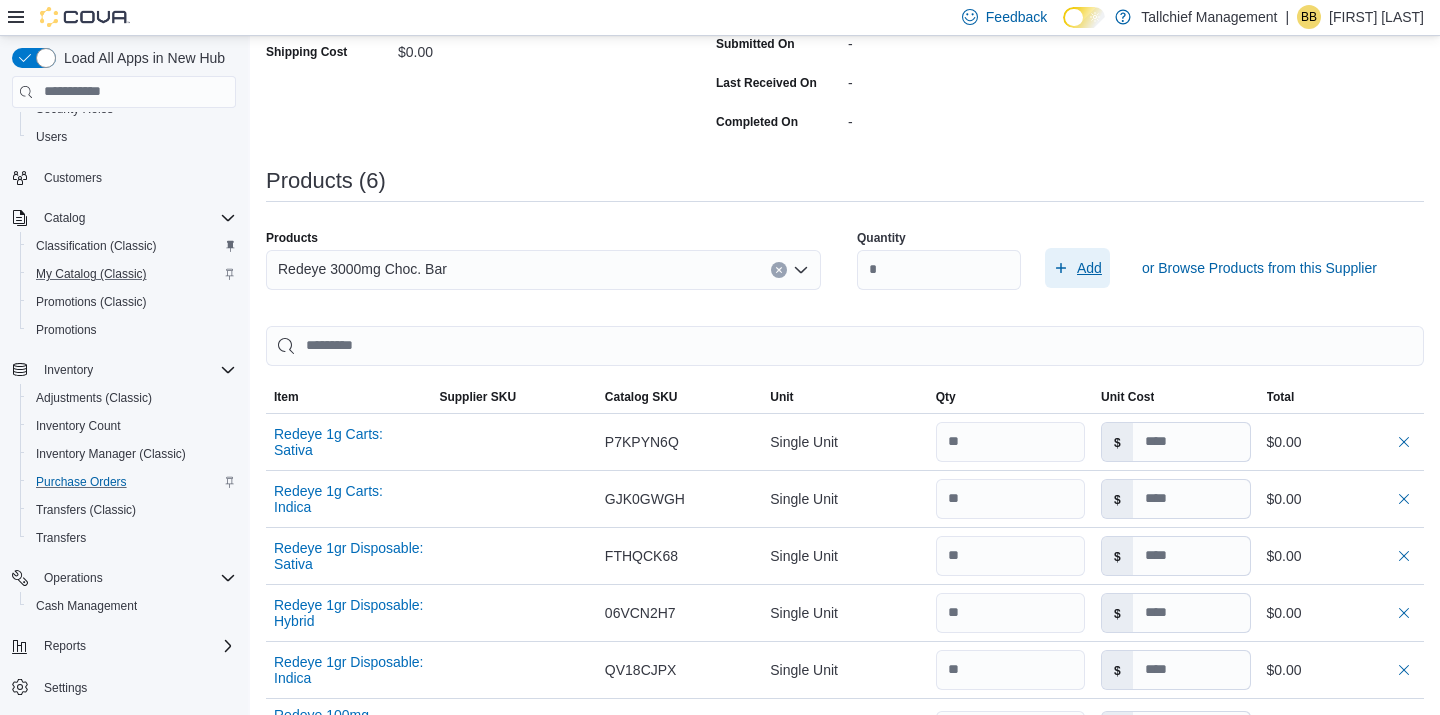 click on "Add" at bounding box center (1089, 268) 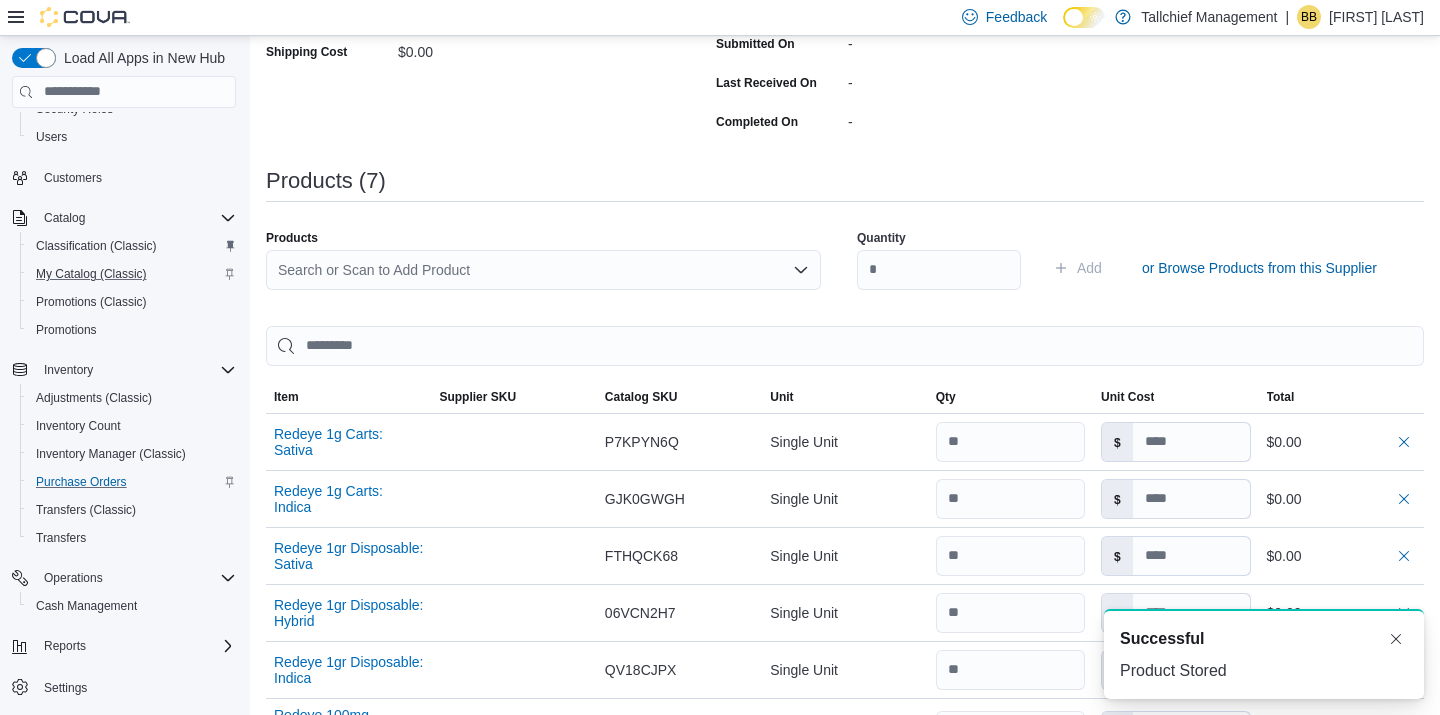 scroll, scrollTop: 0, scrollLeft: 0, axis: both 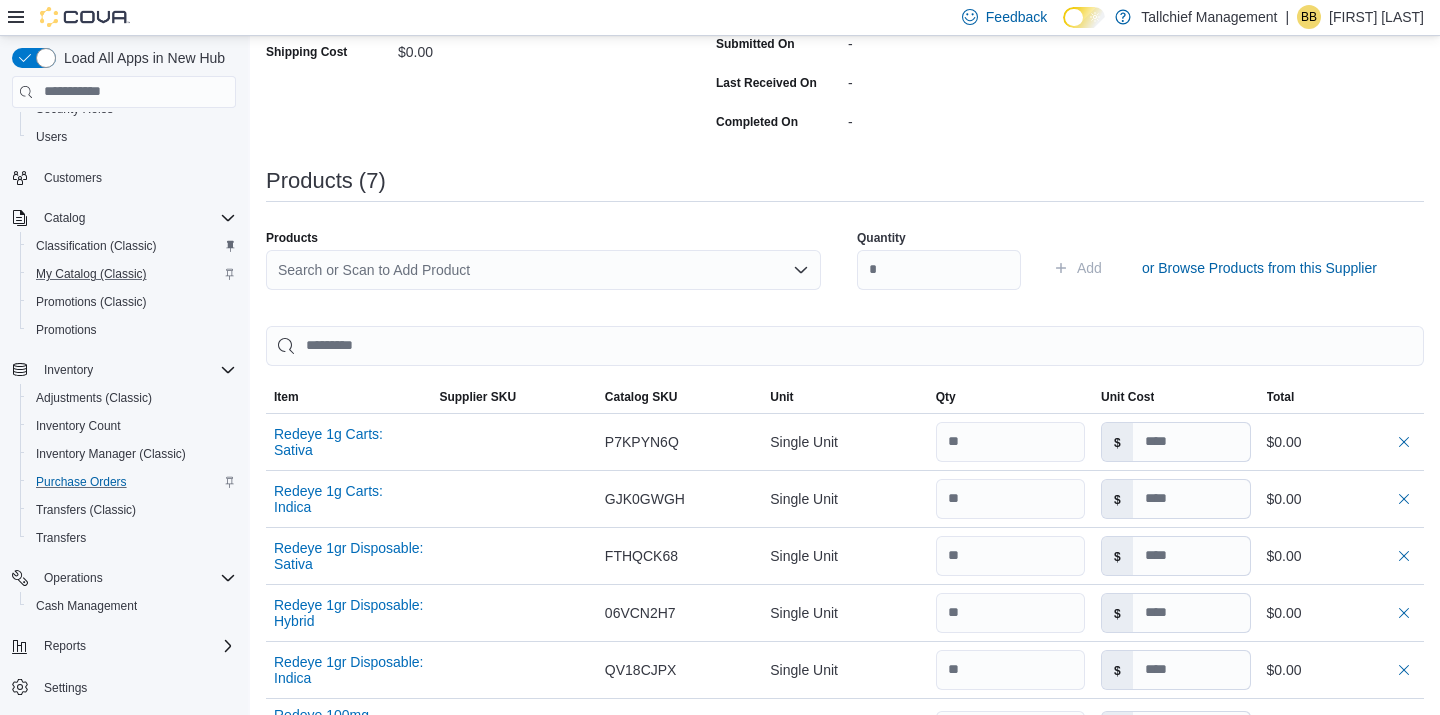 click on "Search or Scan to Add Product" at bounding box center (543, 270) 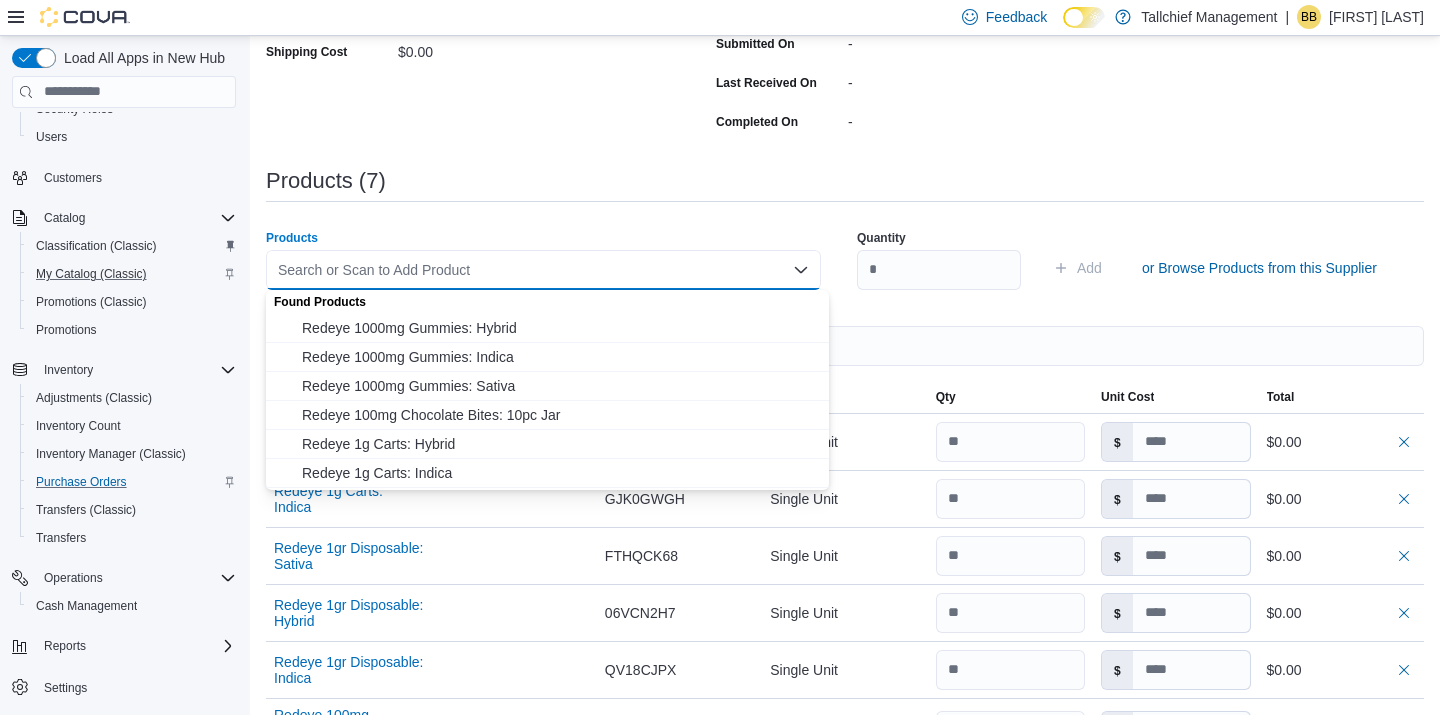 scroll, scrollTop: 0, scrollLeft: 0, axis: both 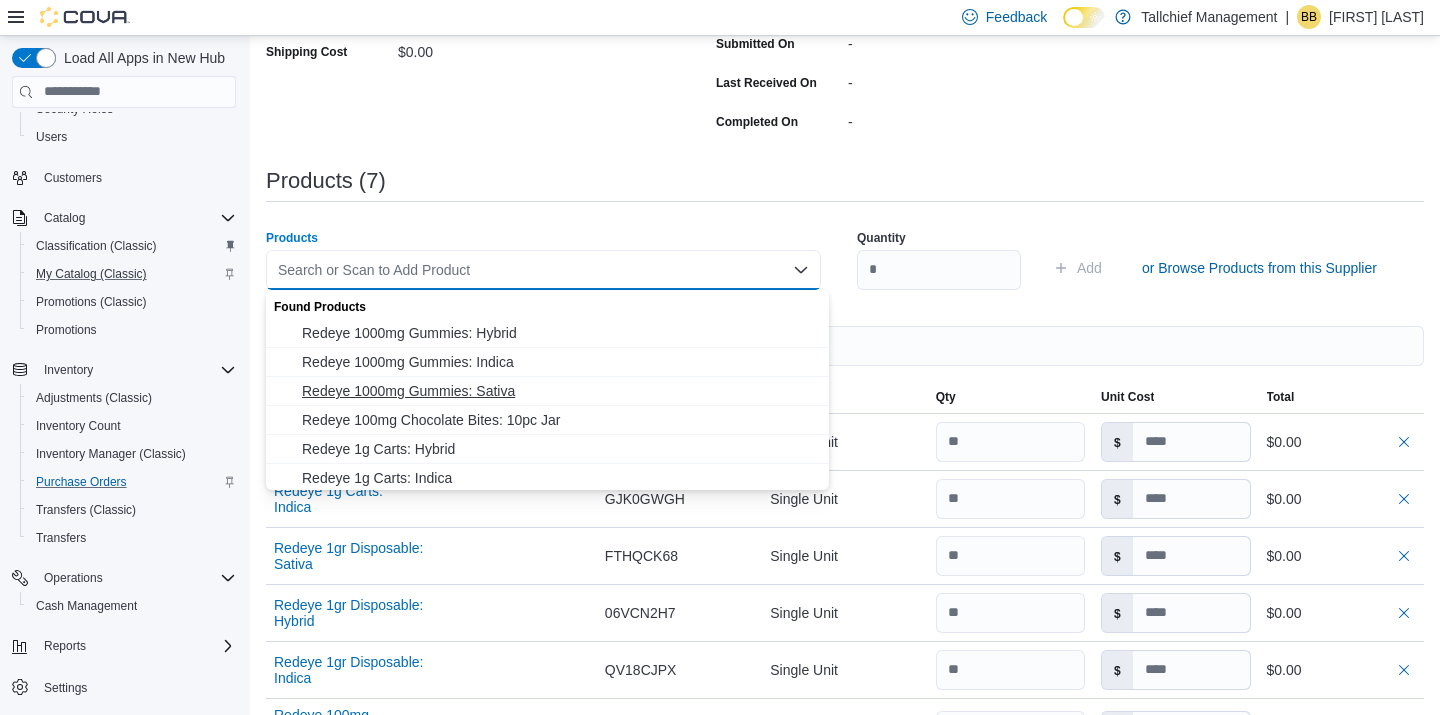 click on "Redeye 1000mg Gummies: Sativa" at bounding box center (559, 391) 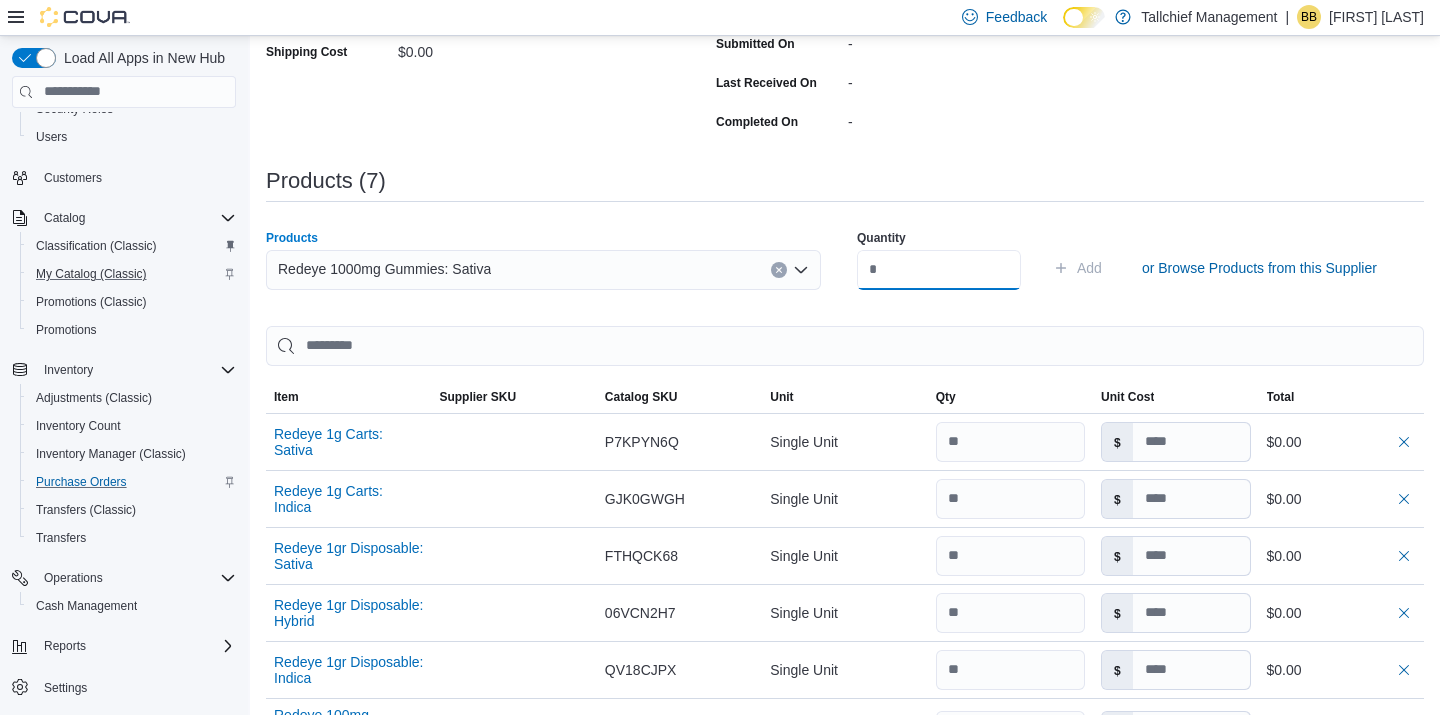 click at bounding box center (939, 270) 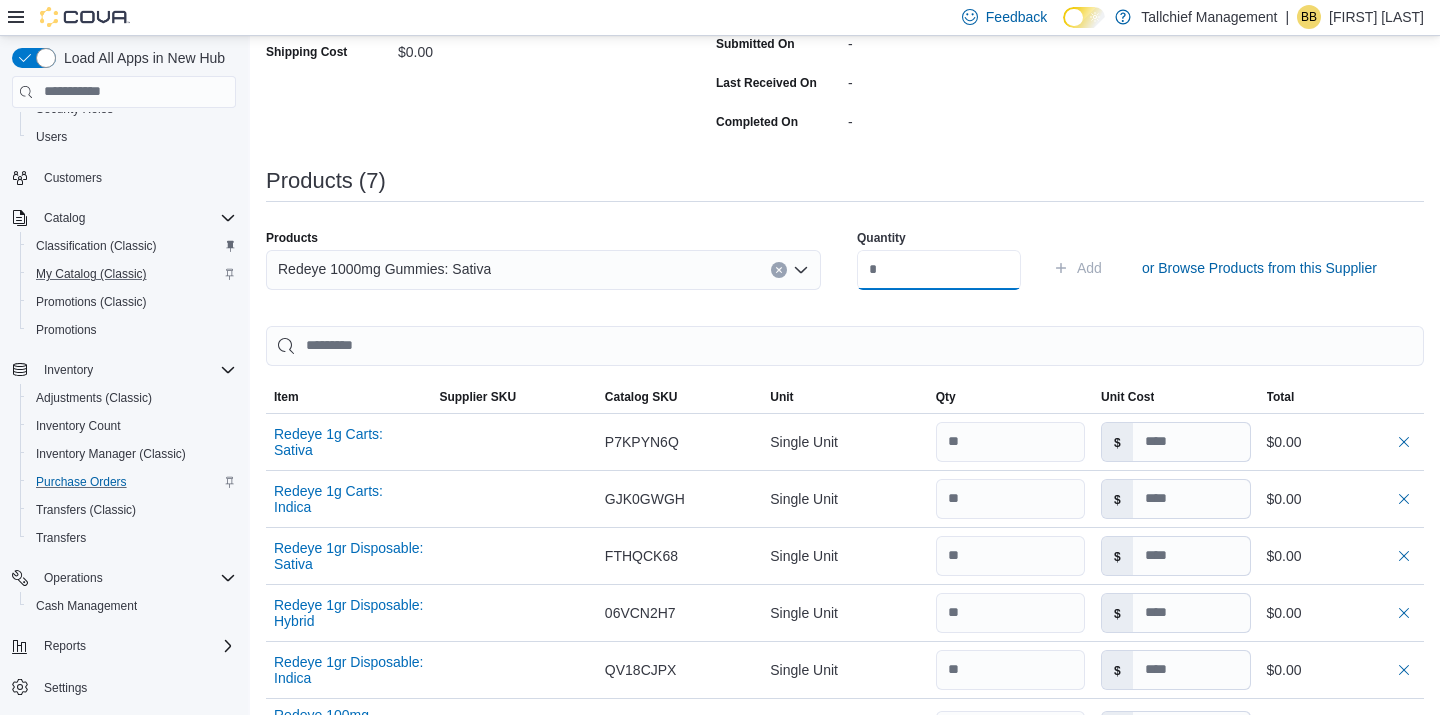 click at bounding box center [939, 270] 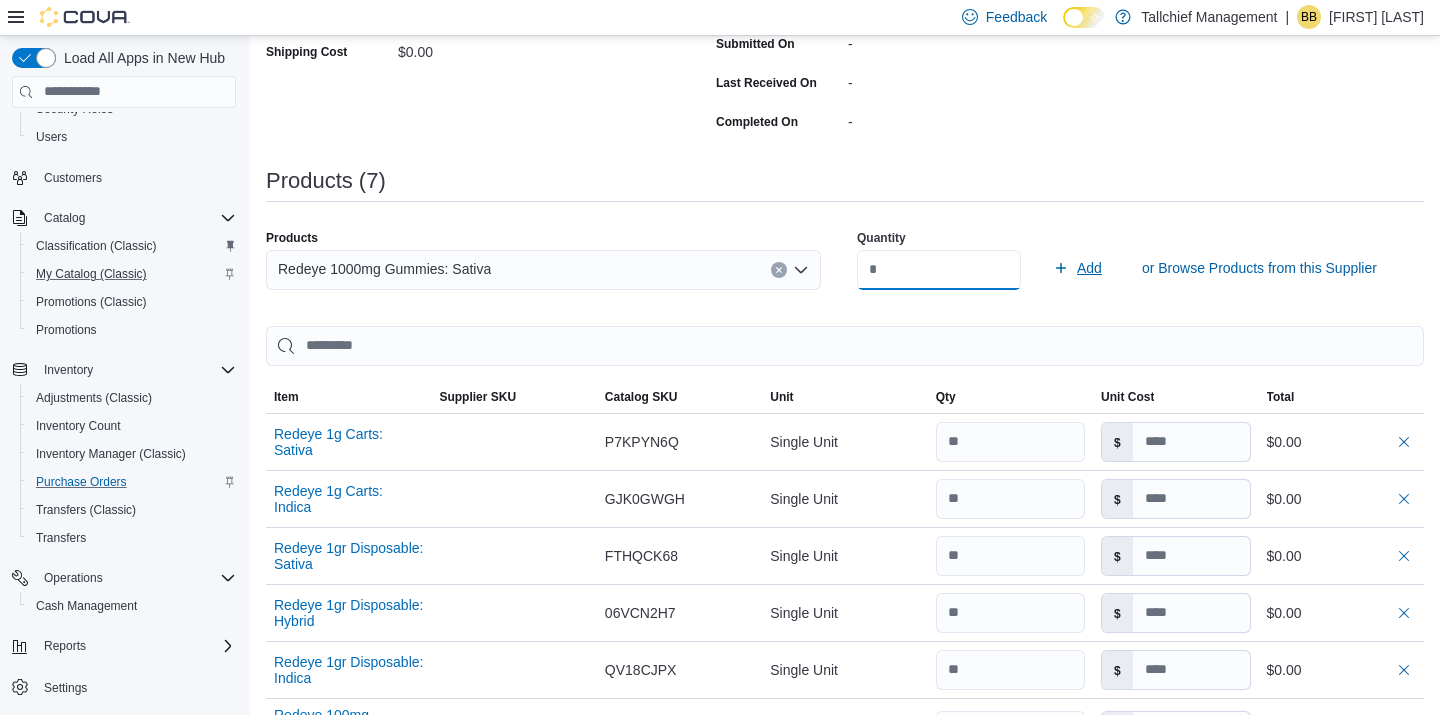 type on "**" 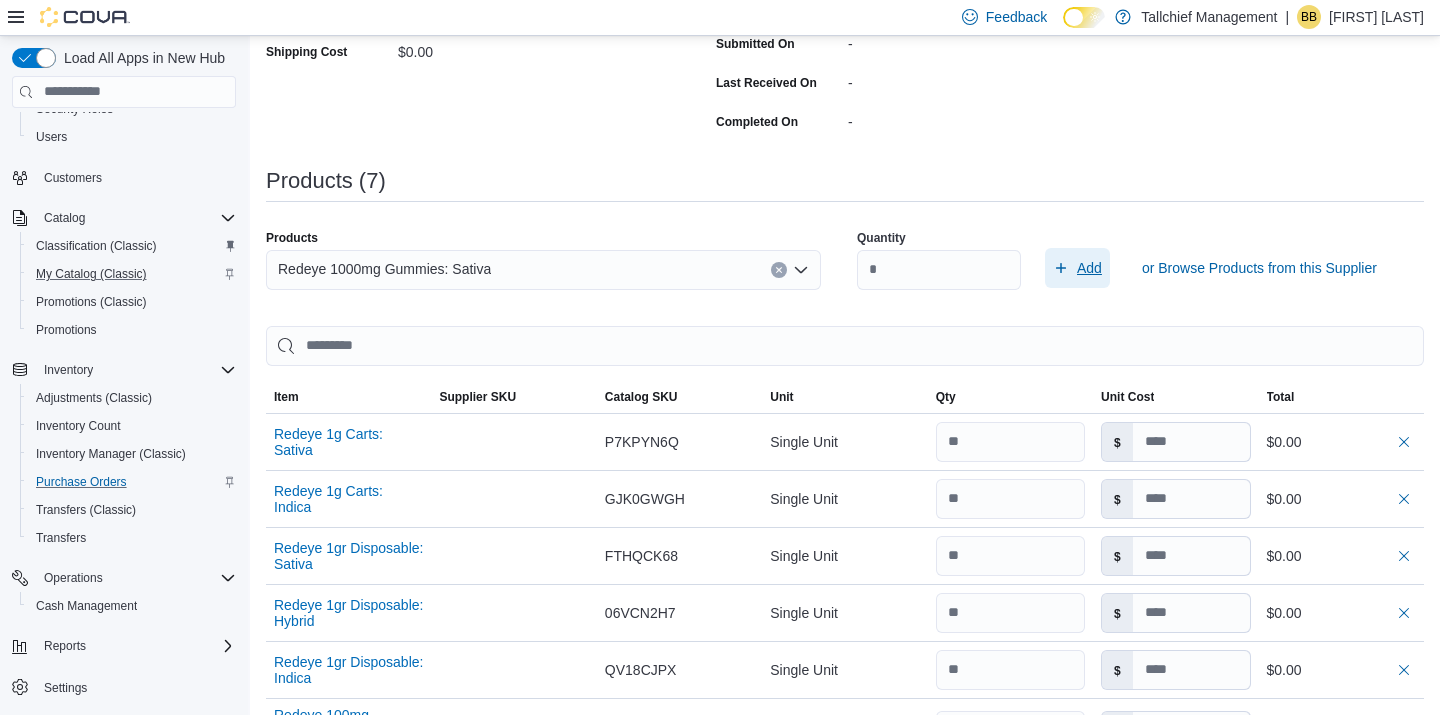 click on "Add" at bounding box center (1089, 268) 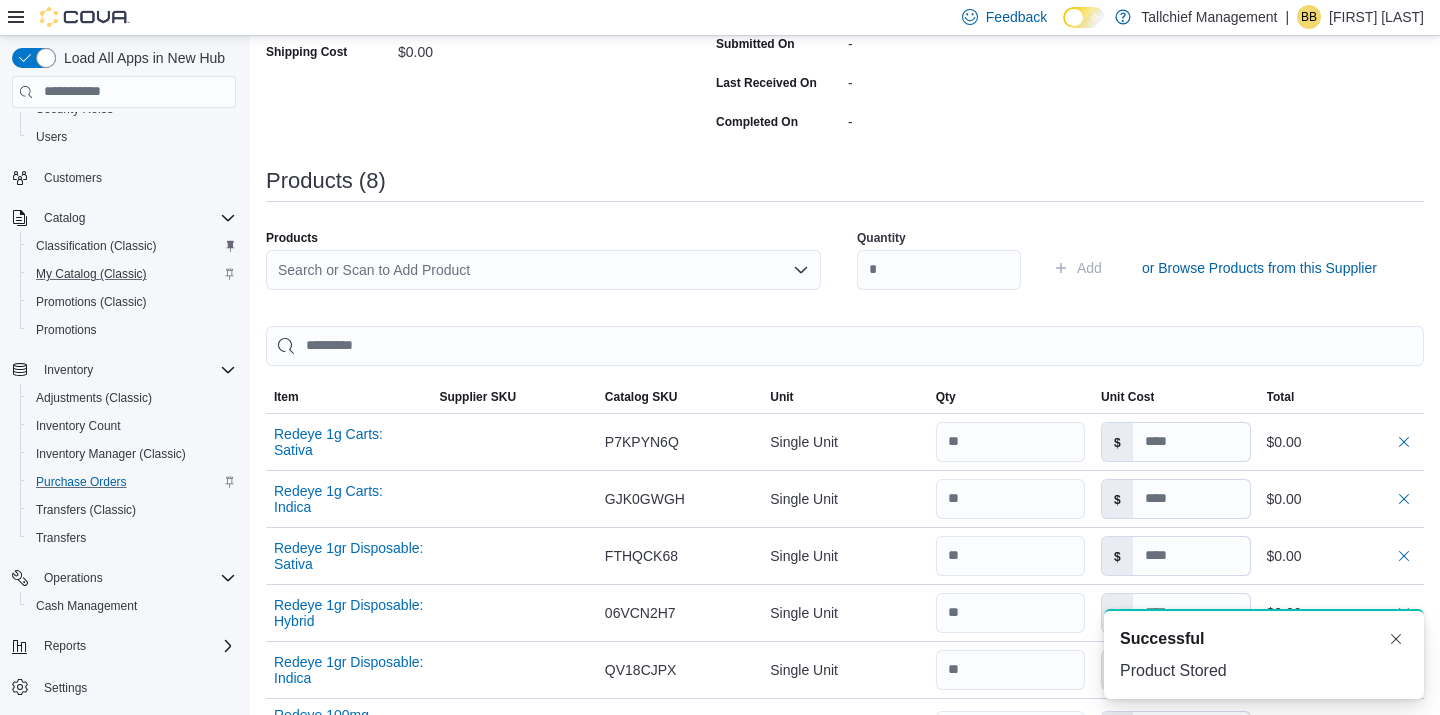 scroll, scrollTop: 0, scrollLeft: 0, axis: both 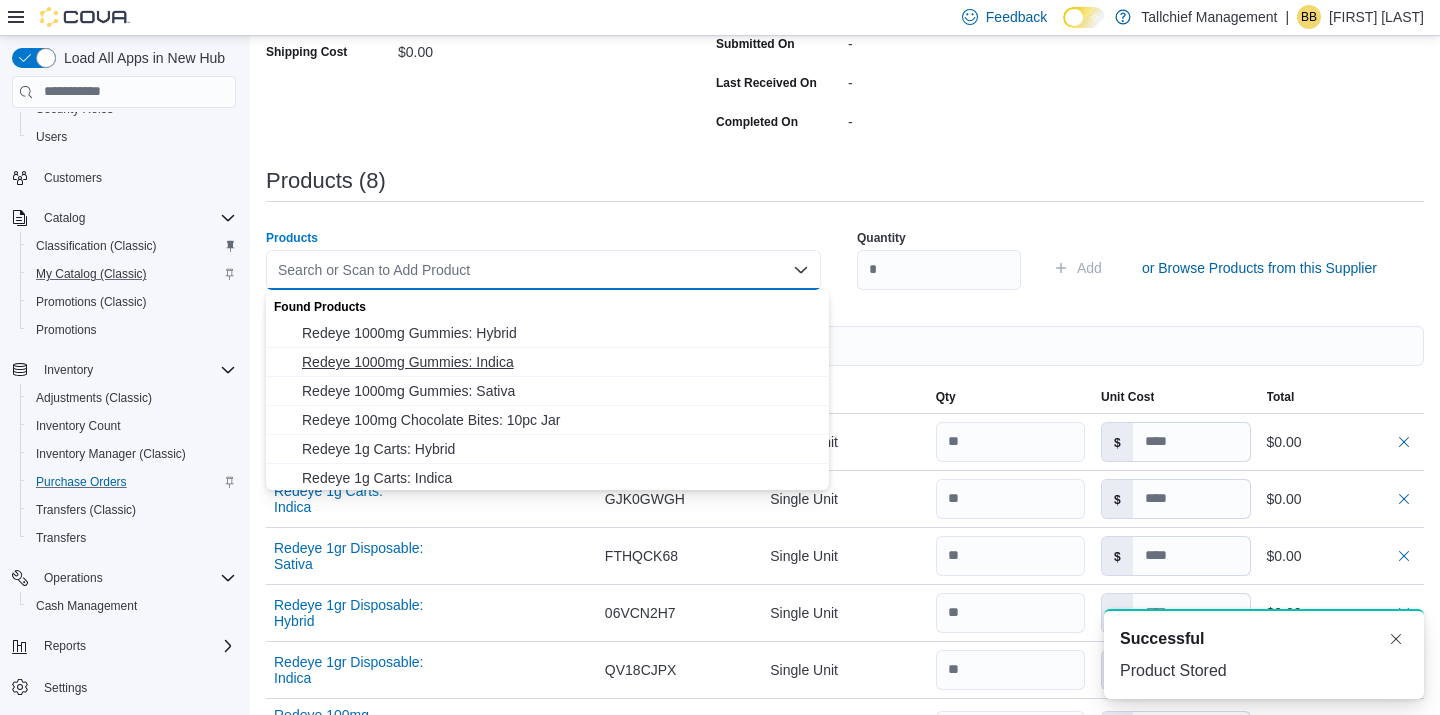 click on "Redeye 1000mg Gummies: Indica" at bounding box center [559, 362] 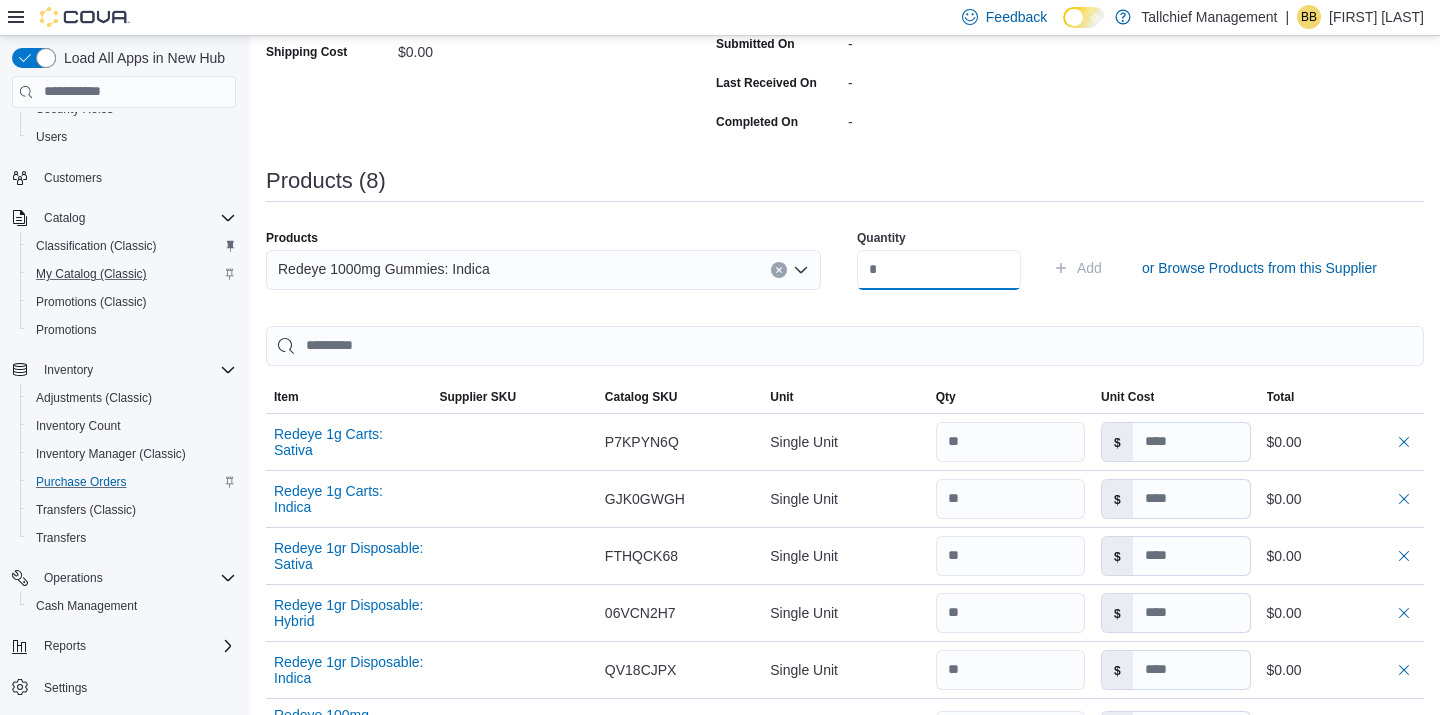 click at bounding box center [939, 270] 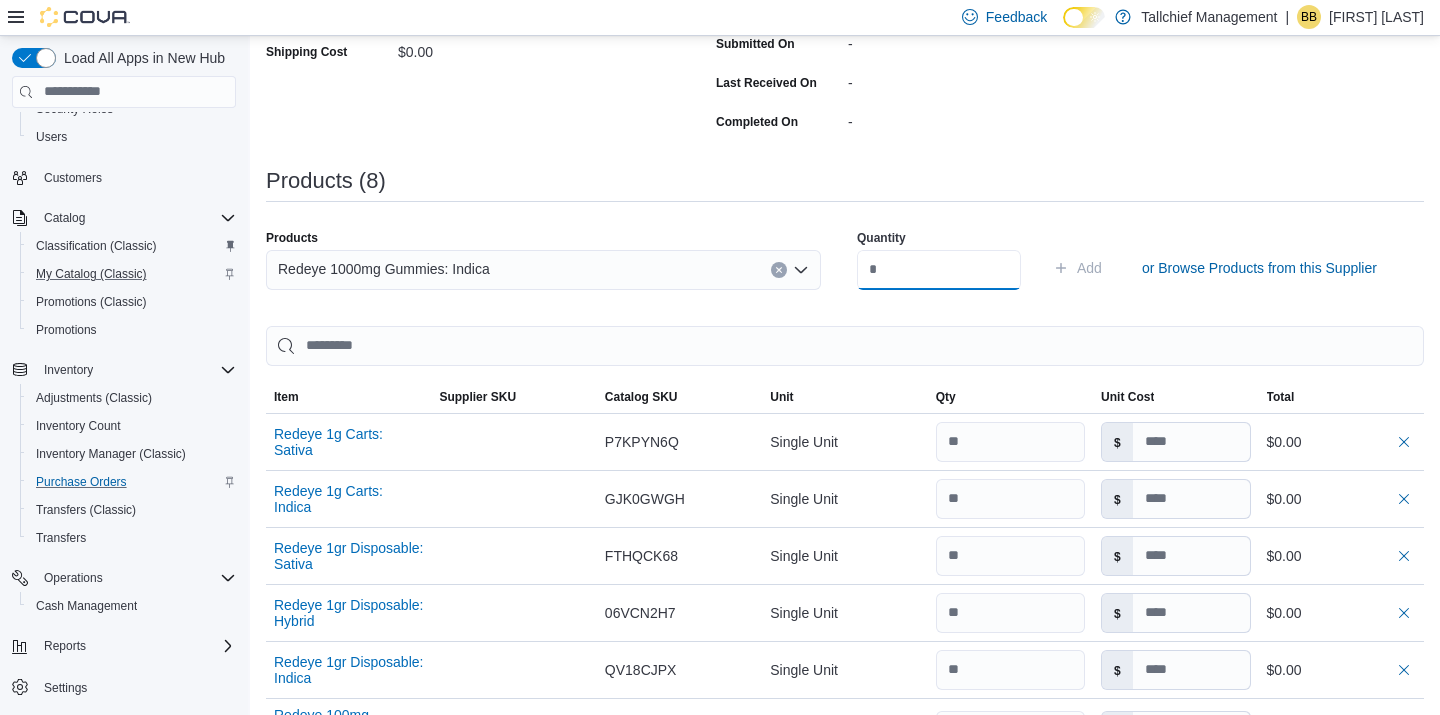 click at bounding box center (939, 270) 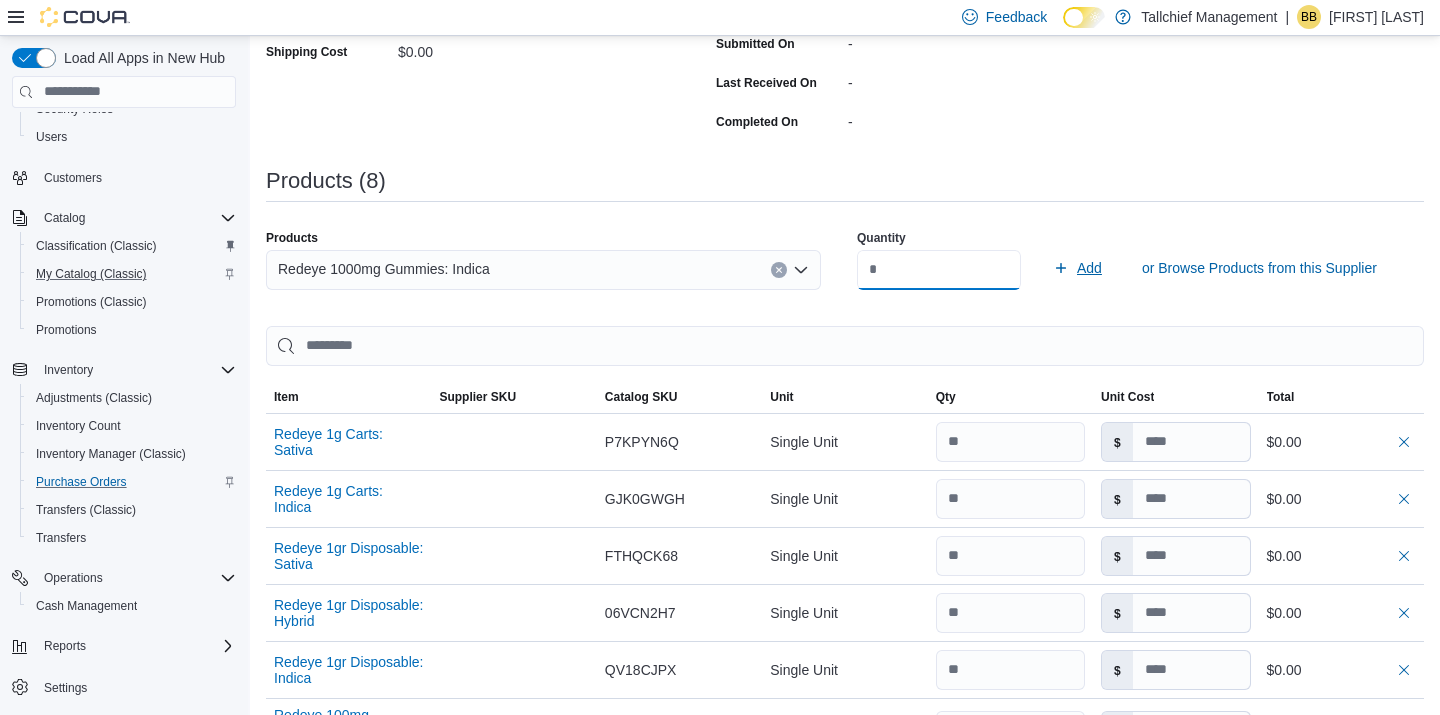 type on "**" 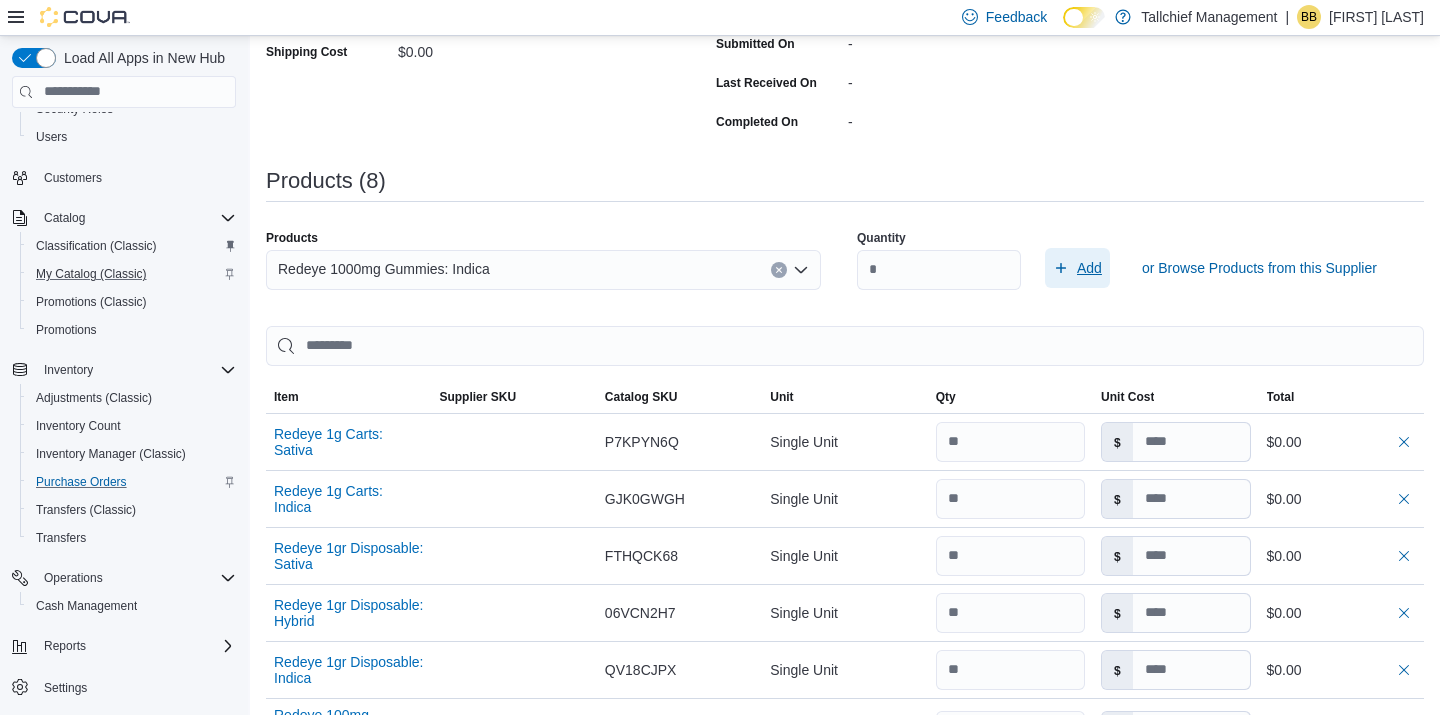 click on "Add" at bounding box center [1089, 268] 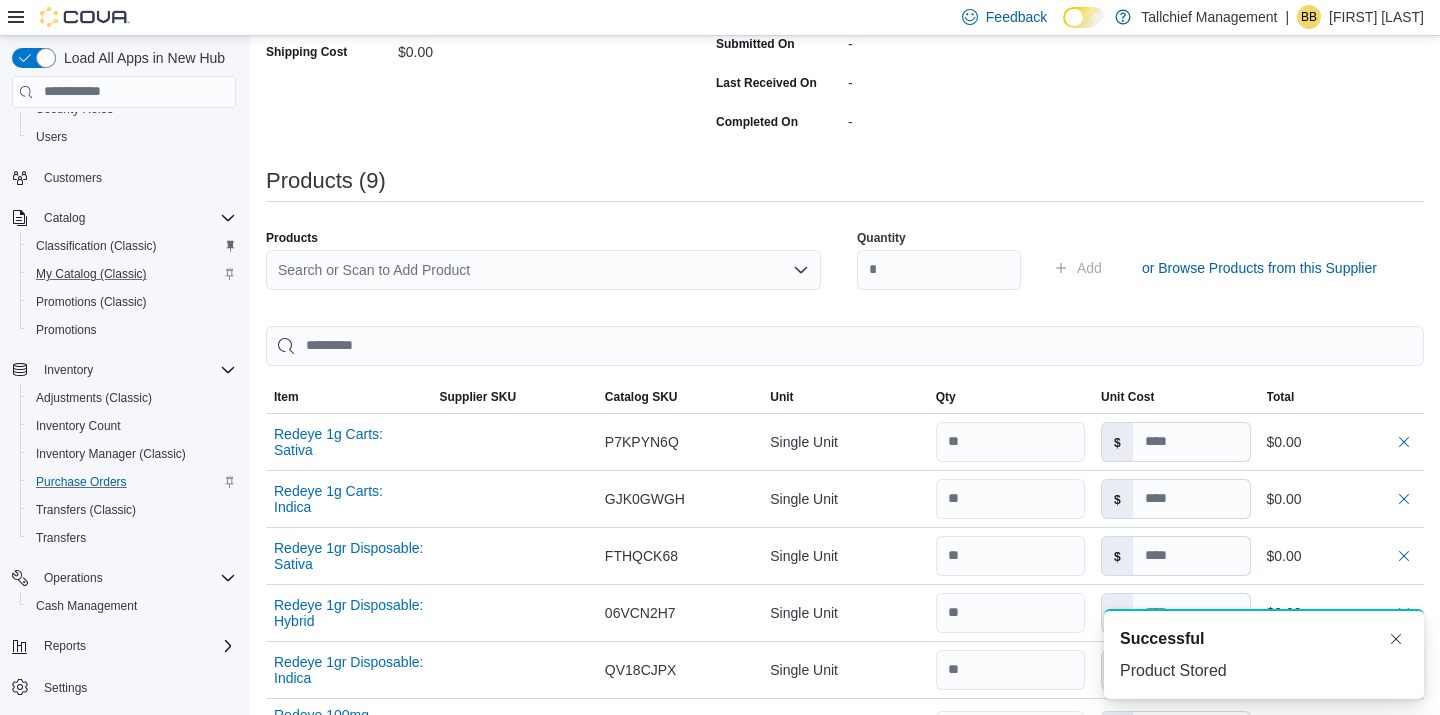 scroll, scrollTop: 0, scrollLeft: 0, axis: both 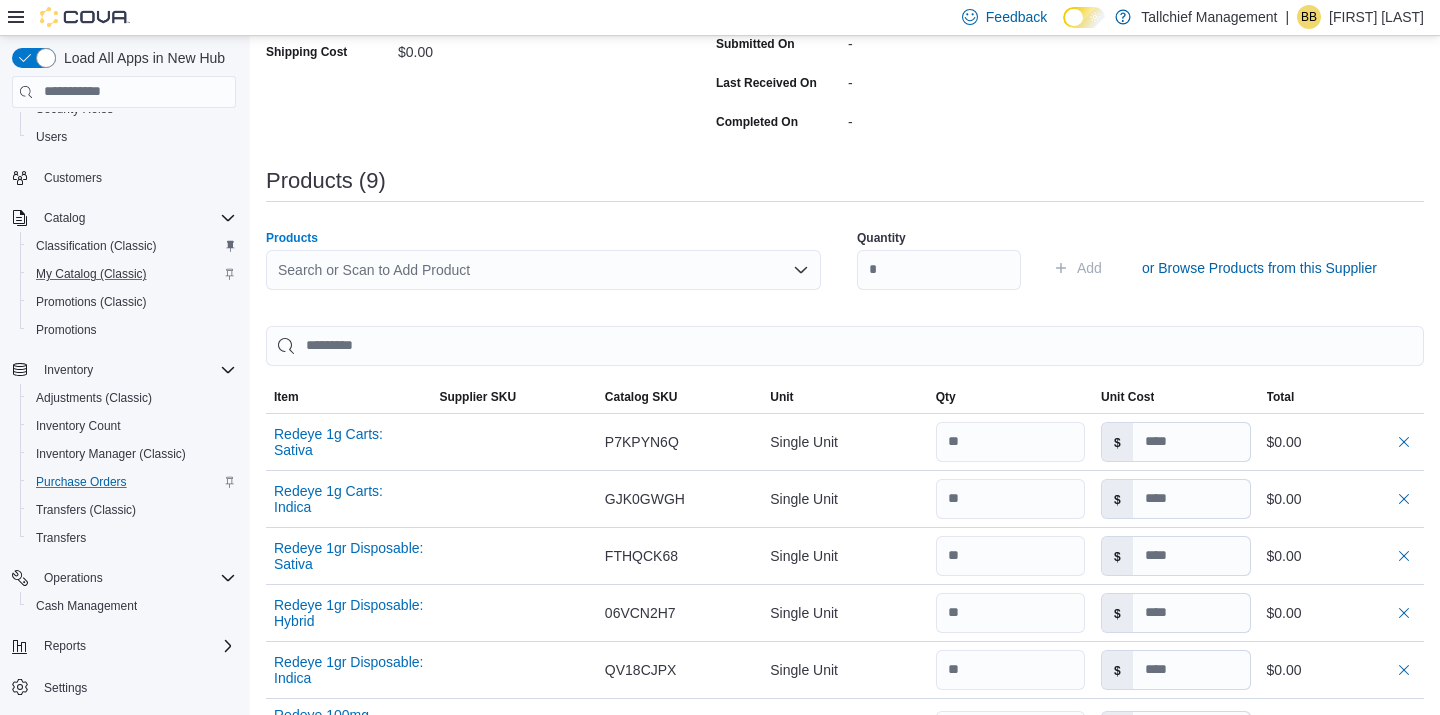 click on "Search or Scan to Add Product" at bounding box center [543, 270] 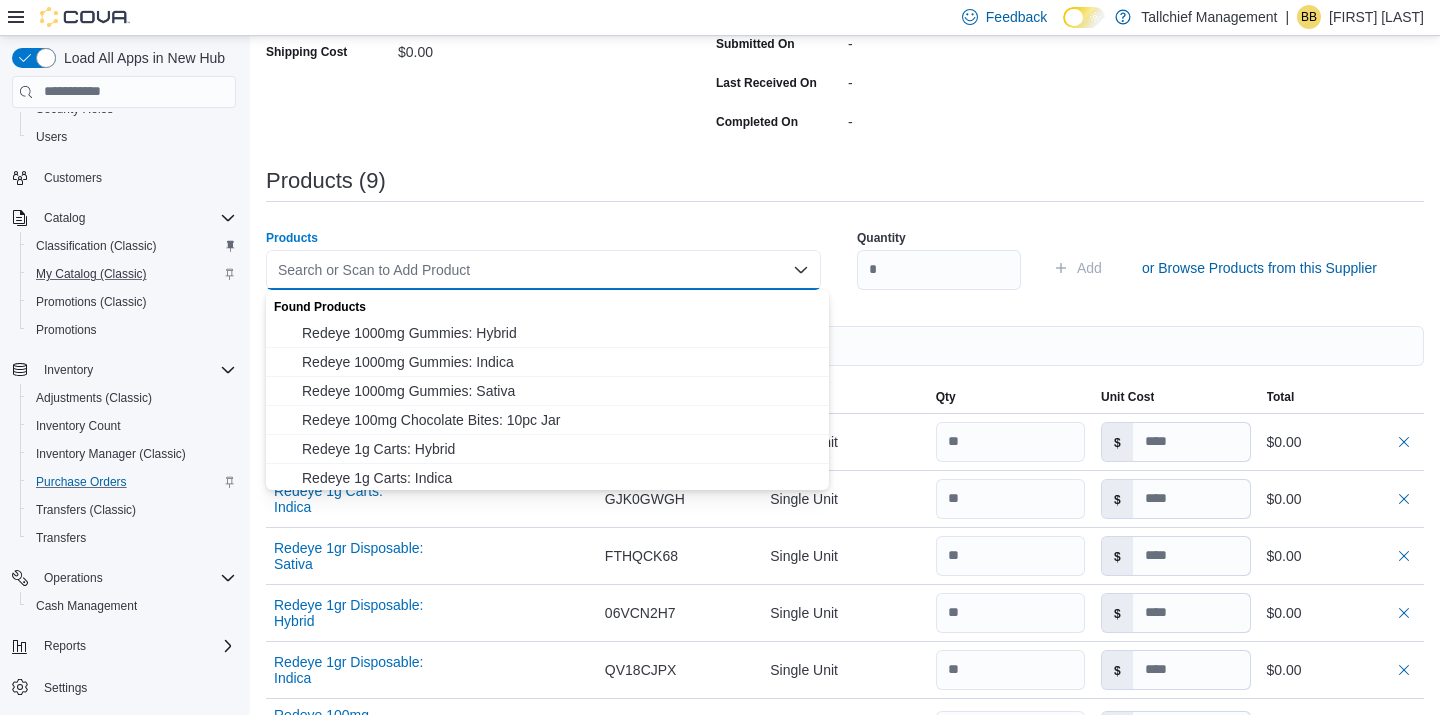click on "Search or Scan to Add Product Combo box. Selected. Combo box input. Search or Scan to Add Product. Type some text or, to display a list of choices, press Down Arrow. To exit the list of choices, press Escape." at bounding box center (543, 270) 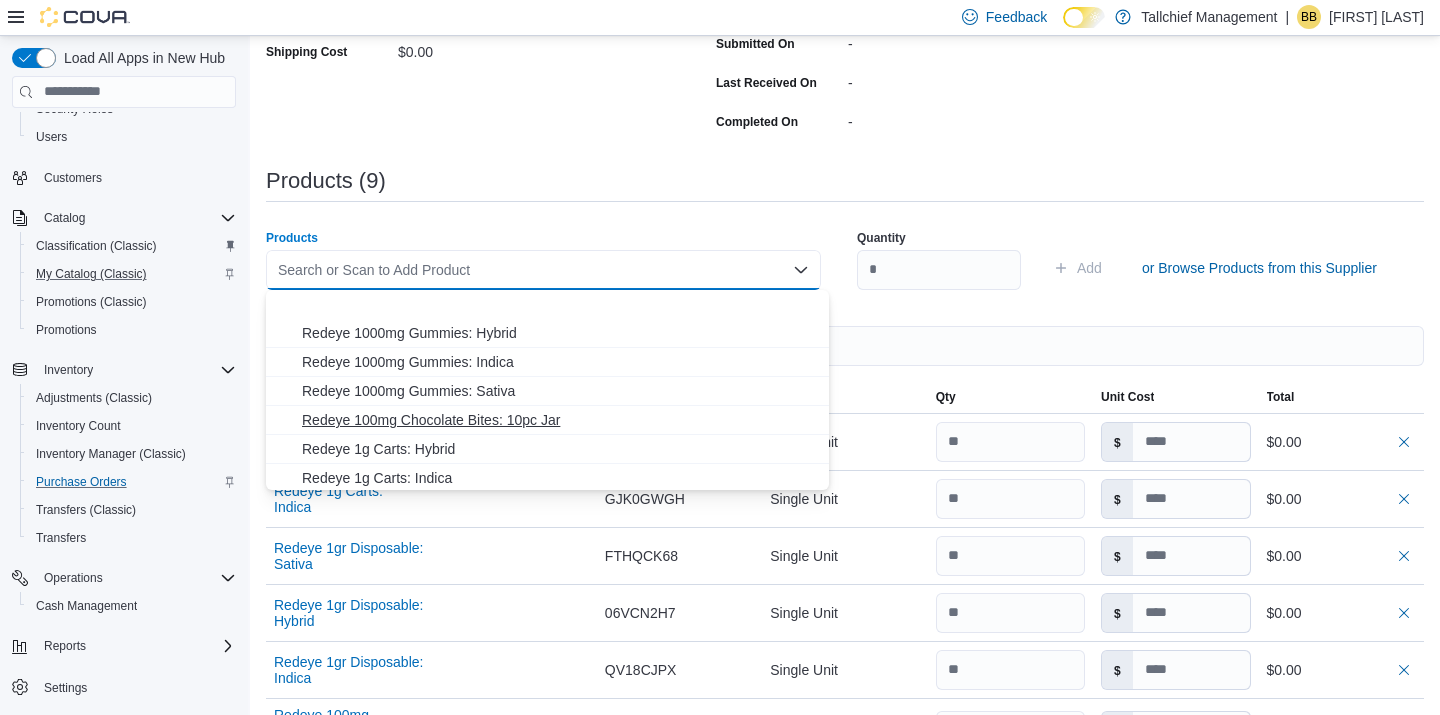 scroll, scrollTop: 235, scrollLeft: 0, axis: vertical 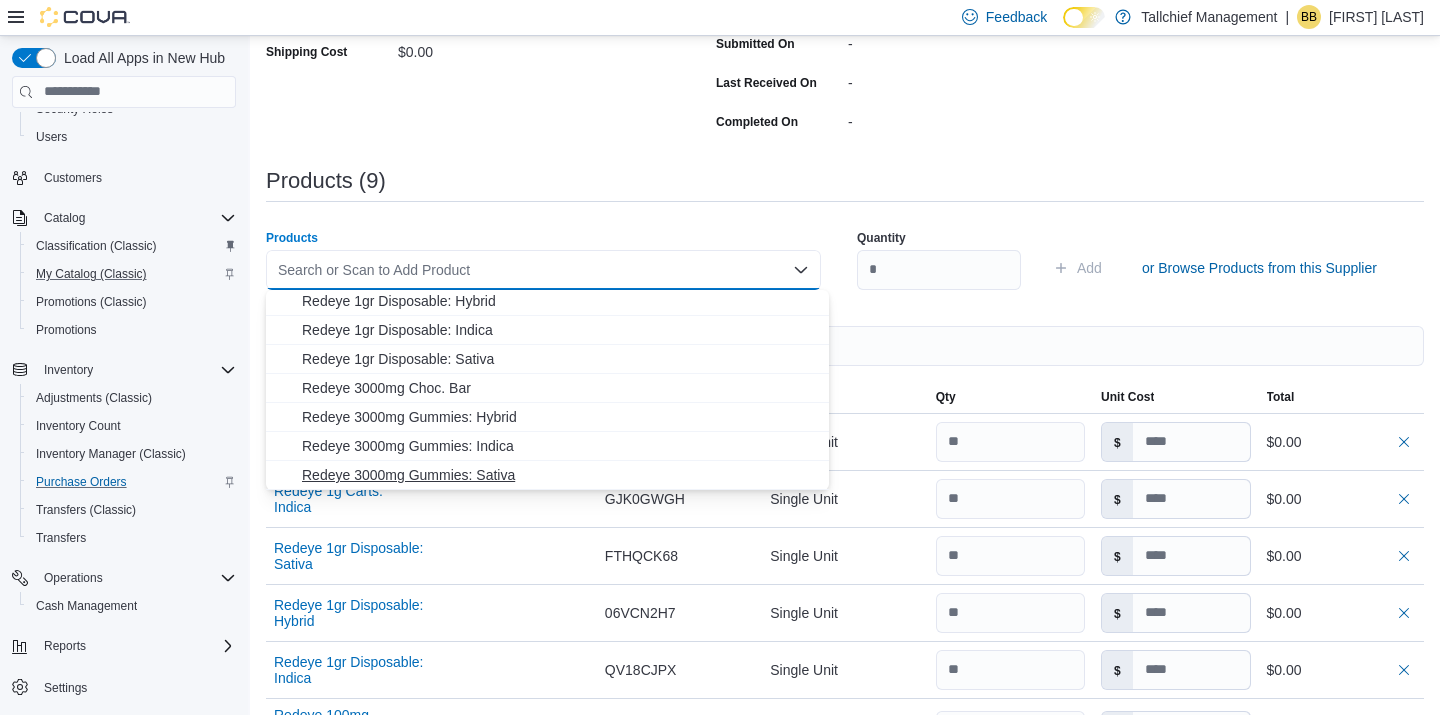 click on "Redeye 3000mg Gummies: Sativa" at bounding box center [559, 475] 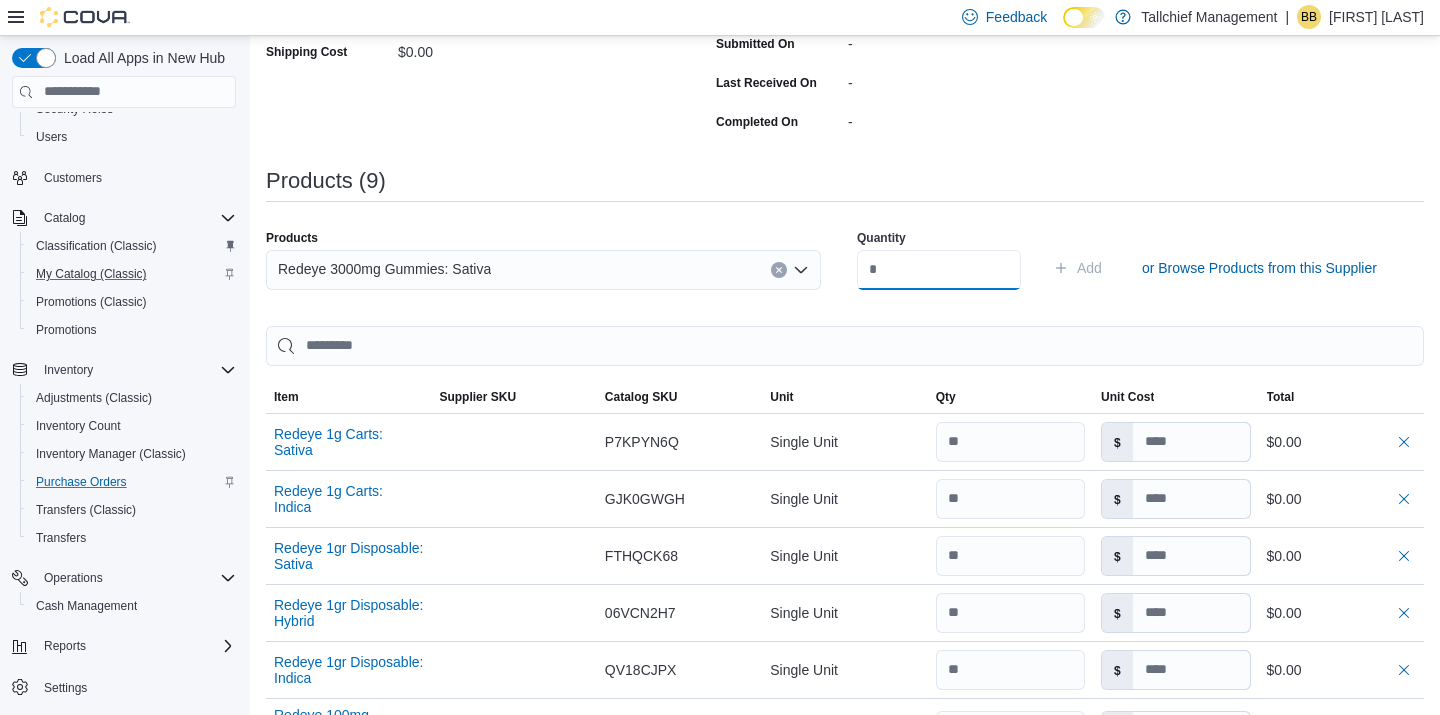 click at bounding box center (939, 270) 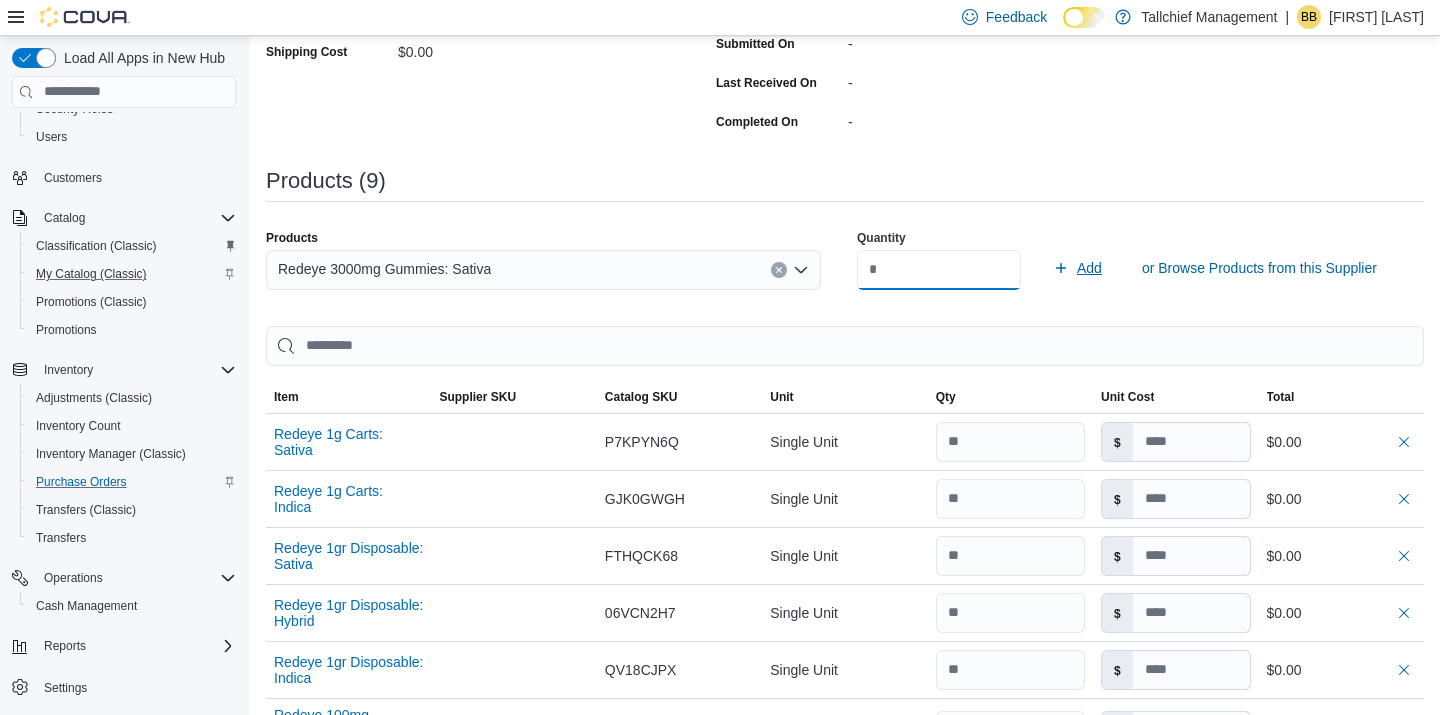 type on "**" 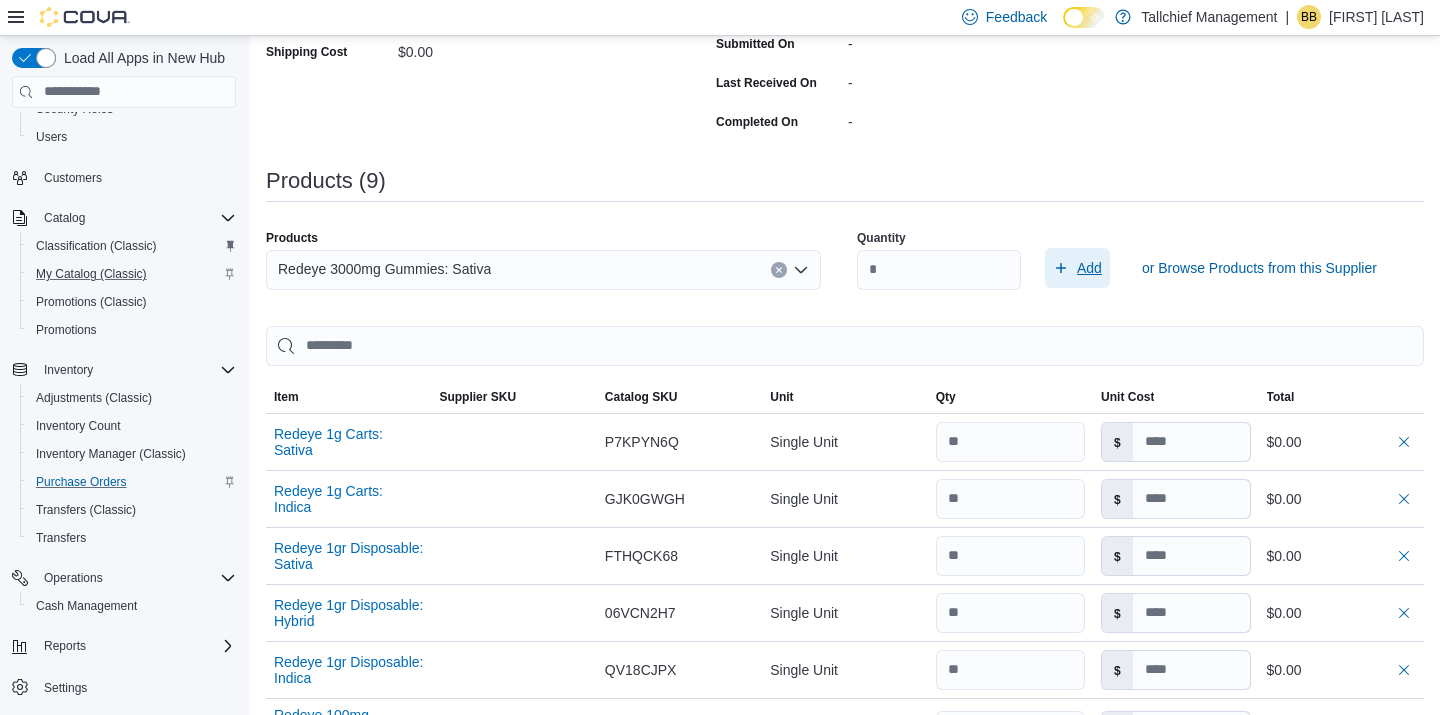 click on "Add" at bounding box center [1089, 268] 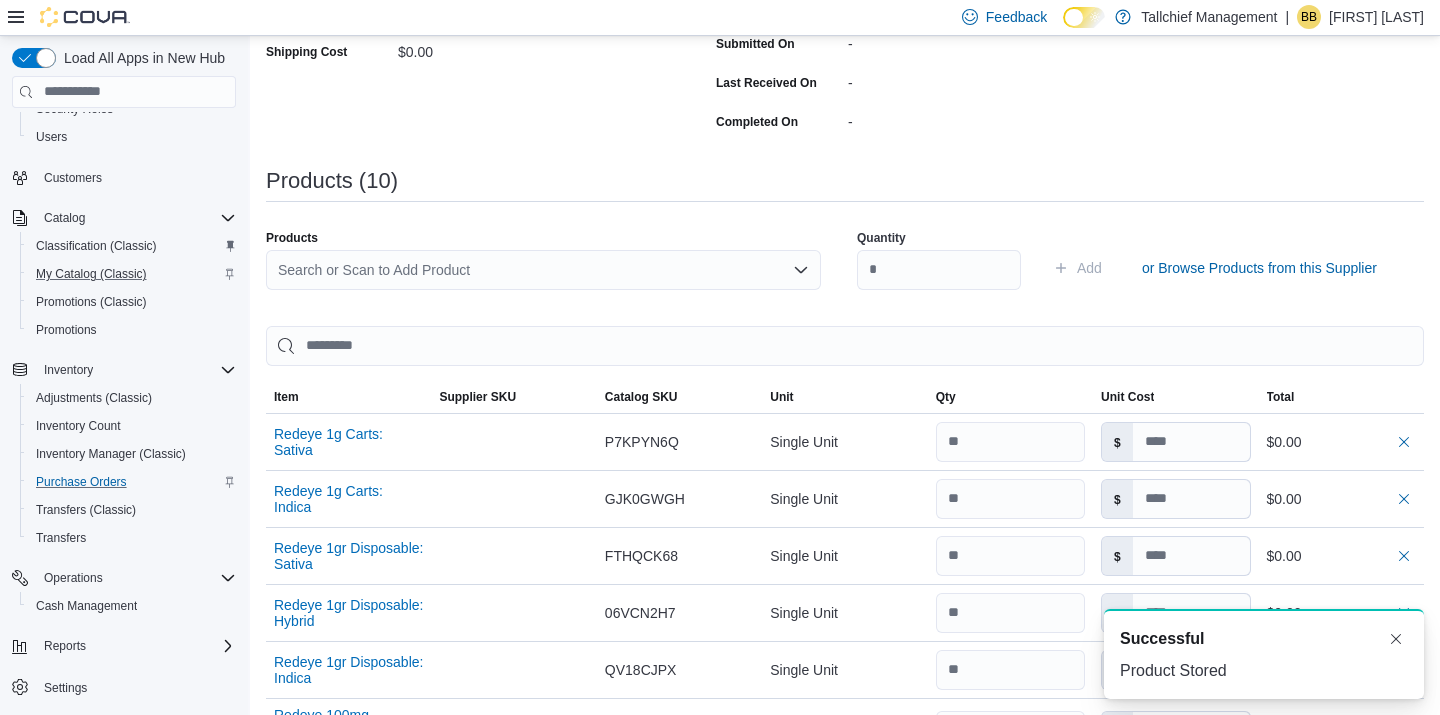 scroll, scrollTop: 0, scrollLeft: 0, axis: both 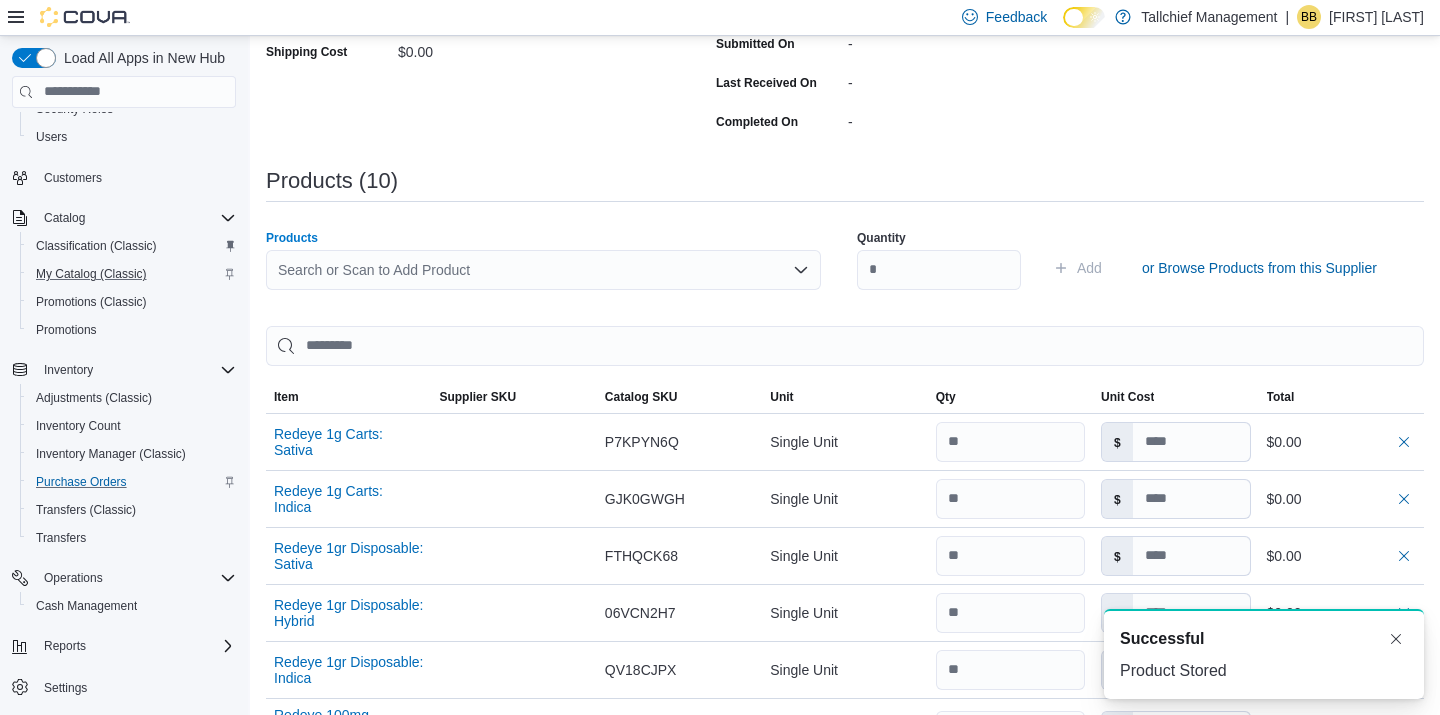 click on "Search or Scan to Add Product" at bounding box center (543, 270) 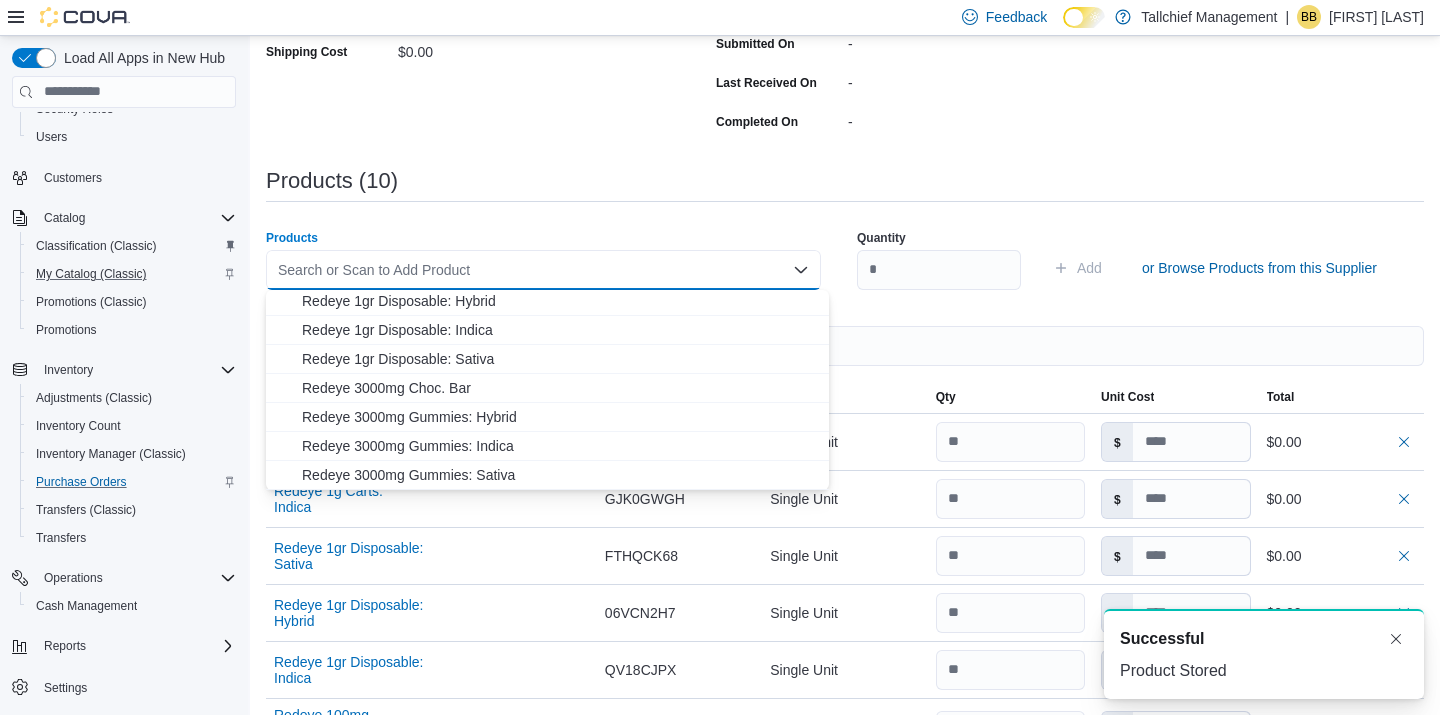 scroll, scrollTop: 235, scrollLeft: 0, axis: vertical 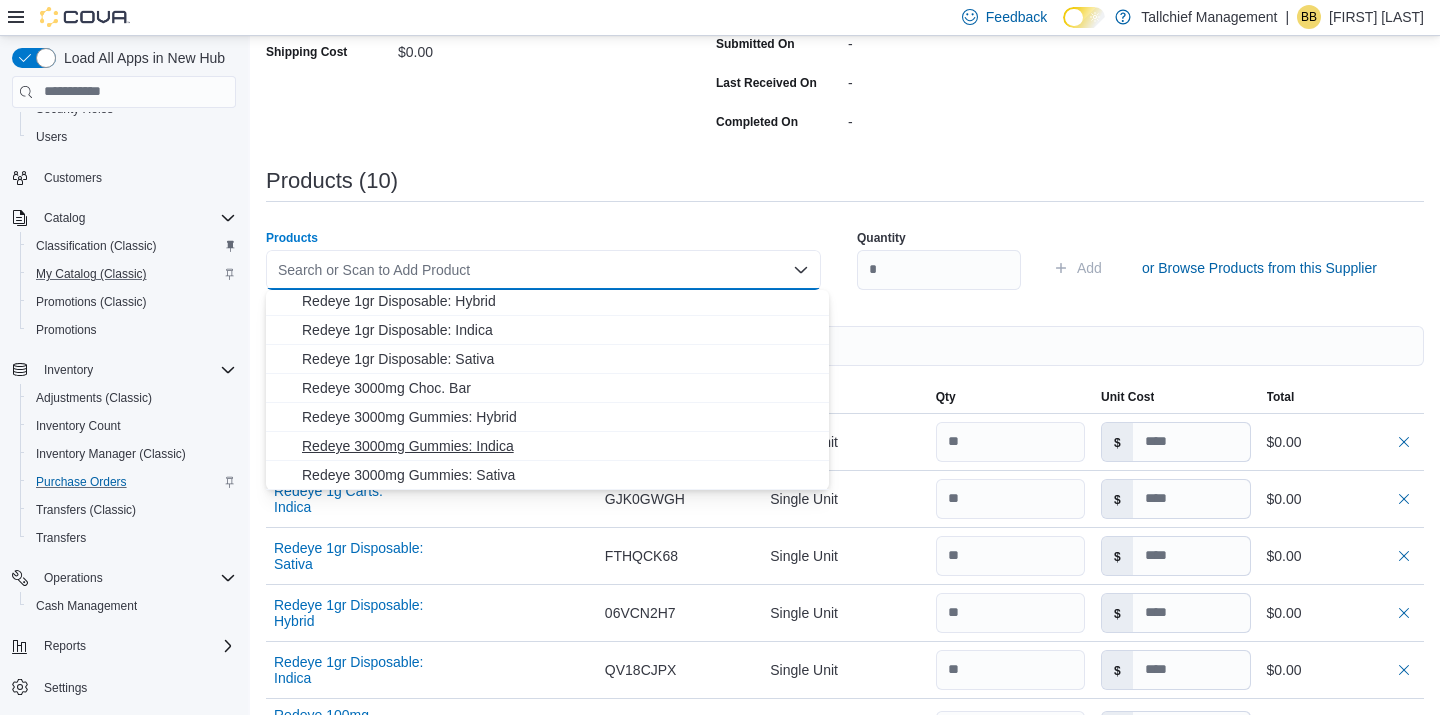 click on "Redeye 3000mg Gummies: Indica" at bounding box center (559, 446) 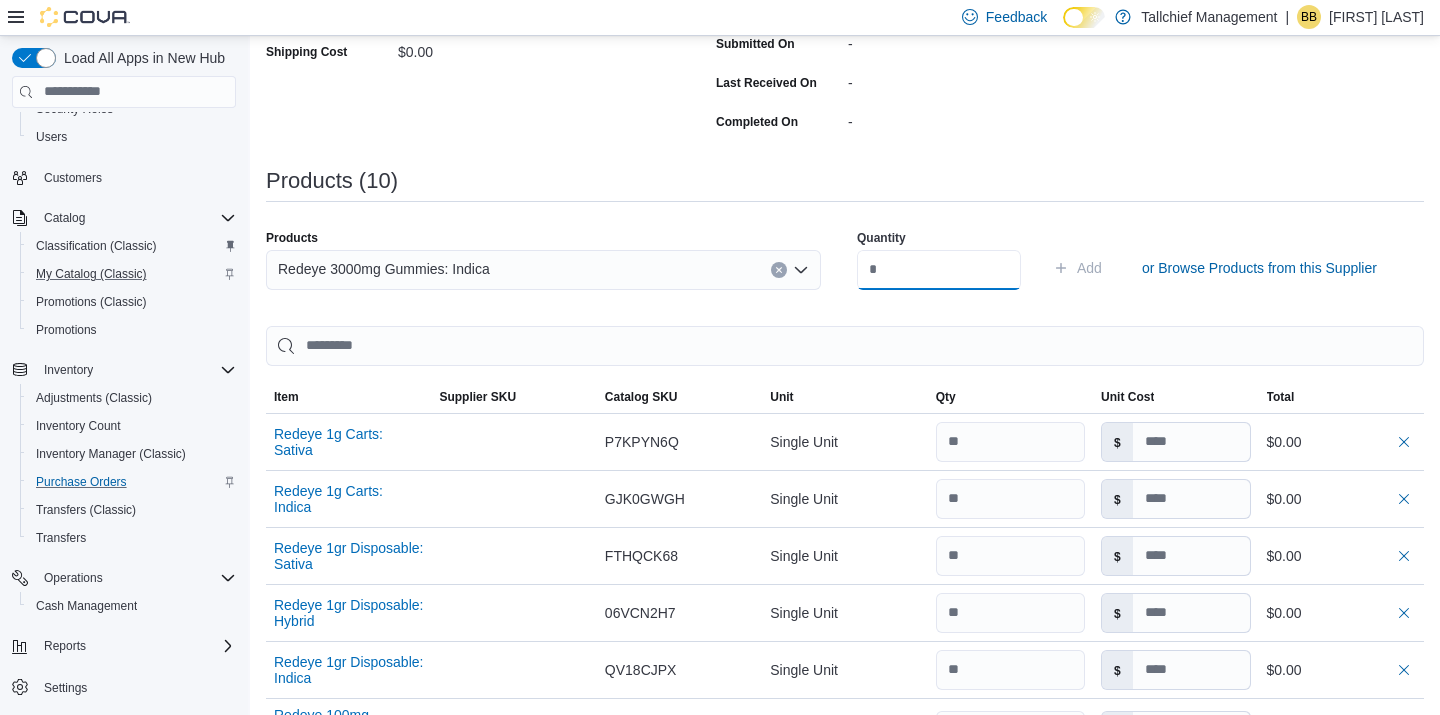 click at bounding box center [939, 270] 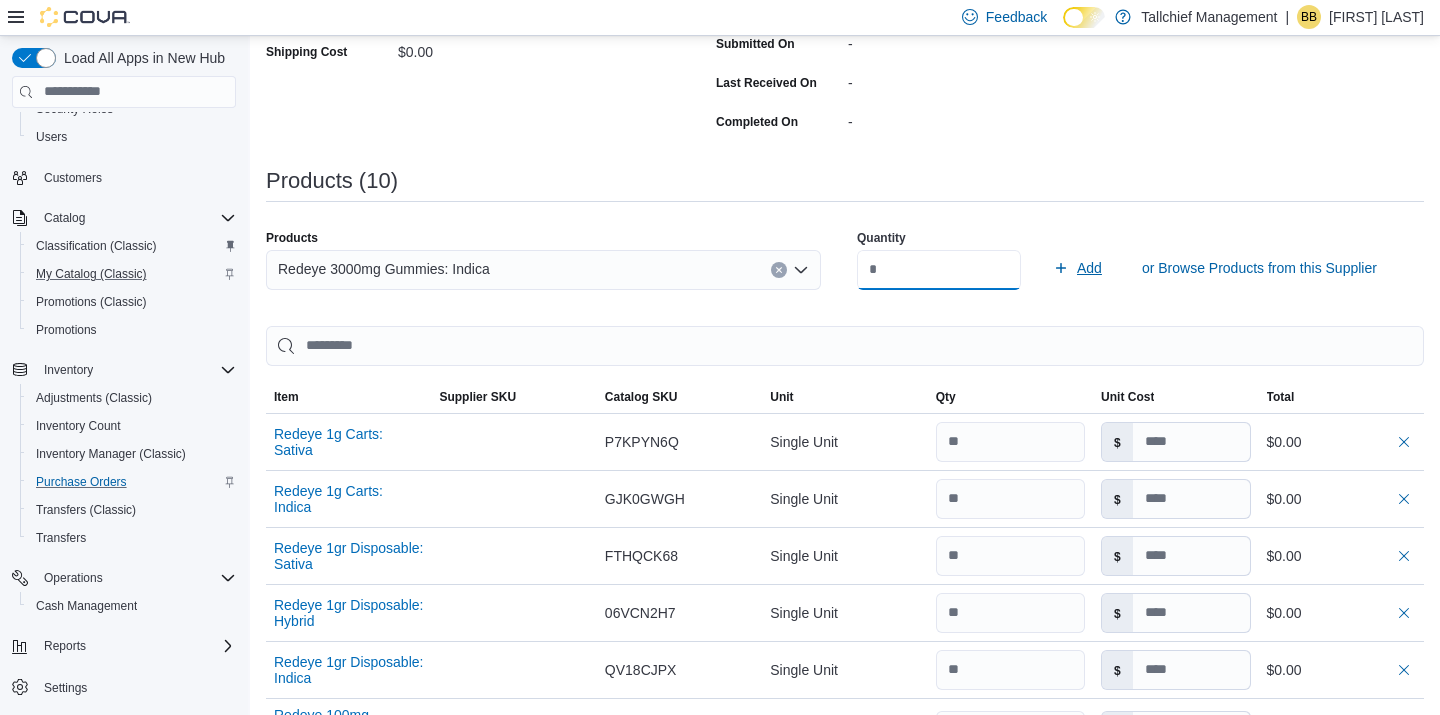 type on "**" 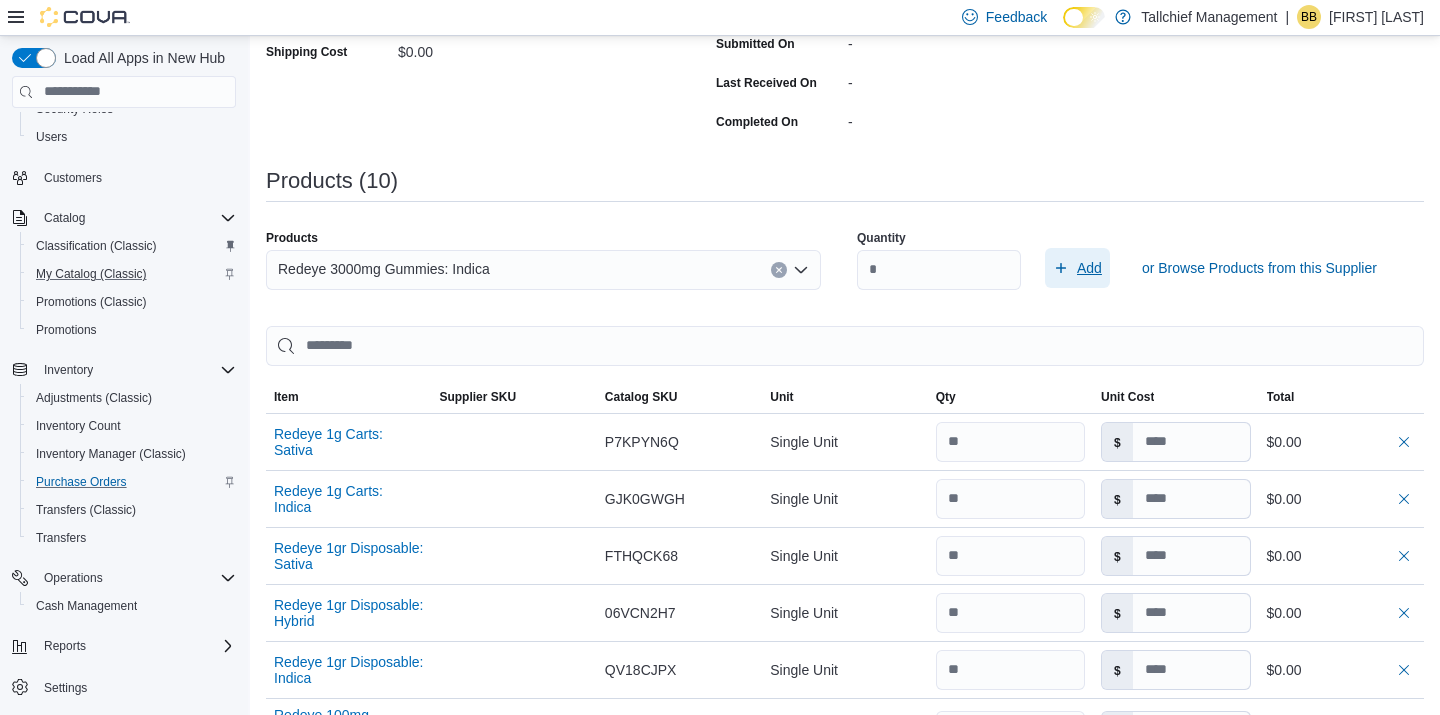 click on "Add" at bounding box center (1089, 268) 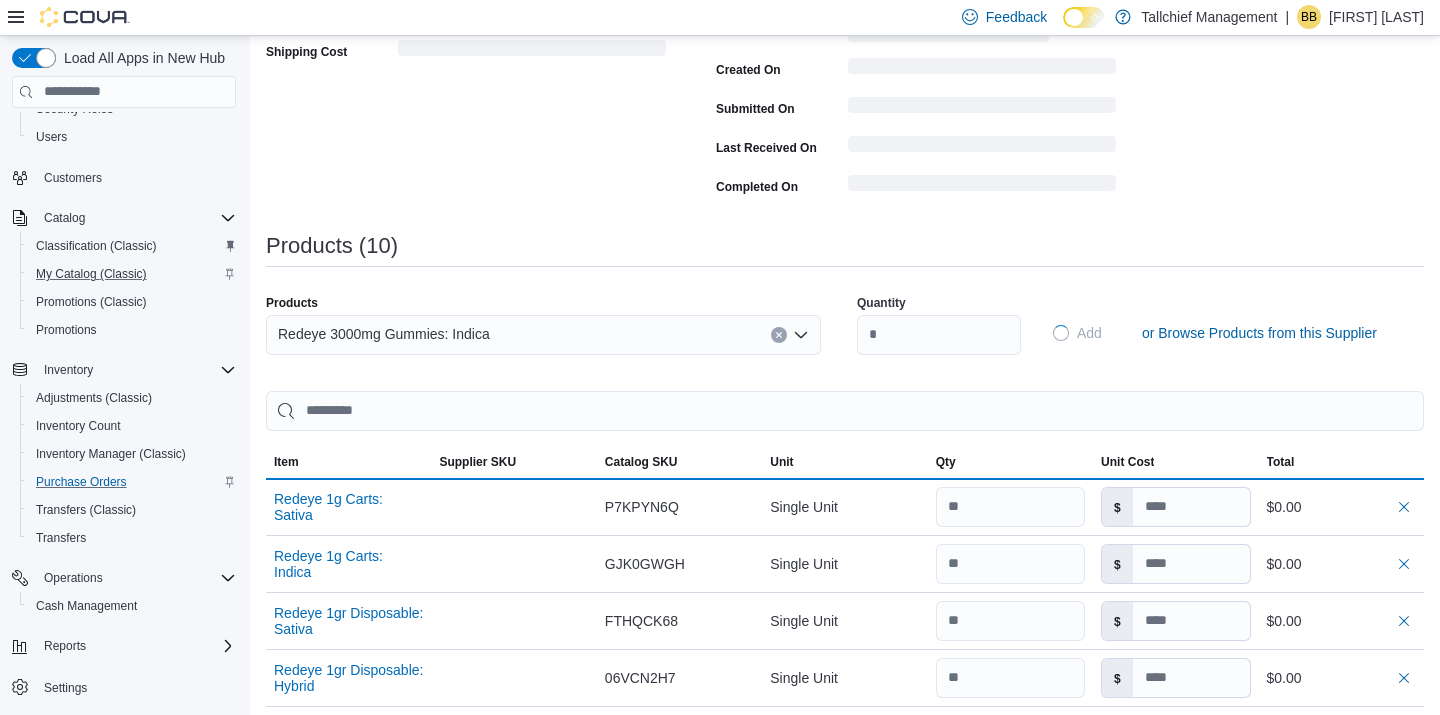 type 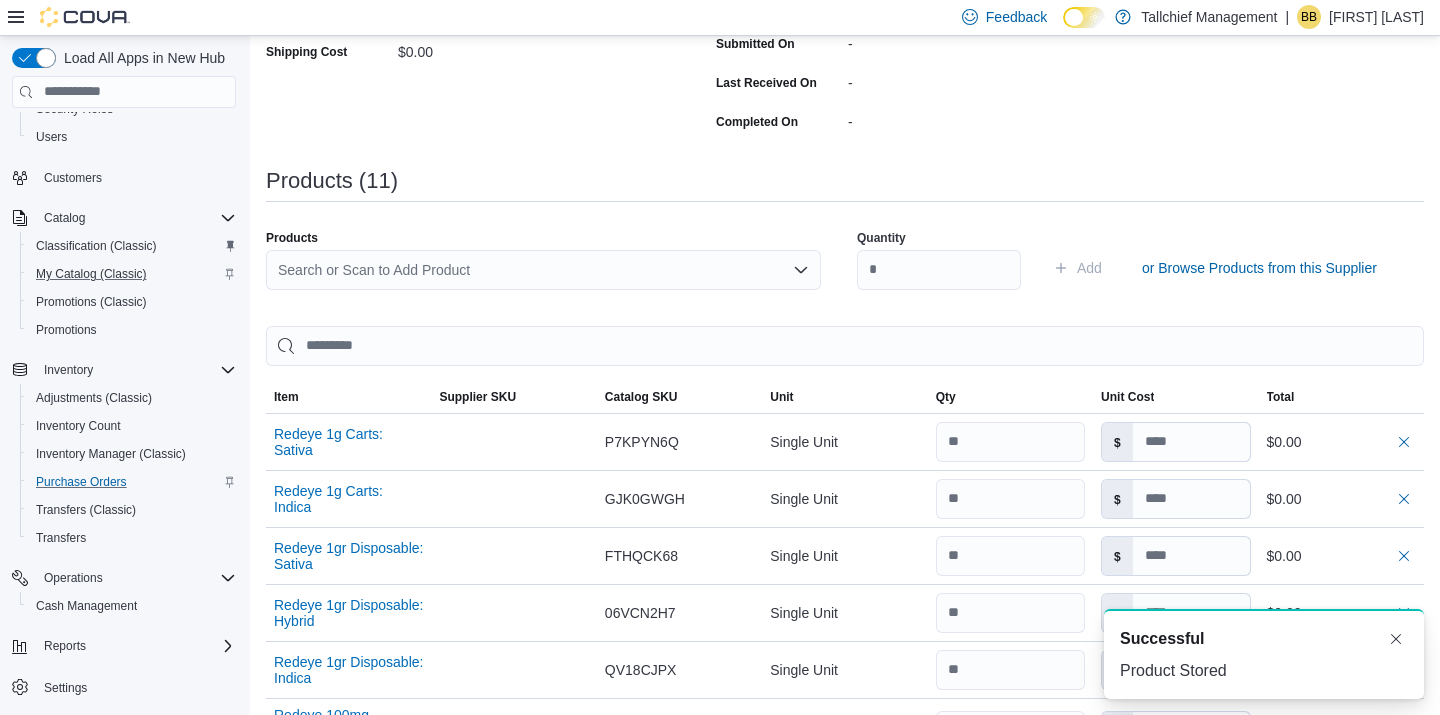 scroll, scrollTop: 0, scrollLeft: 0, axis: both 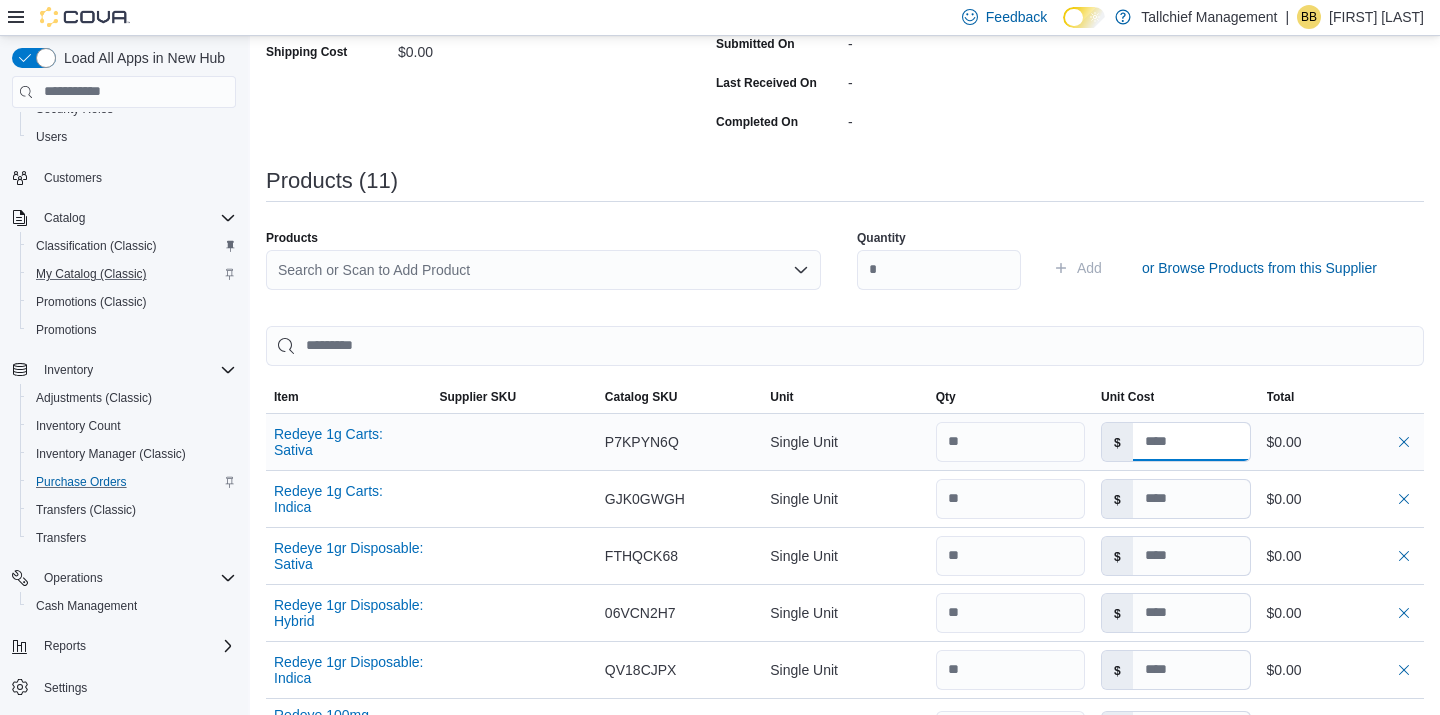 click at bounding box center [1191, 442] 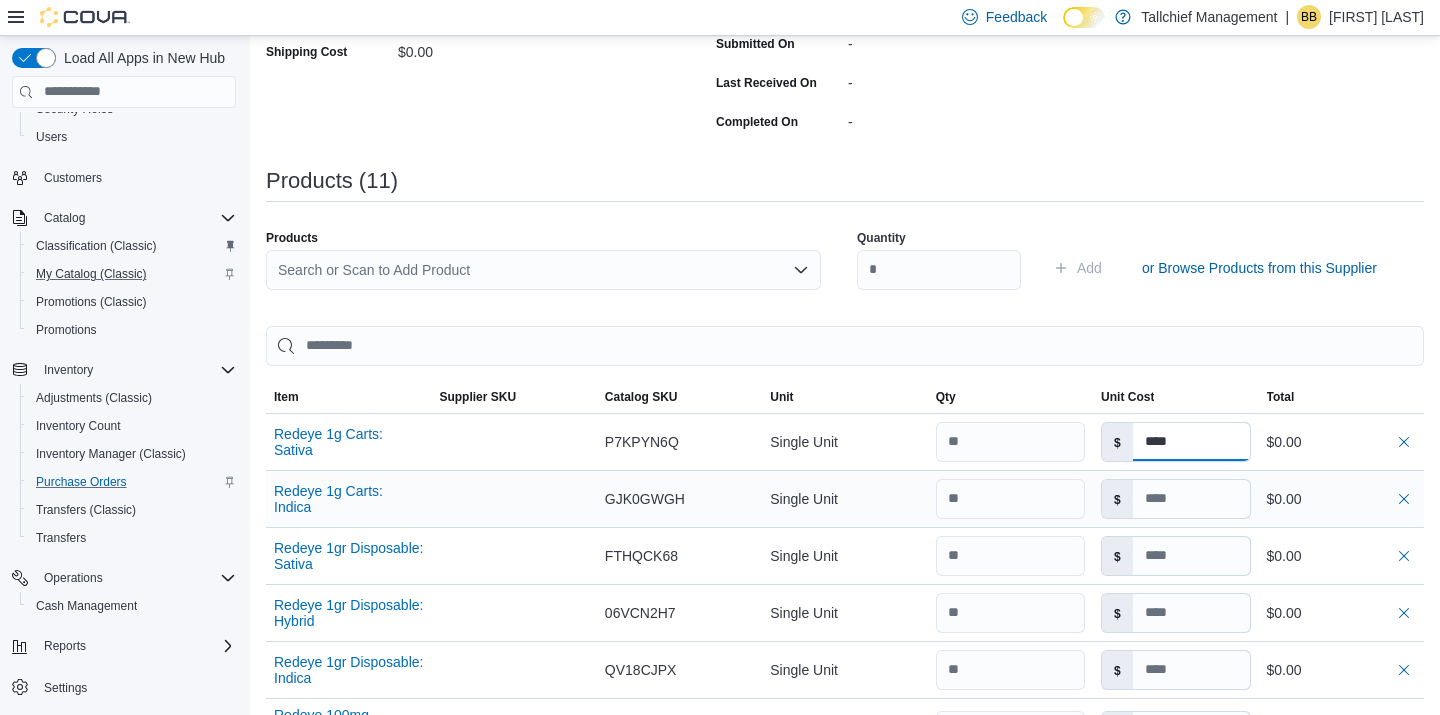 type on "****" 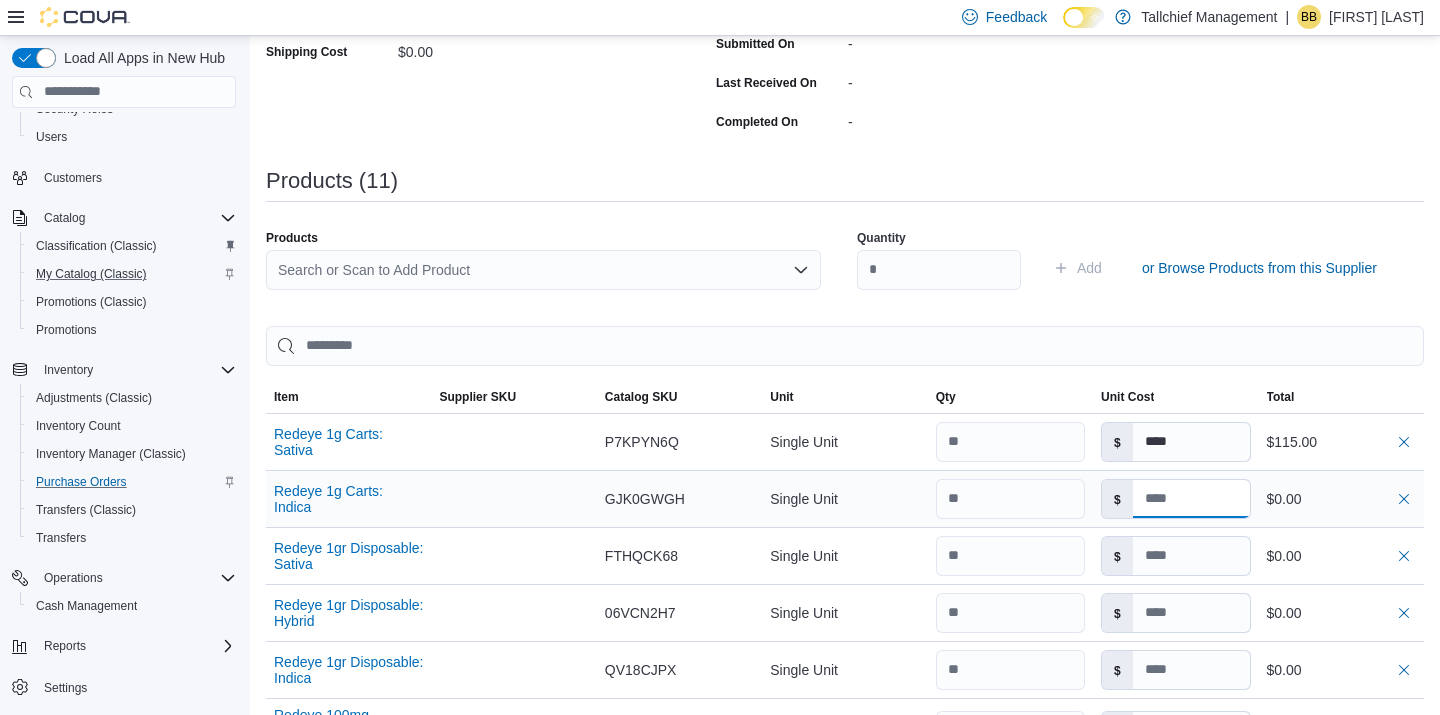 click at bounding box center (1191, 499) 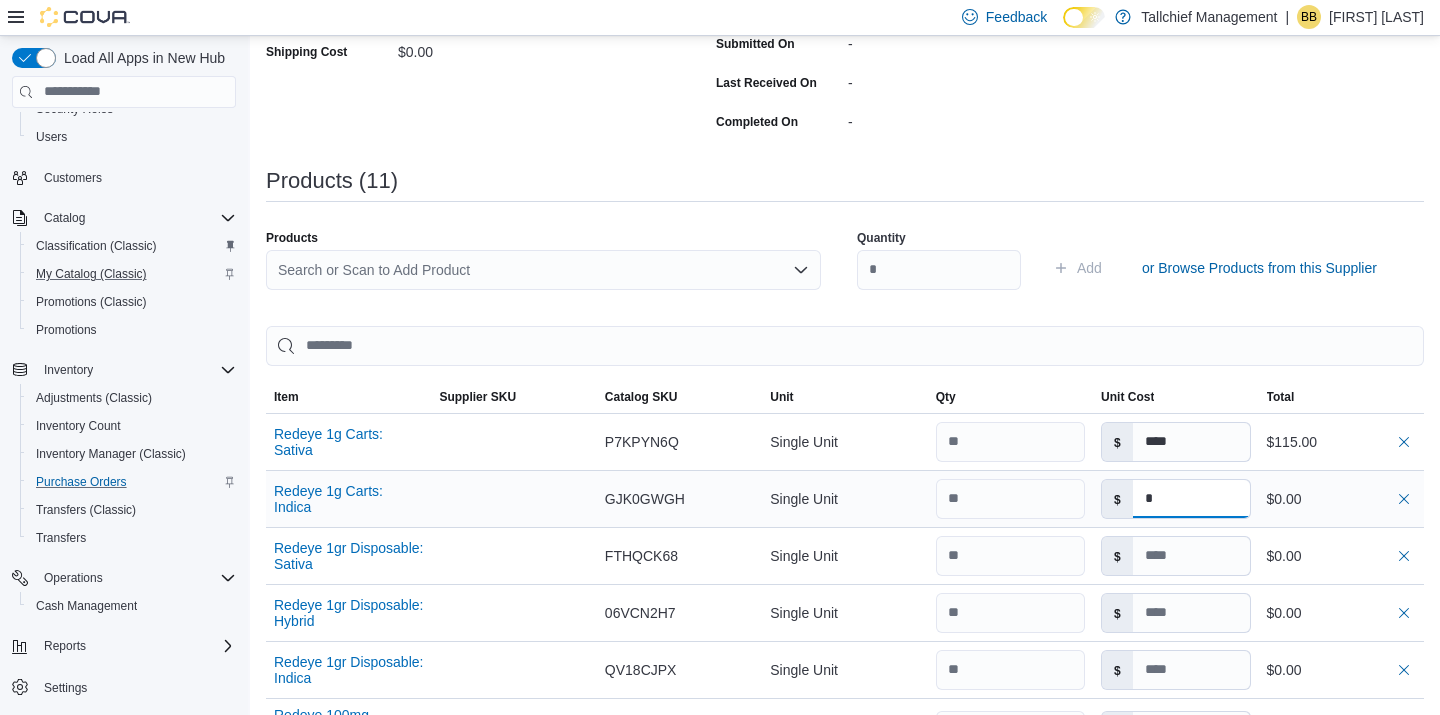 type on "**" 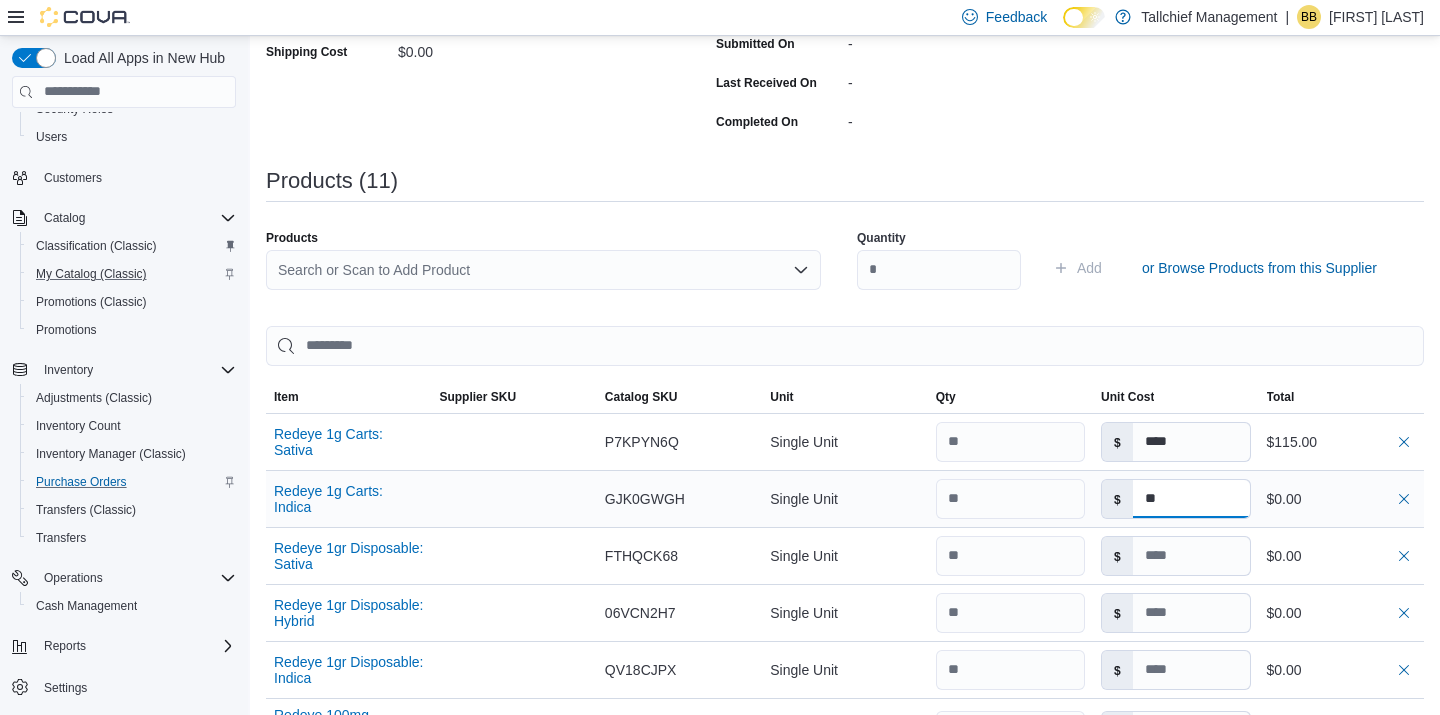 type 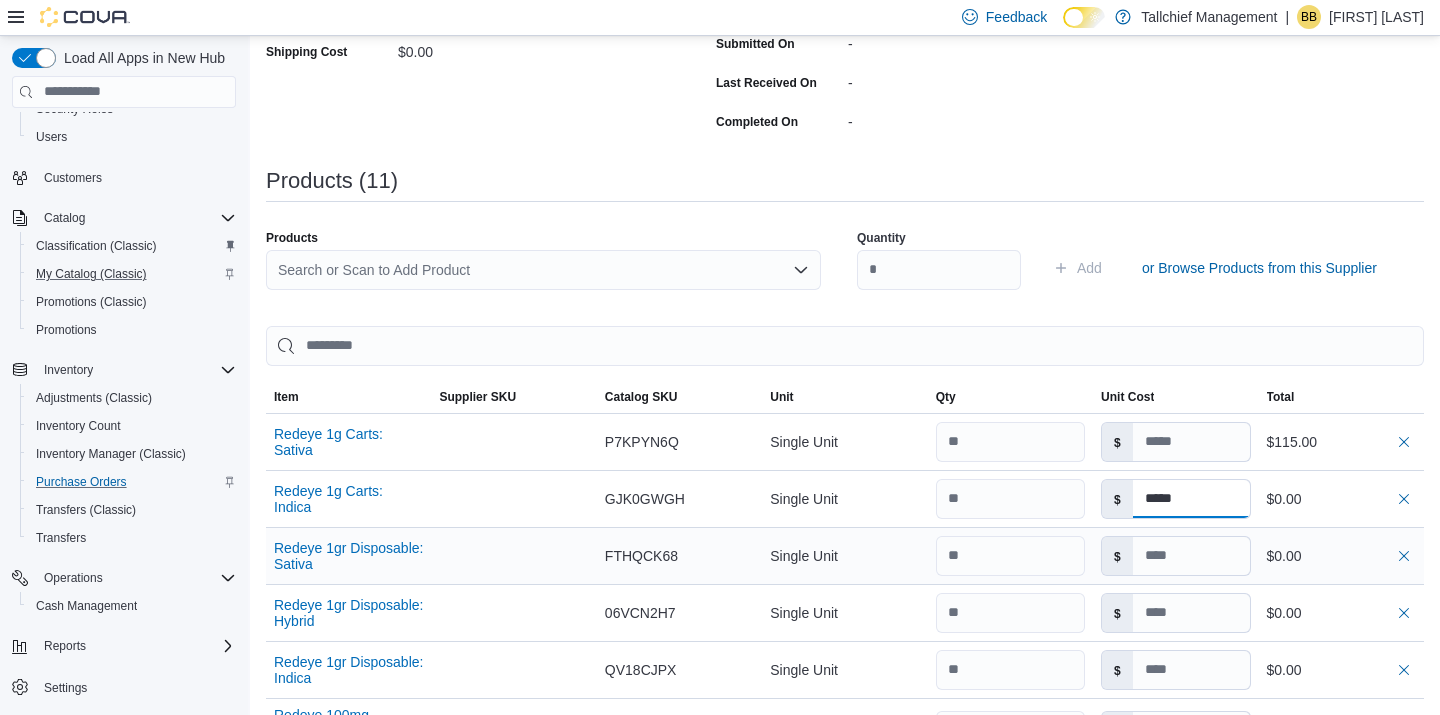 type on "*****" 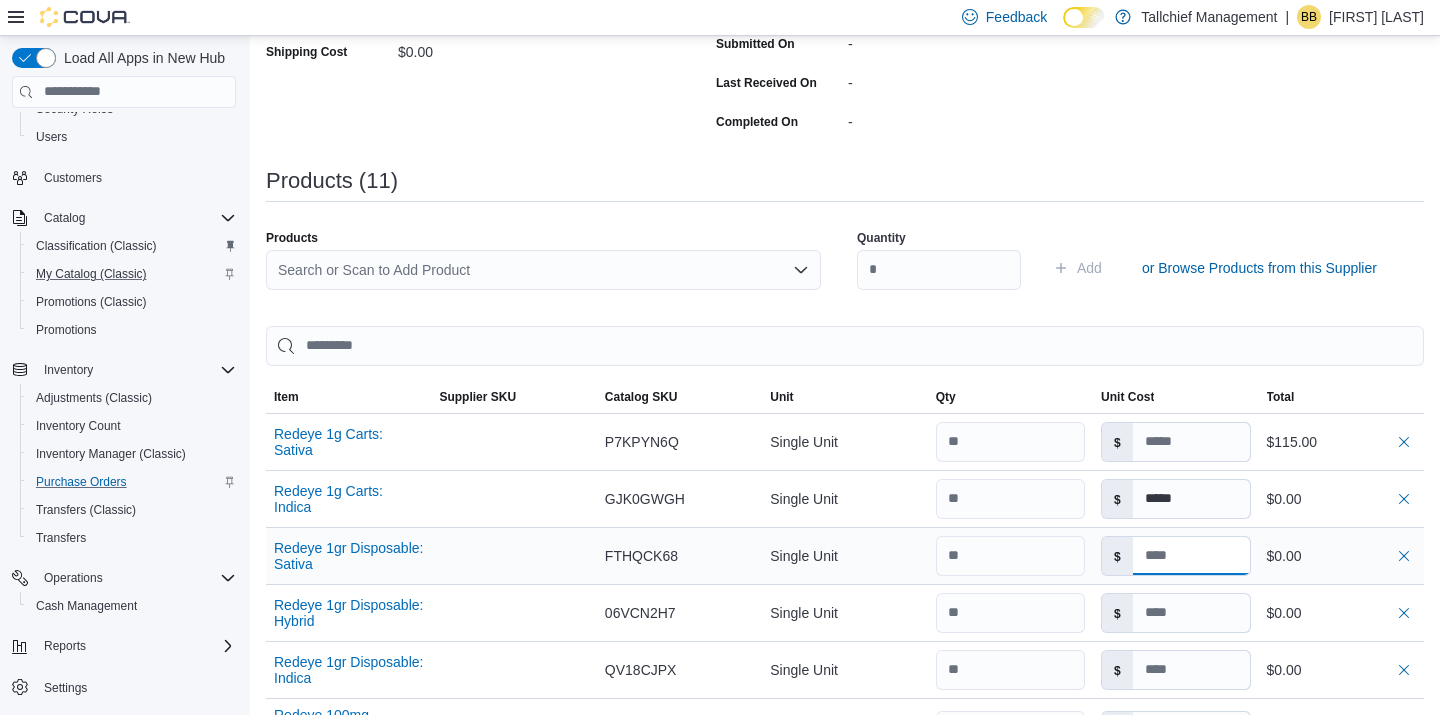 type on "****" 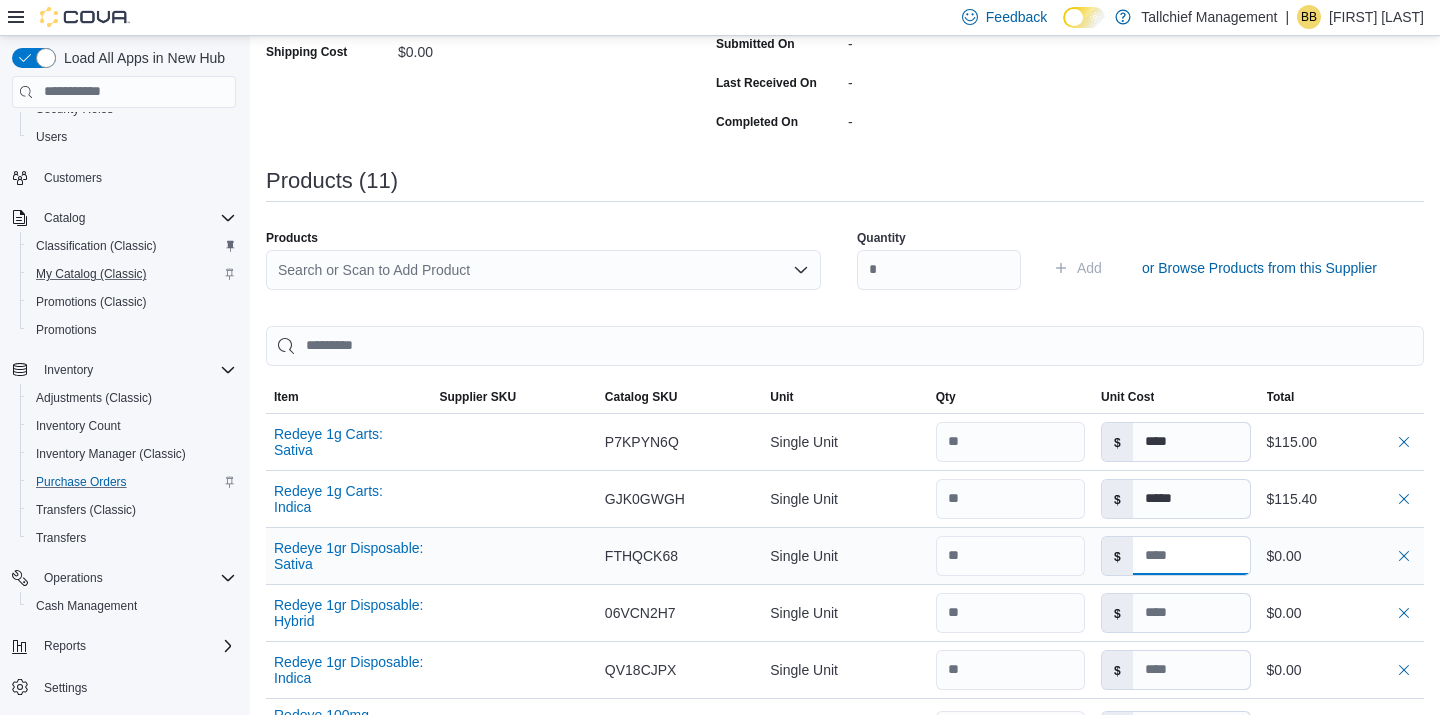 click at bounding box center (1191, 556) 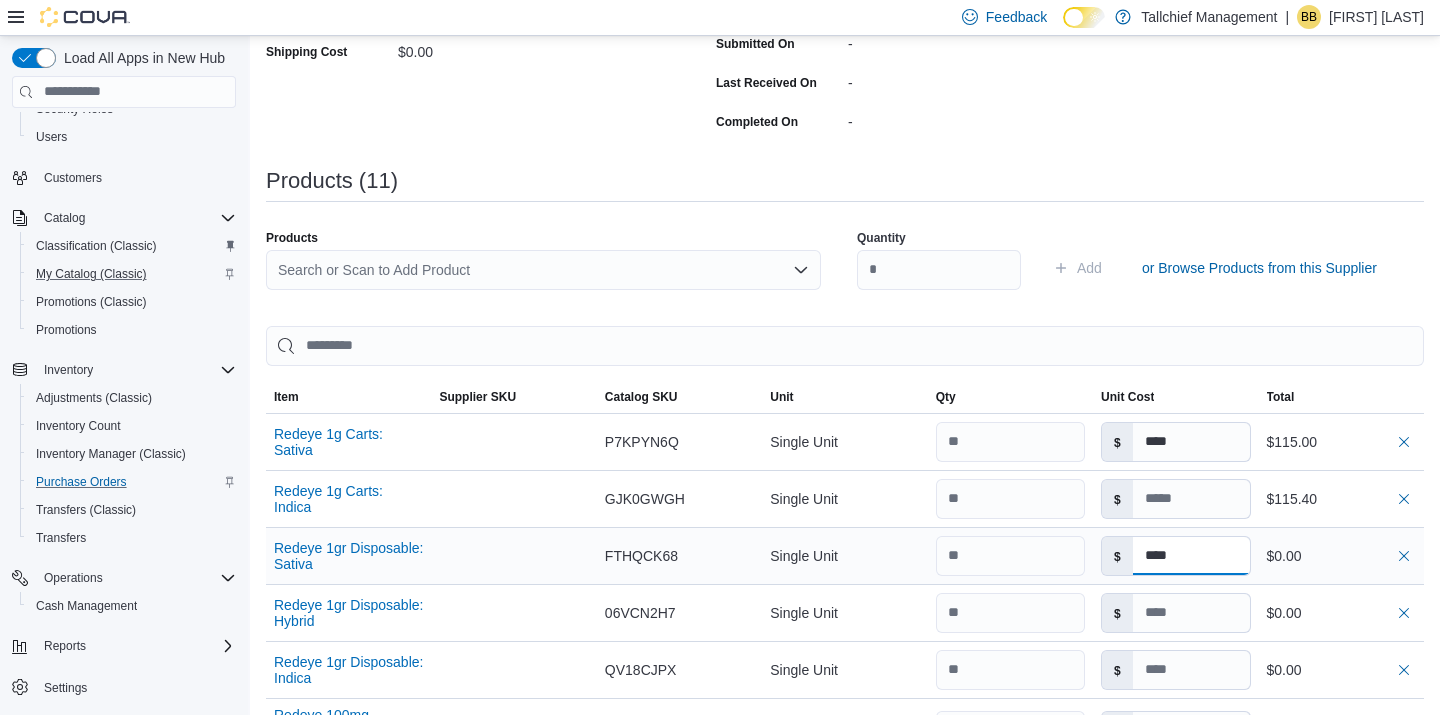 type on "****" 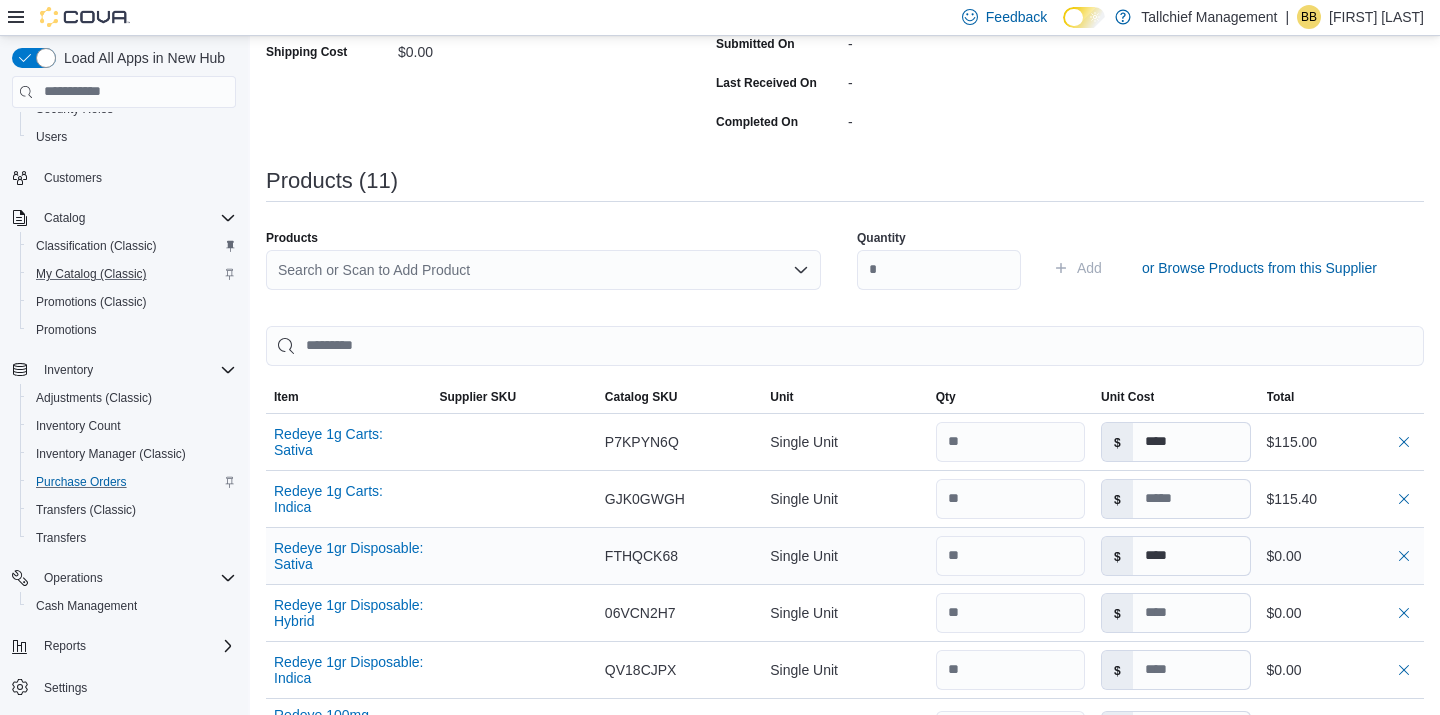 type on "*****" 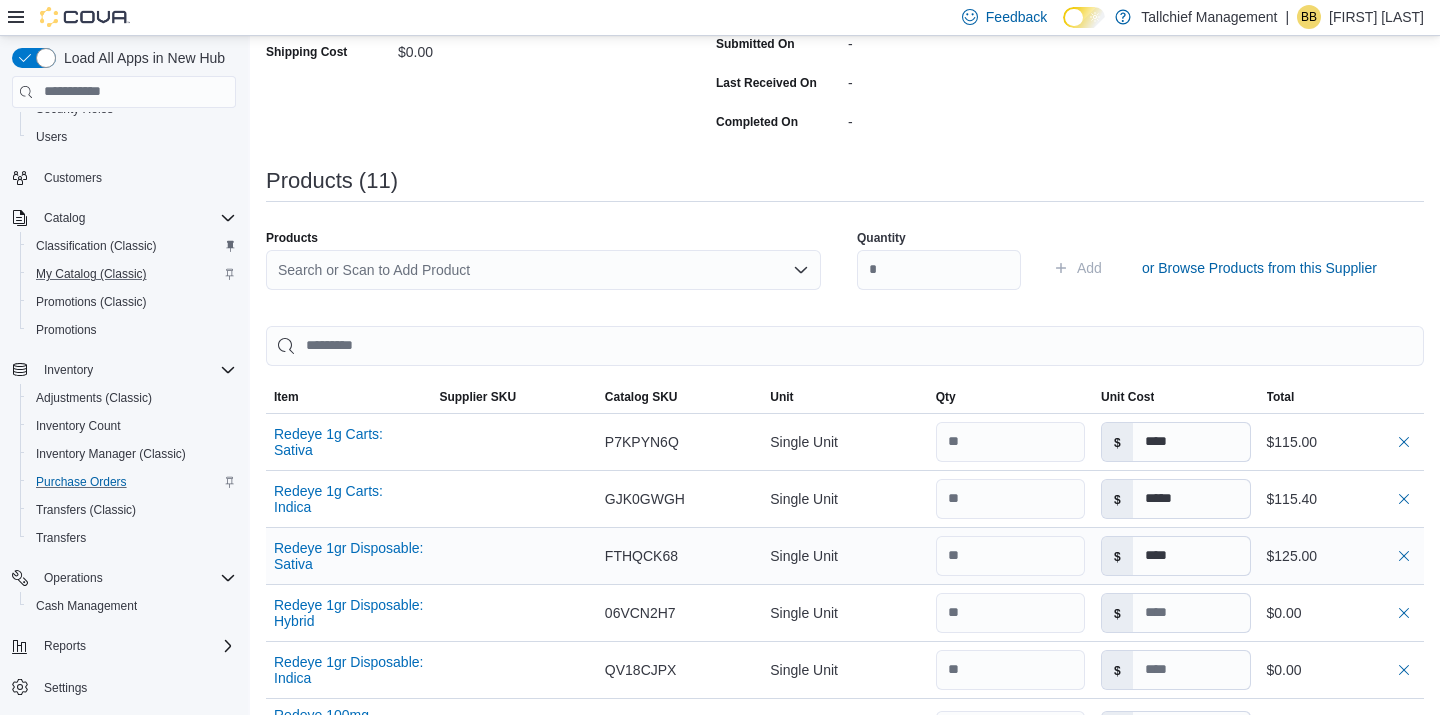 click on "$" at bounding box center [1117, 556] 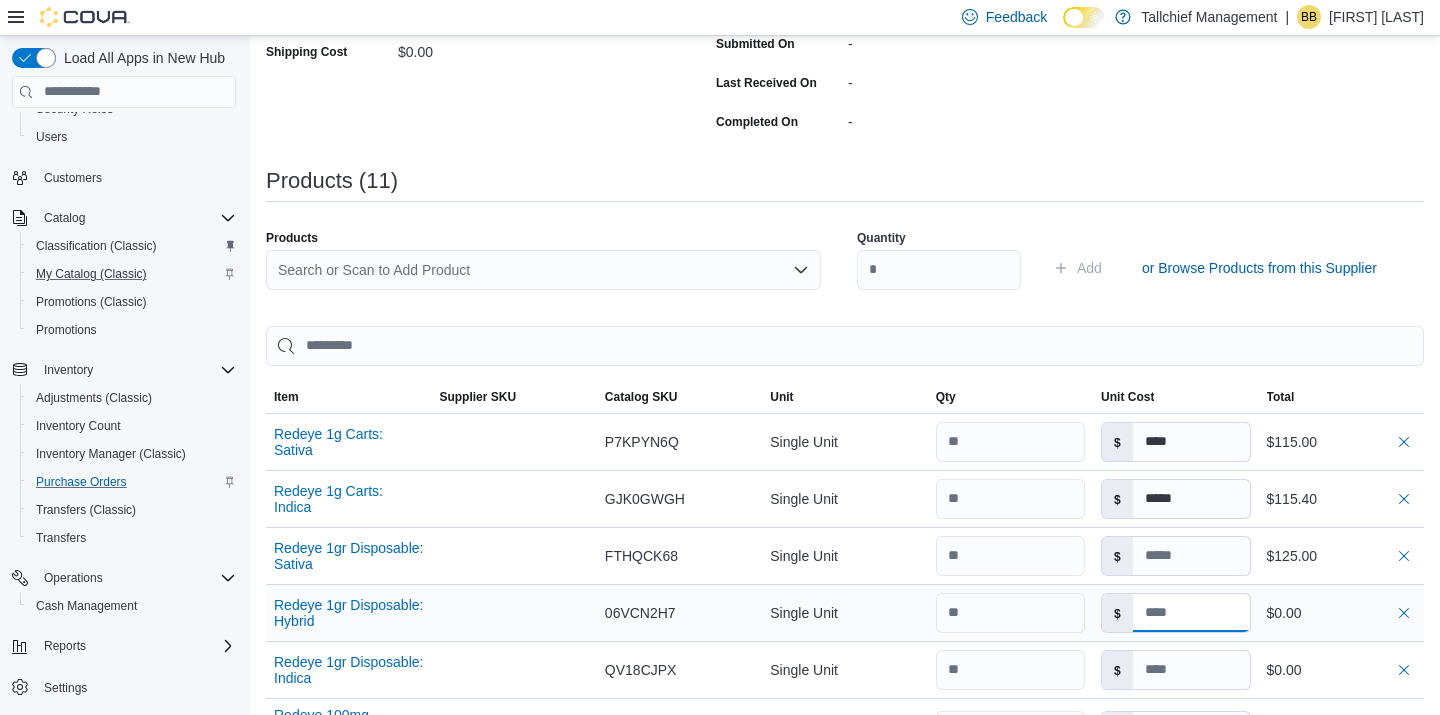 click at bounding box center (1191, 613) 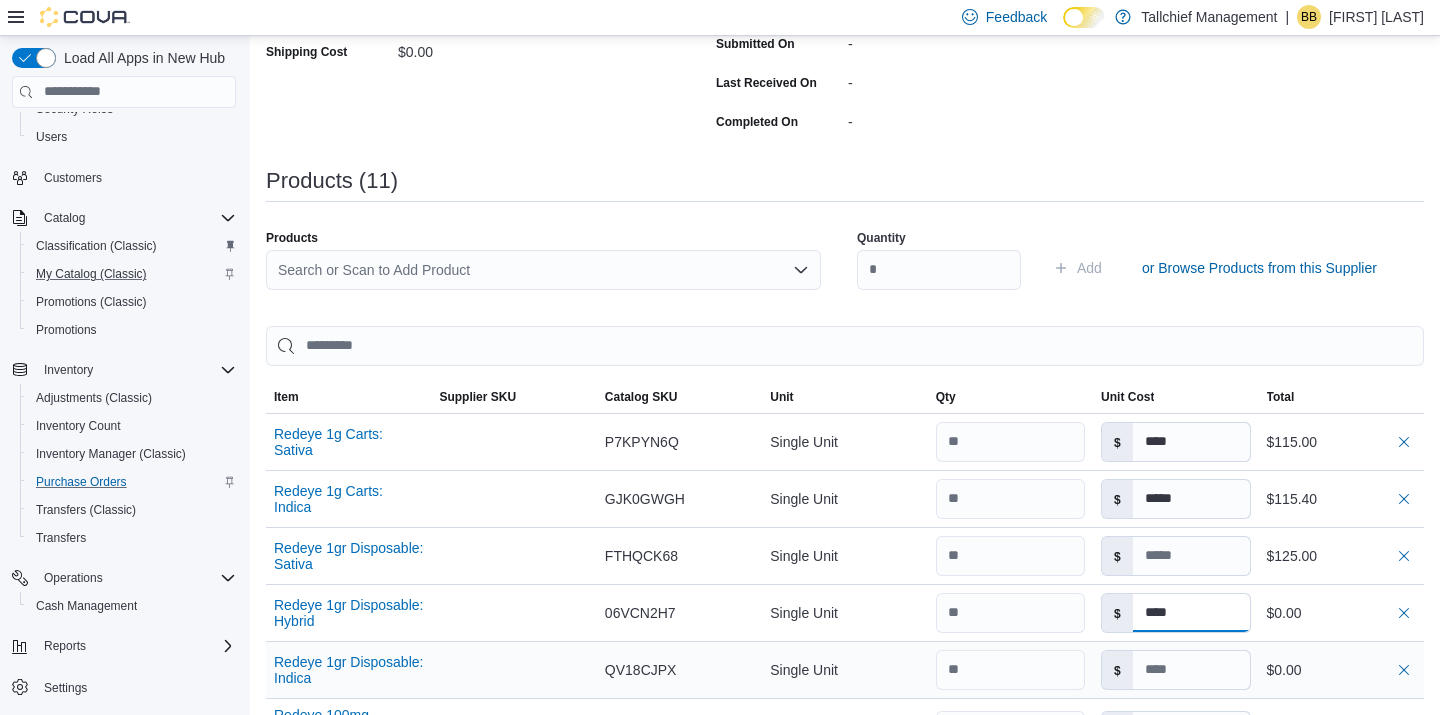 type on "****" 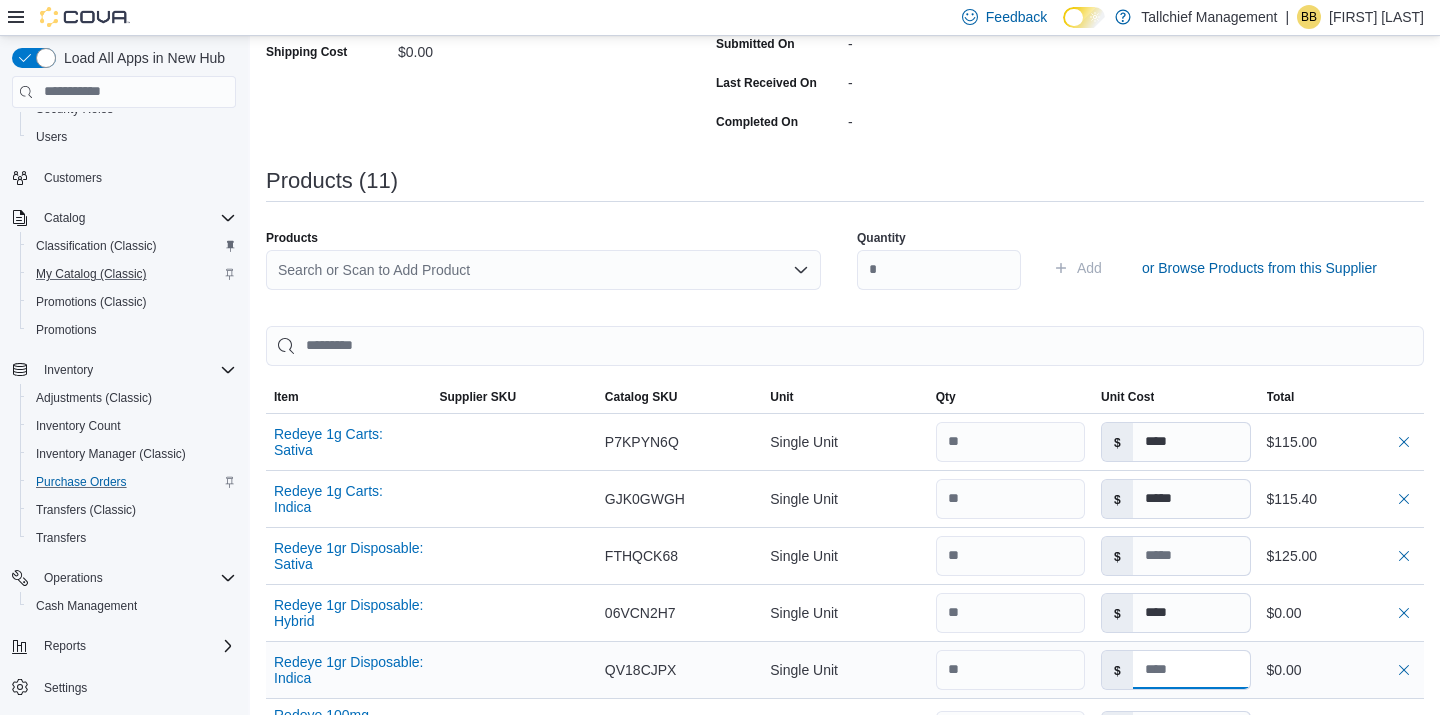 type on "****" 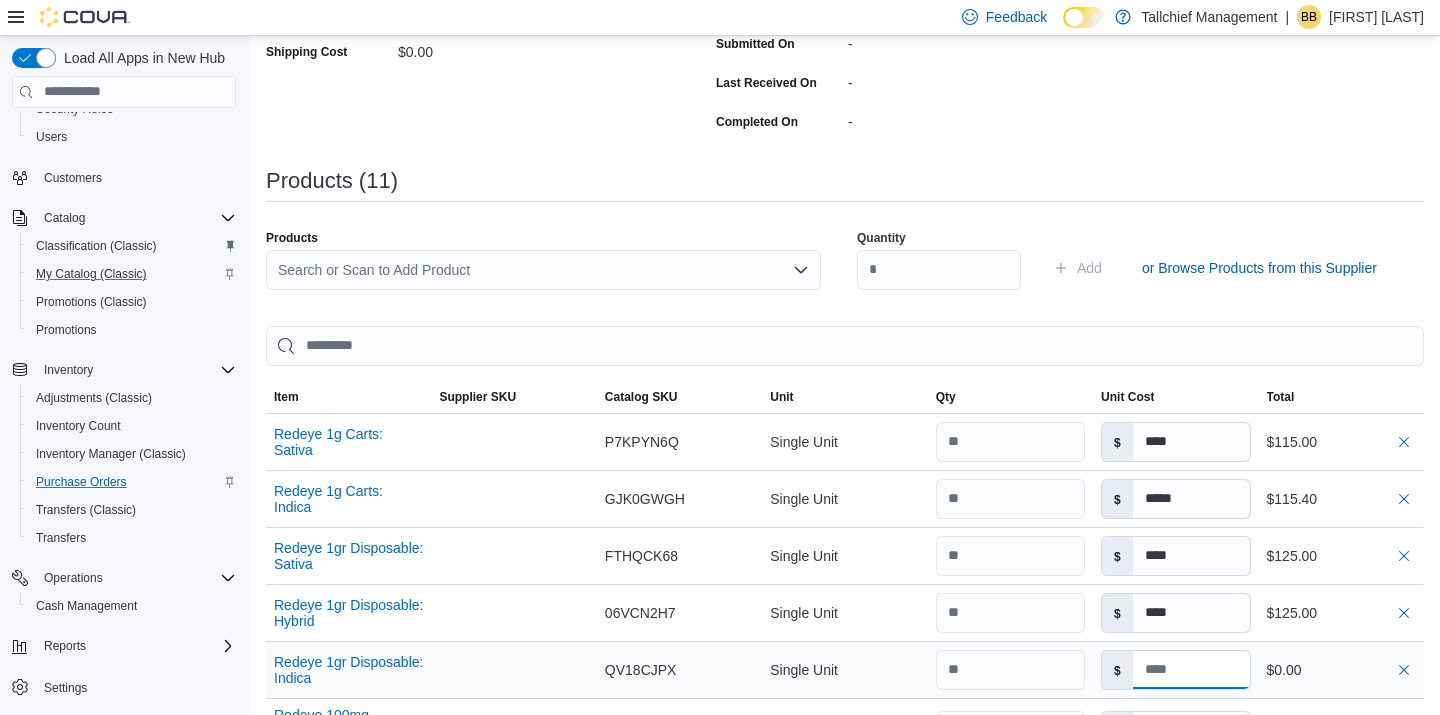 click at bounding box center [1191, 670] 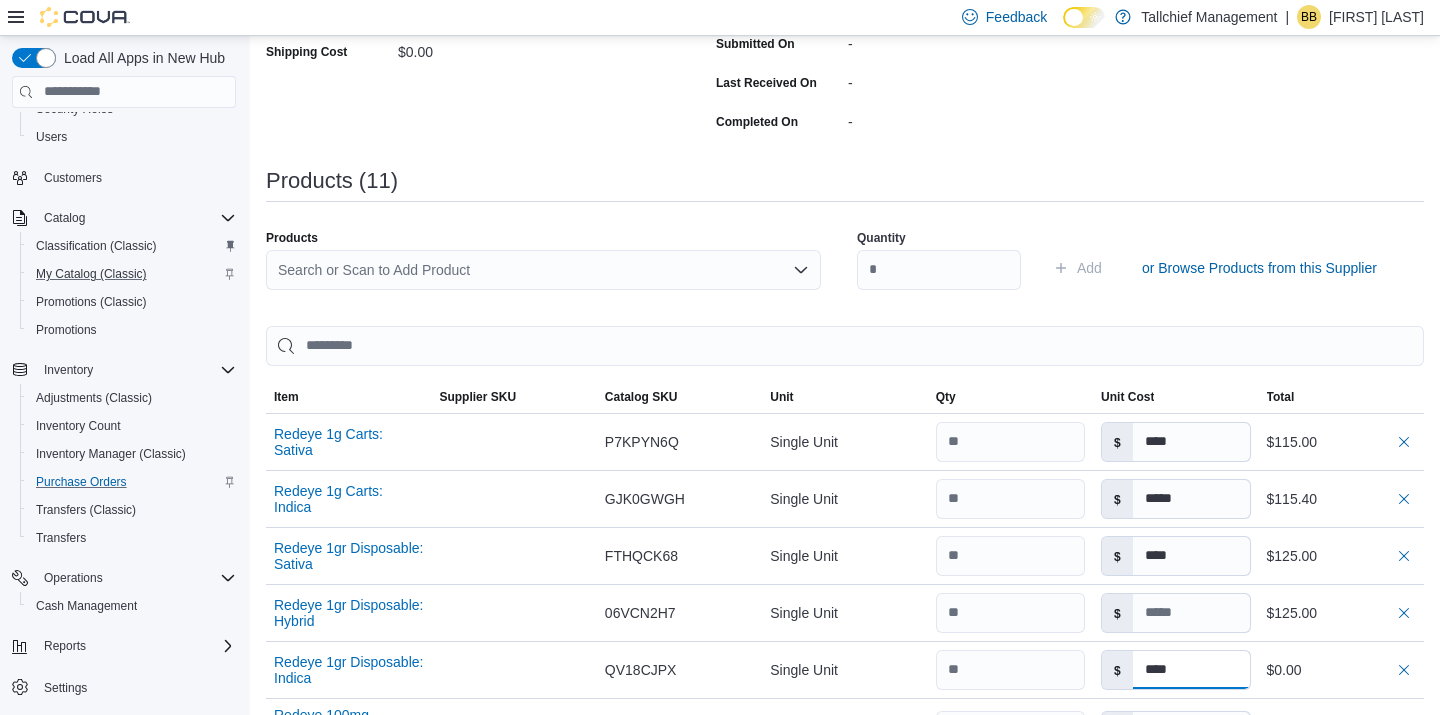 type on "****" 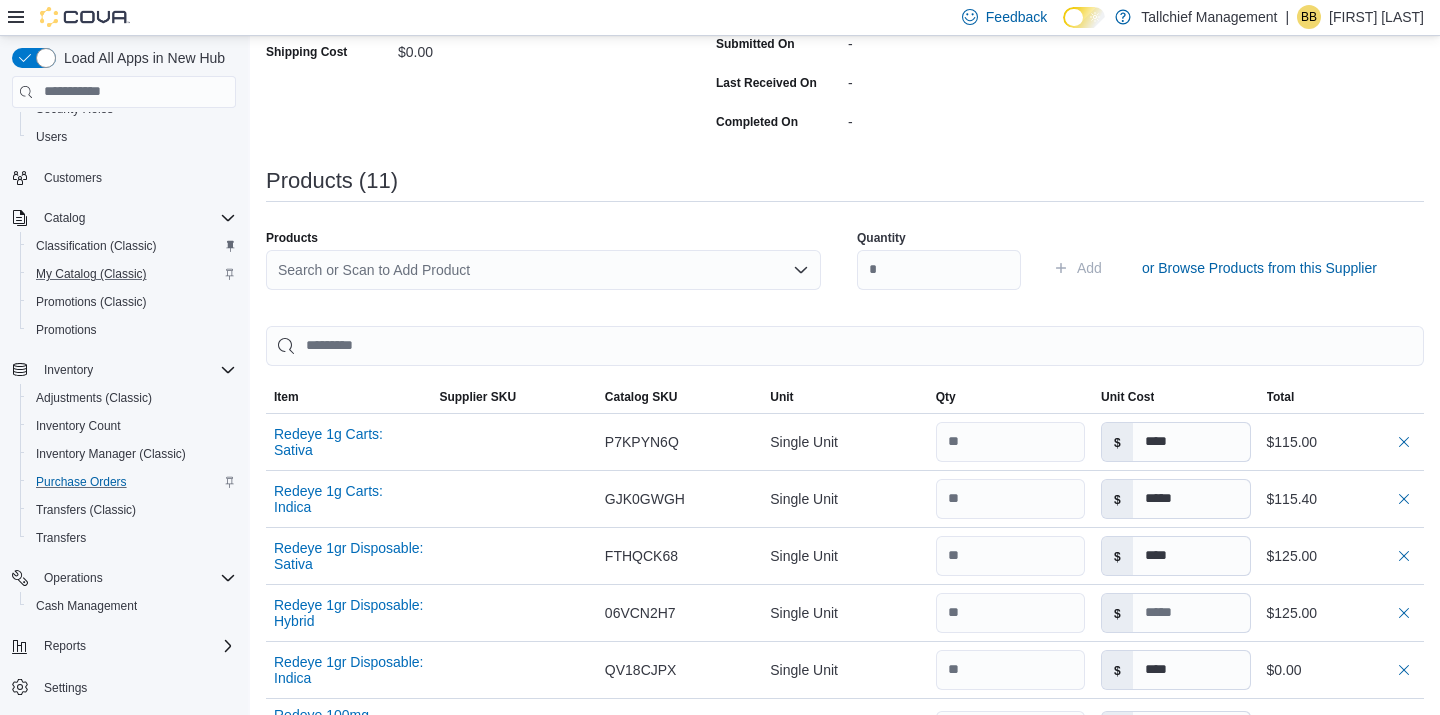 type on "****" 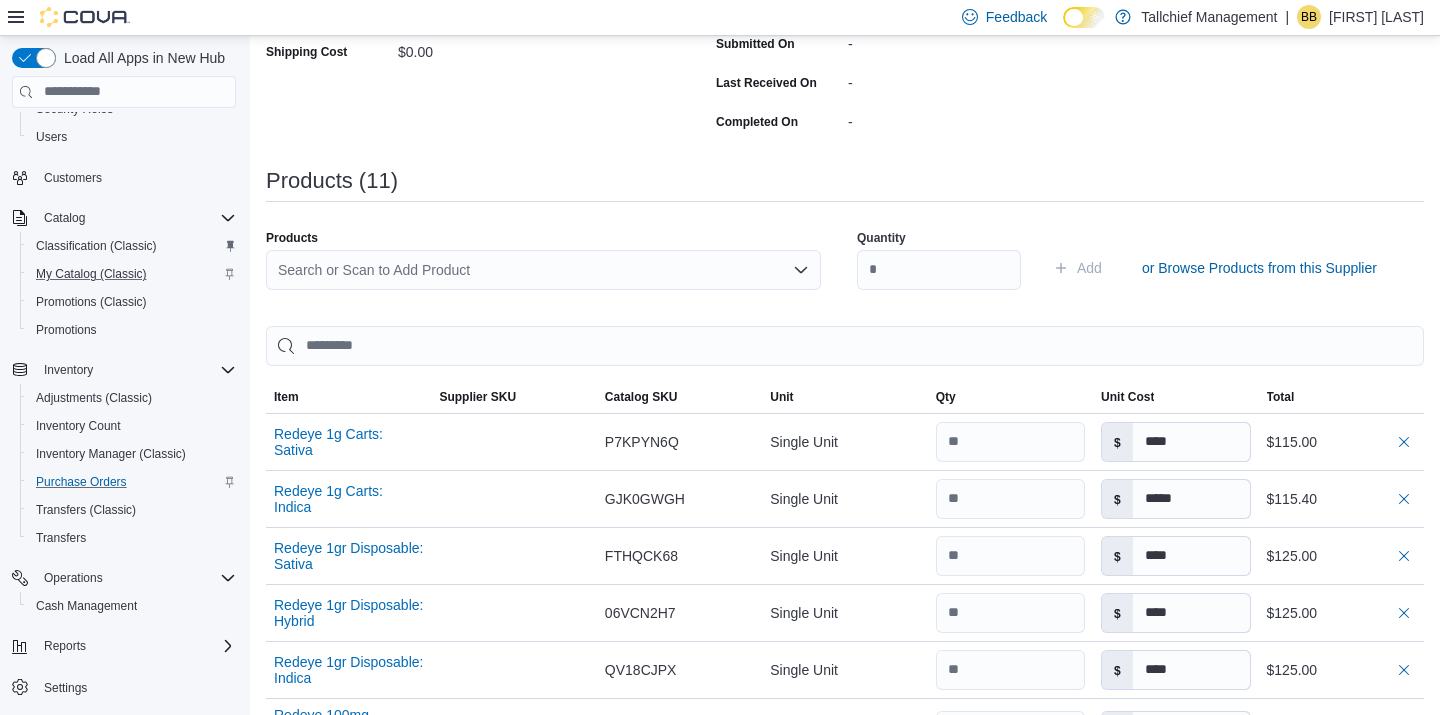 click on "Quantity  Add or Browse Products from this Supplier" at bounding box center [1134, 268] 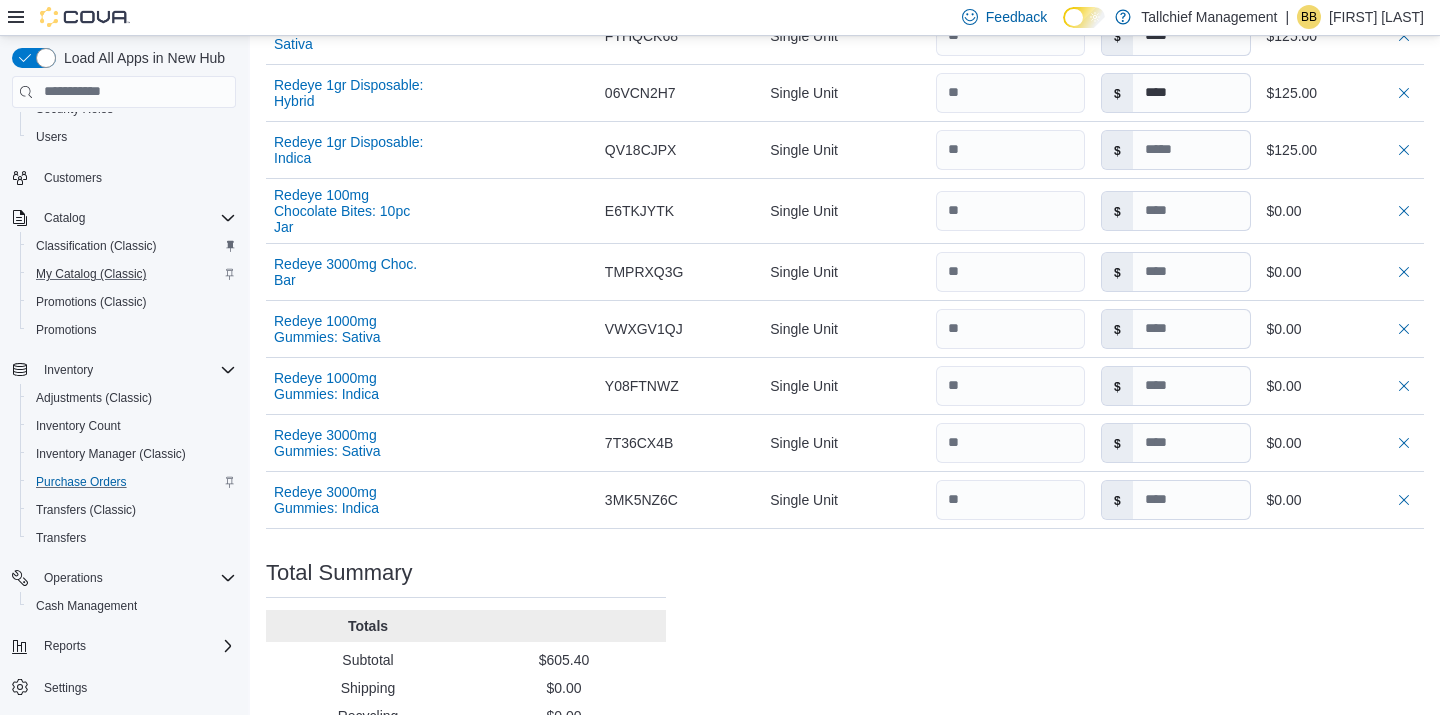 scroll, scrollTop: 913, scrollLeft: 0, axis: vertical 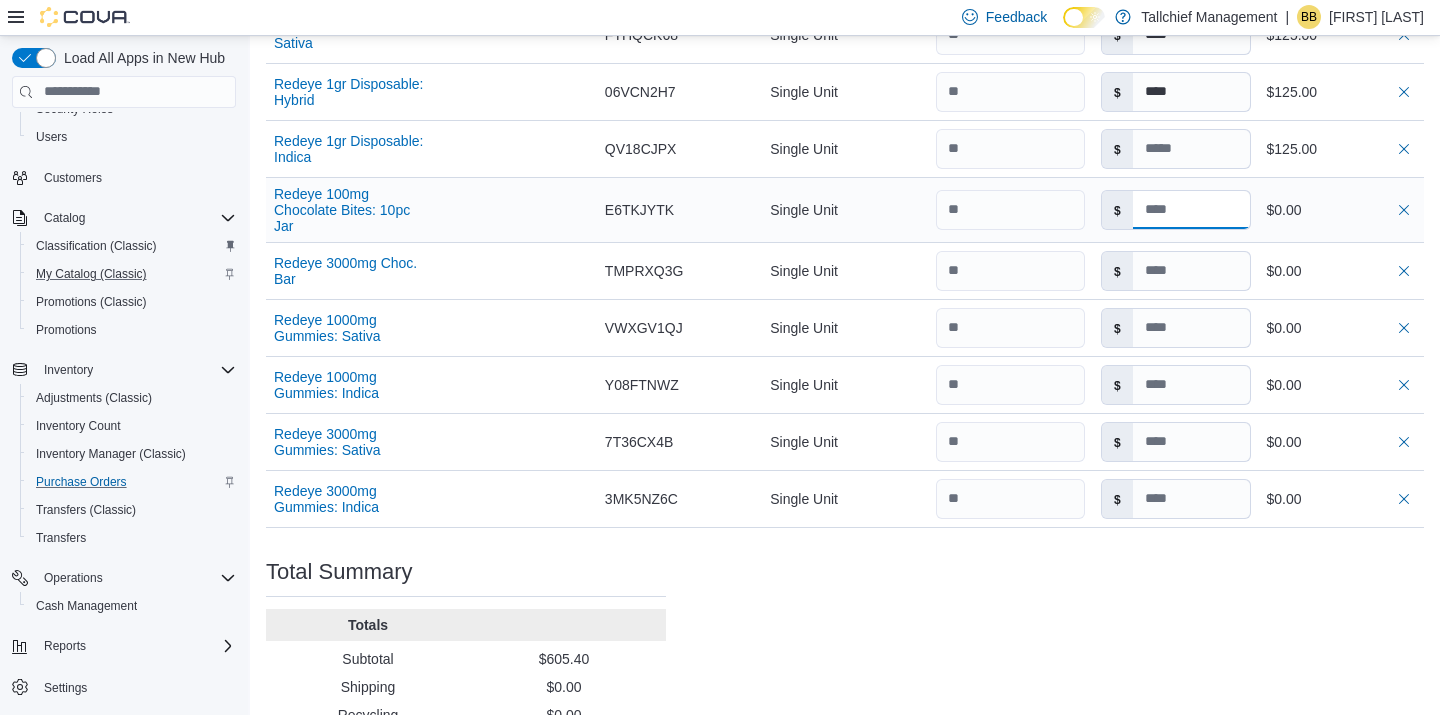 click at bounding box center (1191, 210) 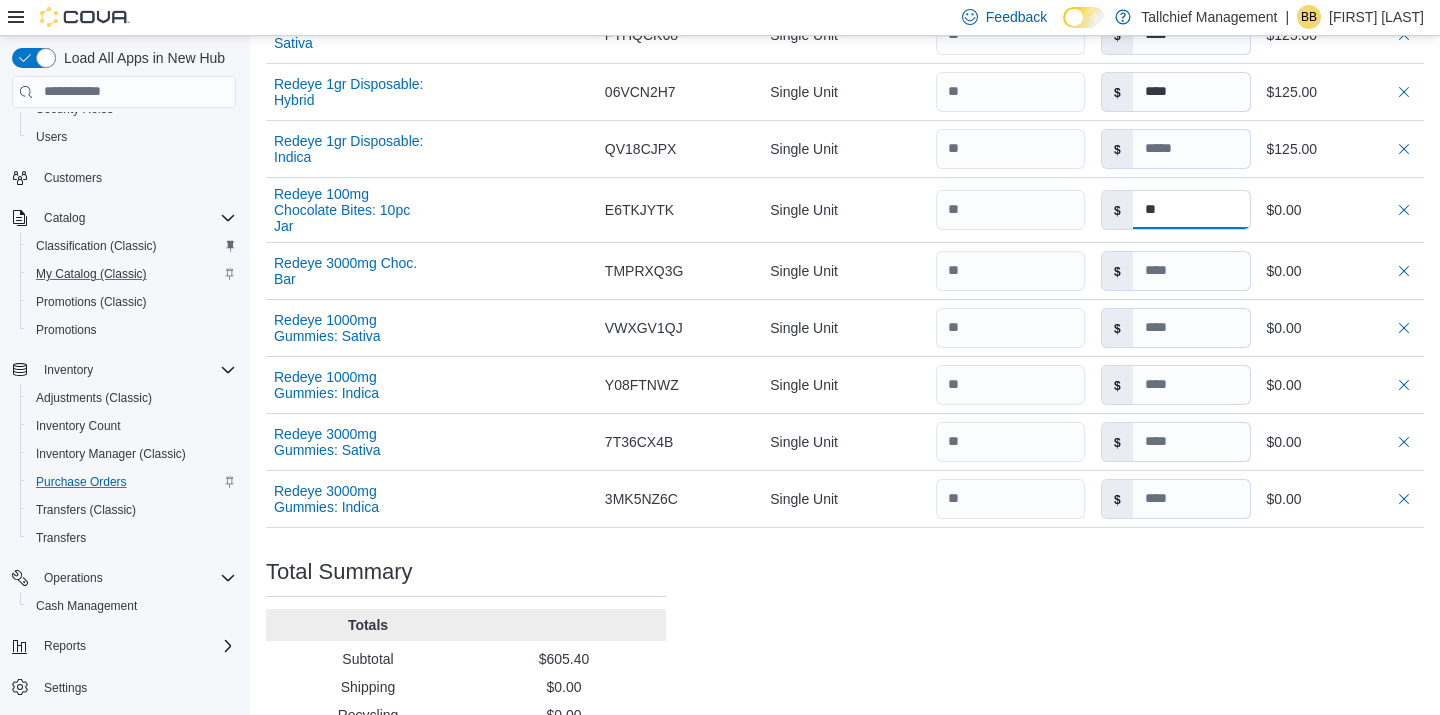 type on "**" 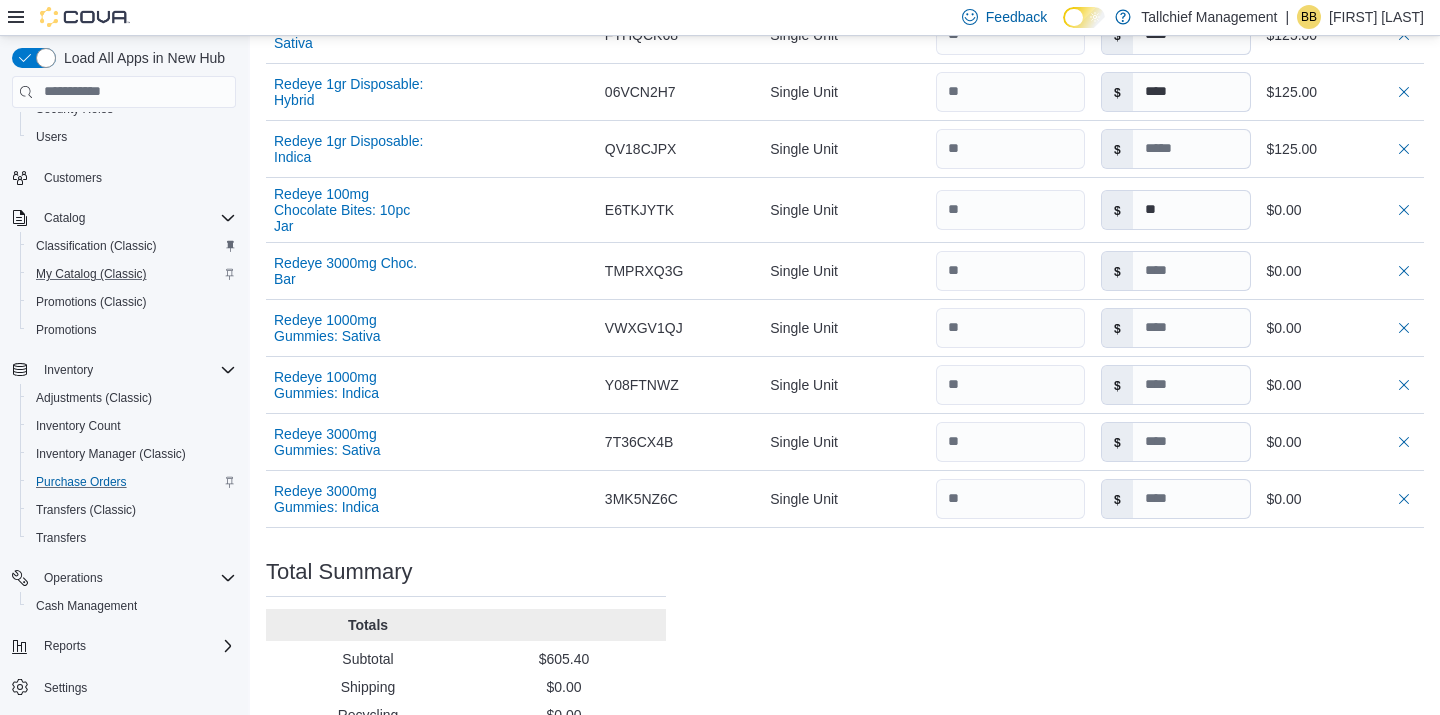 type on "****" 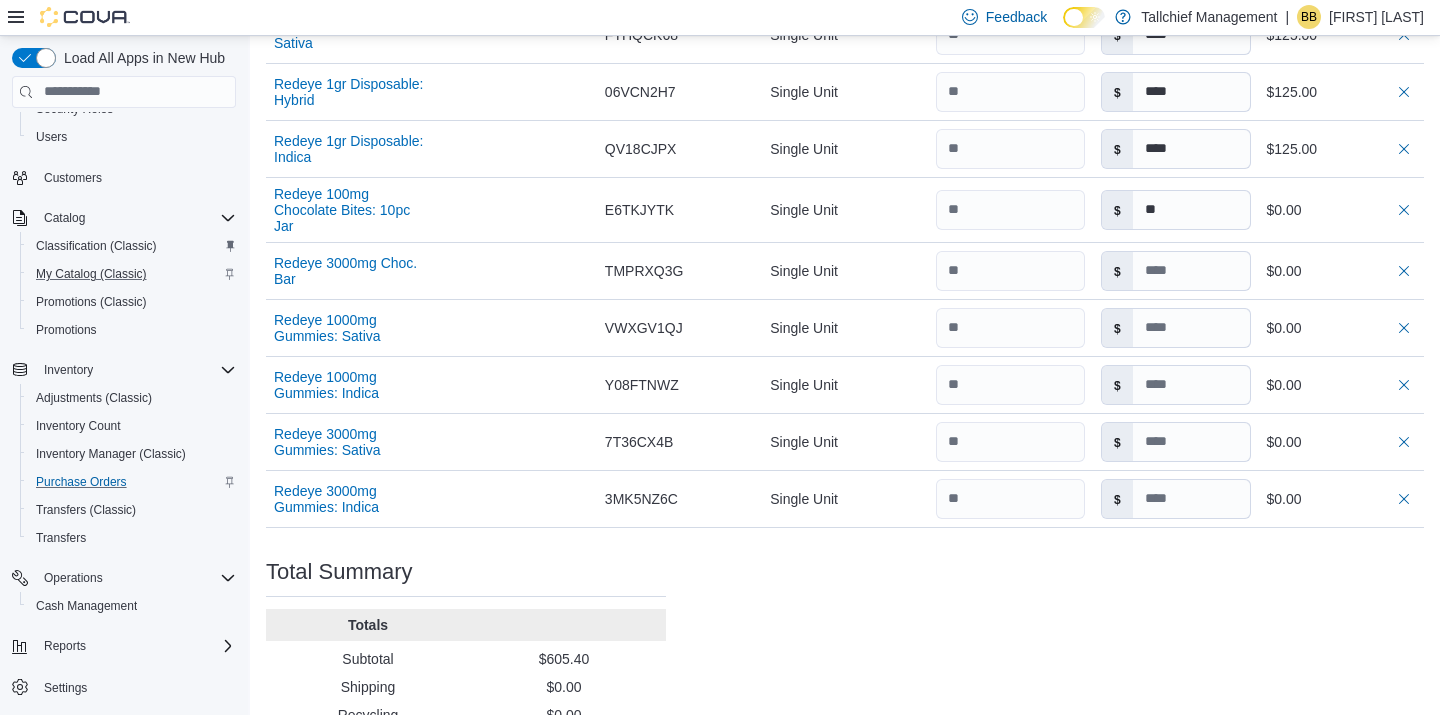 click on "Purchase Order: [PRODUCT_CODE] Feedback Purchase Order Details   Edit Status Pending Supplier [BRAND] - [BRAND] Supplier Invoice Number No Supplier Invoice Number added Bill To [BRAND] [BRAND] Ship To [BRAND] [BRAND] Shipping Cost $0.00 Recycling Cost $0.00 Tax $0.00 ETA [MONTH] 18, [YEAR] Notes - Created On [MONTH] 11, [YEAR] [TIME] Submitted On - Last Received On - Completed On - Products (11)     Products Search or Scan to Add Product Quantity  Add or Browse Products from this Supplier Sorting EuiBasicTable with search callback Item Supplier SKU Catalog SKU Unit Qty Unit Cost Total [BRAND] 1g Carts: Sativa Supplier SKU Catalog SKU [PRODUCT_CODE] Unit Single Unit Qty Unit Cost $ **** Total $115.00 [BRAND] 1g Carts: Indica Supplier SKU Catalog SKU [PRODUCT_CODE] Unit Single Unit Qty Unit Cost $ ***** Total $115.40 [BRAND] 1gr Disposable: Sativa Supplier SKU Catalog SKU [PRODUCT_CODE] Unit Single Unit Qty Unit Cost $ **** Total $125.00 [BRAND] 1gr Disposable: Hybrid Supplier SKU Catalog SKU [PRODUCT_CODE] Unit Single Unit Qty Unit Cost $" at bounding box center [845, 27] 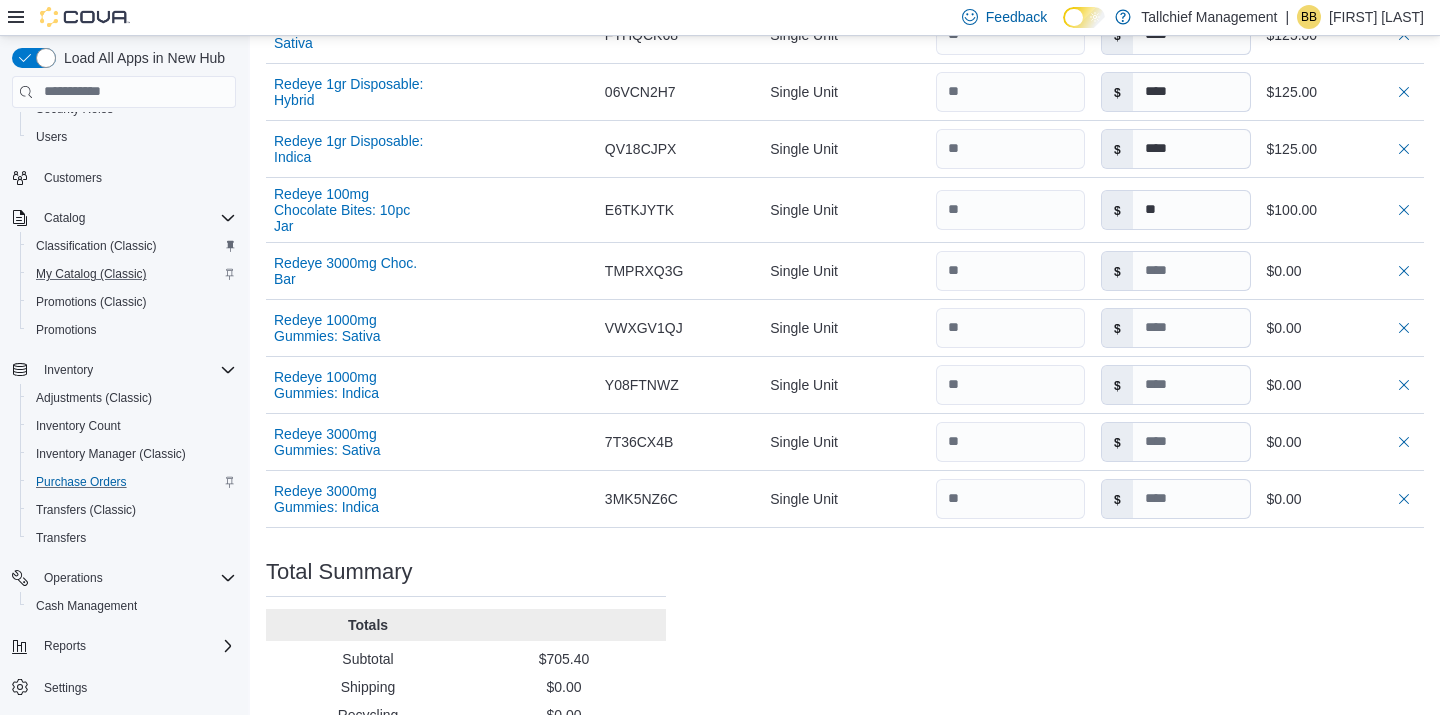 type 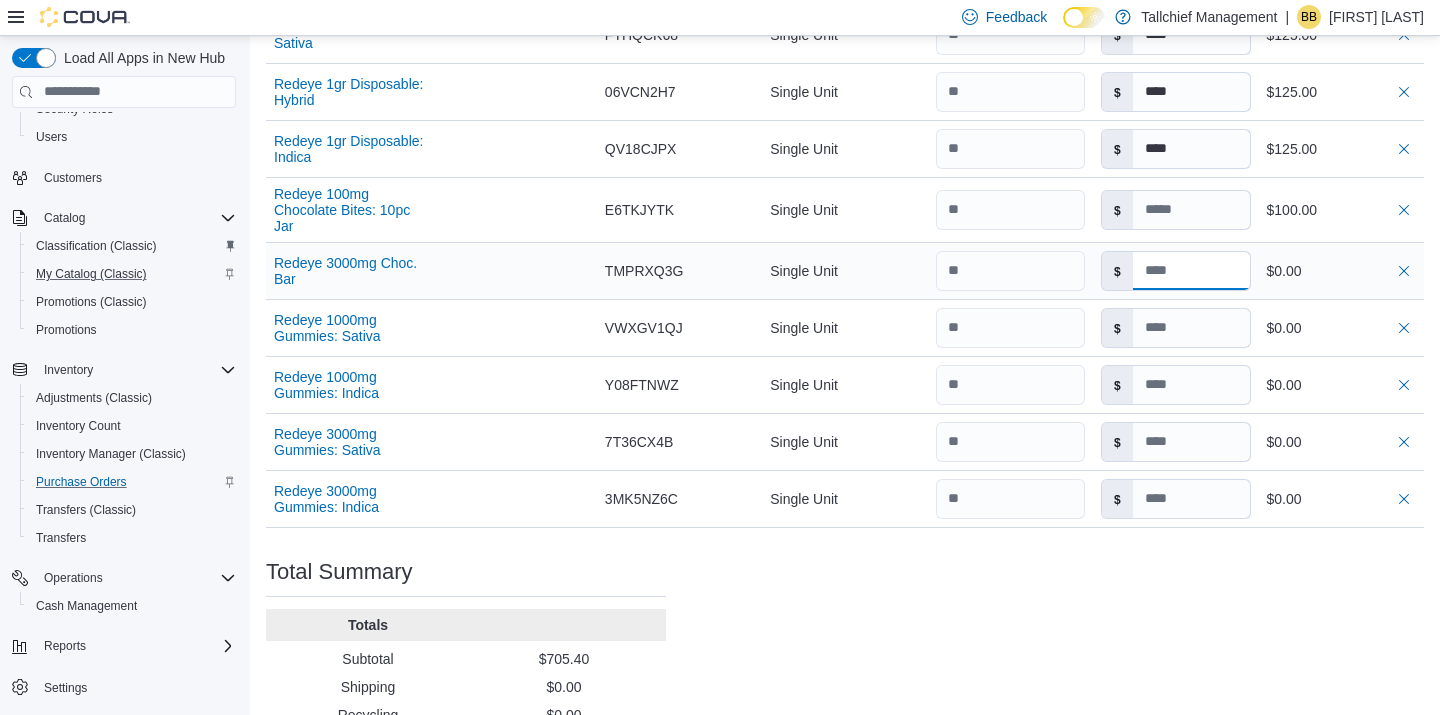 click at bounding box center [1191, 271] 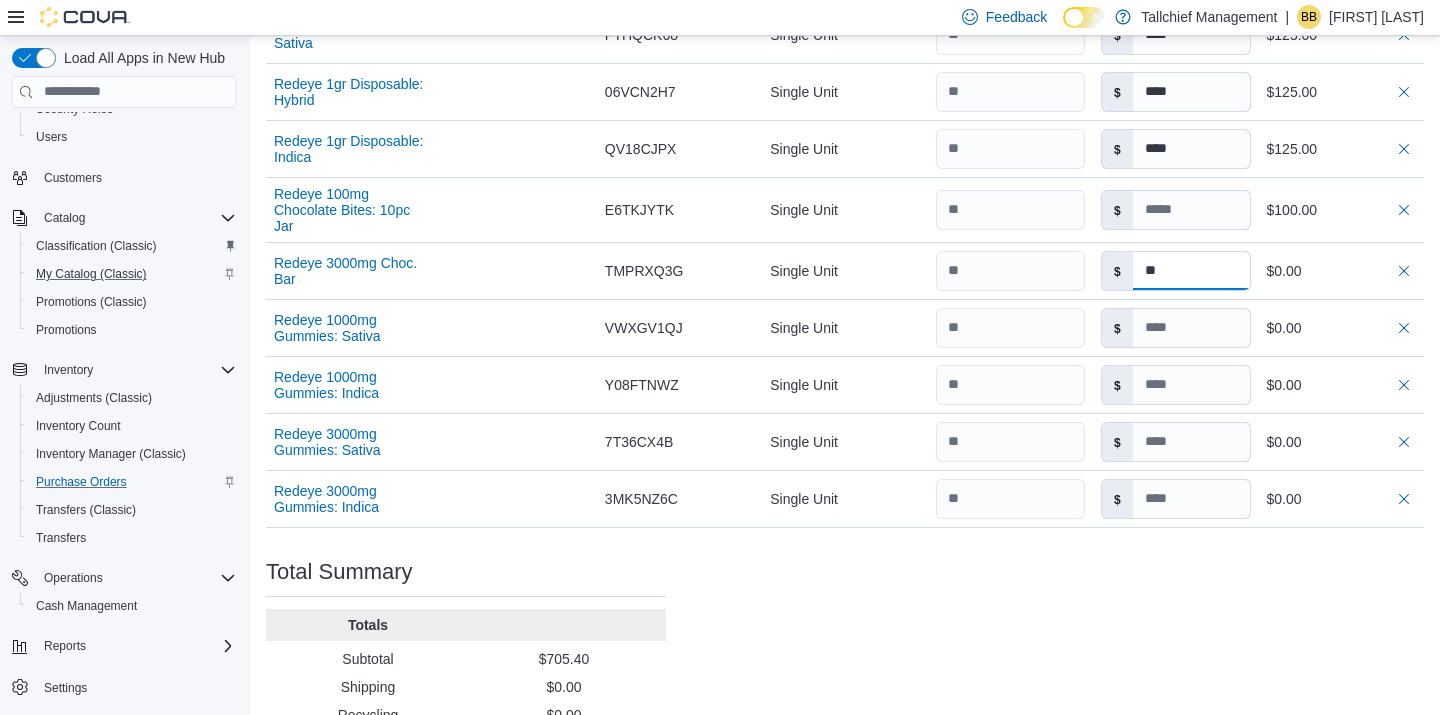 type on "**" 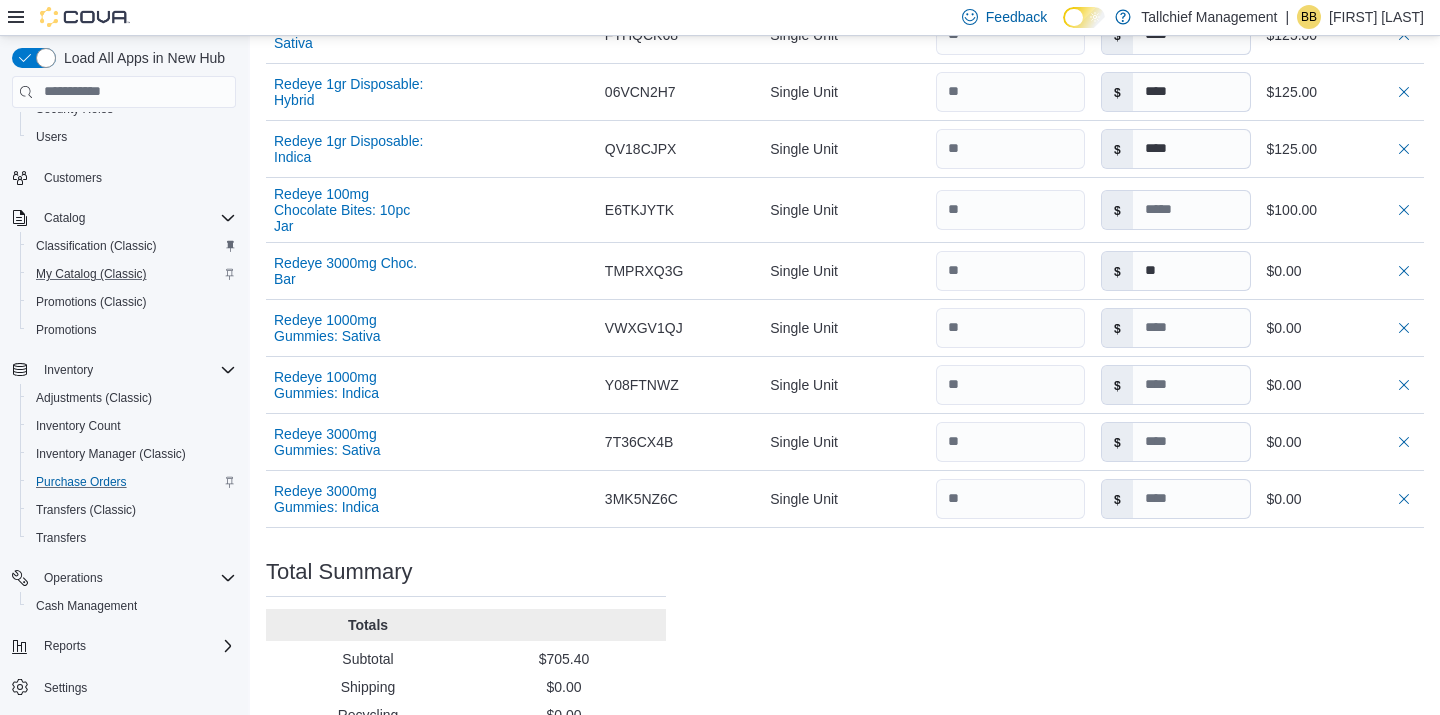 type on "**" 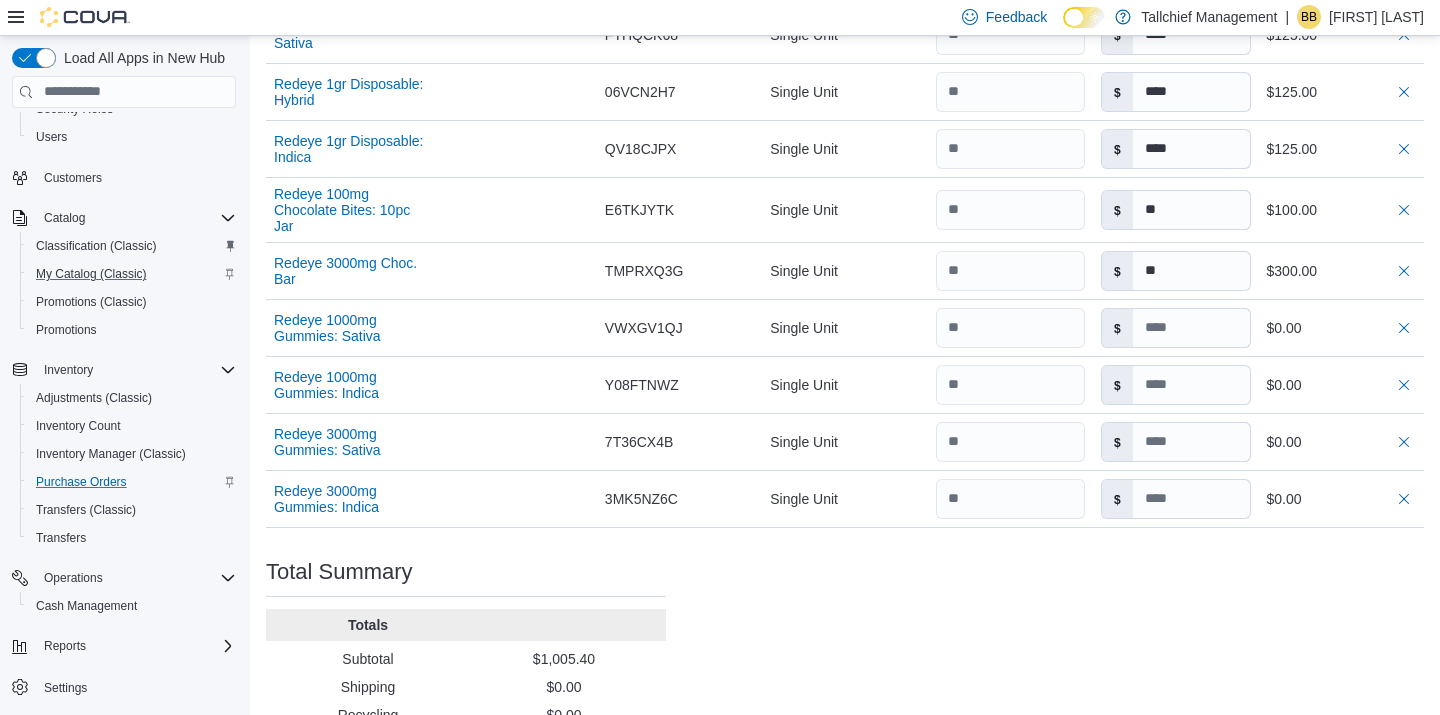 click on "Purchase Order: [PRODUCT_CODE] Feedback Purchase Order Details   Edit Status Pending Supplier [BRAND] - [BRAND] Supplier Invoice Number No Supplier Invoice Number added Bill To [BRAND] [BRAND] Ship To [BRAND] [BRAND] Shipping Cost $0.00 Recycling Cost $0.00 Tax $0.00 ETA [MONTH] 18, [YEAR] Notes - Created On [MONTH] 11, [YEAR] [TIME] Submitted On - Last Received On - Completed On - Products (11)     Products Search or Scan to Add Product Quantity  Add or Browse Products from this Supplier Sorting Item Supplier SKU Catalog SKU Unit Qty Unit Cost Total [BRAND] 1g Carts: Sativa Supplier SKU Catalog SKU [PRODUCT_CODE] Unit Single Unit Qty Unit Cost $ **** Total $115.00 [BRAND] 1g Carts: Indica Supplier SKU Catalog SKU [PRODUCT_CODE] Unit Single Unit Qty Unit Cost $ ***** Total $115.40 [BRAND] 1gr Disposable: Sativa Supplier SKU Catalog SKU [PRODUCT_CODE] Unit Single Unit Qty Unit Cost $ **** Total $125.00 [BRAND] 1gr Disposable: Hybrid Supplier SKU Catalog SKU [PRODUCT_CODE] Unit Single Unit Qty Unit Cost $ **** Total $125.00 Supplier SKU $" at bounding box center (845, 27) 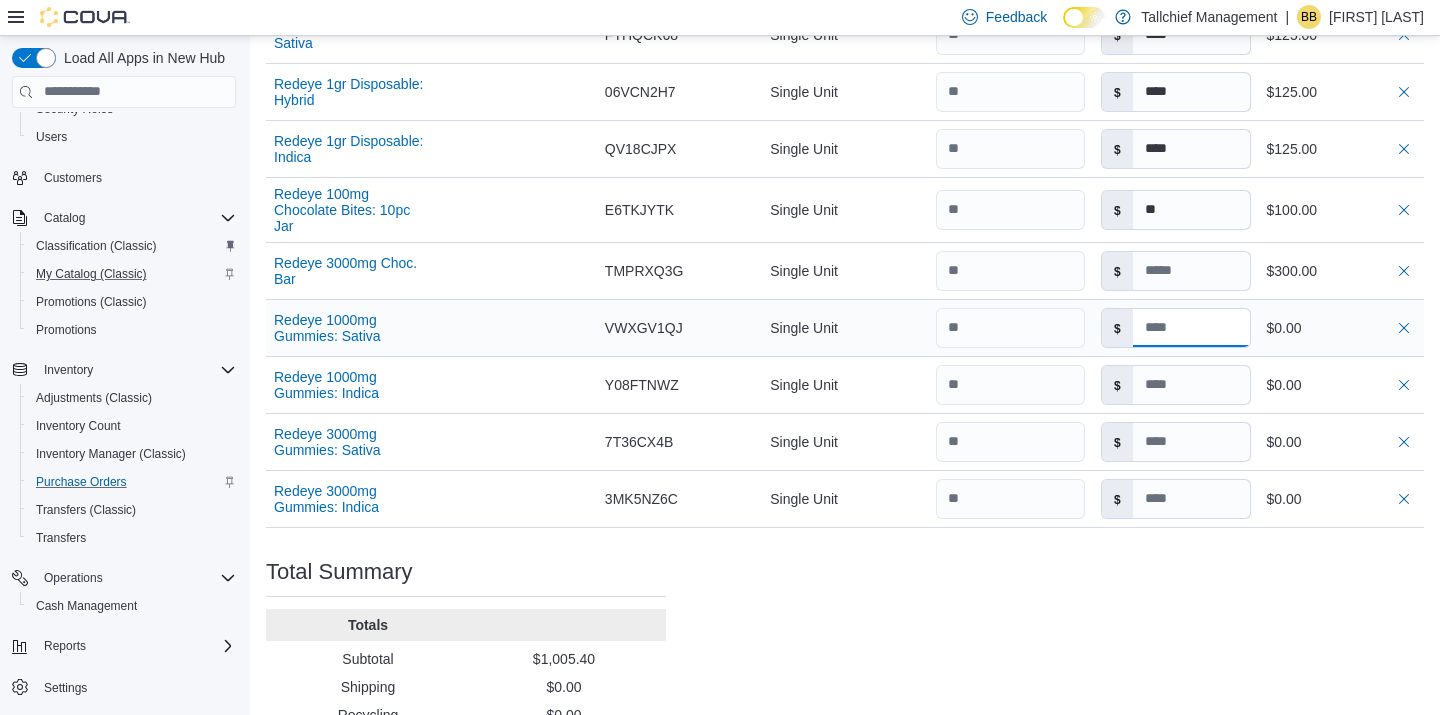 click at bounding box center [1191, 328] 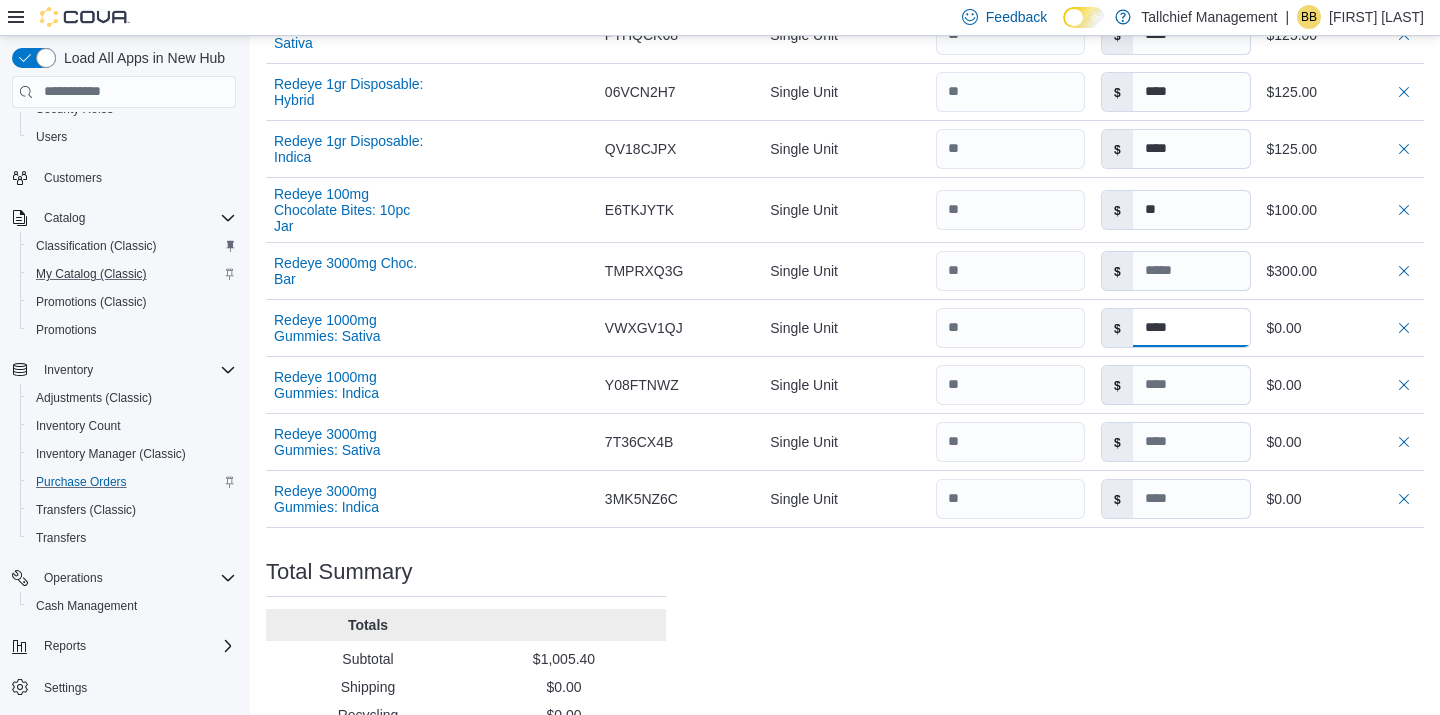 type on "****" 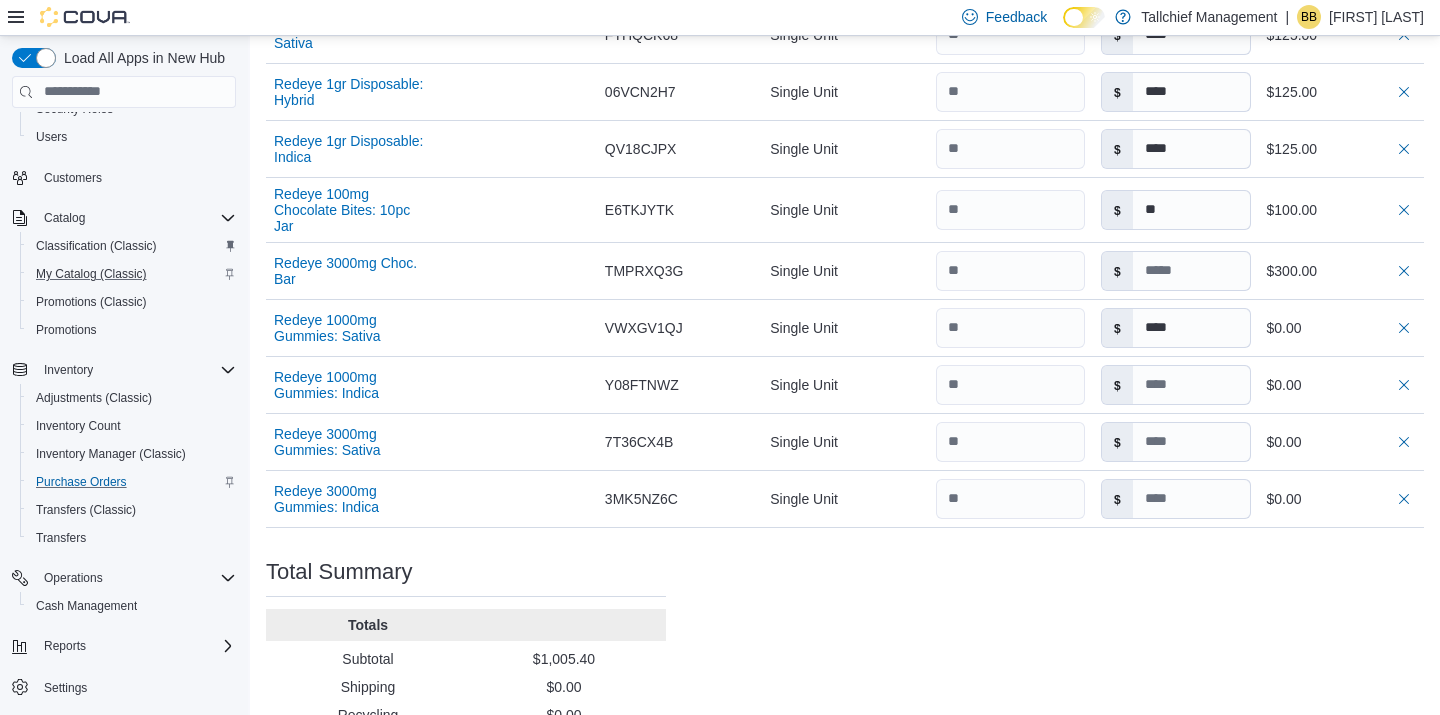 type on "**" 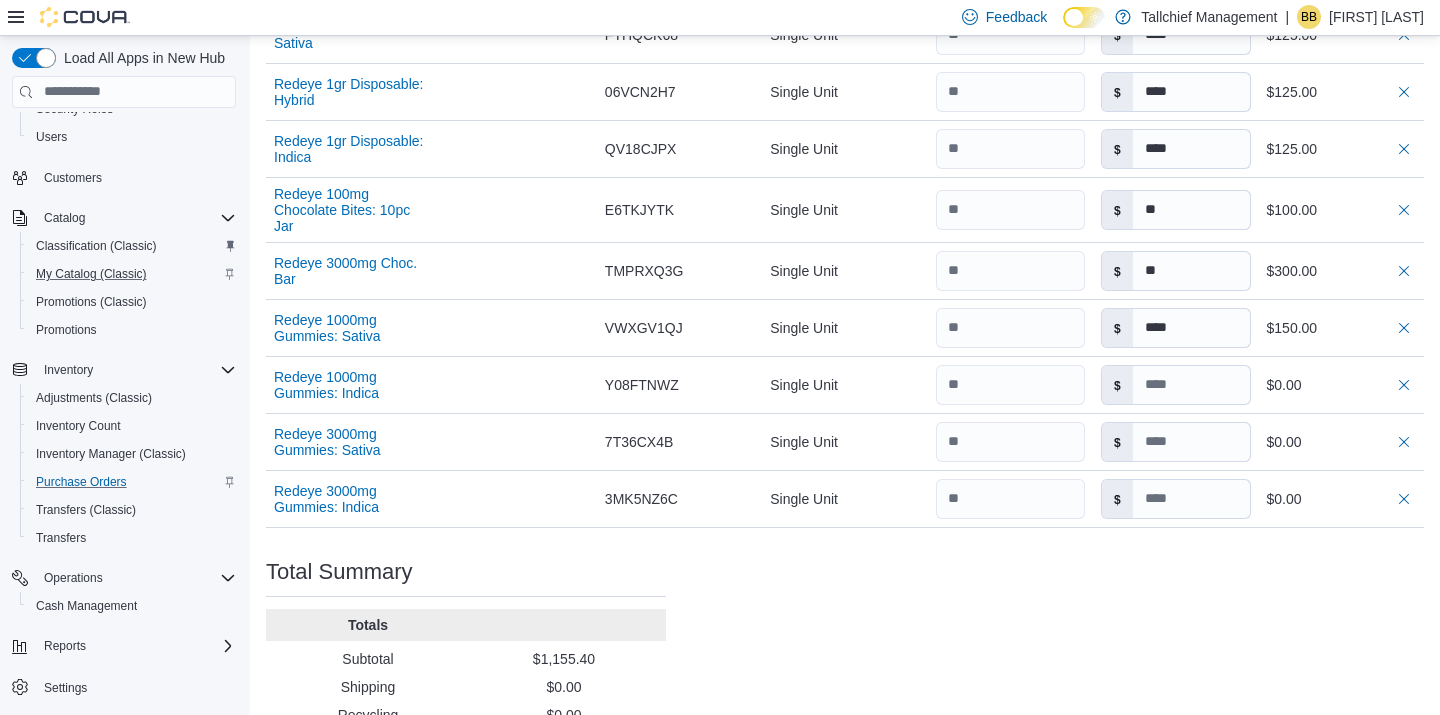 click on "Purchase Order: [PRODUCT_CODE] Feedback Purchase Order Details   Edit Status Pending Supplier [BRAND] - [BRAND] Supplier Invoice Number No Supplier Invoice Number added Bill To [BRAND] [BRAND] Ship To [BRAND] [BRAND] Shipping Cost $0.00 Recycling Cost $0.00 Tax $0.00 ETA [MONTH] 18, [YEAR] Notes - Created On [MONTH] 11, [YEAR] [TIME] Submitted On - Last Received On - Completed On - Products (11)     Products Search or Scan to Add Product Quantity  Add or Browse Products from this Supplier Sorting Item Supplier SKU Catalog SKU Unit Qty Unit Cost Total [BRAND] 1g Carts: Sativa Supplier SKU Catalog SKU [PRODUCT_CODE] Unit Single Unit Qty Unit Cost $ **** Total $115.00 [BRAND] 1g Carts: Indica Supplier SKU Catalog SKU [PRODUCT_CODE] Unit Single Unit Qty Unit Cost $ ***** Total $115.40 [BRAND] 1gr Disposable: Sativa Supplier SKU Catalog SKU [PRODUCT_CODE] Unit Single Unit Qty Unit Cost $ **** Total $125.00 [BRAND] 1gr Disposable: Hybrid Supplier SKU Catalog SKU [PRODUCT_CODE] Unit Single Unit Qty Unit Cost $ **** Total $125.00 Supplier SKU $" at bounding box center (845, 27) 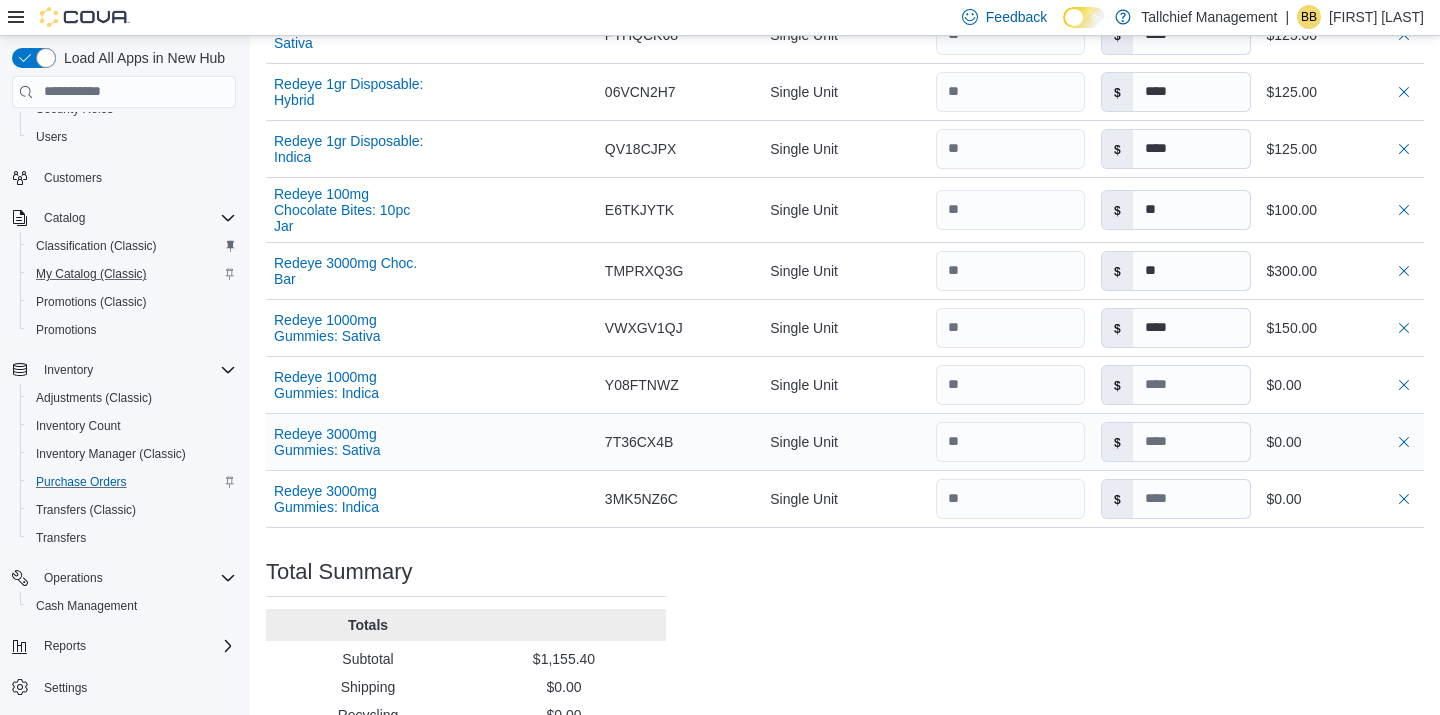 type 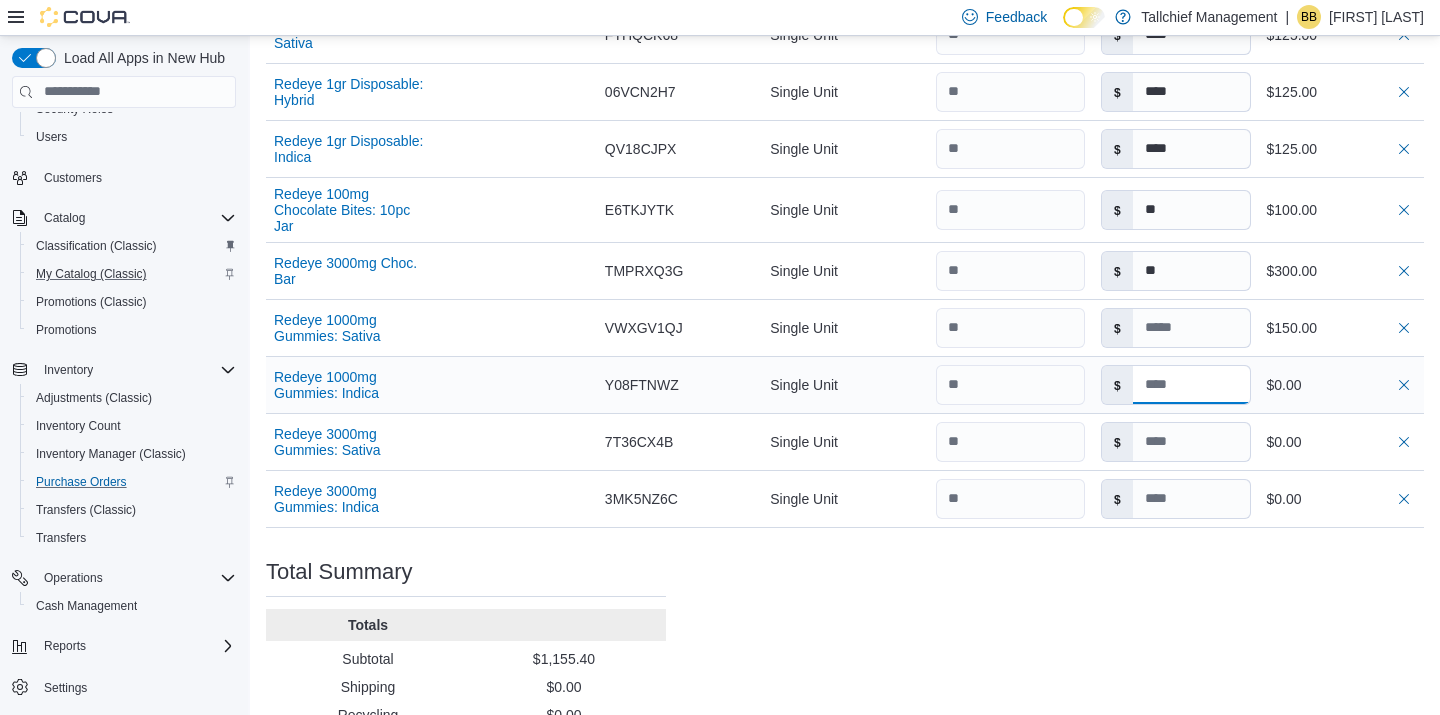 click at bounding box center [1191, 385] 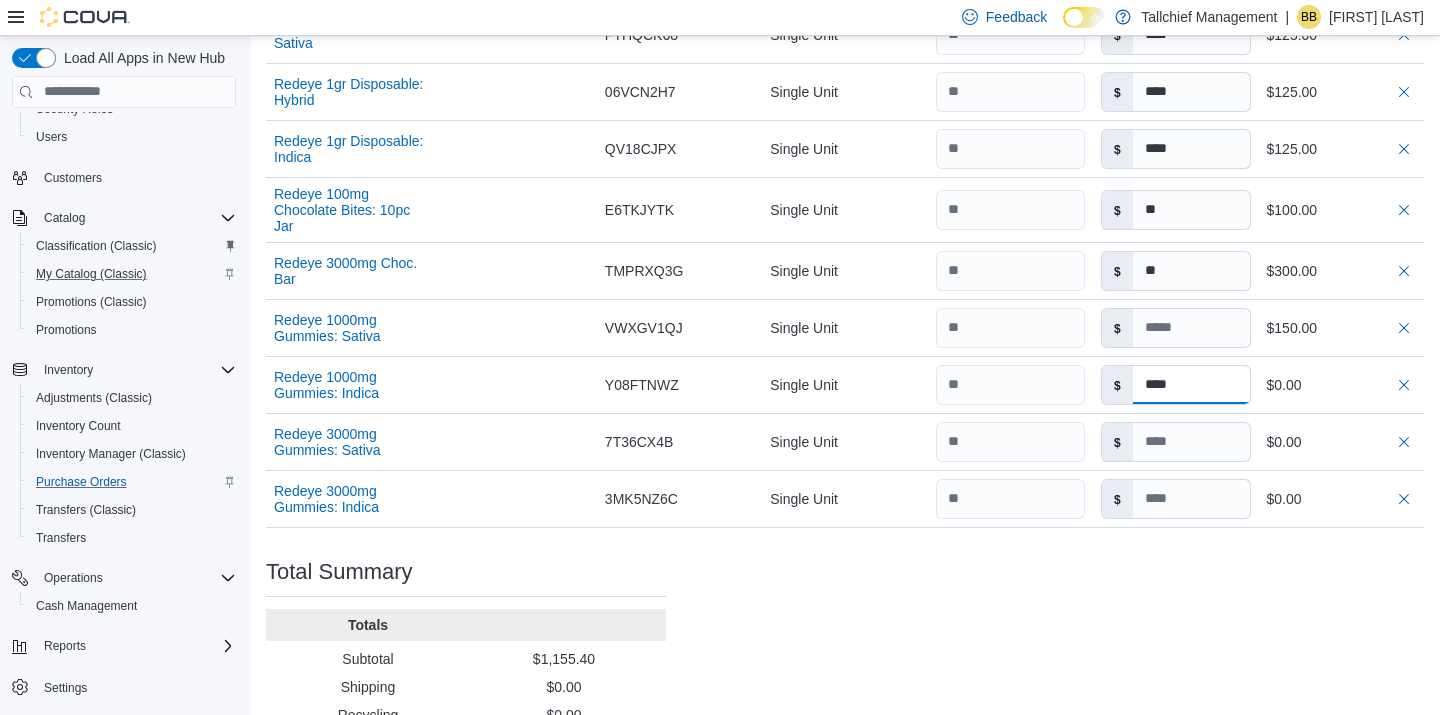 type on "****" 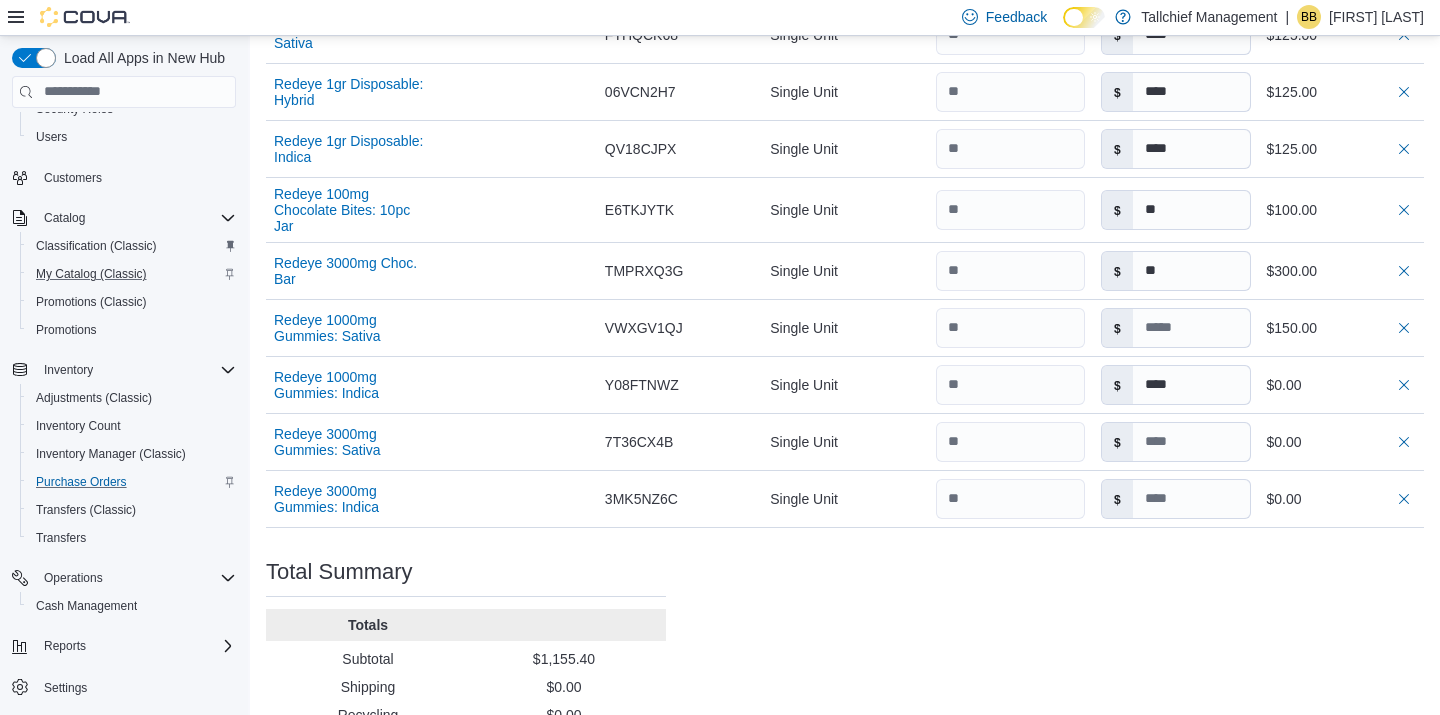 type on "****" 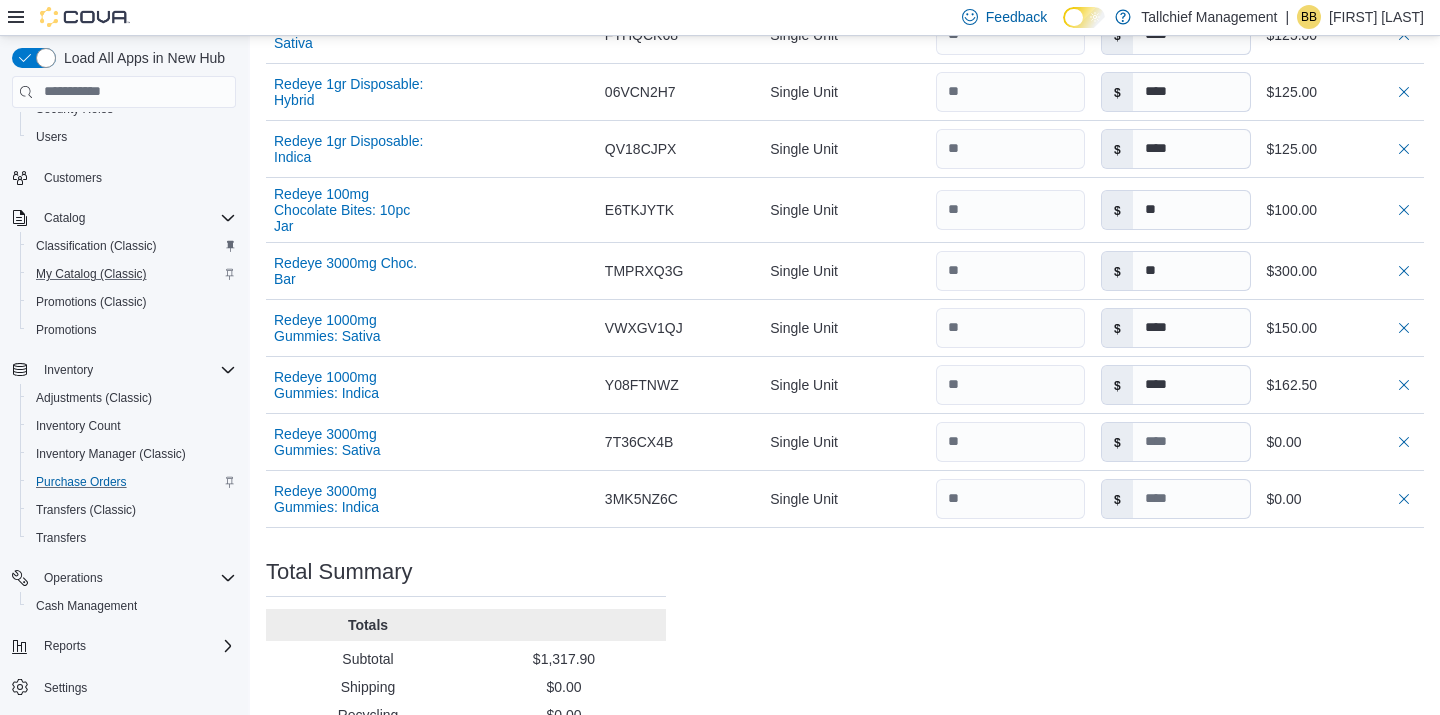 click on "Purchase Order: [PRODUCT_CODE] Feedback Purchase Order Details   Edit Status Pending Supplier [BRAND] - [BRAND] Supplier Invoice Number No Supplier Invoice Number added Bill To [BRAND] [BRAND] Ship To [BRAND] [BRAND] Shipping Cost $0.00 Recycling Cost $0.00 Tax $0.00 ETA [MONTH] 18, [YEAR] Notes - Created On [MONTH] 11, [YEAR] [TIME] Submitted On - Last Received On - Completed On - Products (11)     Products Search or Scan to Add Product Quantity  Add or Browse Products from this Supplier Sorting Item Supplier SKU Catalog SKU Unit Qty Unit Cost Total [BRAND] 1g Carts: Sativa Supplier SKU Catalog SKU [PRODUCT_CODE] Unit Single Unit Qty Unit Cost $ **** Total $115.00 [BRAND] 1g Carts: Indica Supplier SKU Catalog SKU [PRODUCT_CODE] Unit Single Unit Qty Unit Cost $ ***** Total $115.40 [BRAND] 1gr Disposable: Sativa Supplier SKU Catalog SKU [PRODUCT_CODE] Unit Single Unit Qty Unit Cost $ **** Total $125.00 [BRAND] 1gr Disposable: Hybrid Supplier SKU Catalog SKU [PRODUCT_CODE] Unit Single Unit Qty Unit Cost $ **** Total $125.00 Supplier SKU $" at bounding box center [845, 27] 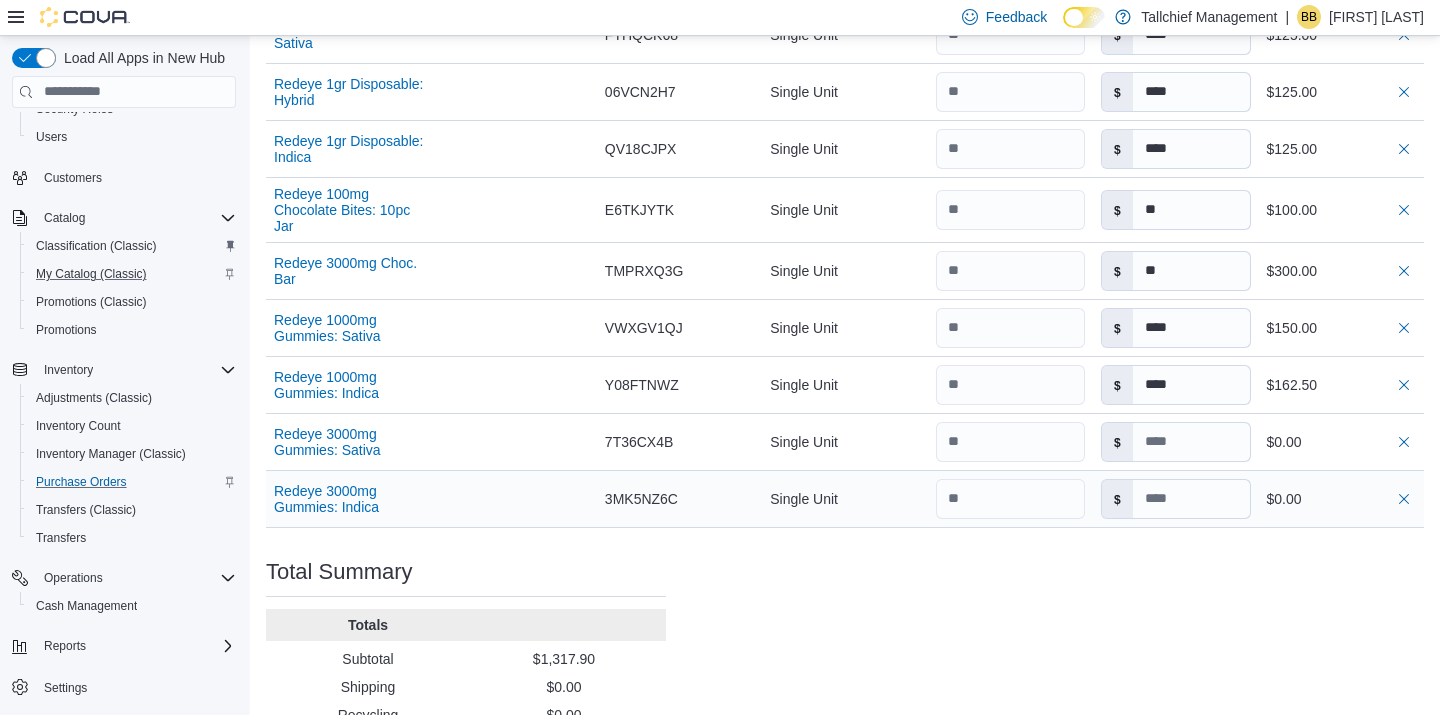 type 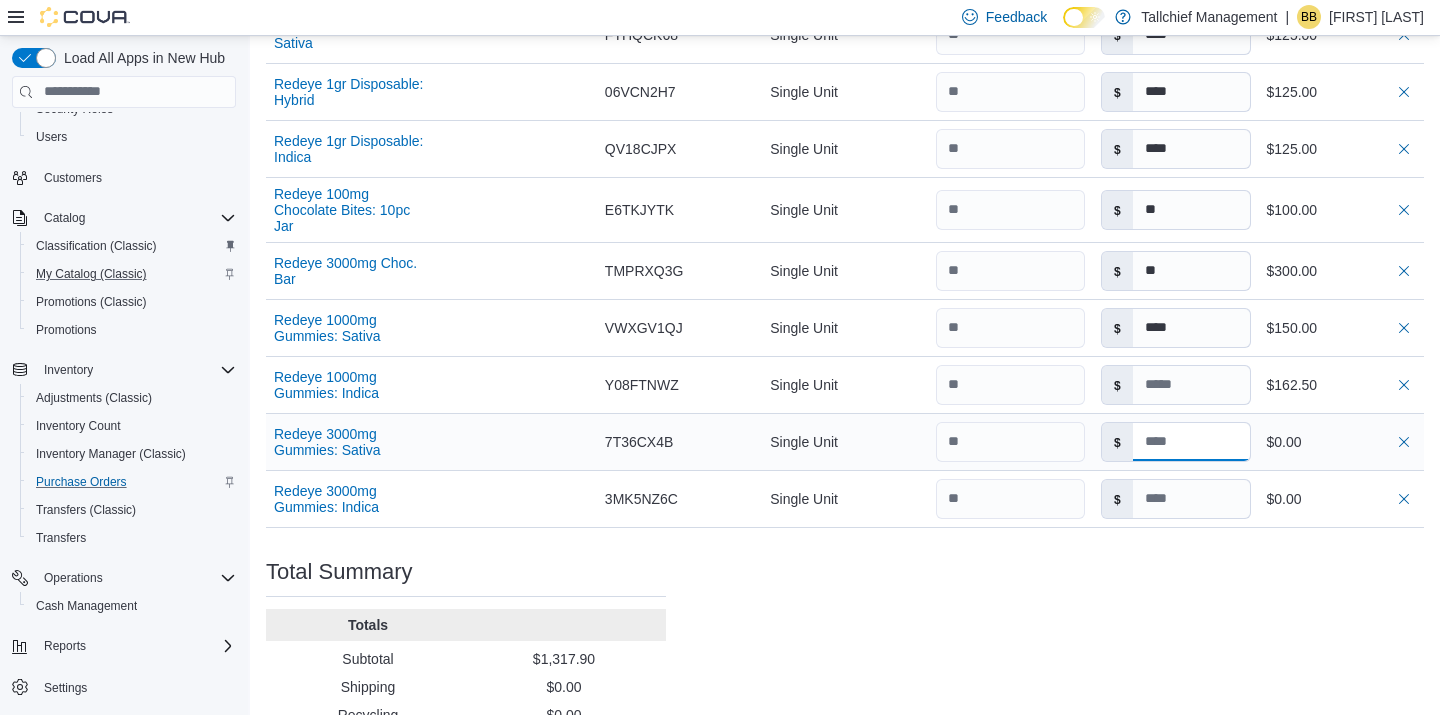 click at bounding box center [1191, 442] 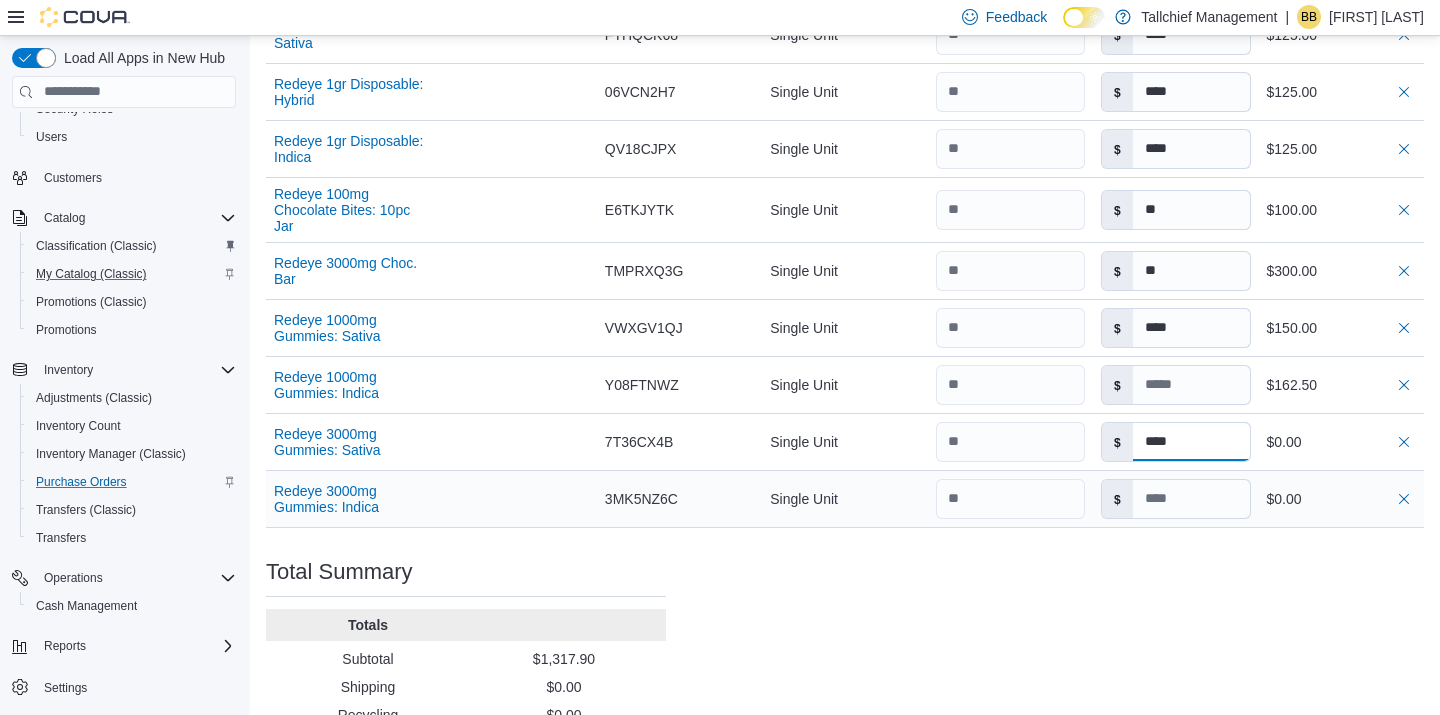 type on "****" 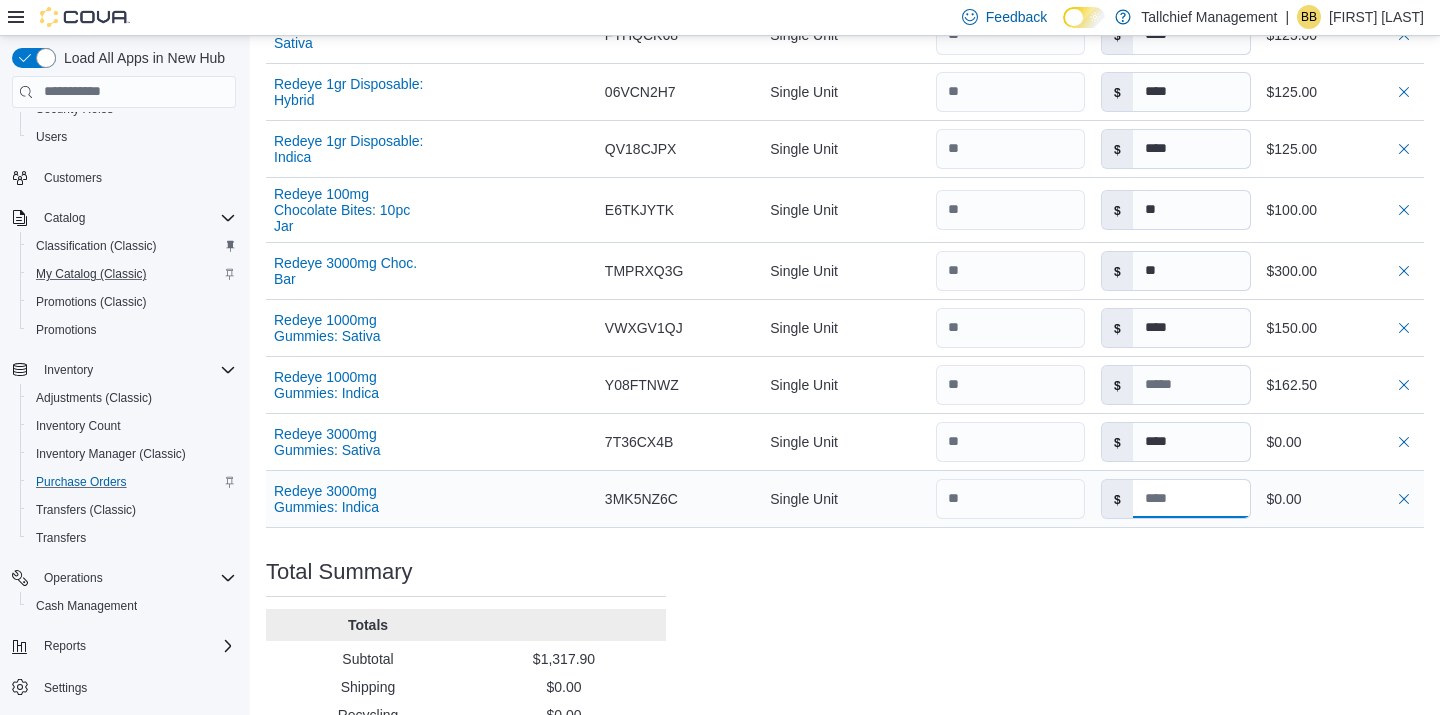 type on "****" 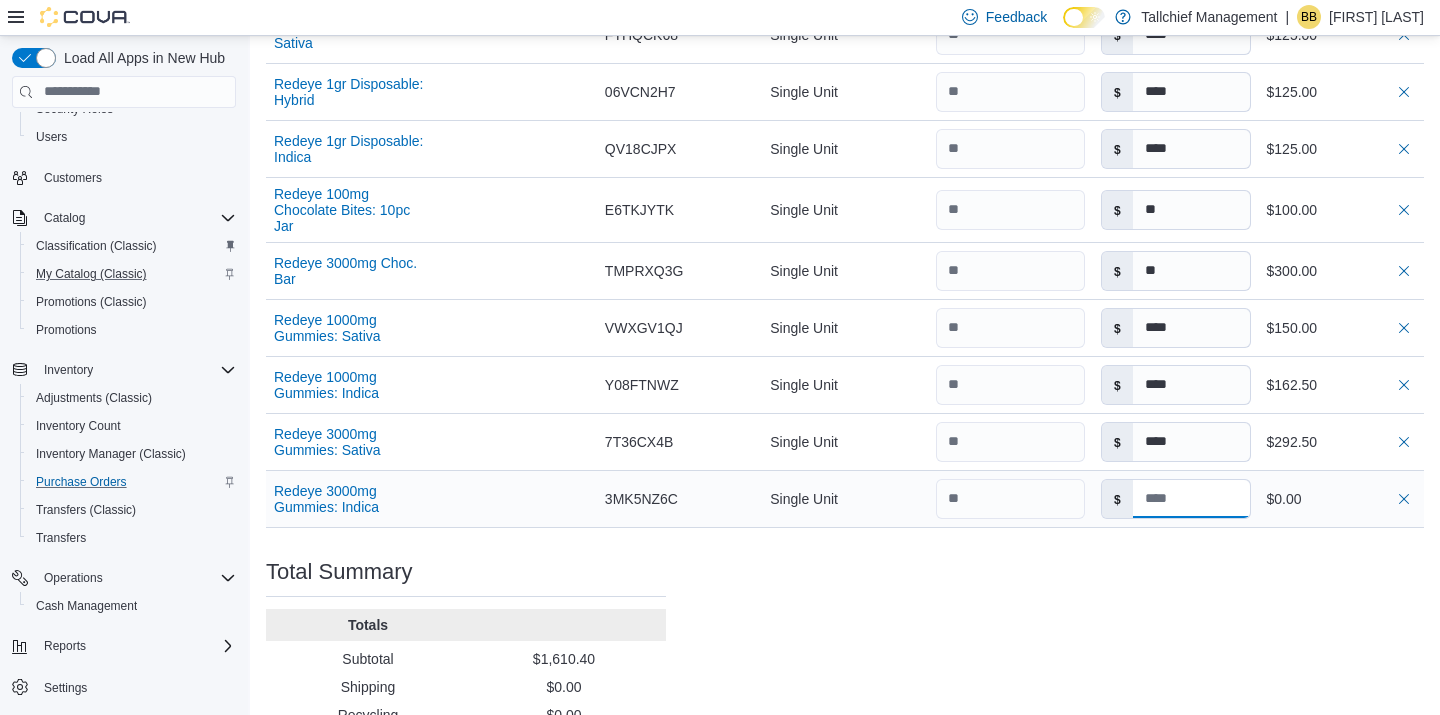 click at bounding box center (1191, 499) 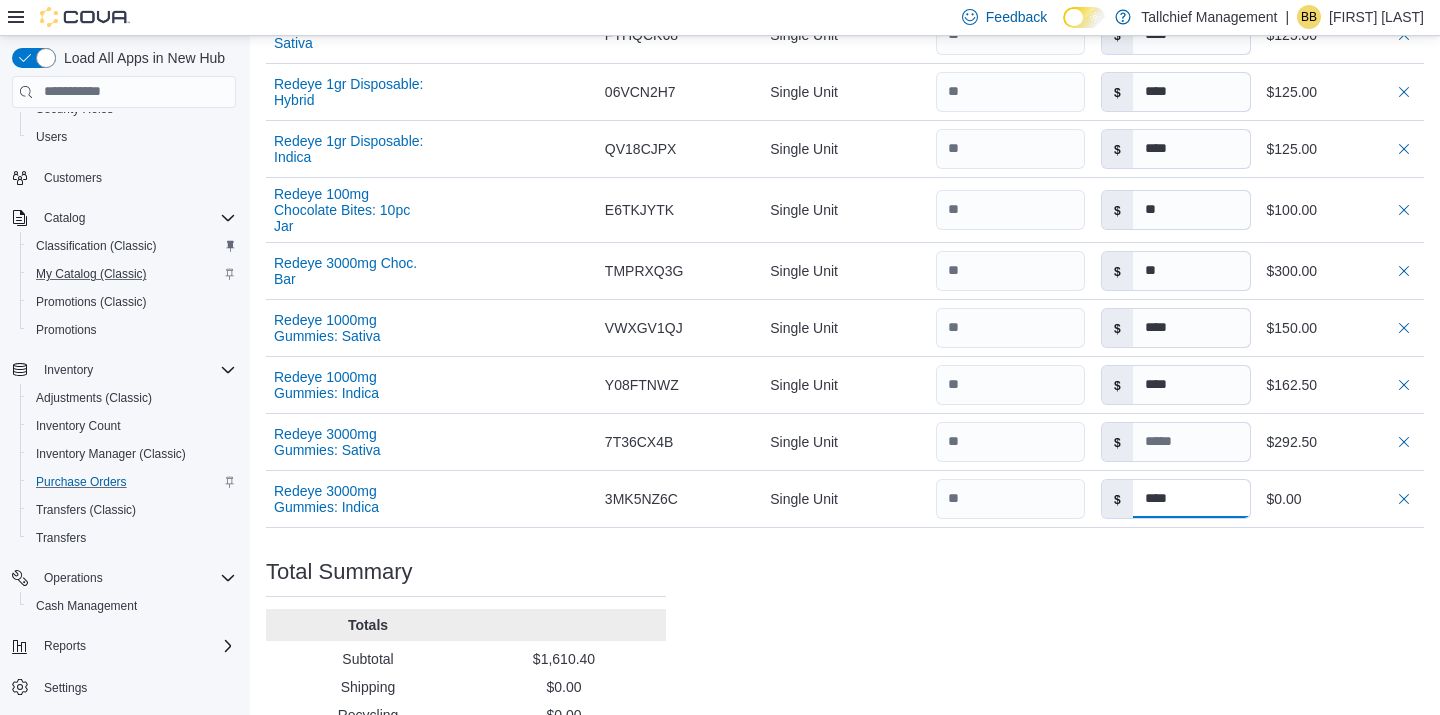 type on "****" 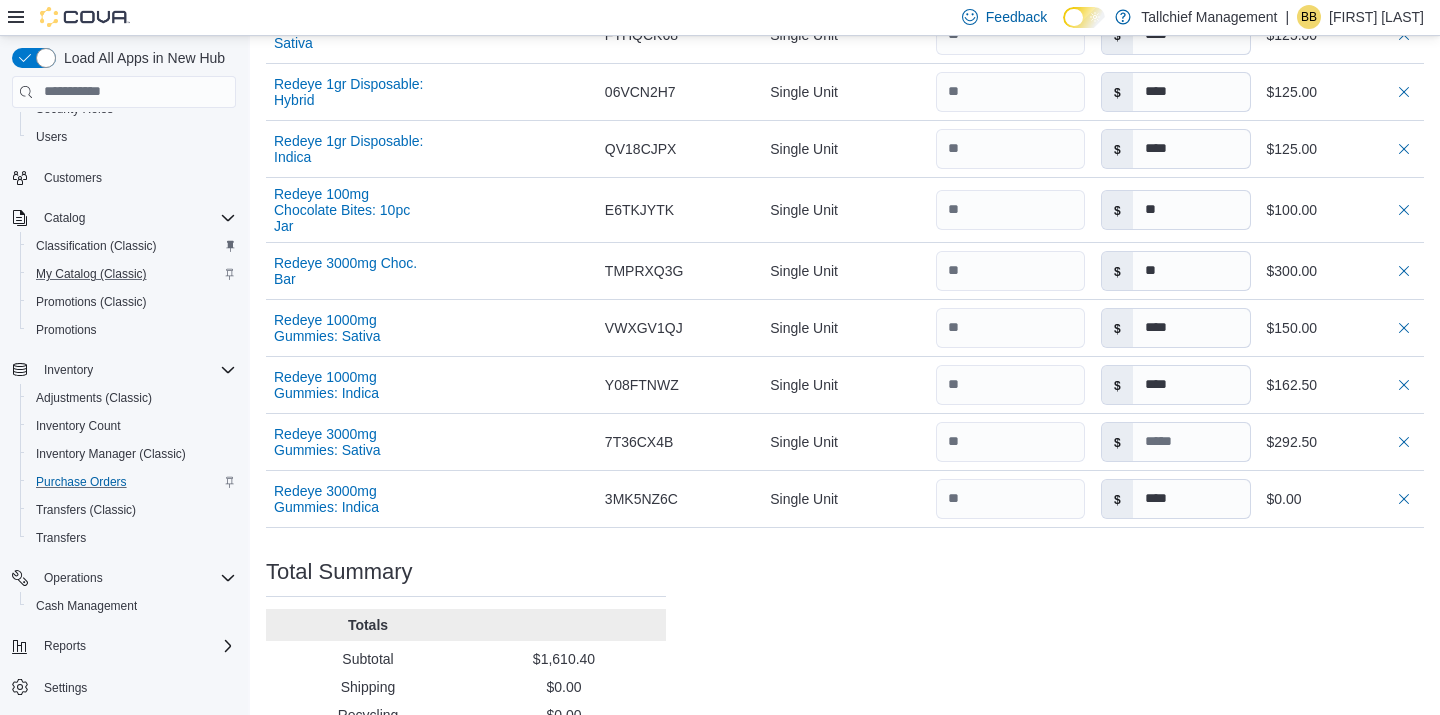type on "****" 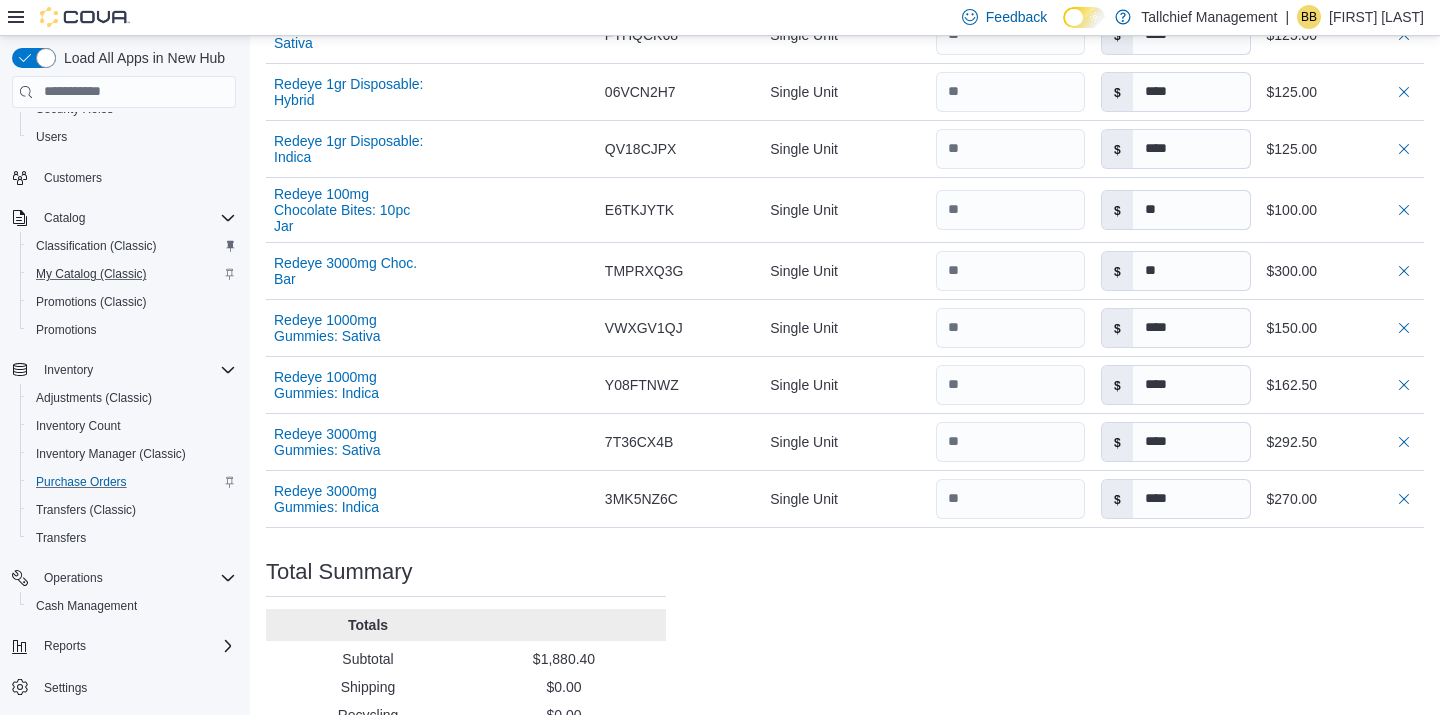 click on "Purchase Order: [PRODUCT_CODE] Feedback Purchase Order Details   Edit Status Pending Supplier [BRAND] - [BRAND] Supplier Invoice Number No Supplier Invoice Number added Bill To [BRAND] [BRAND] Ship To [BRAND] [BRAND] Shipping Cost $0.00 Recycling Cost $0.00 Tax $0.00 ETA [MONTH] 18, [YEAR] Notes - Created On [MONTH] 11, [YEAR] [TIME] Submitted On - Last Received On - Completed On - Products (11)     Products Search or Scan to Add Product Quantity  Add or Browse Products from this Supplier Sorting Item Supplier SKU Catalog SKU Unit Qty Unit Cost Total [BRAND] 1g Carts: Sativa Supplier SKU Catalog SKU [PRODUCT_CODE] Unit Single Unit Qty Unit Cost $ **** Total $115.00 [BRAND] 1g Carts: Indica Supplier SKU Catalog SKU [PRODUCT_CODE] Unit Single Unit Qty Unit Cost $ ***** Total $115.40 [BRAND] 1gr Disposable: Sativa Supplier SKU Catalog SKU [PRODUCT_CODE] Unit Single Unit Qty Unit Cost $ **** Total $125.00 [BRAND] 1gr Disposable: Hybrid Supplier SKU Catalog SKU [PRODUCT_CODE] Unit Single Unit Qty Unit Cost $ **** Total $125.00 Supplier SKU $" at bounding box center (845, 27) 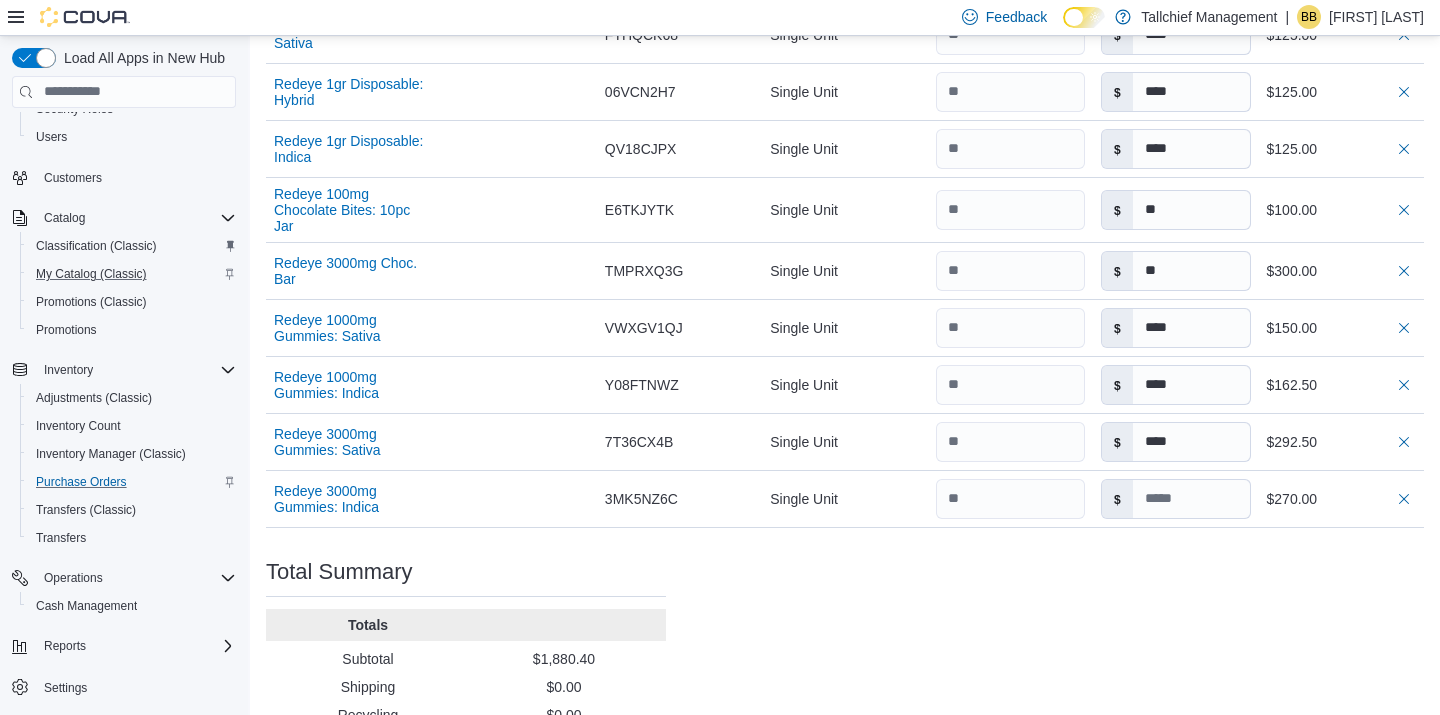 click on "Purchase Order: [PRODUCT_CODE] Feedback Purchase Order Details   Edit Status Pending Supplier [BRAND] - [BRAND] Supplier Invoice Number No Supplier Invoice Number added Bill To [BRAND] [BRAND] Ship To [BRAND] [BRAND] Shipping Cost $0.00 Recycling Cost $0.00 Tax $0.00 ETA [MONTH] 18, [YEAR] Notes - Created On [MONTH] 11, [YEAR] [TIME] Submitted On - Last Received On - Completed On - Products (11)     Products Search or Scan to Add Product Quantity  Add or Browse Products from this Supplier Sorting EuiBasicTable with search callback Item Supplier SKU Catalog SKU Unit Qty Unit Cost Total [BRAND] 1g Carts: Sativa Supplier SKU Catalog SKU [PRODUCT_CODE] Unit Single Unit Qty Unit Cost $ **** Total $115.00 [BRAND] 1g Carts: Indica Supplier SKU Catalog SKU [PRODUCT_CODE] Unit Single Unit Qty Unit Cost $ ***** Total $115.40 [BRAND] 1gr Disposable: Sativa Supplier SKU Catalog SKU [PRODUCT_CODE] Unit Single Unit Qty Unit Cost $ **** Total $125.00 [BRAND] 1gr Disposable: Hybrid Supplier SKU Catalog SKU [PRODUCT_CODE] Unit Single Unit Qty Unit Cost $" at bounding box center (845, 27) 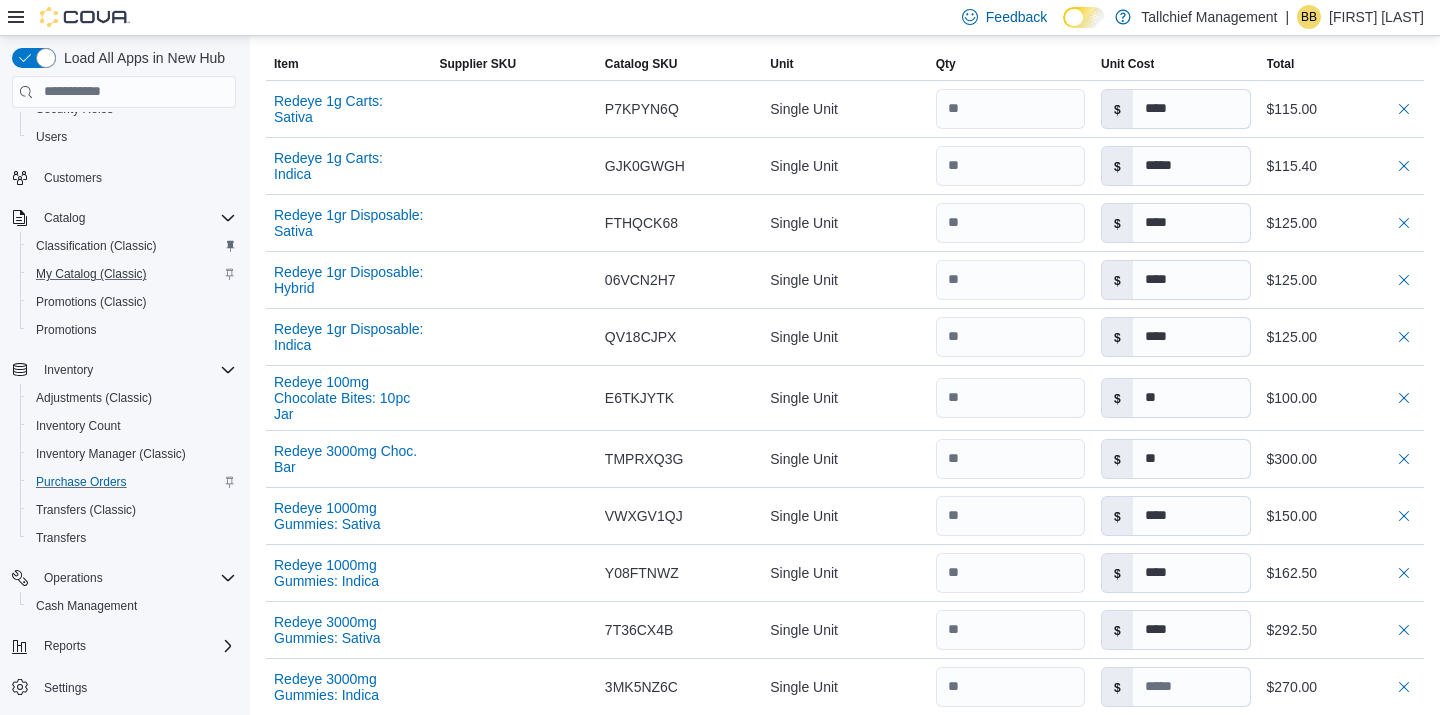 scroll, scrollTop: 687, scrollLeft: 0, axis: vertical 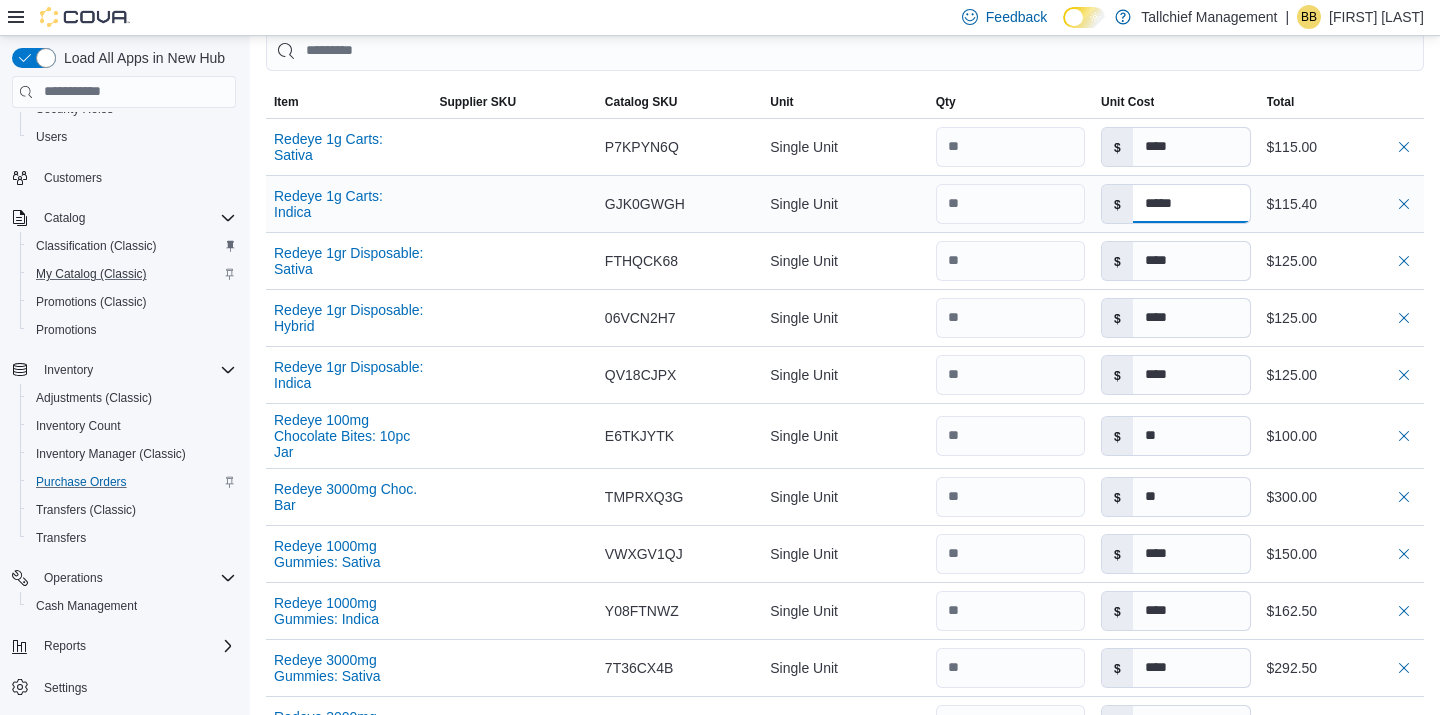 click on "*****" at bounding box center (1191, 204) 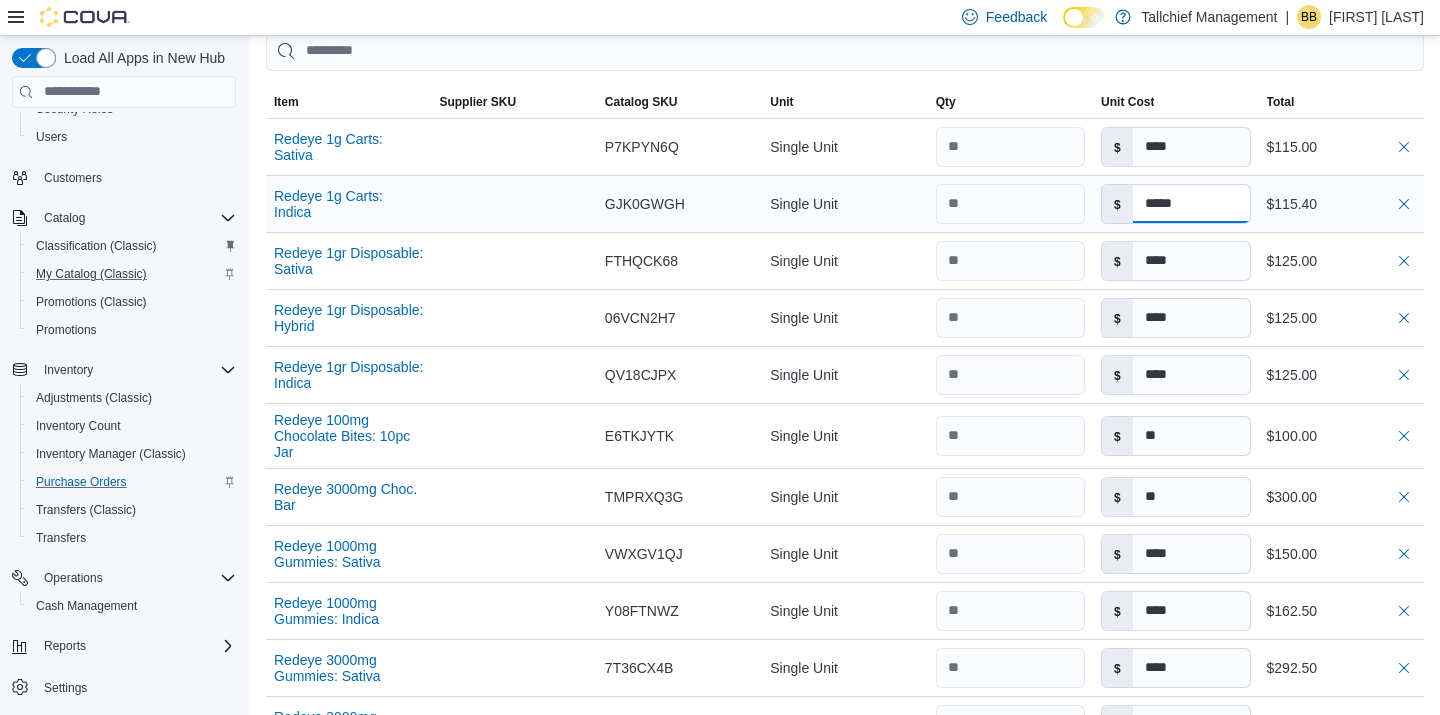 type on "****" 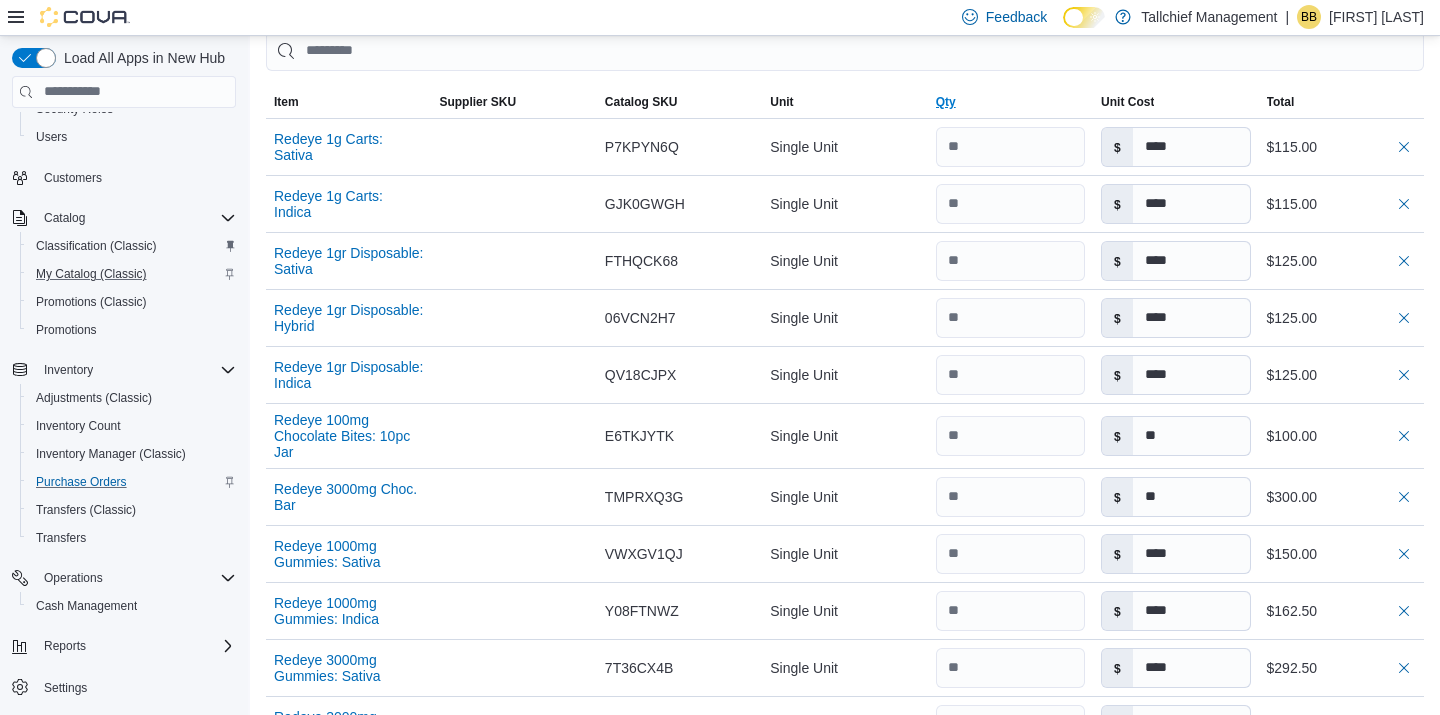 type on "****" 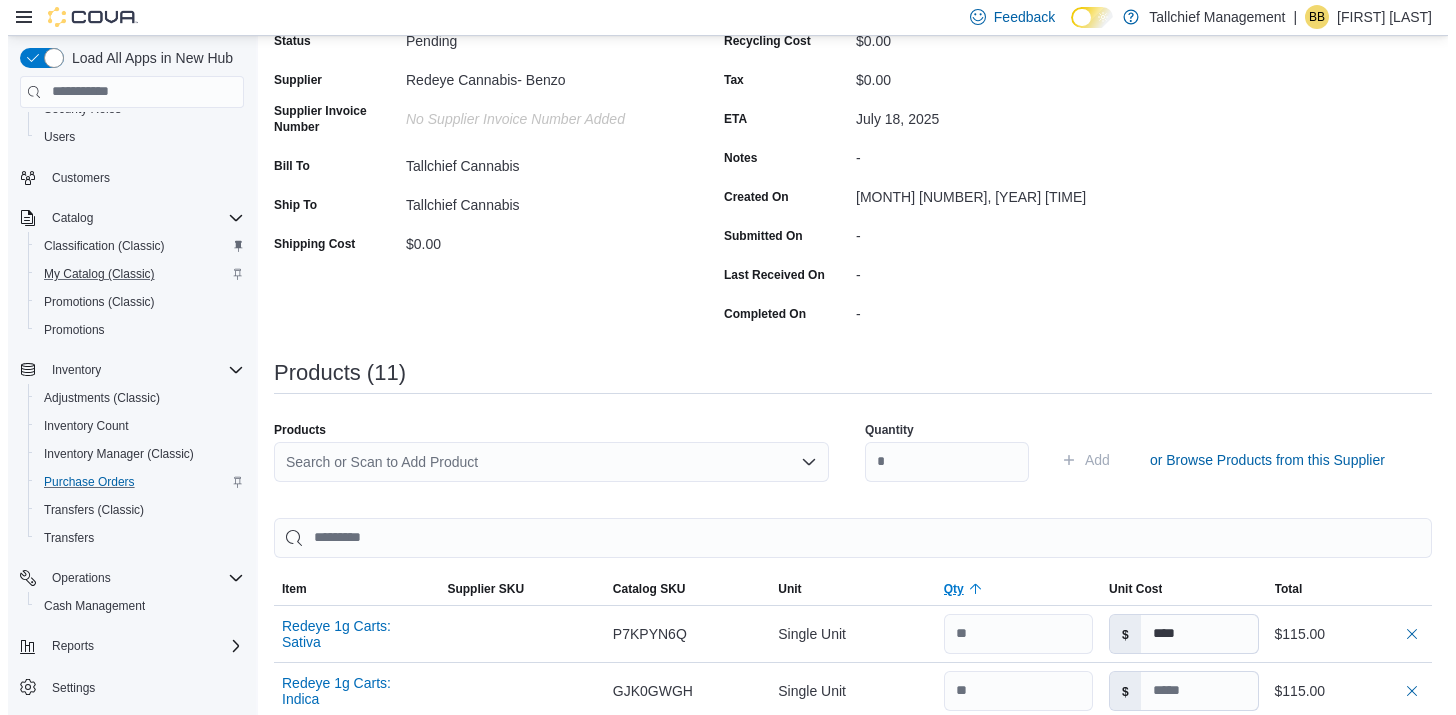 scroll, scrollTop: 0, scrollLeft: 0, axis: both 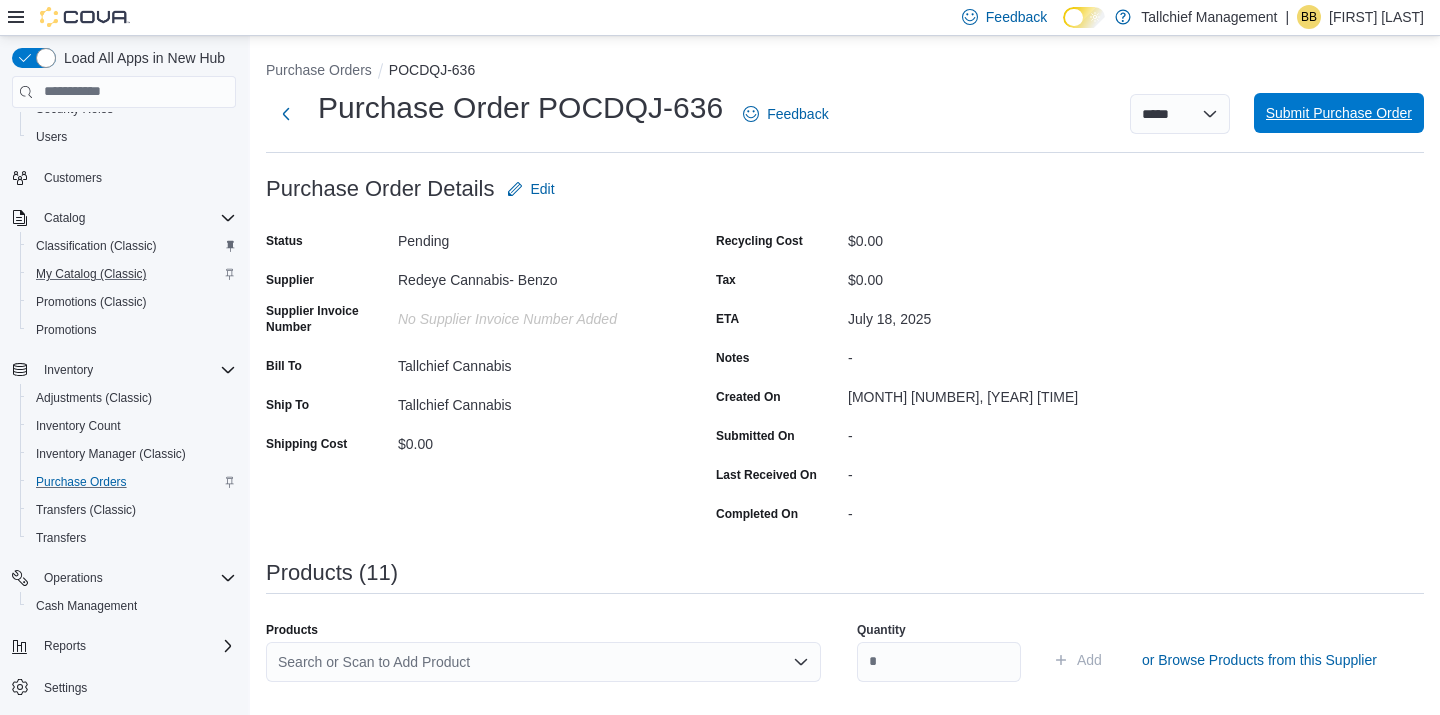 click on "Submit Purchase Order" at bounding box center (1339, 113) 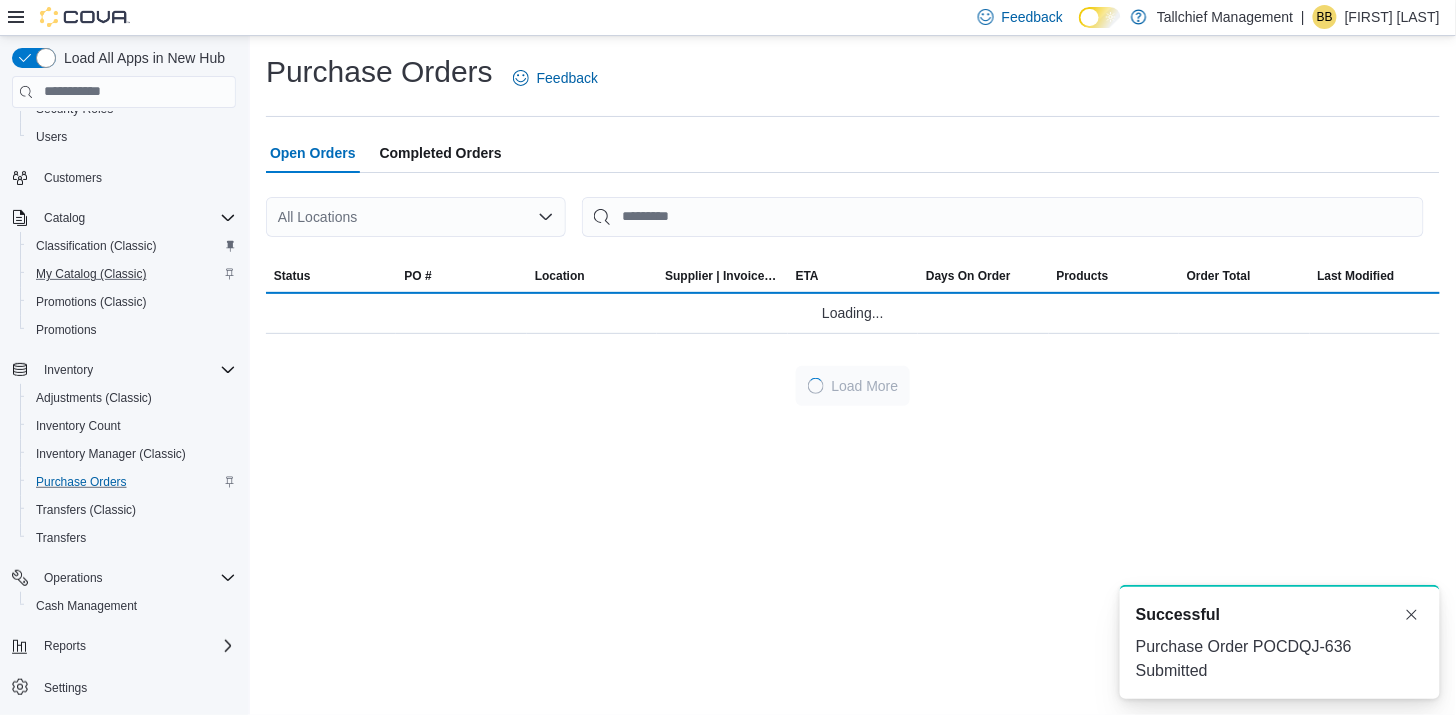 scroll, scrollTop: 0, scrollLeft: 0, axis: both 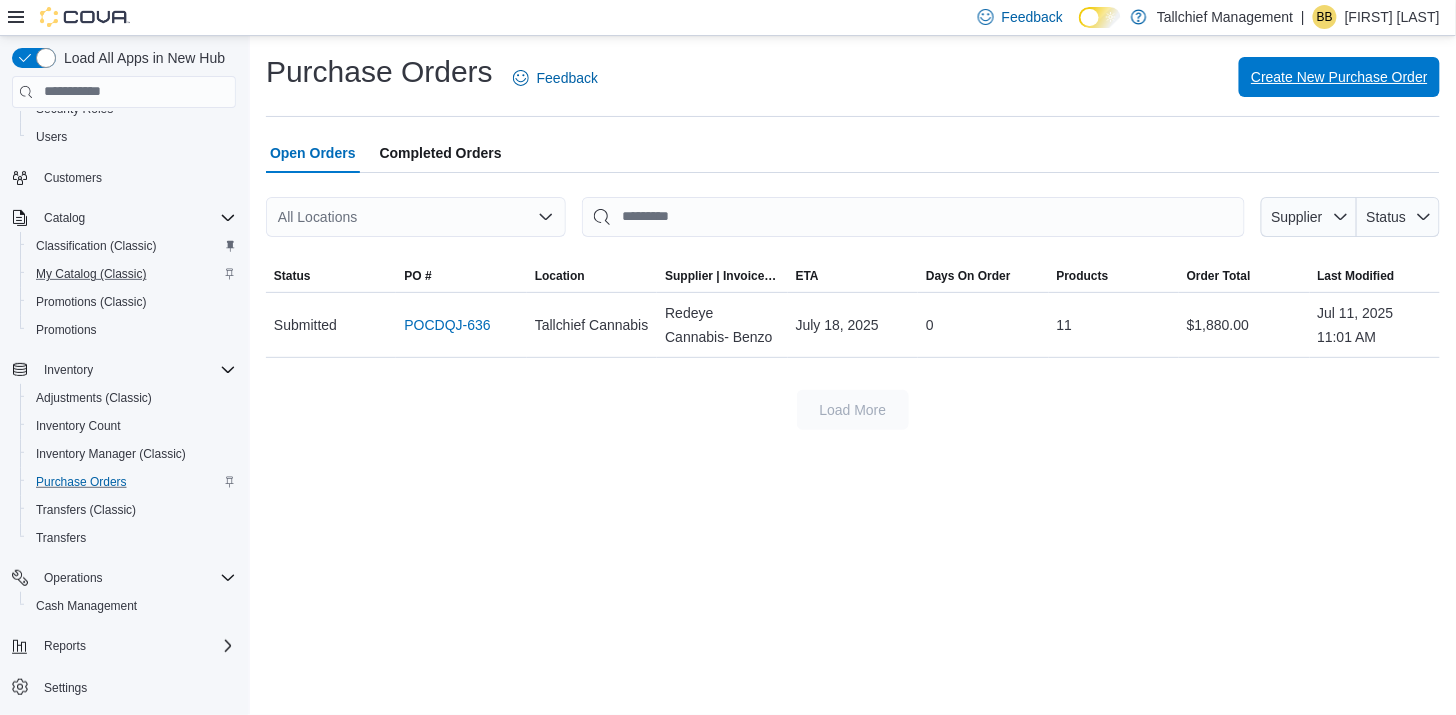 click on "Create New Purchase Order" at bounding box center (1339, 77) 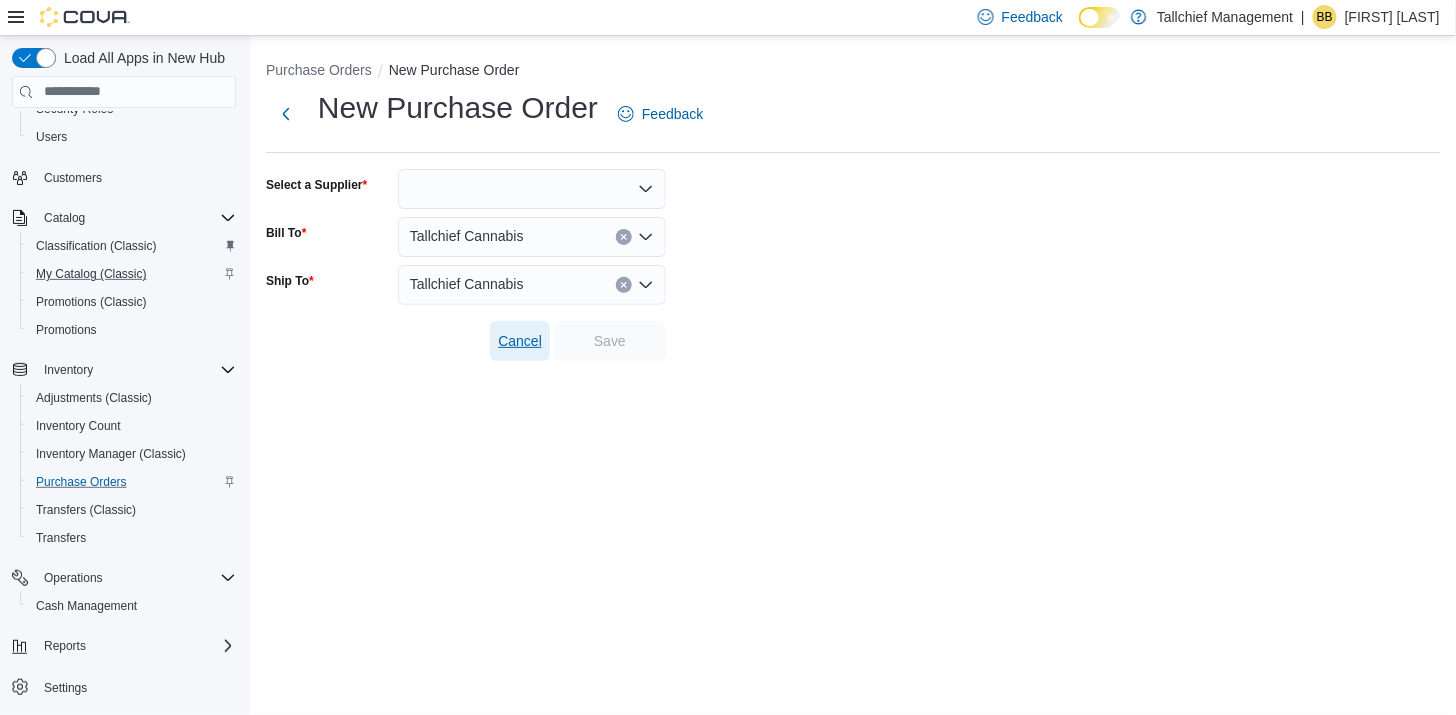 click on "Cancel" at bounding box center [520, 341] 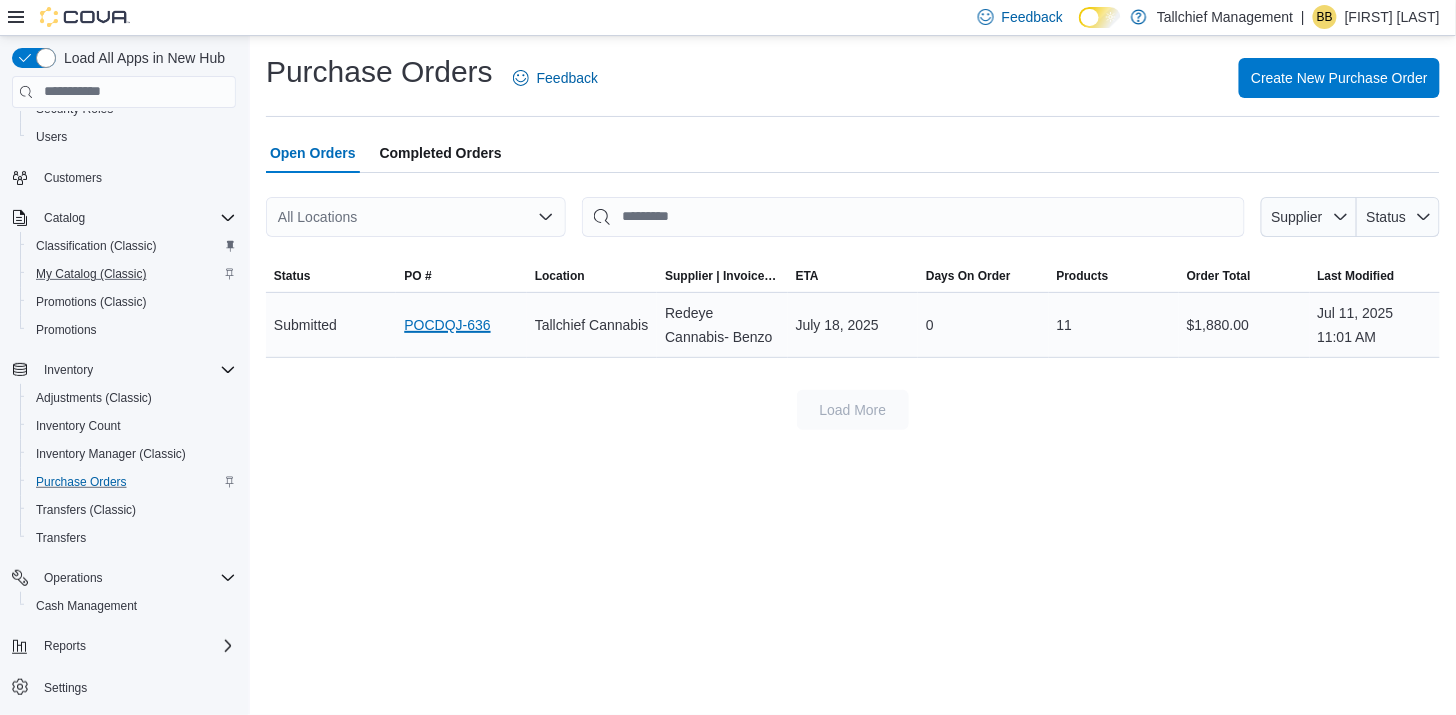 click on "POCDQJ-636" at bounding box center (447, 325) 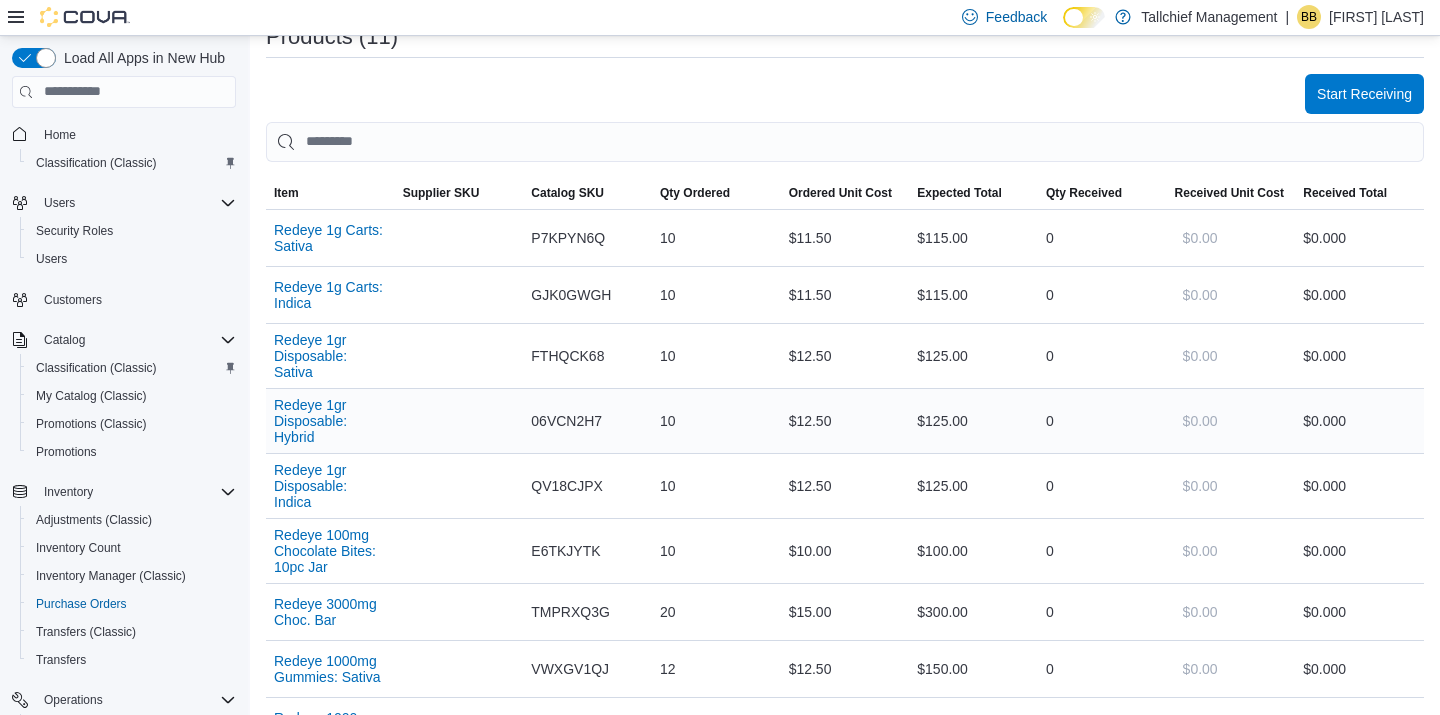 scroll, scrollTop: 535, scrollLeft: 0, axis: vertical 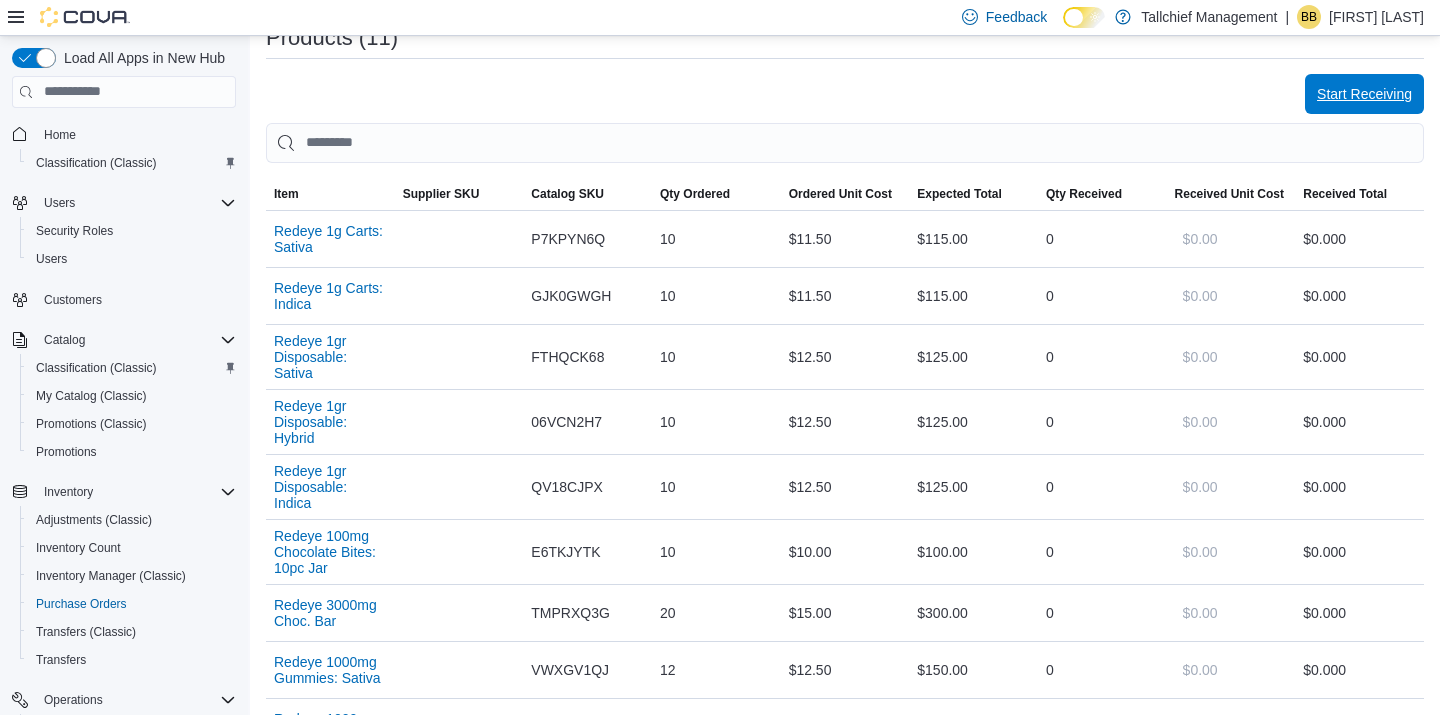 click on "Start Receiving" at bounding box center (1364, 94) 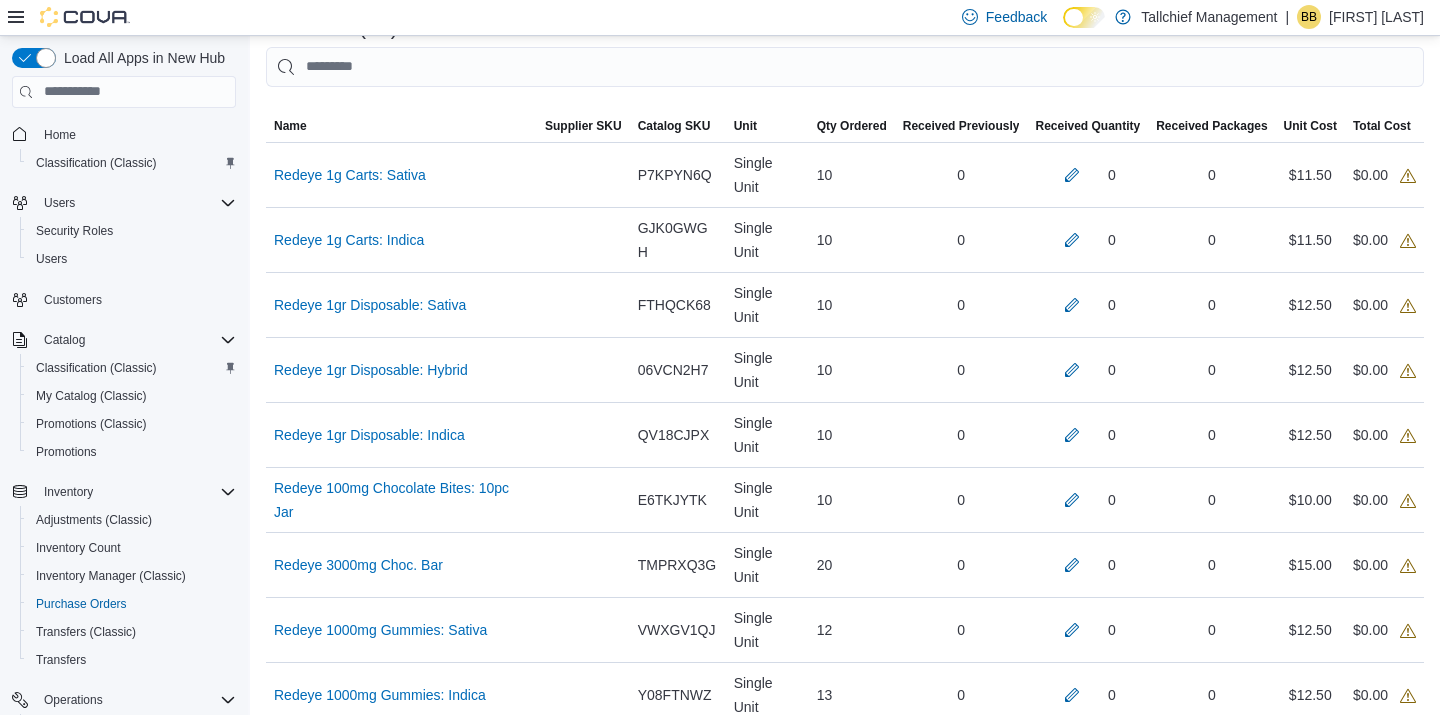 scroll, scrollTop: 484, scrollLeft: 0, axis: vertical 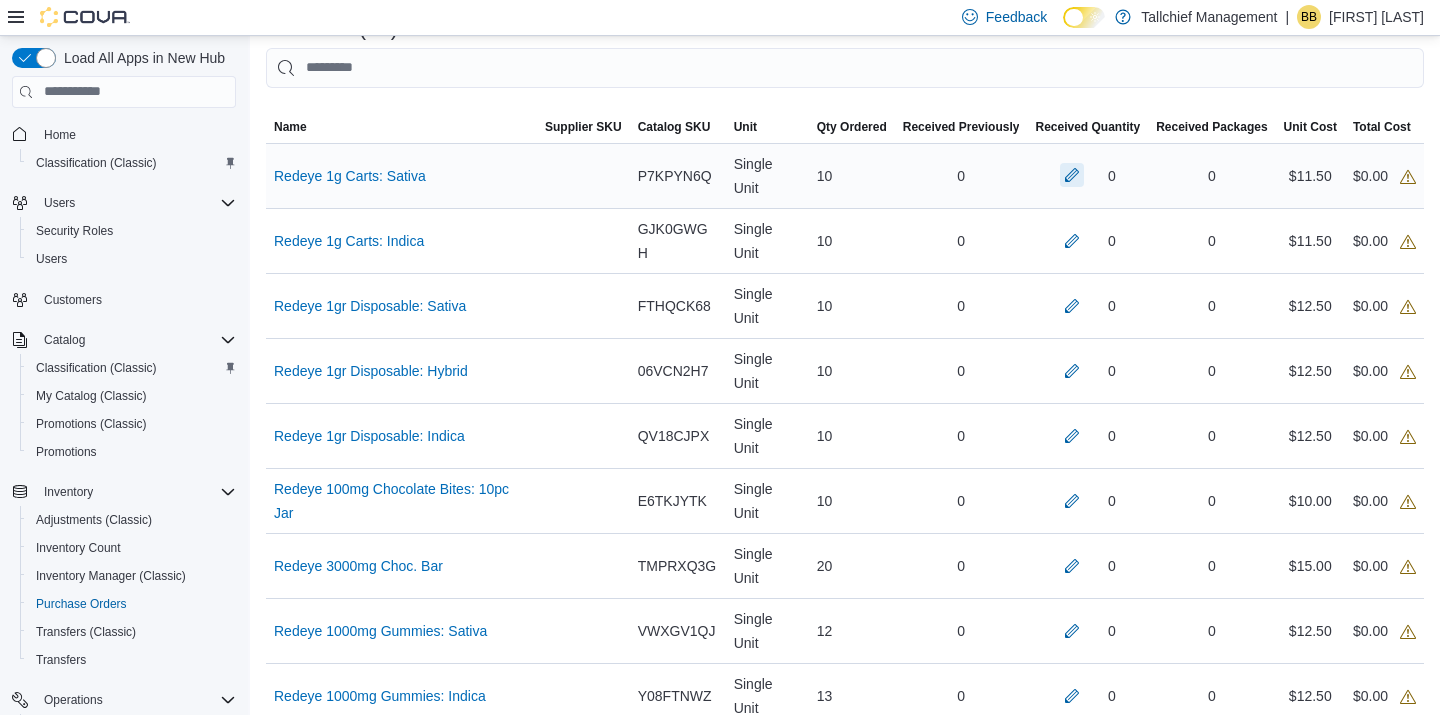 click at bounding box center [1072, 175] 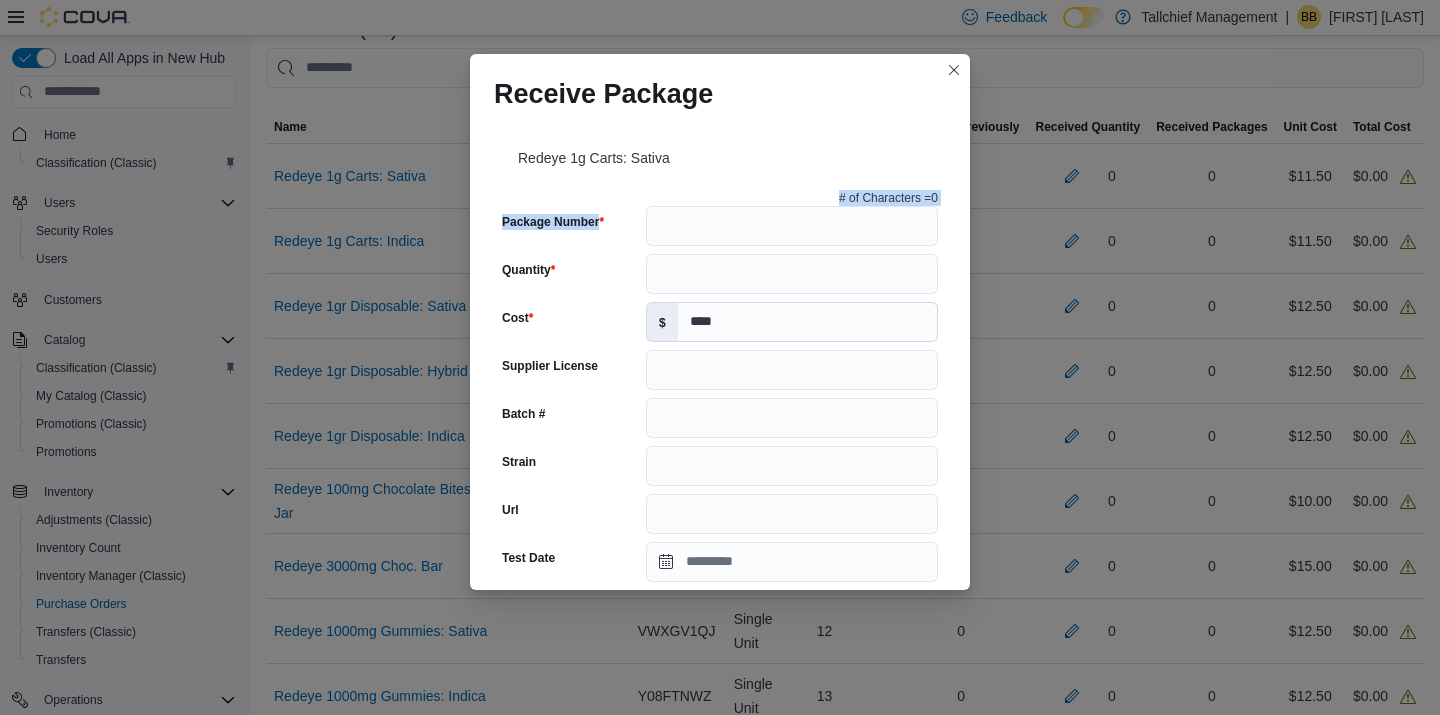 drag, startPoint x: 1081, startPoint y: 156, endPoint x: 676, endPoint y: 222, distance: 410.34253 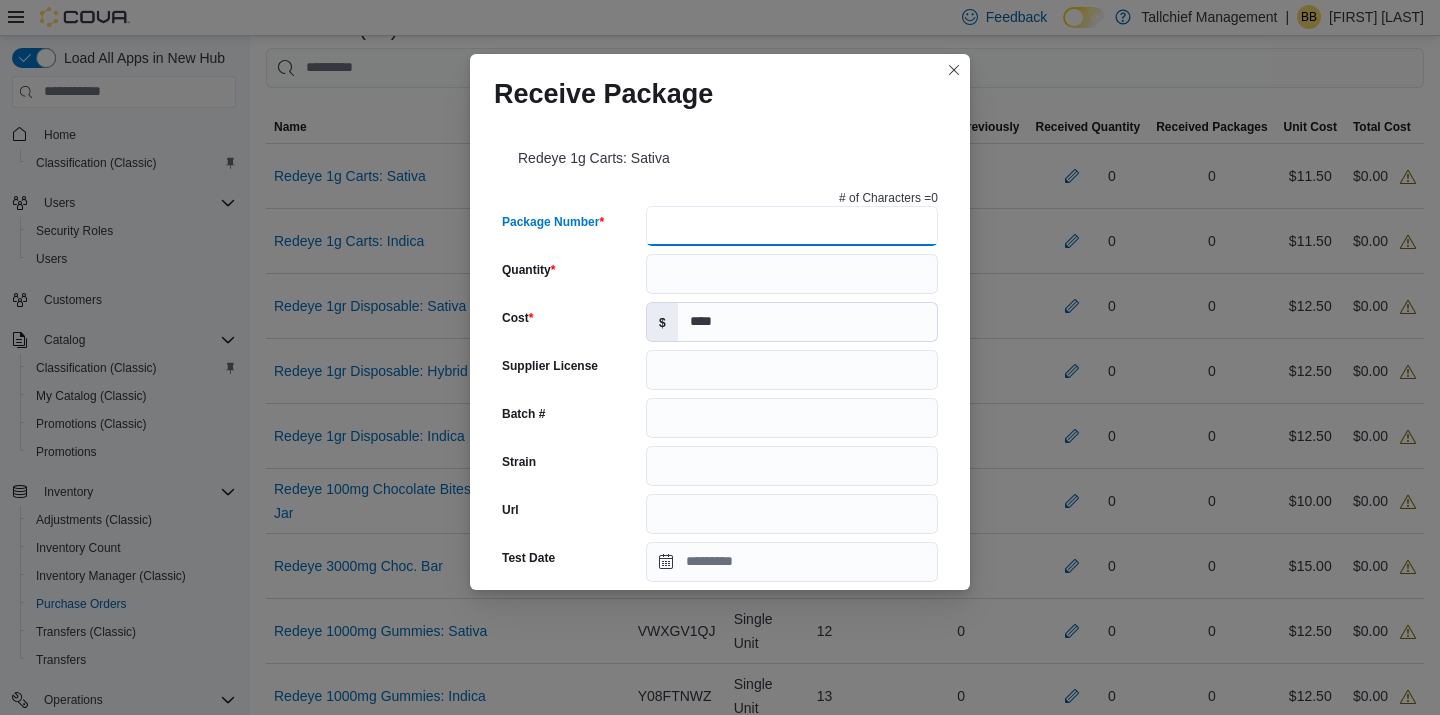 click on "Package Number" at bounding box center (792, 226) 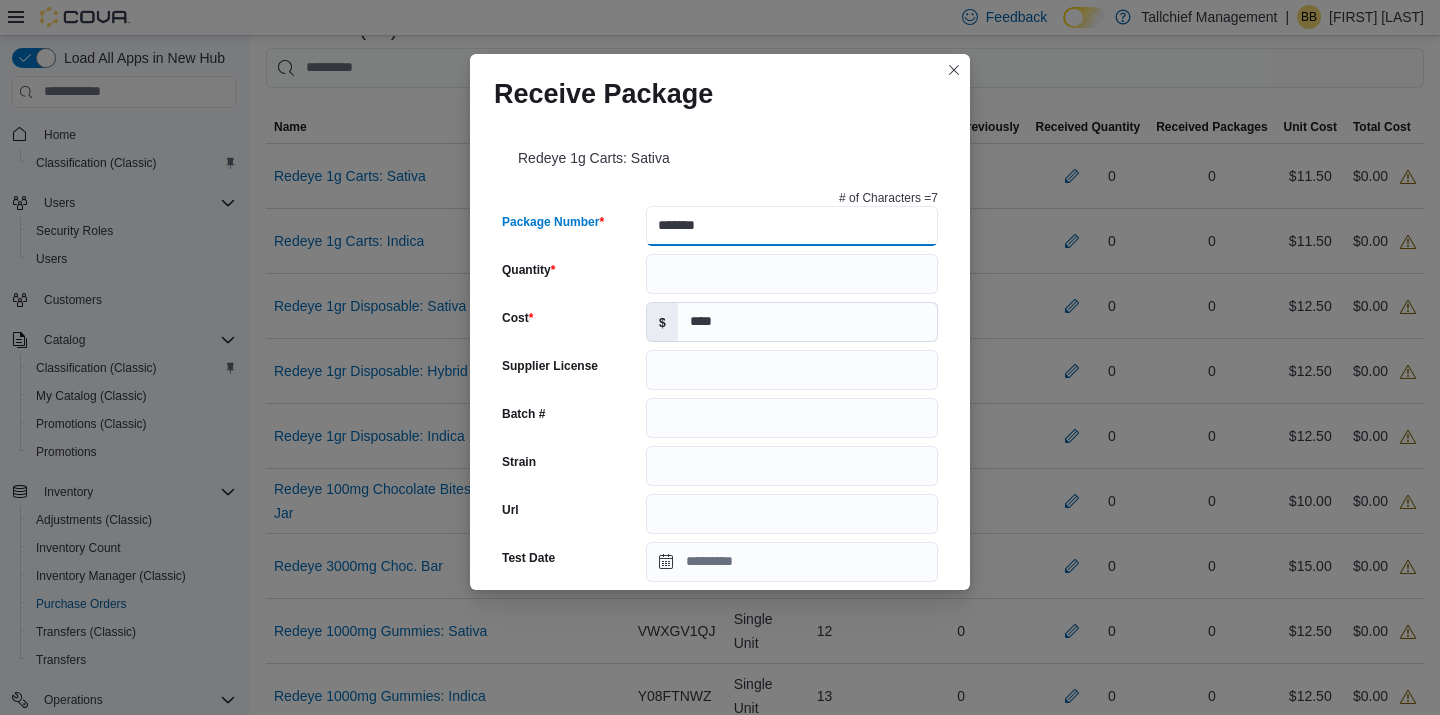 type on "*******" 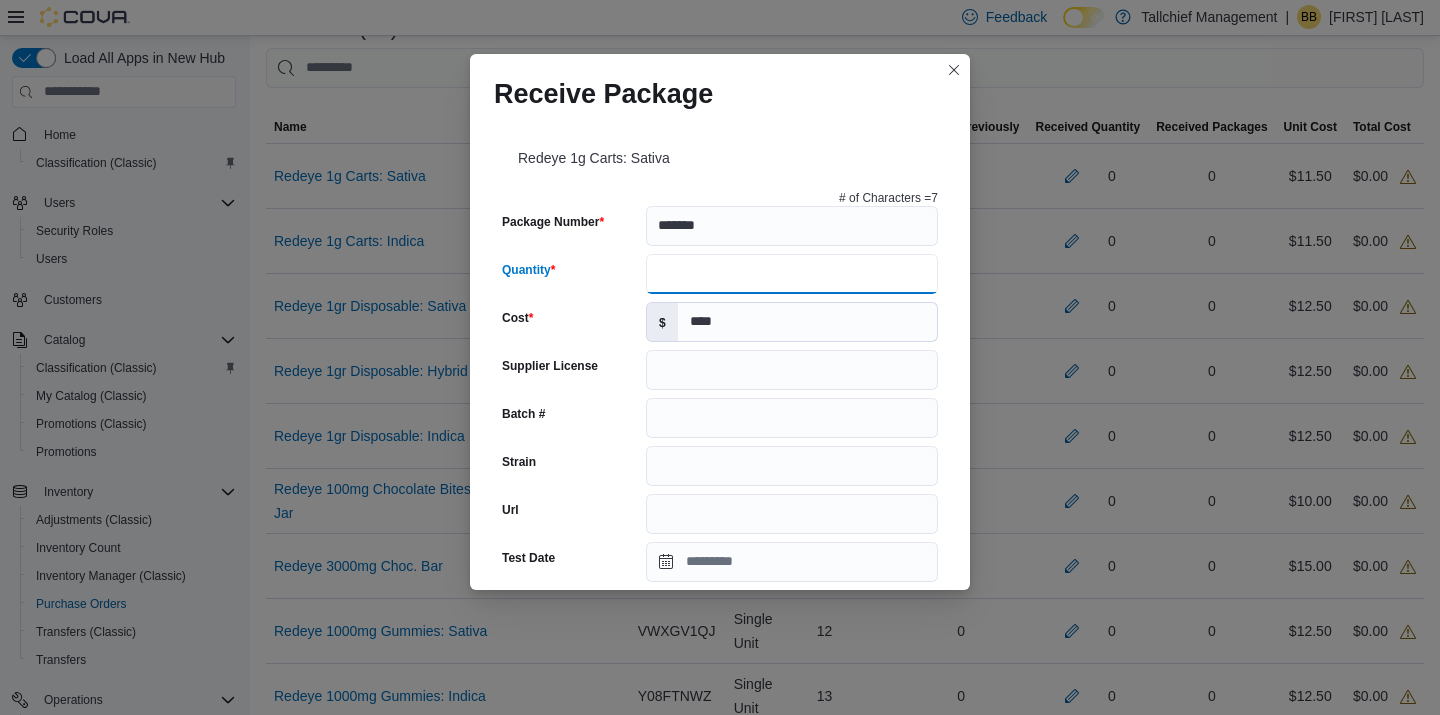 click on "Quantity" at bounding box center [792, 274] 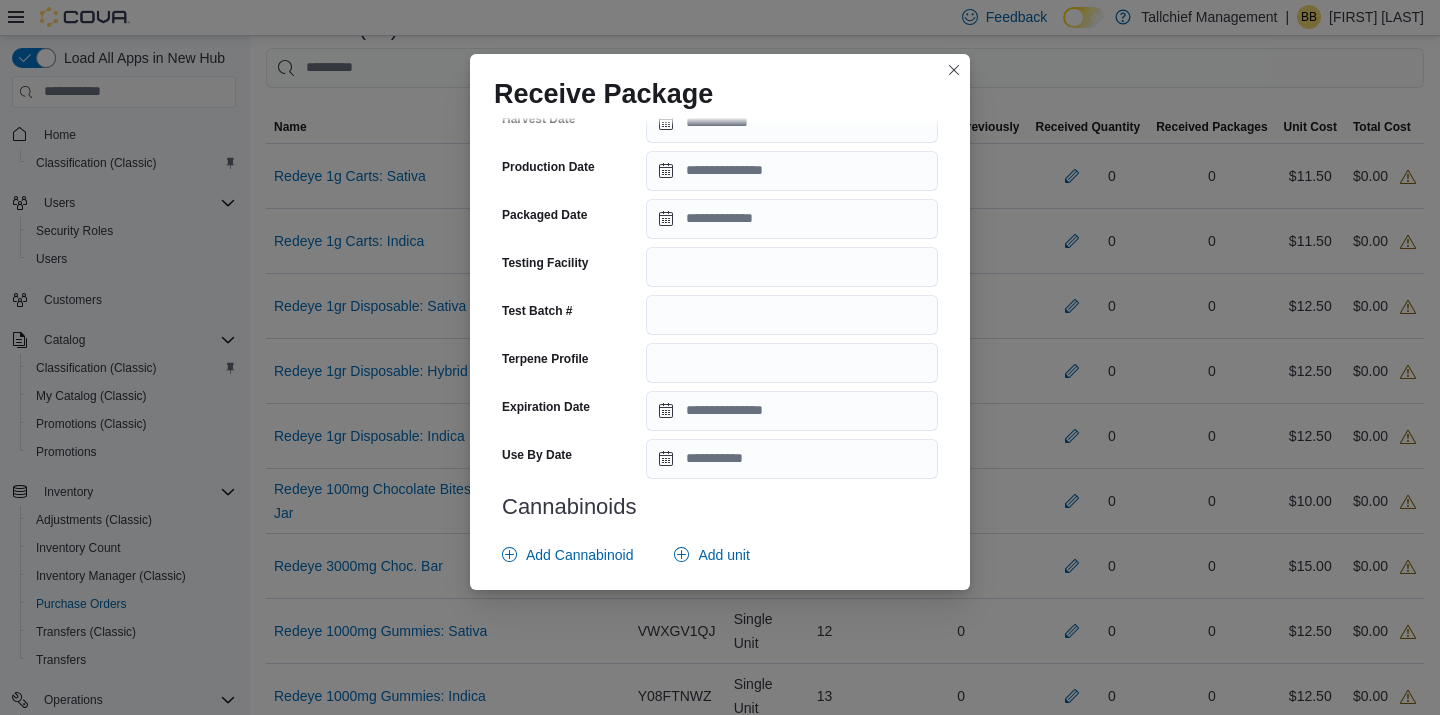 scroll, scrollTop: 711, scrollLeft: 0, axis: vertical 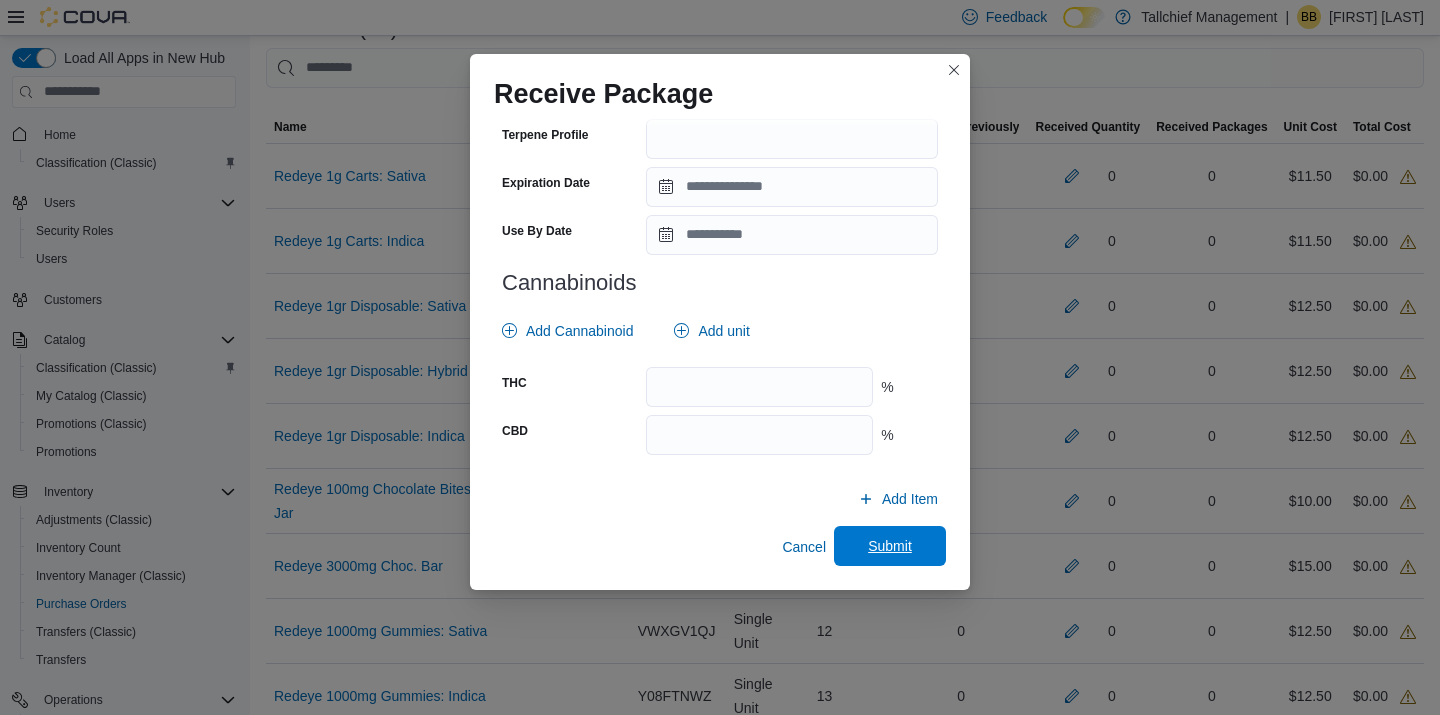 type on "**" 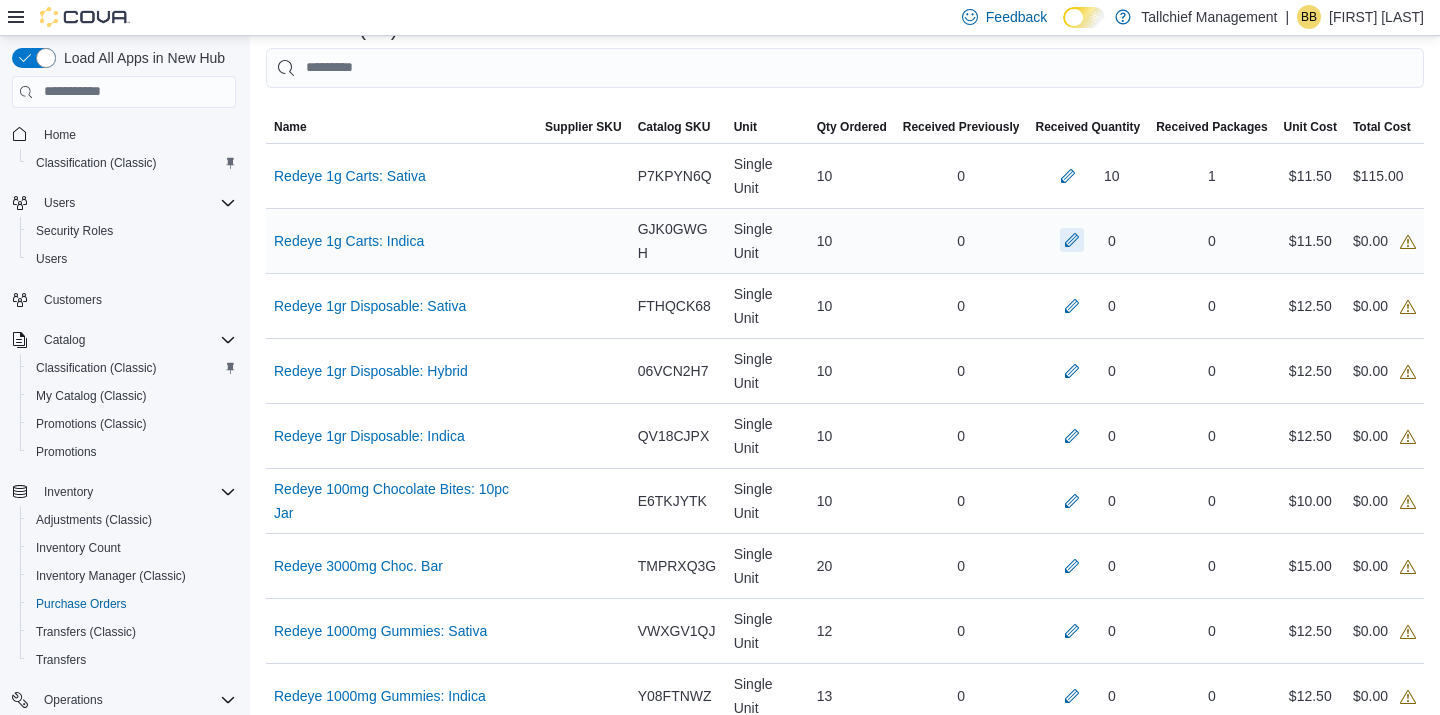 click at bounding box center (1072, 240) 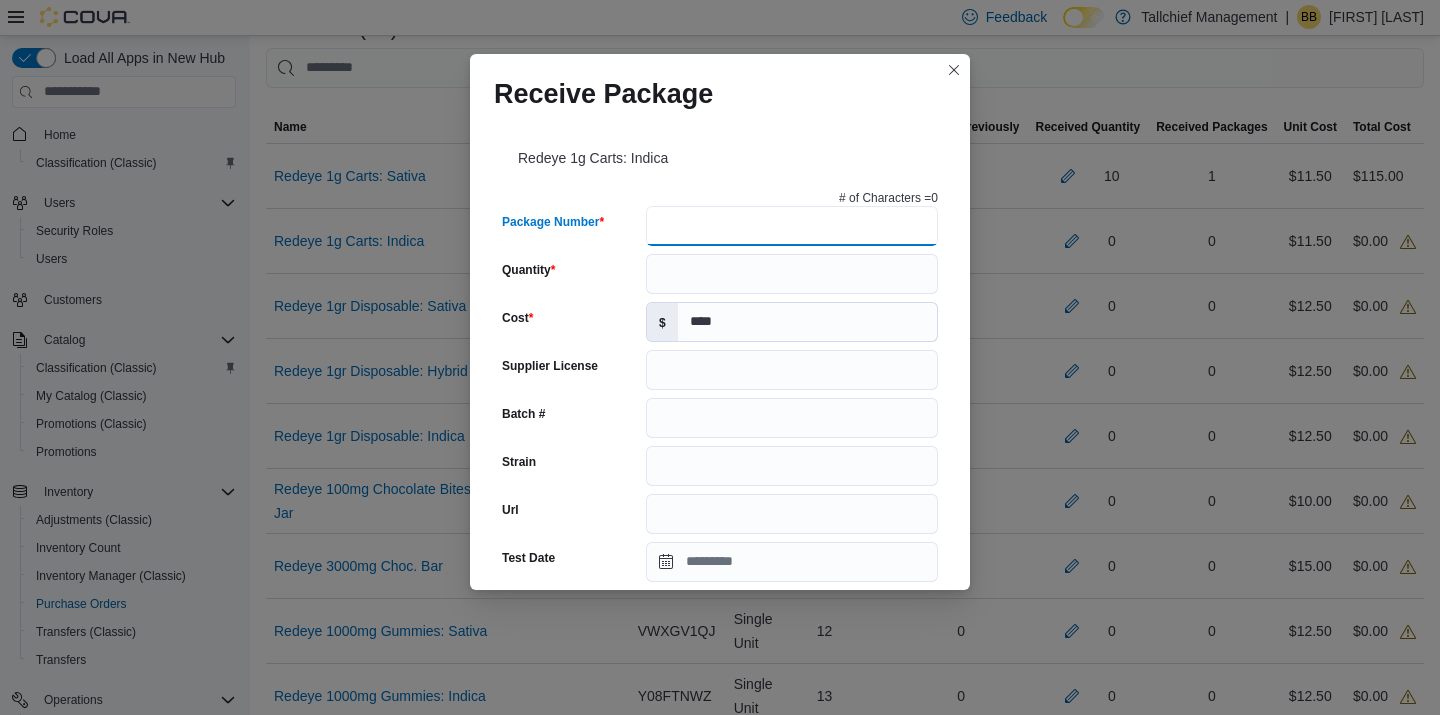 click on "Package Number" at bounding box center [792, 226] 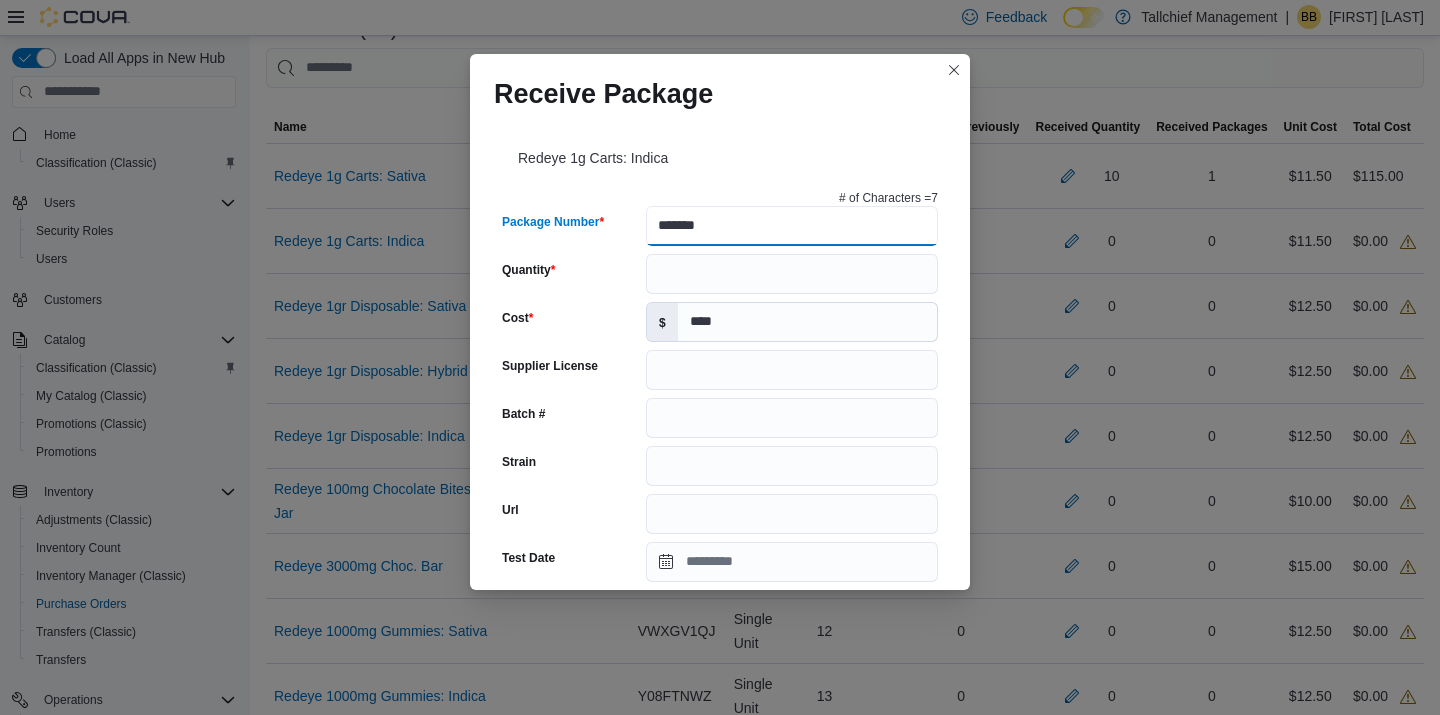 type on "*******" 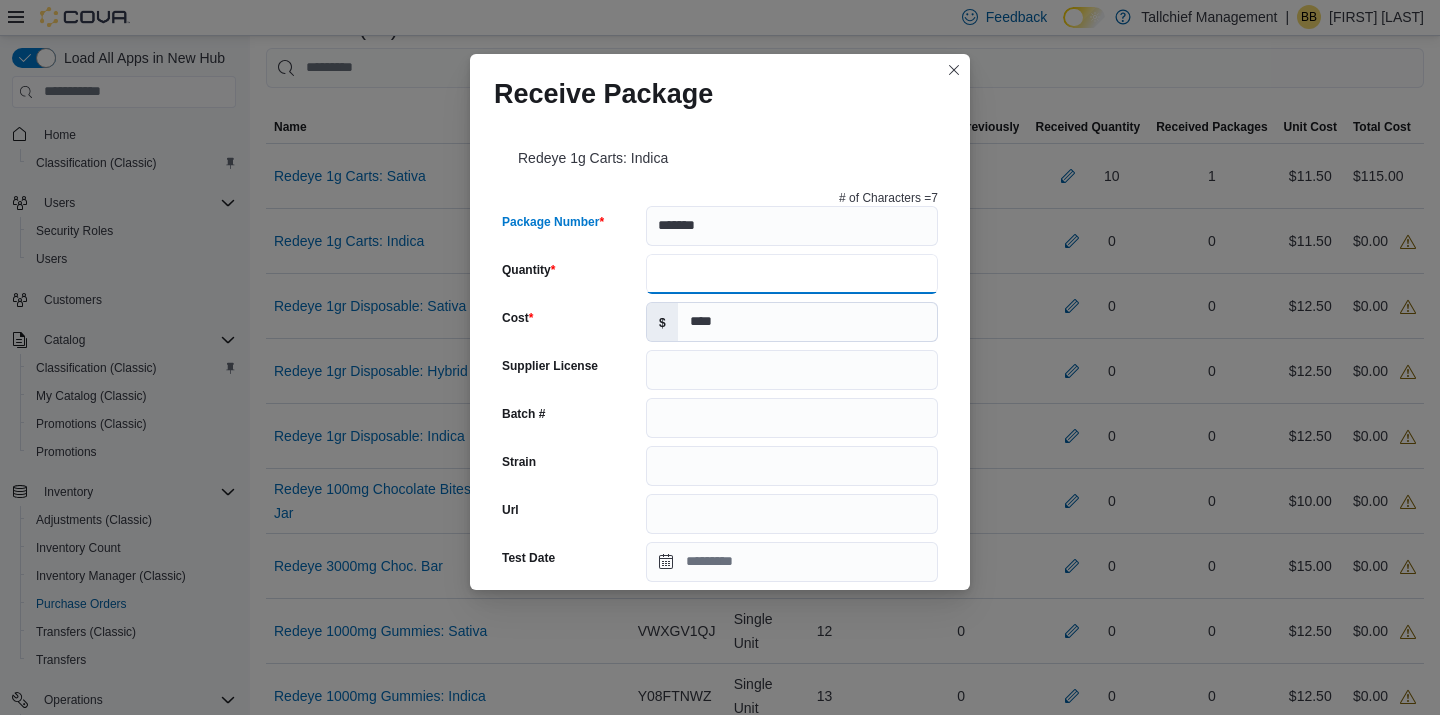 click on "Quantity" at bounding box center (792, 274) 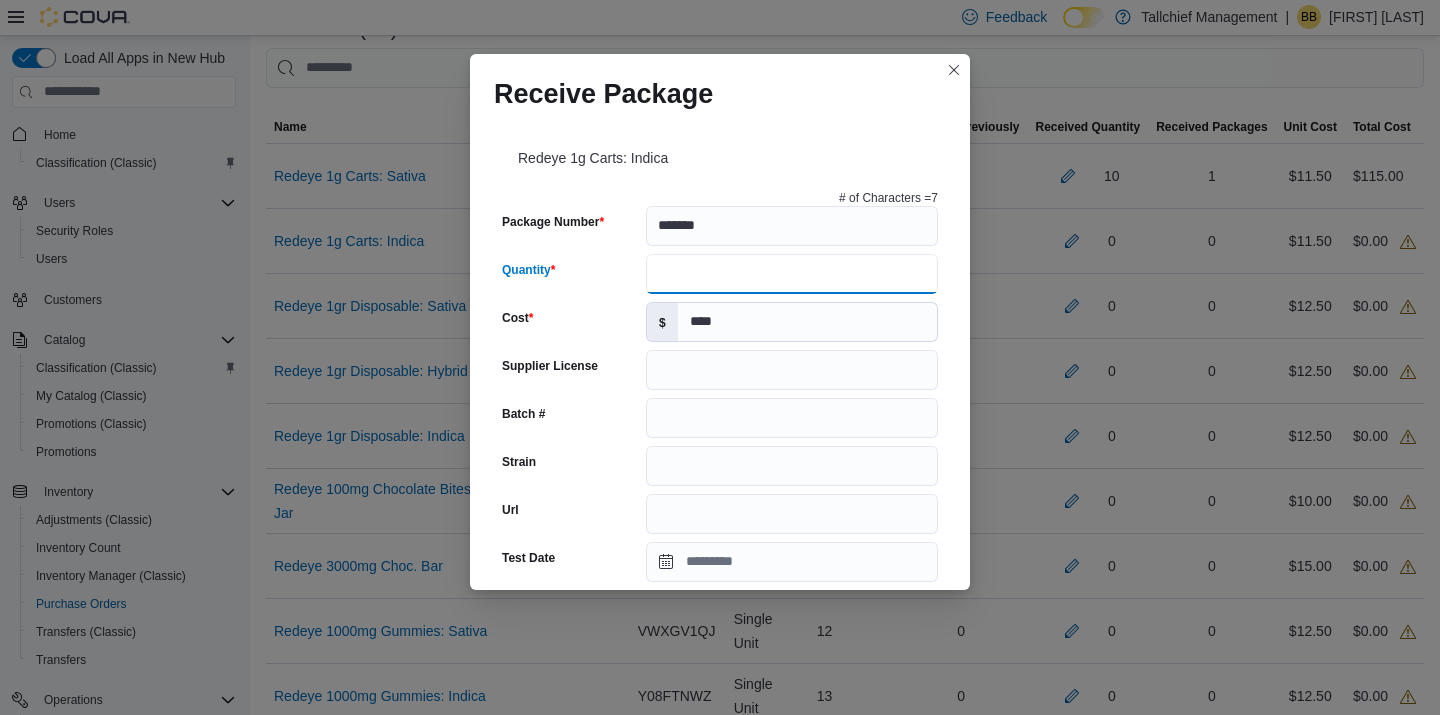 scroll, scrollTop: 711, scrollLeft: 0, axis: vertical 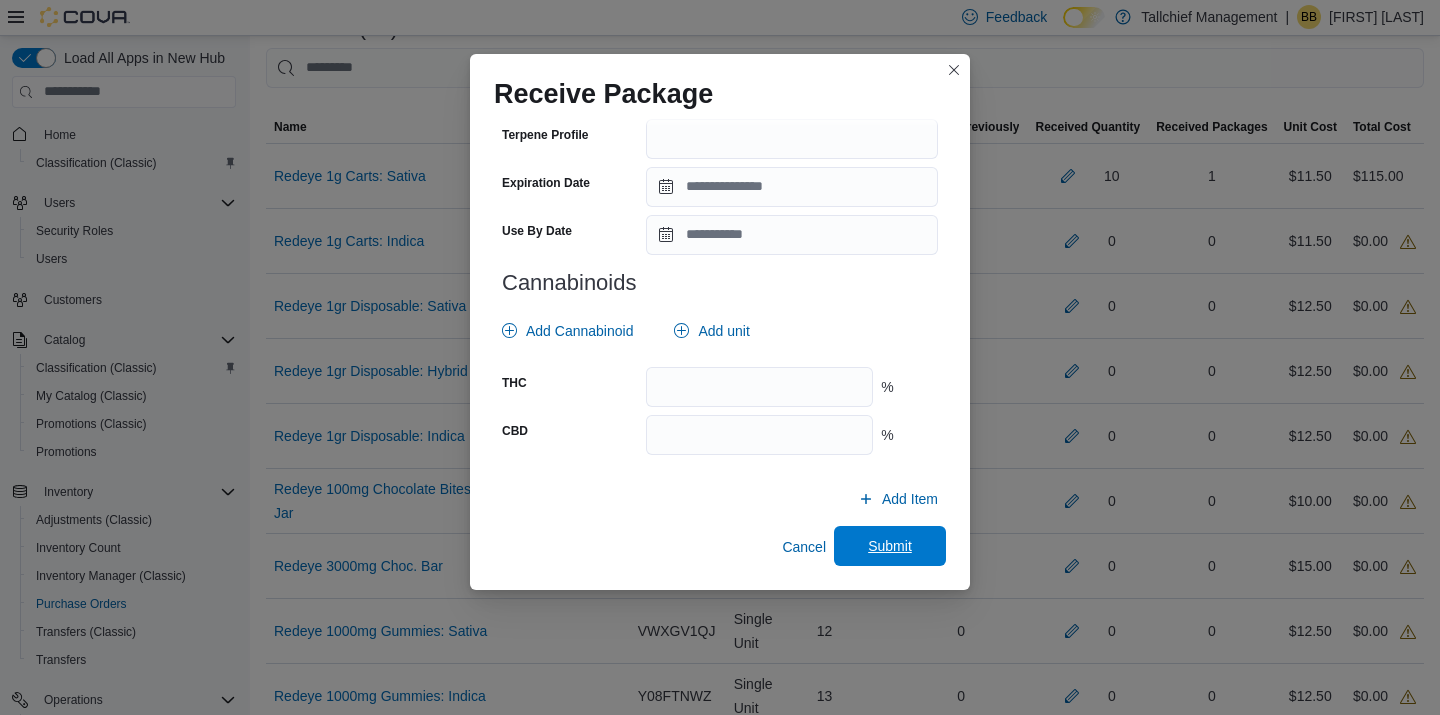 type on "**" 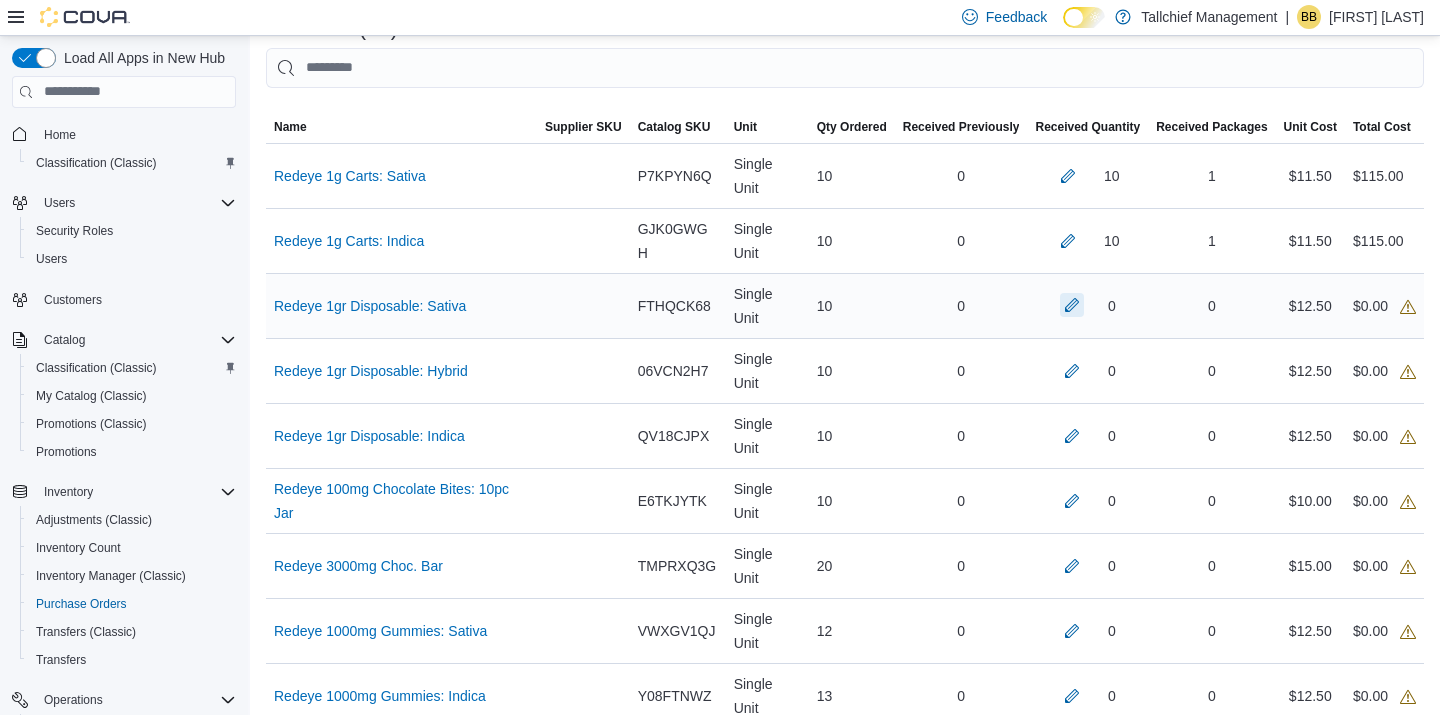click at bounding box center (1072, 305) 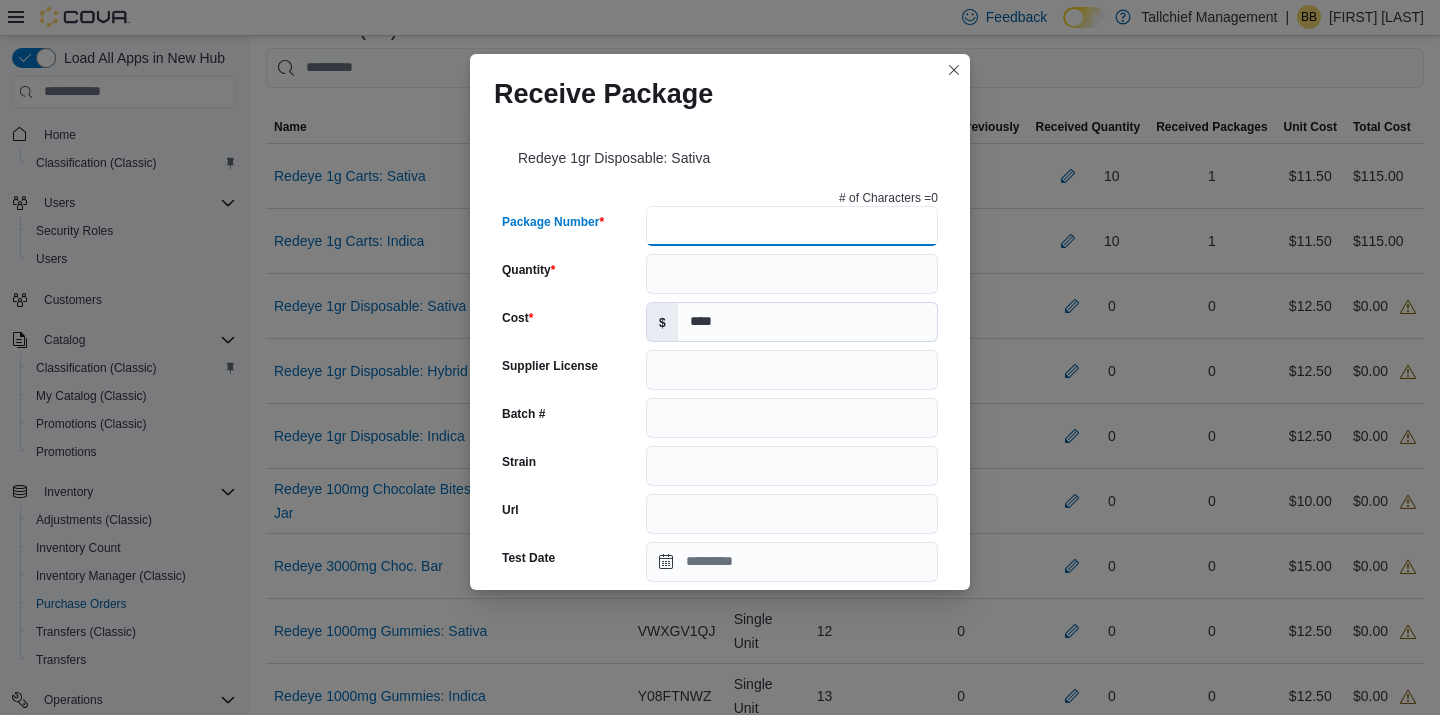 click on "Package Number" at bounding box center [792, 226] 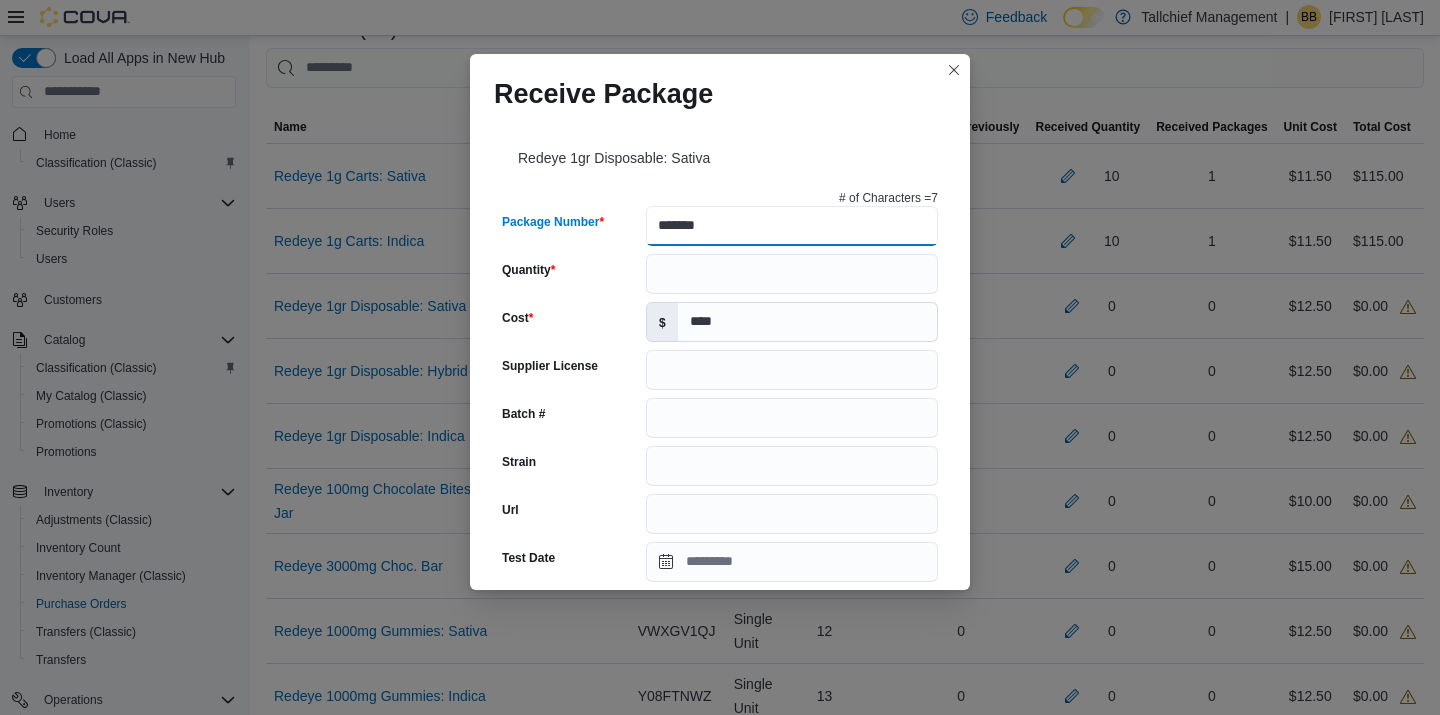 type on "*******" 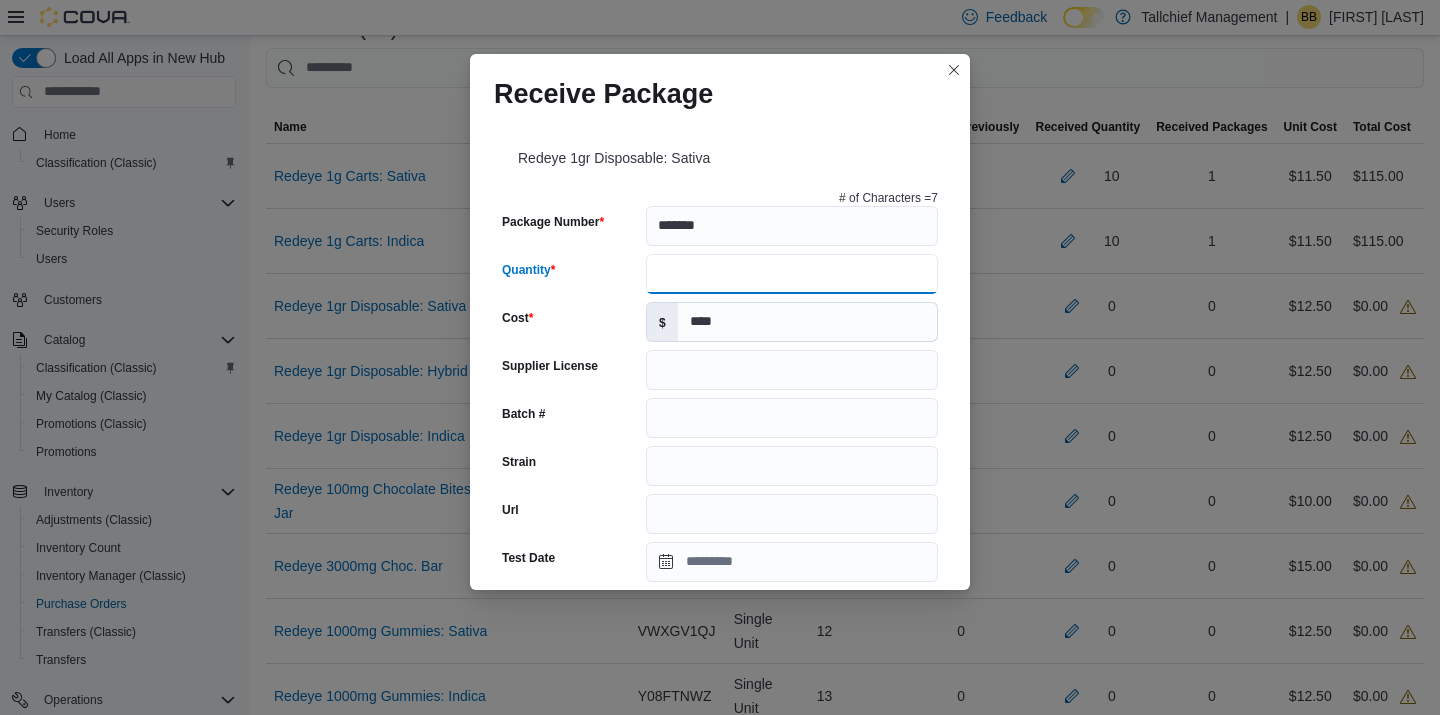 click on "Quantity" at bounding box center [792, 274] 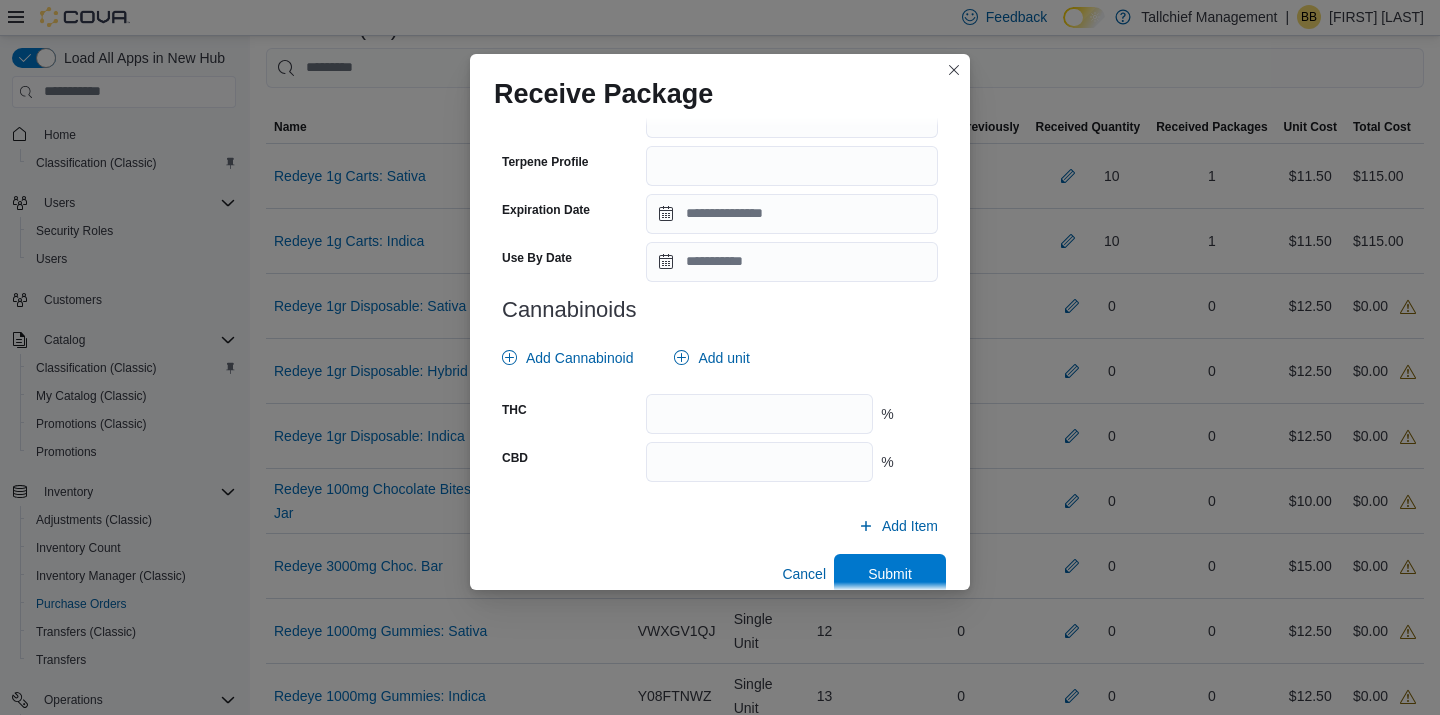 scroll, scrollTop: 685, scrollLeft: 0, axis: vertical 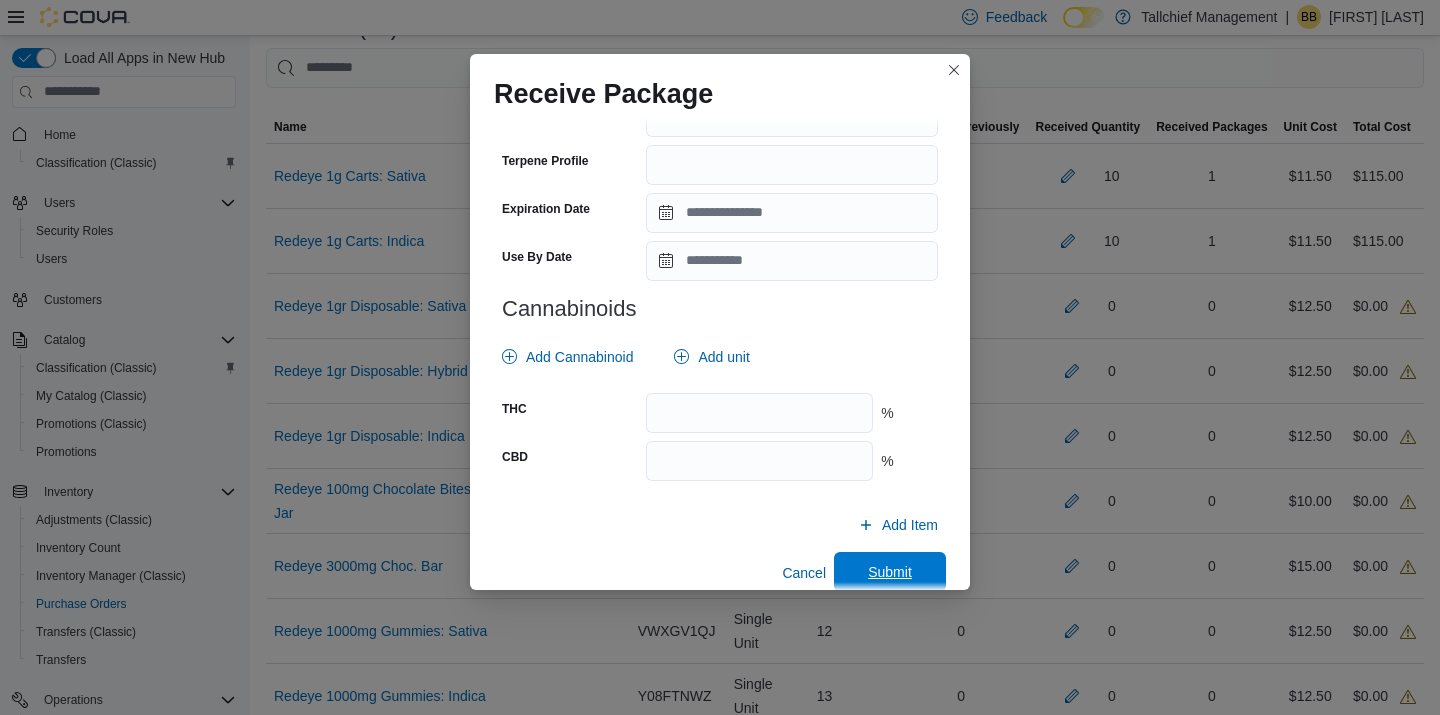 type on "**" 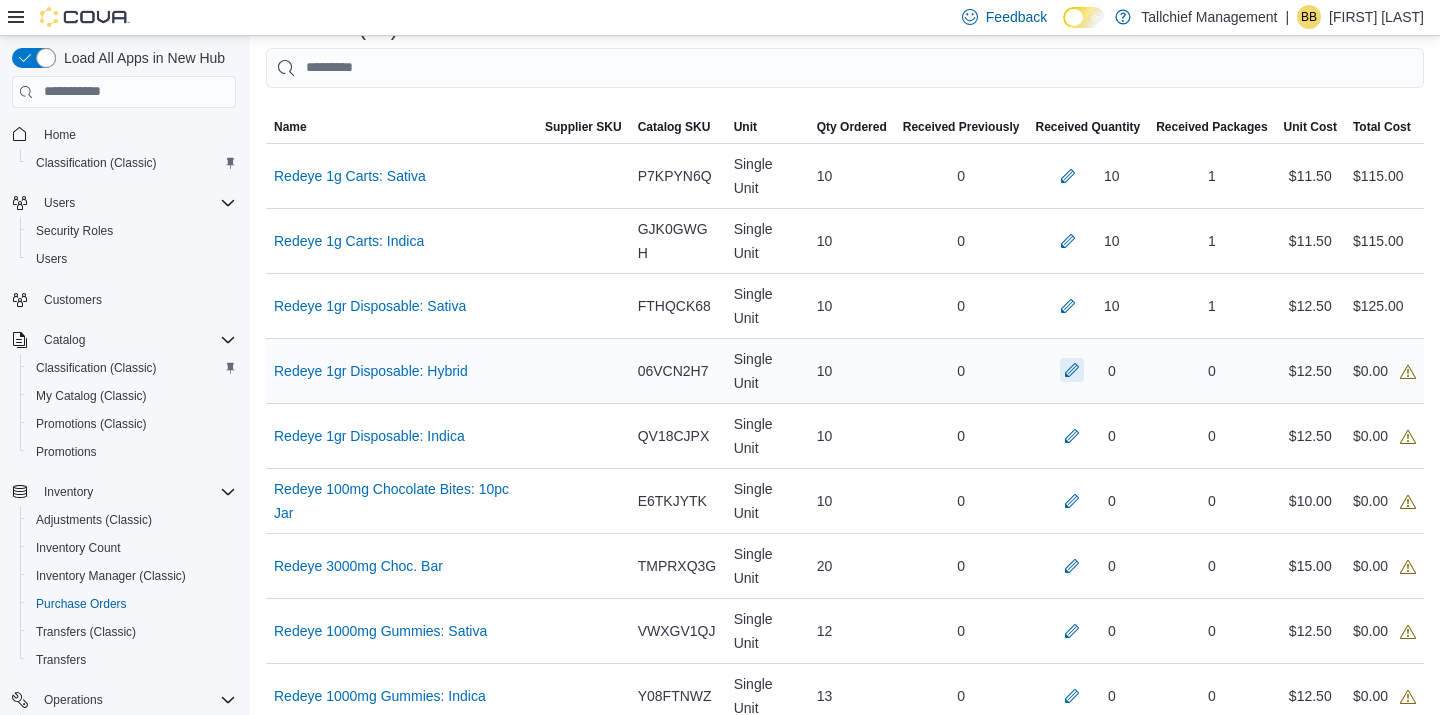 click at bounding box center (1072, 370) 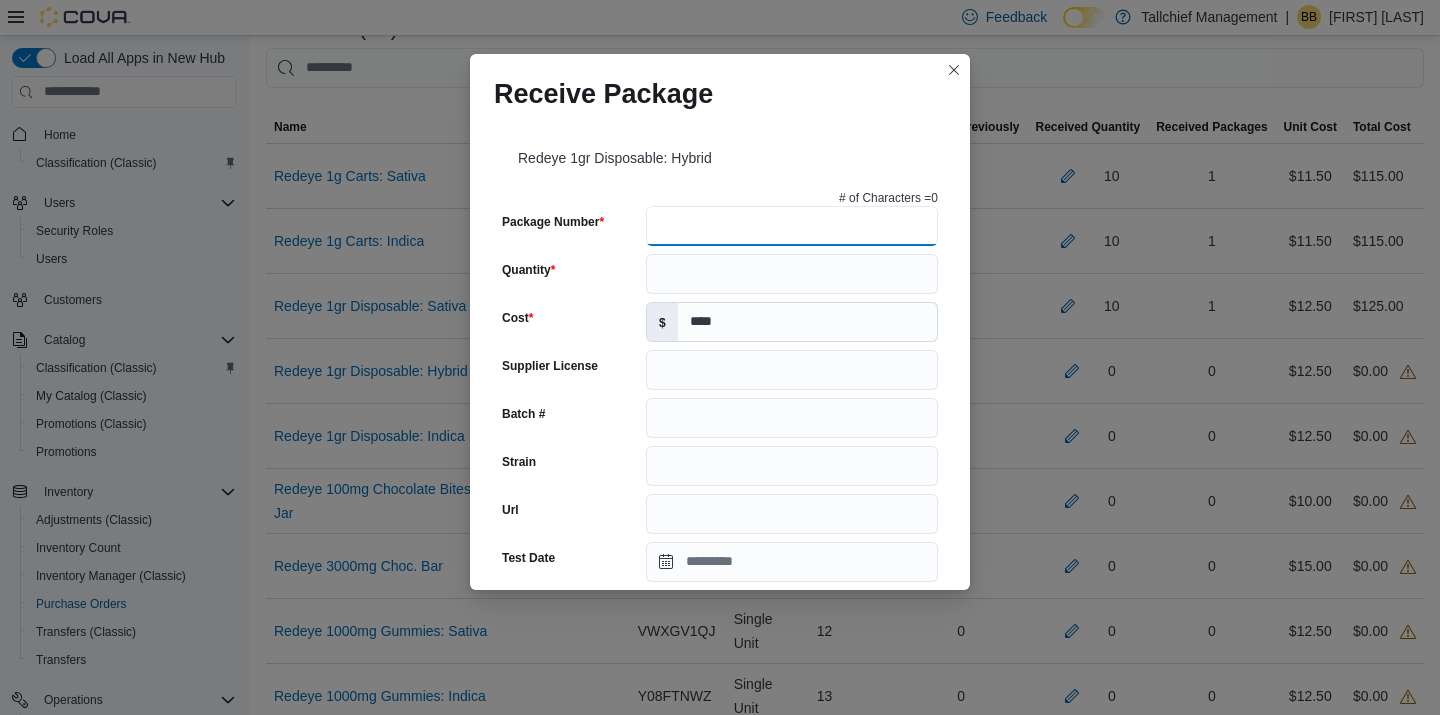 click on "Package Number" at bounding box center [792, 226] 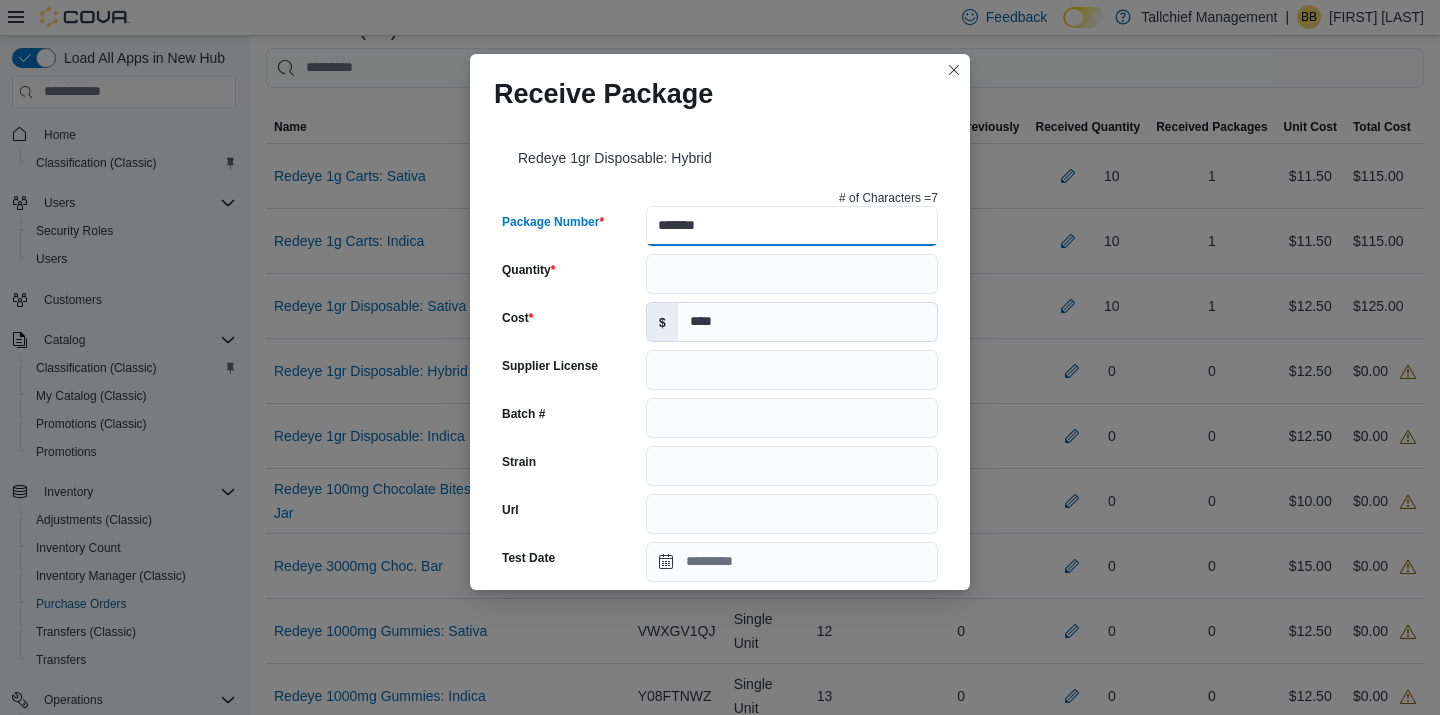 type on "*******" 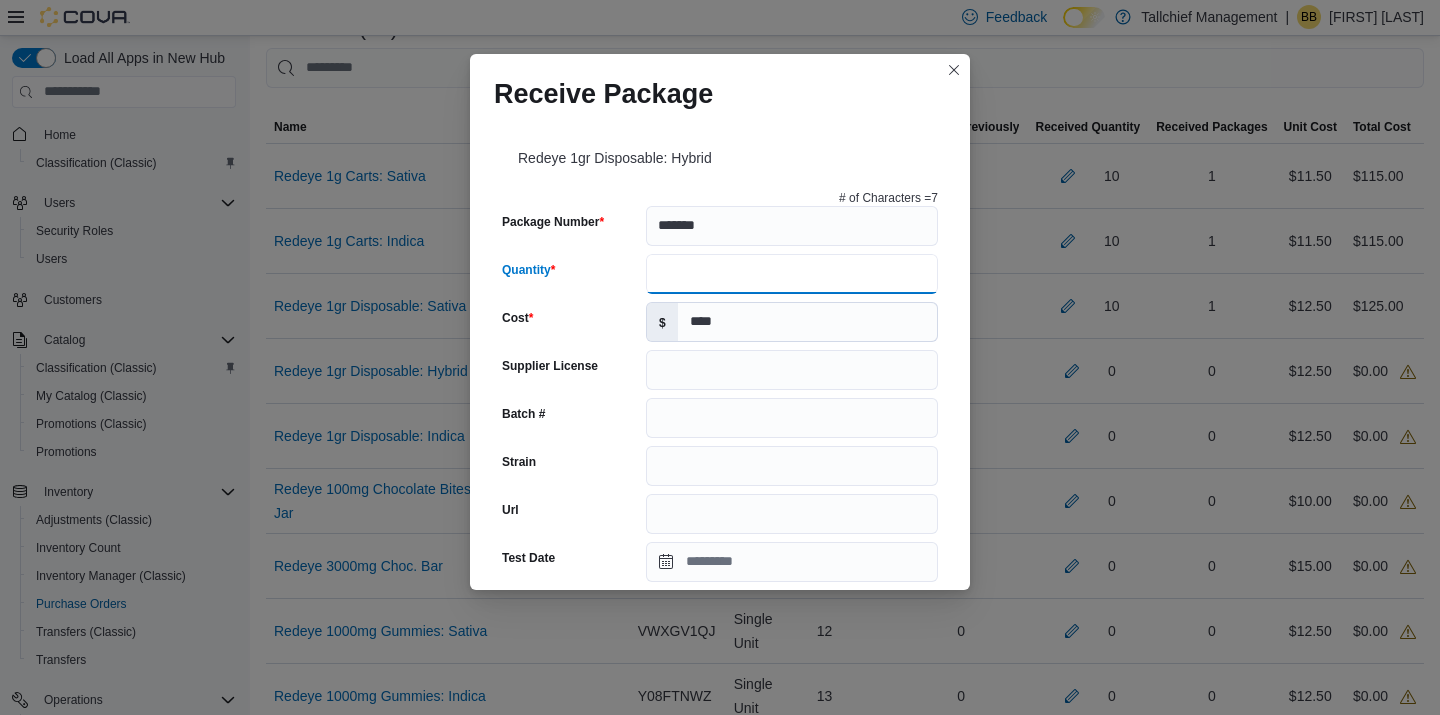 click on "Quantity" at bounding box center (792, 274) 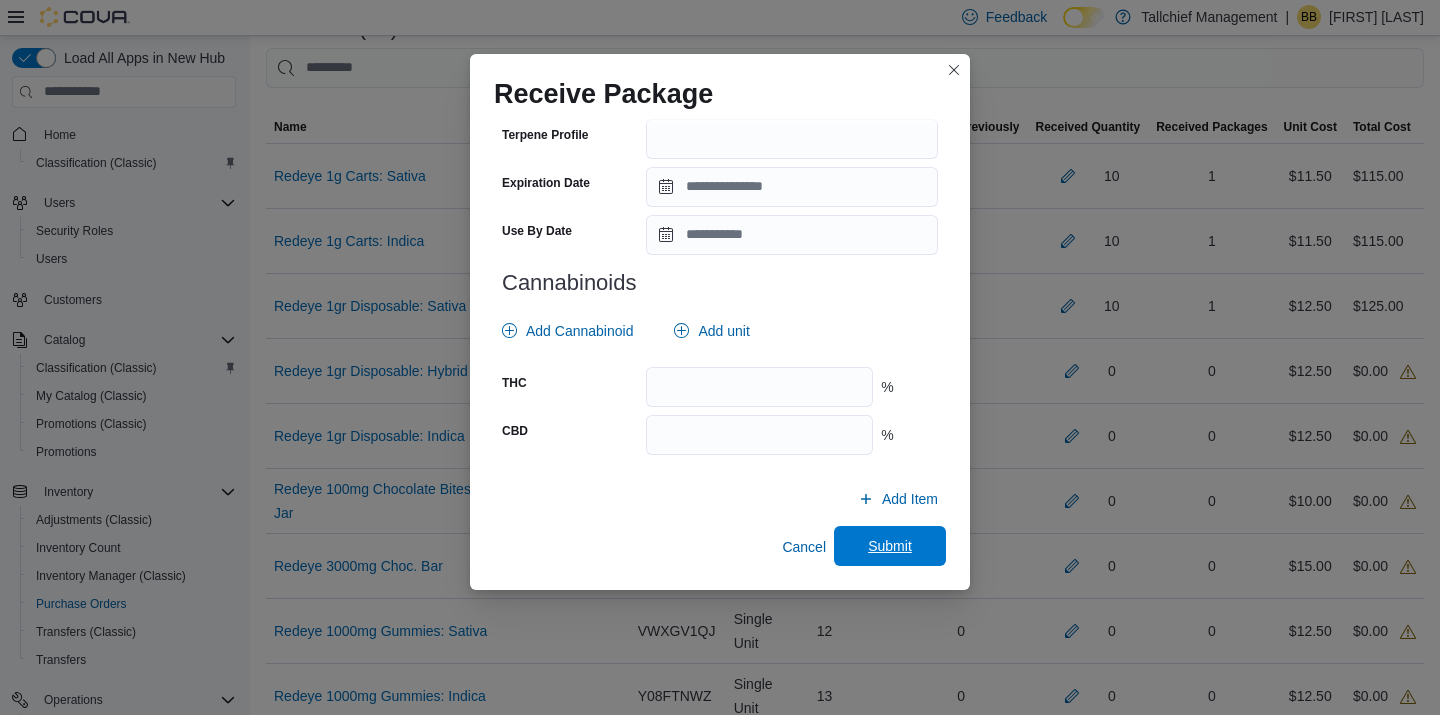 type on "**" 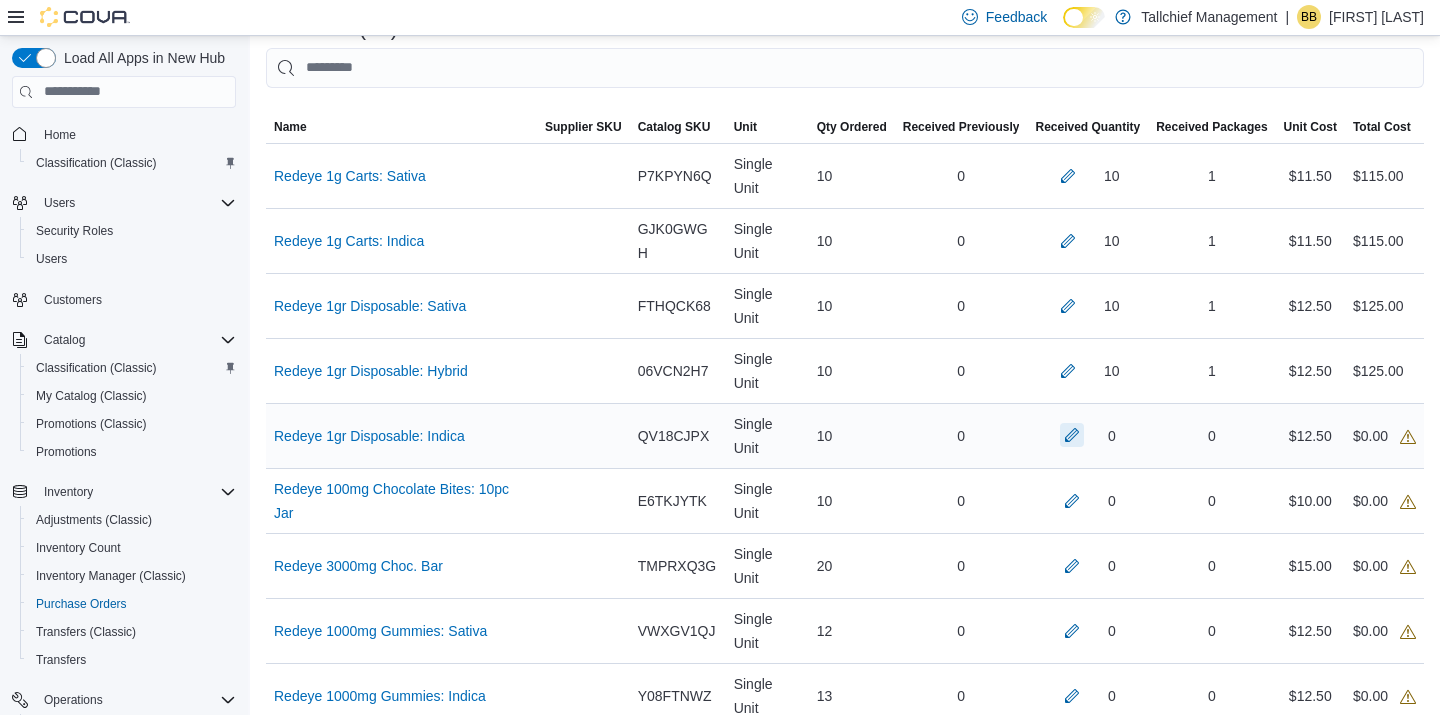 click at bounding box center [1072, 435] 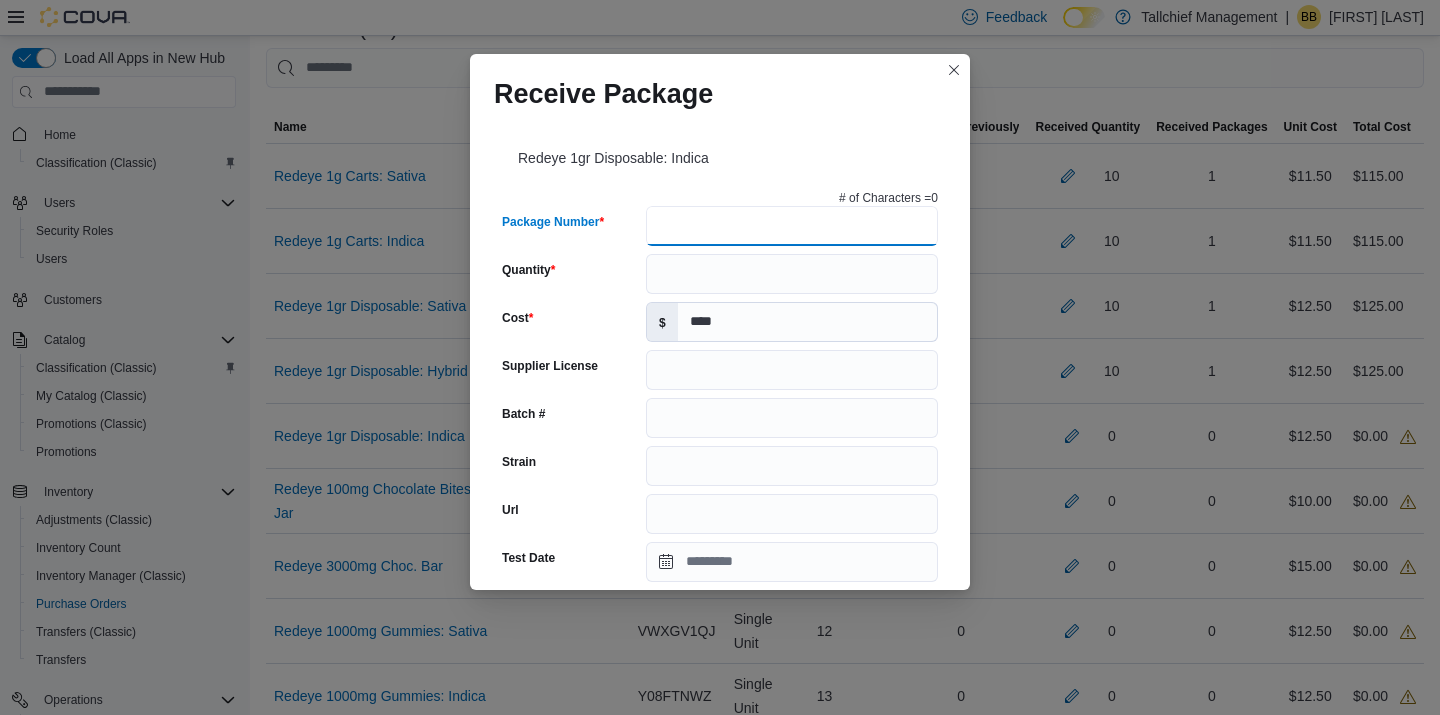click on "Package Number" at bounding box center (792, 226) 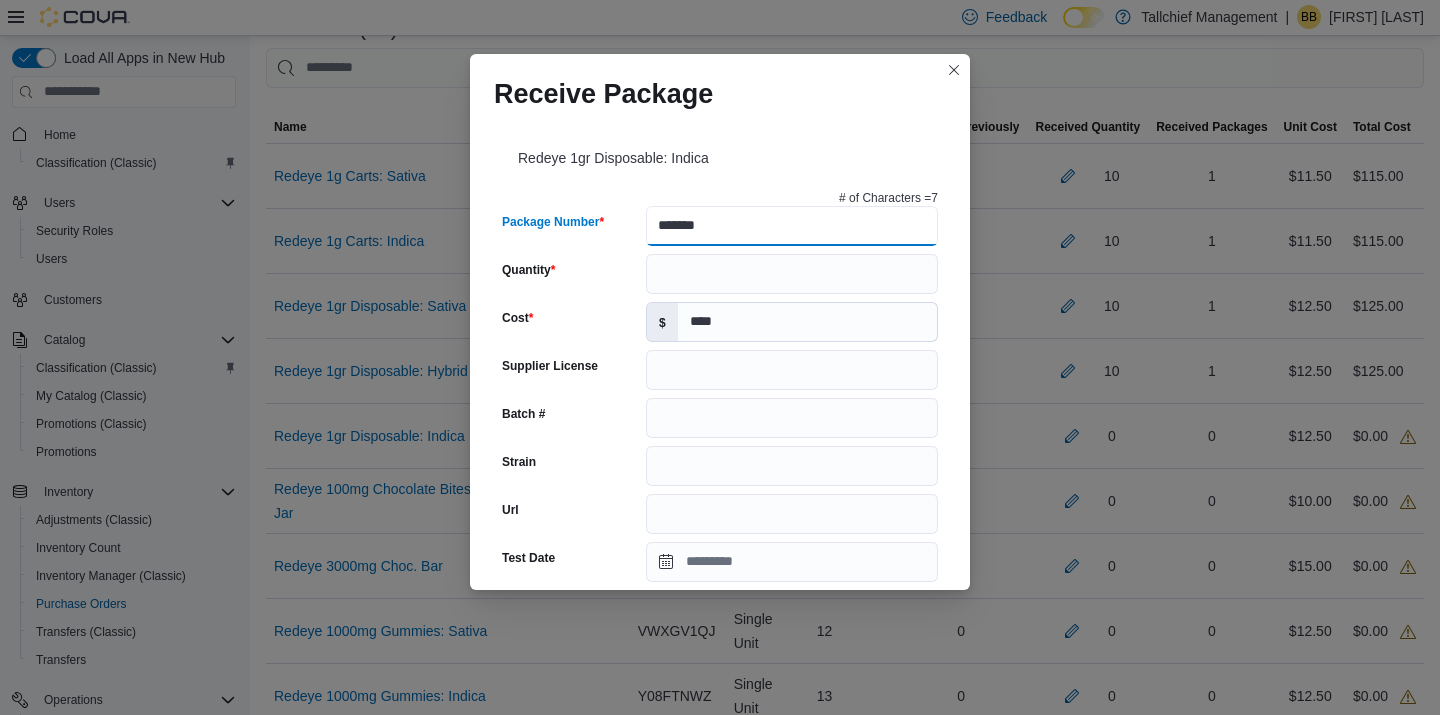 type on "*******" 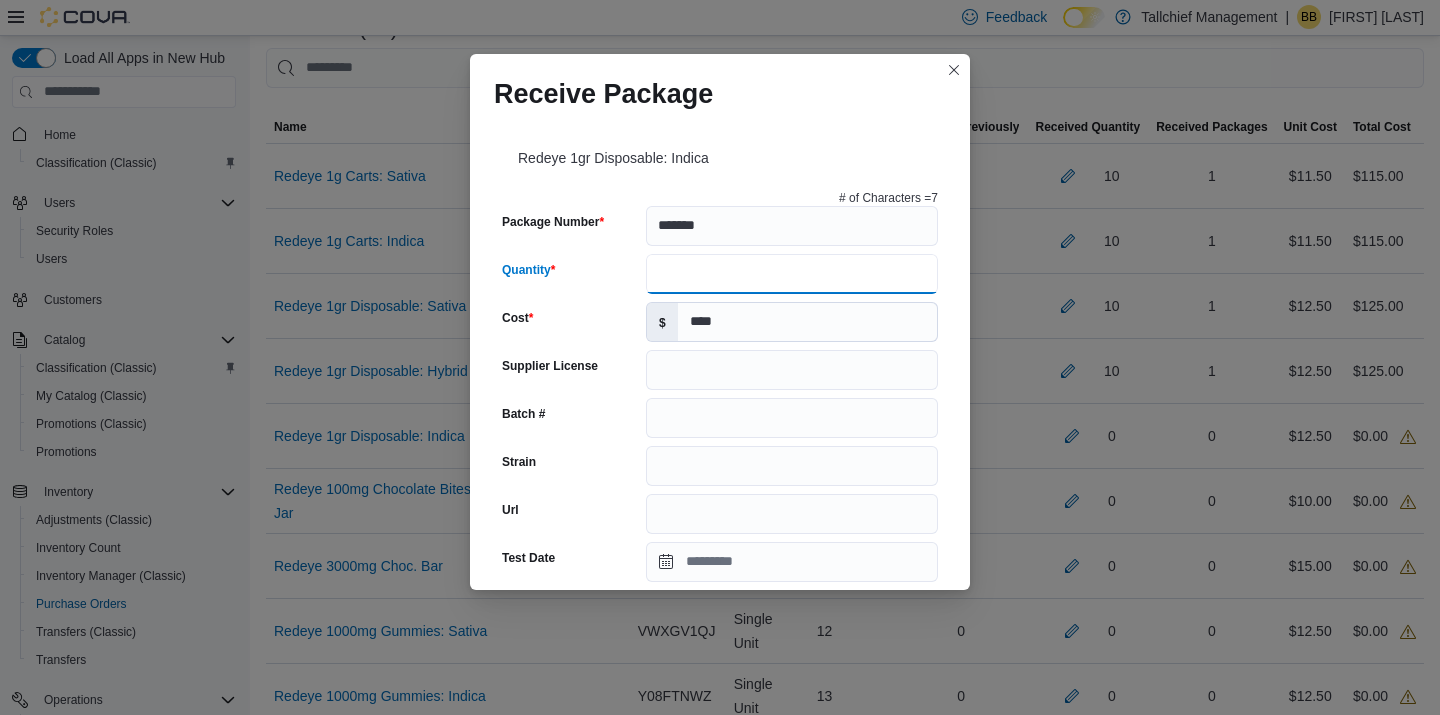 click on "Quantity" at bounding box center [792, 274] 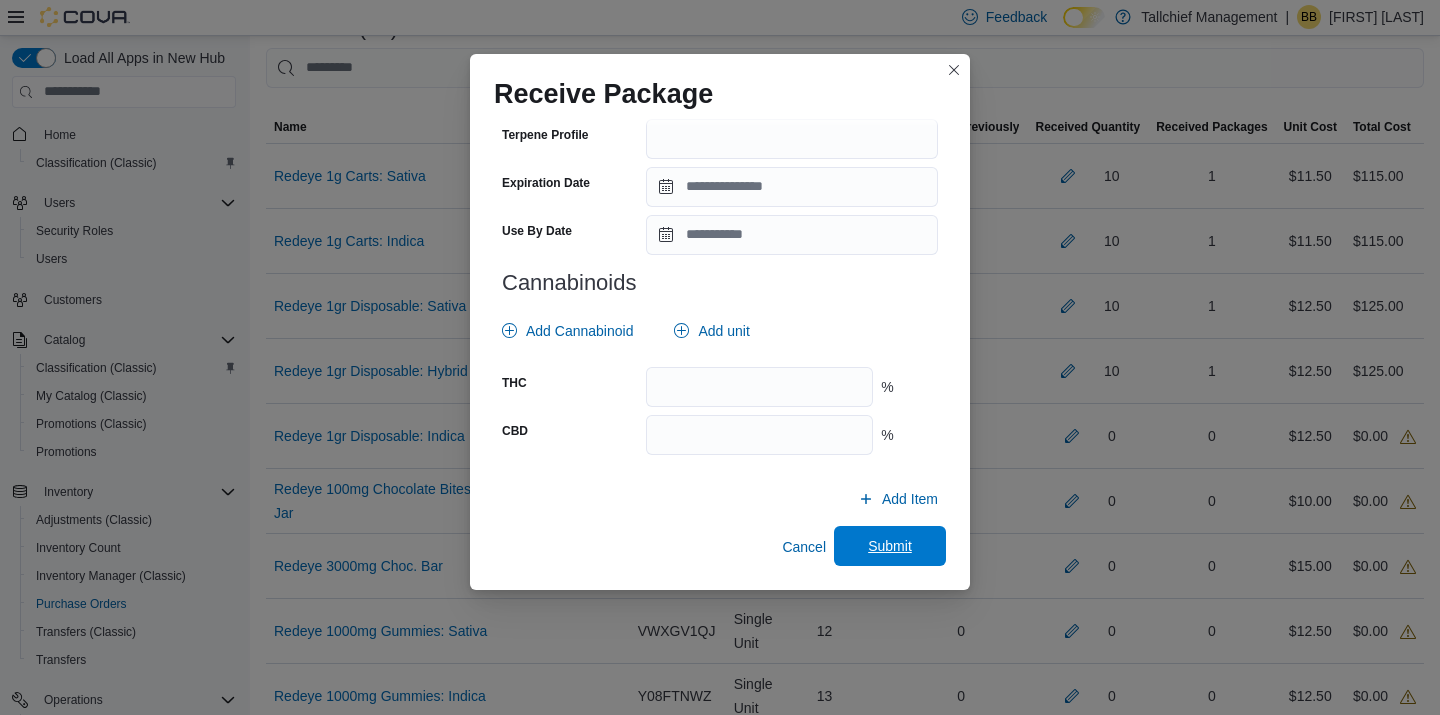 type on "**" 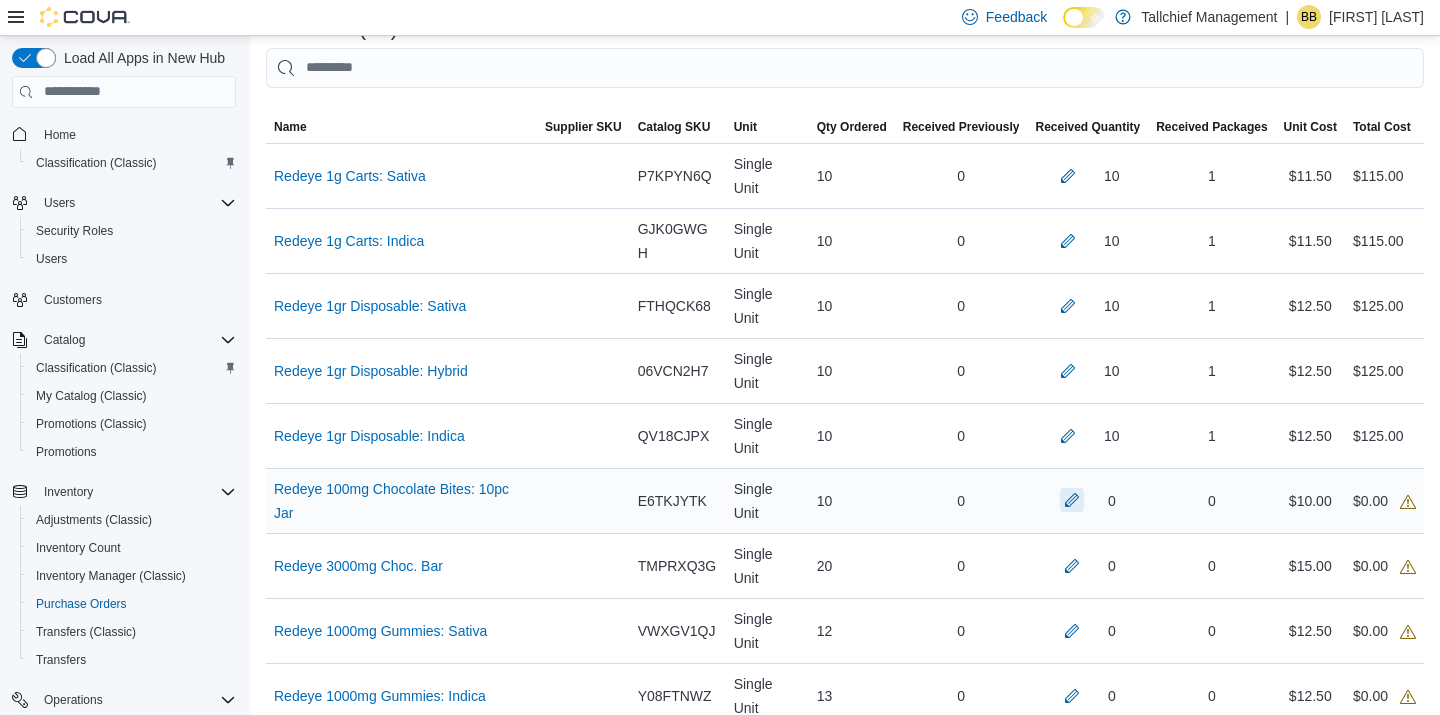 click at bounding box center (1072, 500) 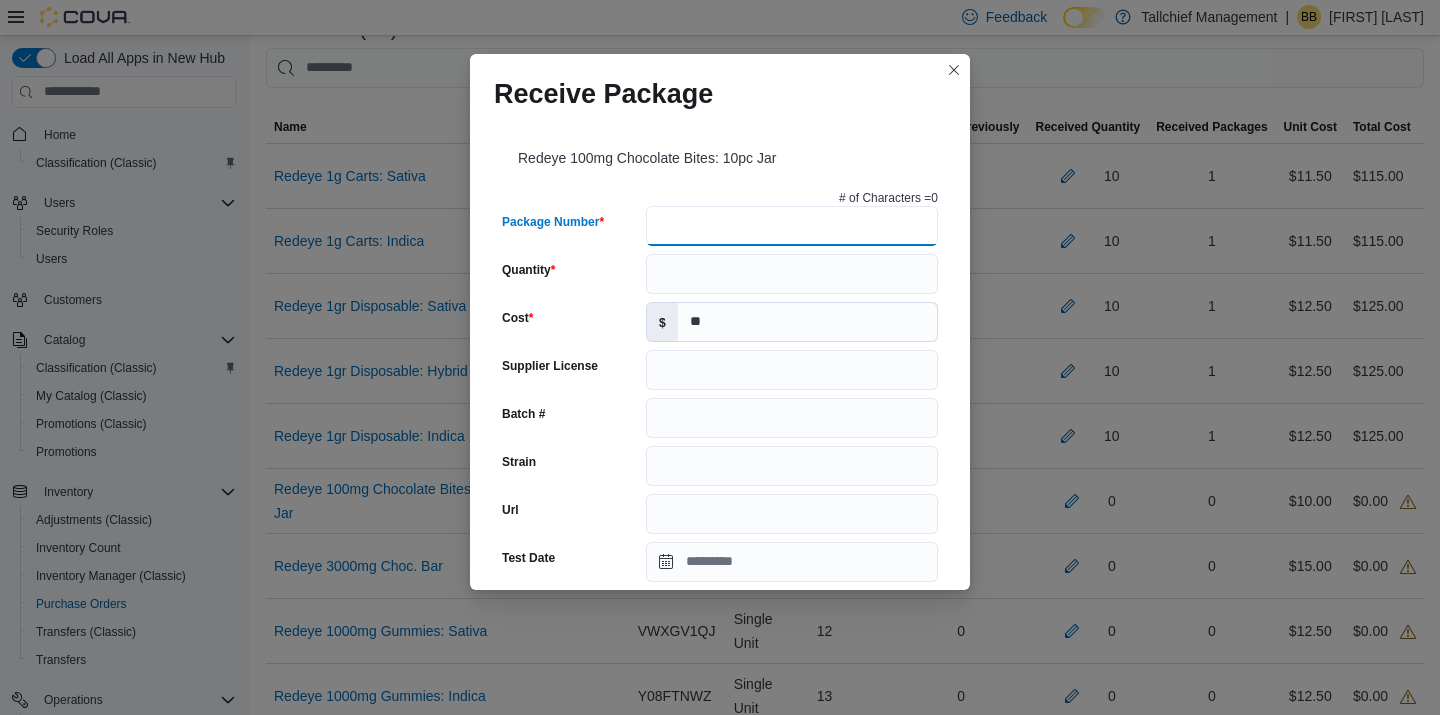 click on "Package Number" at bounding box center (792, 226) 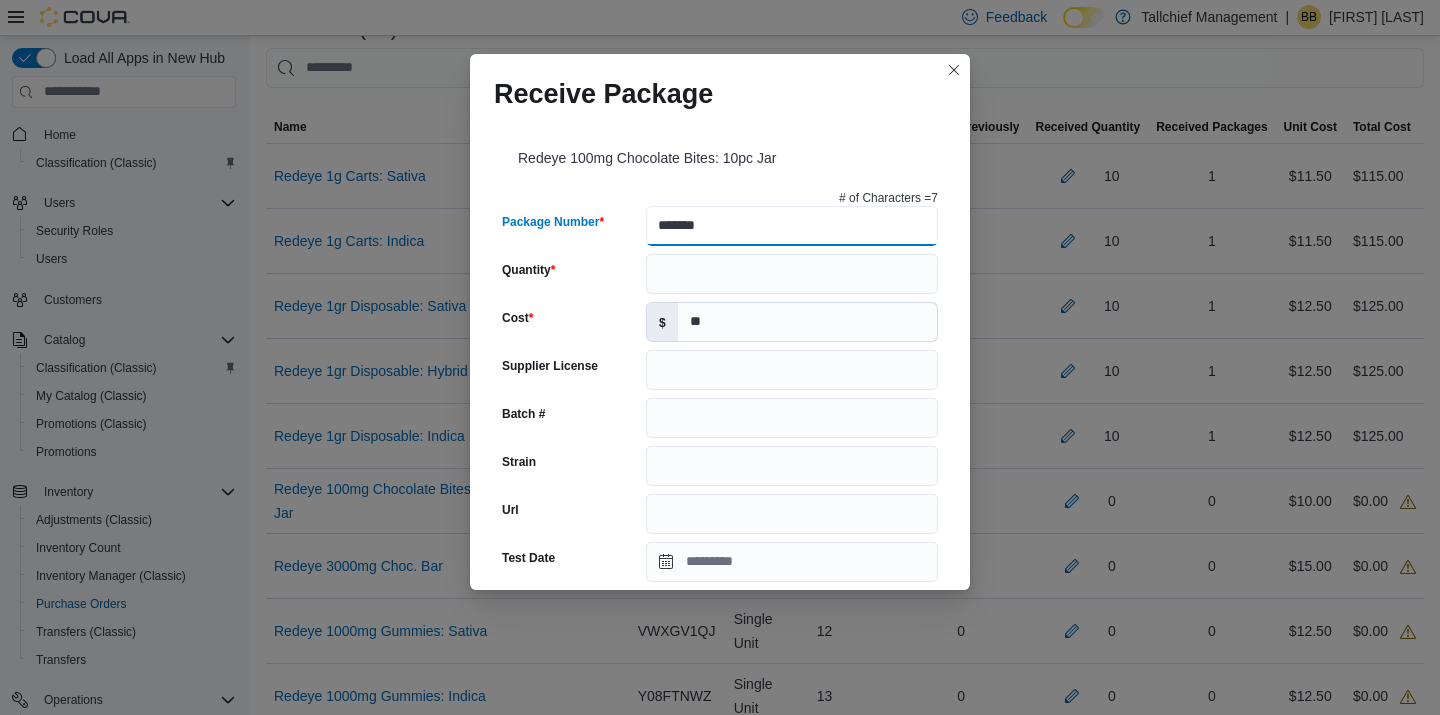 type on "*******" 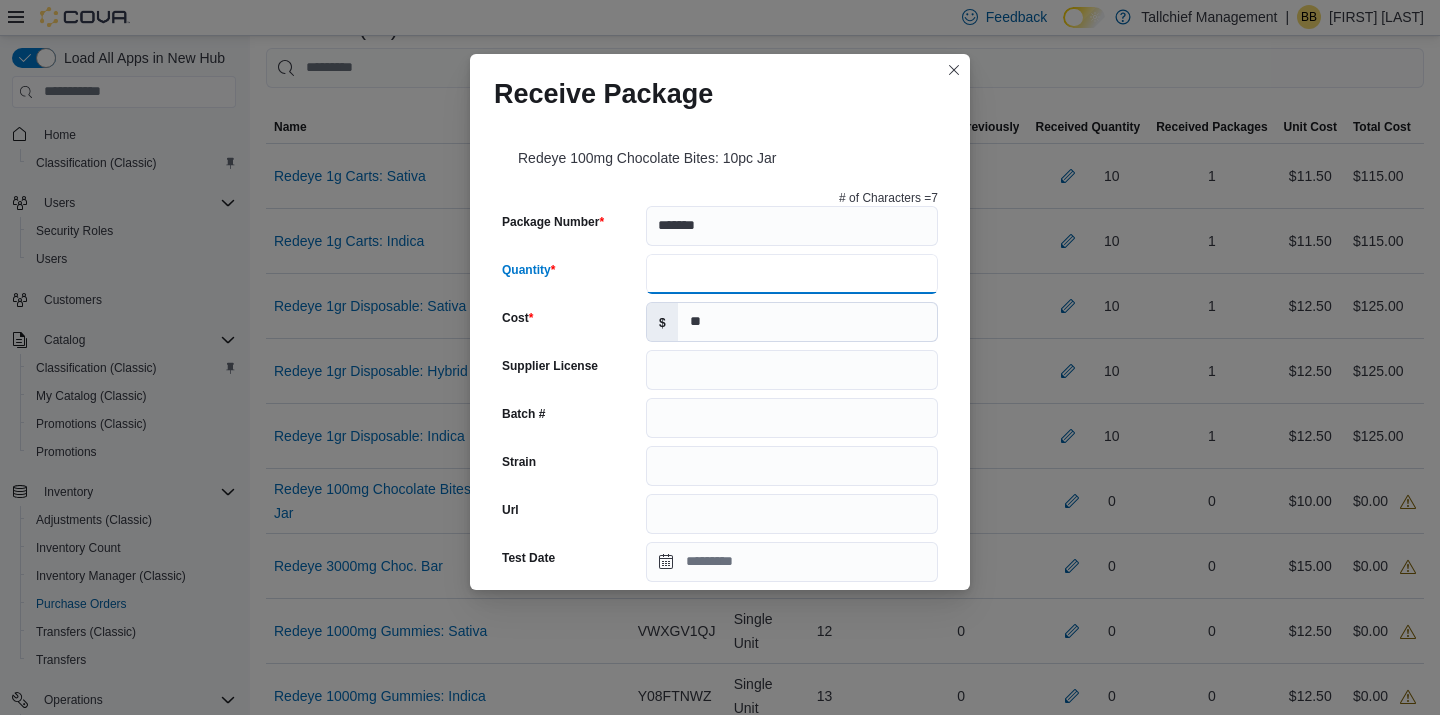 click on "Quantity" at bounding box center (792, 274) 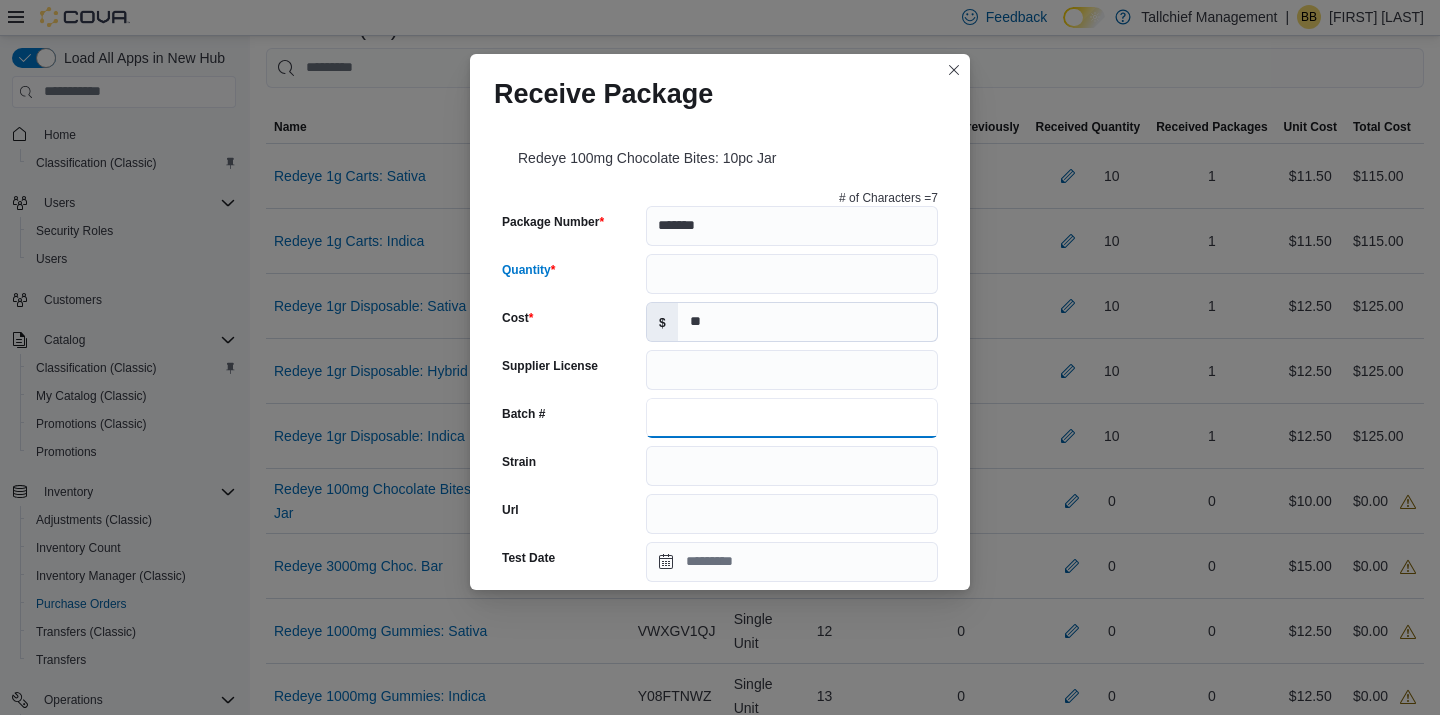 drag, startPoint x: 816, startPoint y: 404, endPoint x: 811, endPoint y: 55, distance: 349.03583 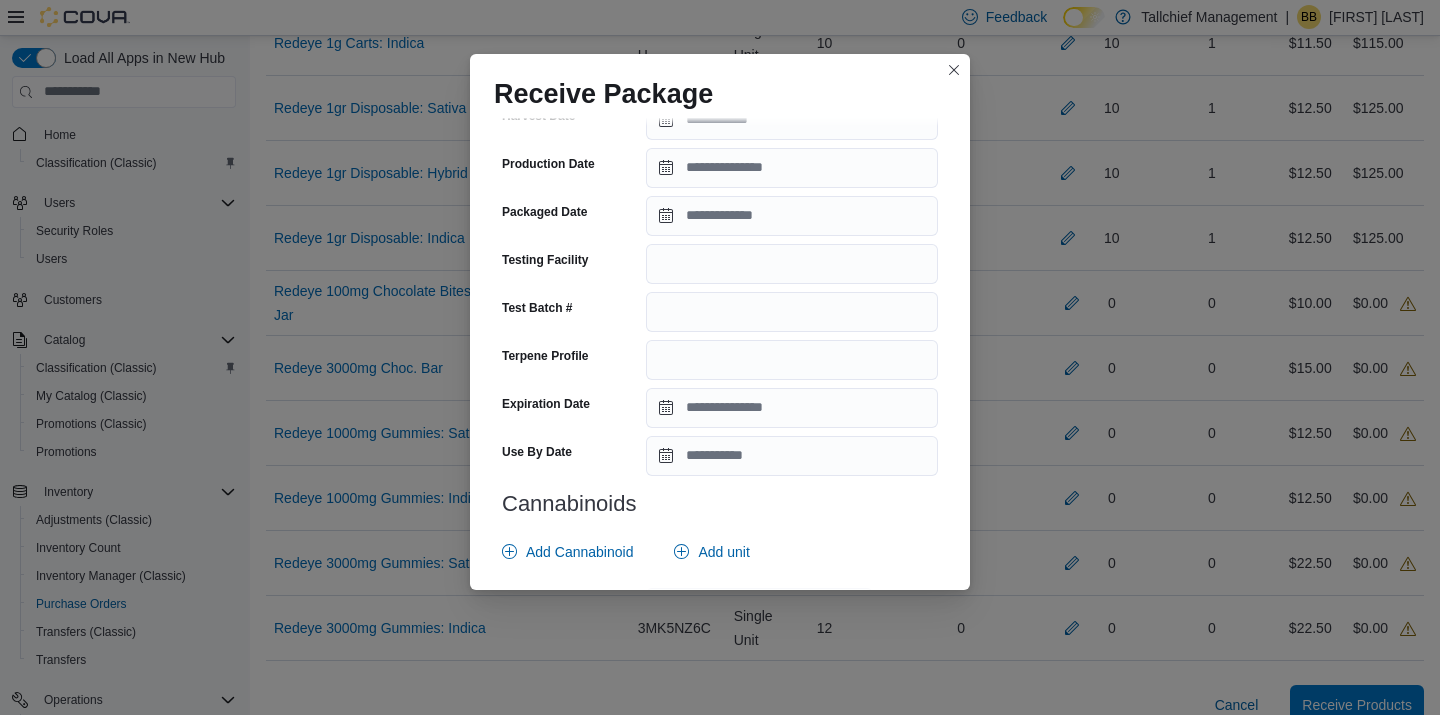scroll, scrollTop: 711, scrollLeft: 0, axis: vertical 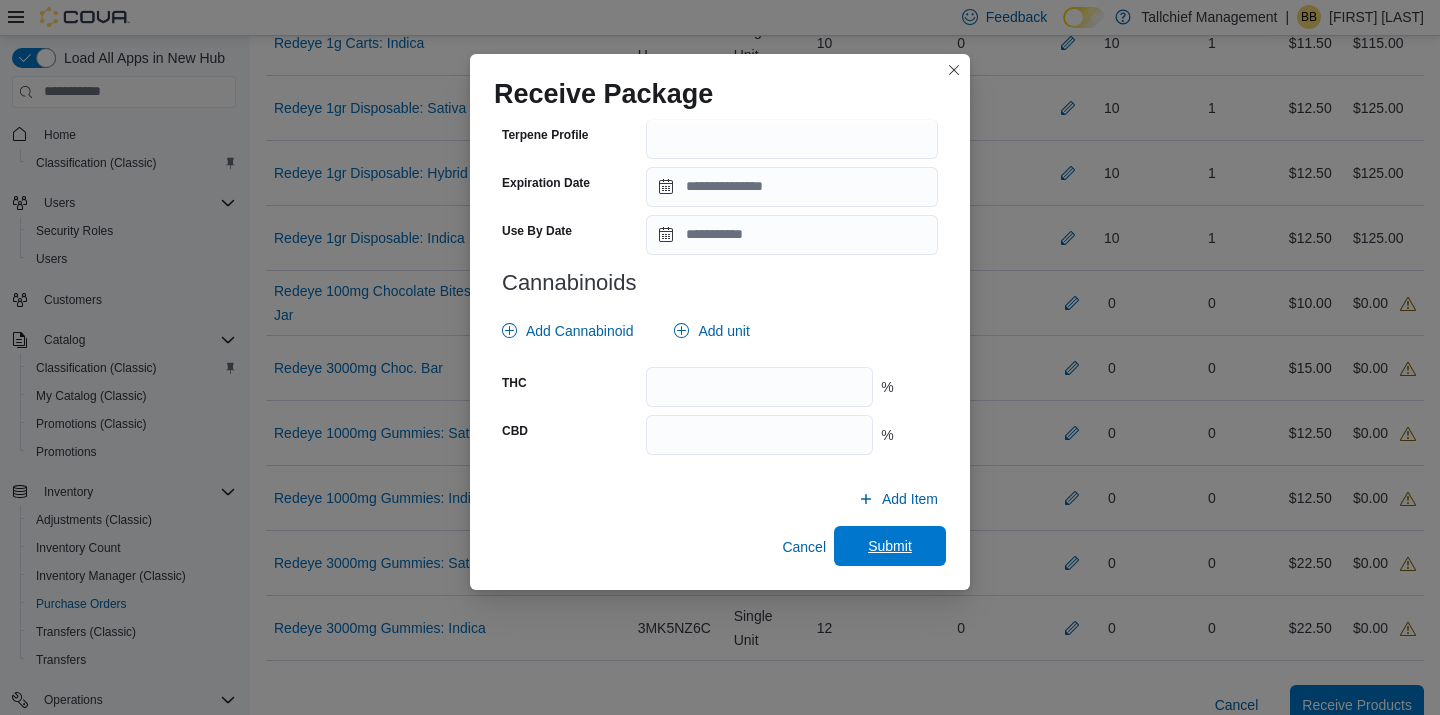 click on "Submit" at bounding box center [890, 546] 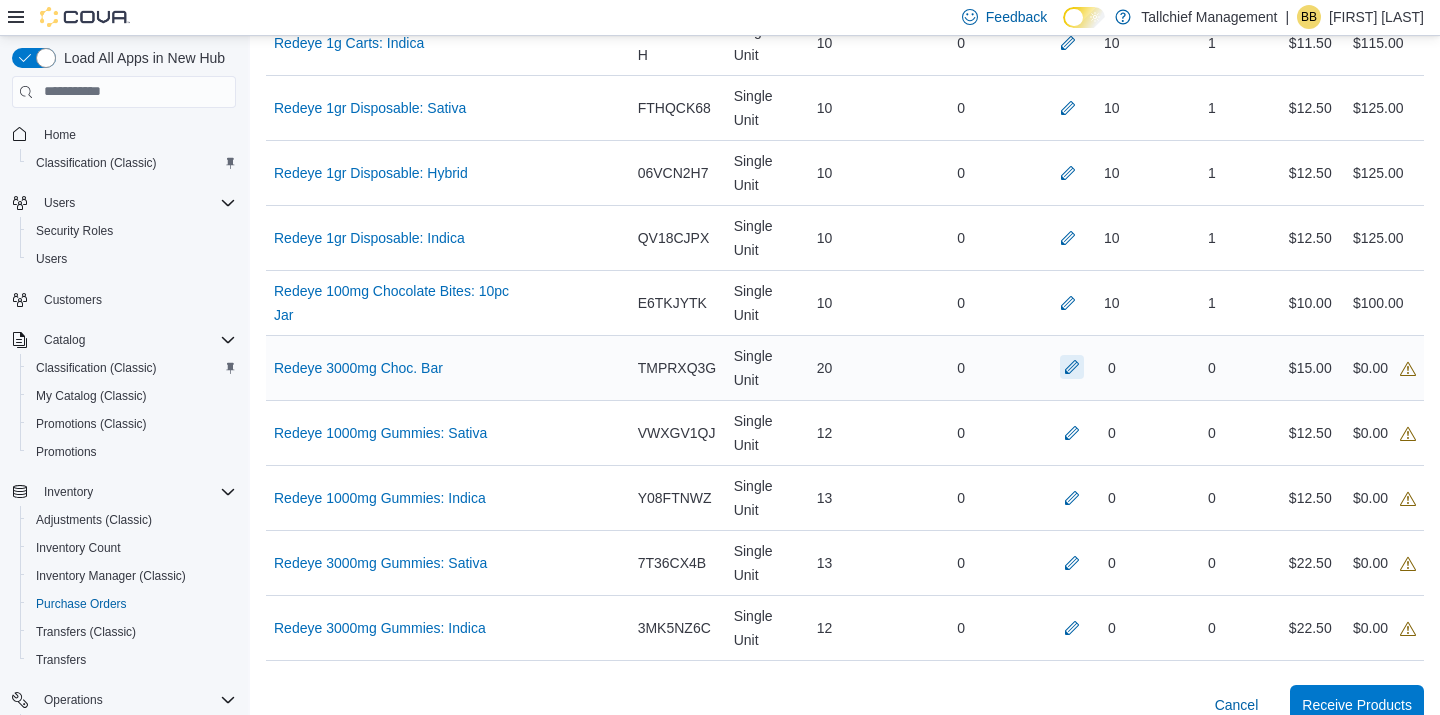 click at bounding box center [1072, 367] 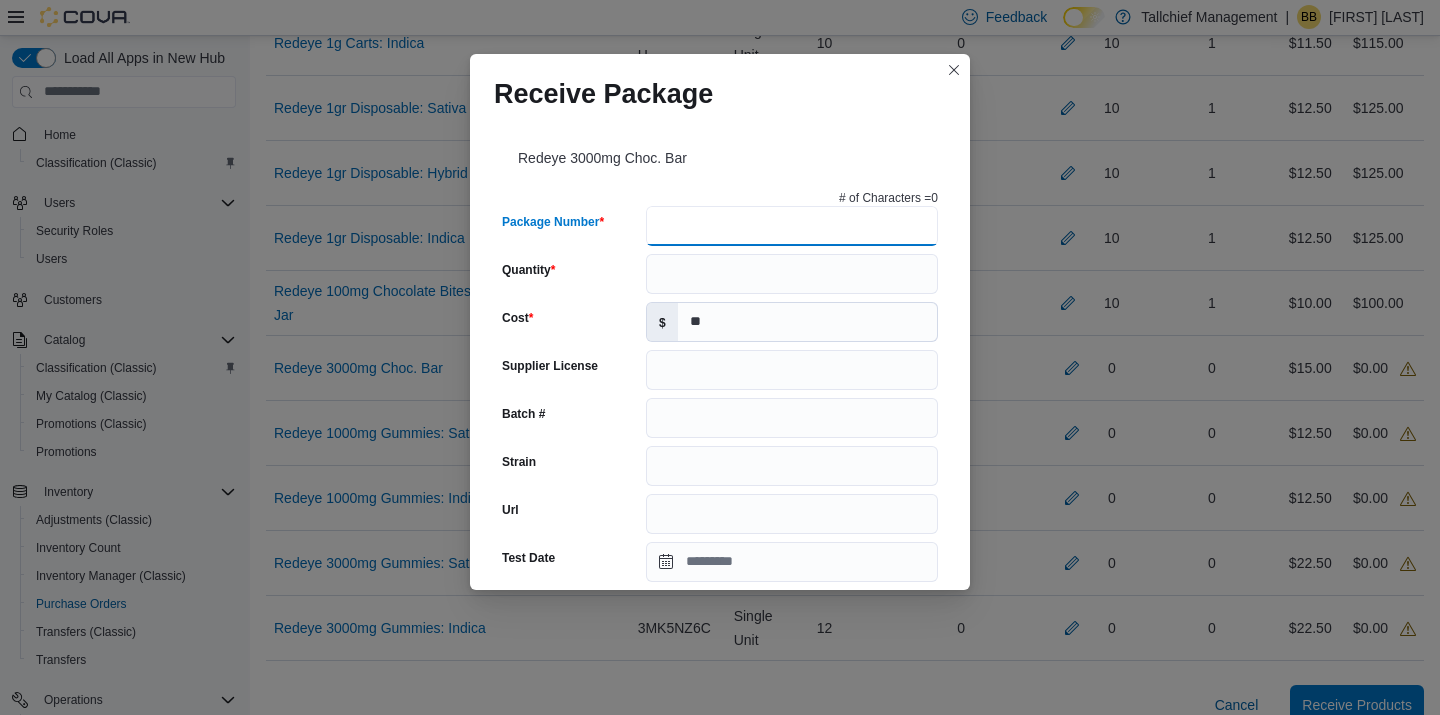 click on "Package Number" at bounding box center (792, 226) 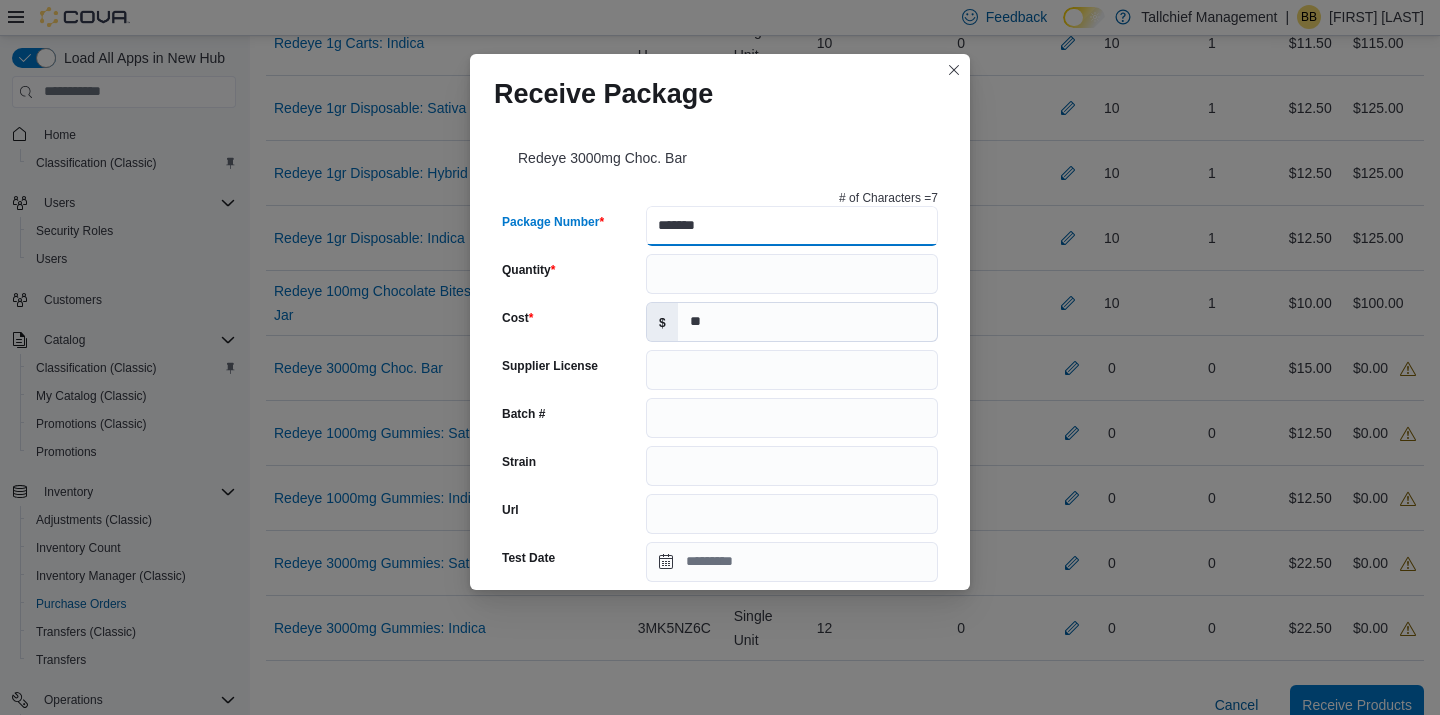 type on "*******" 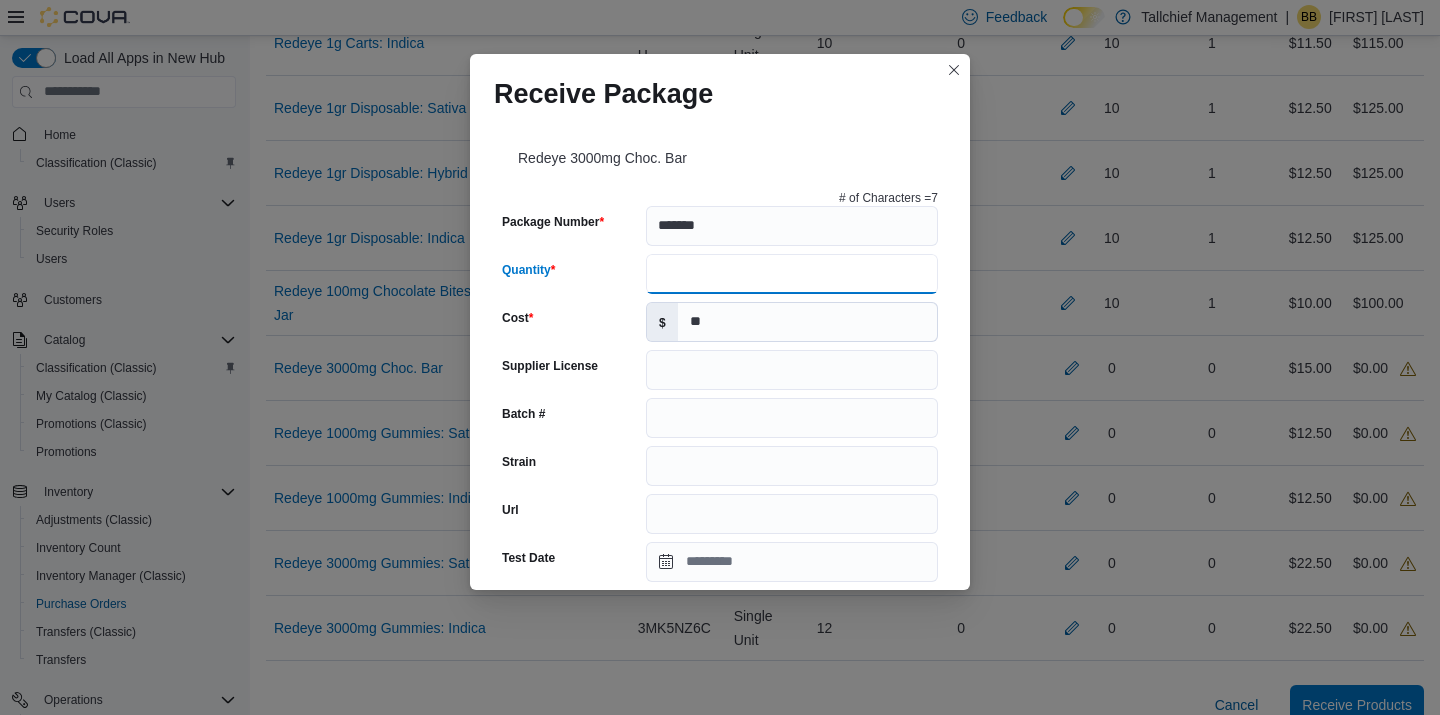 click on "Quantity" at bounding box center (792, 274) 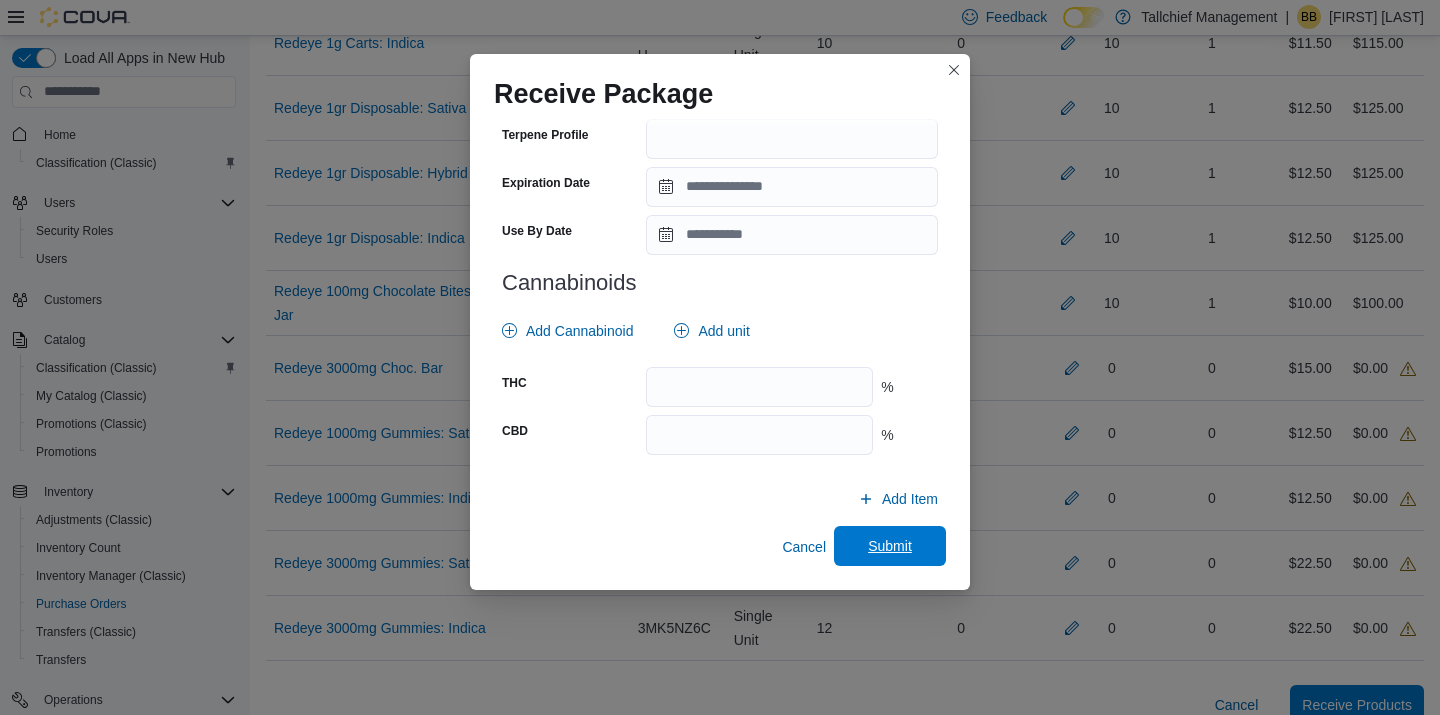 type on "**" 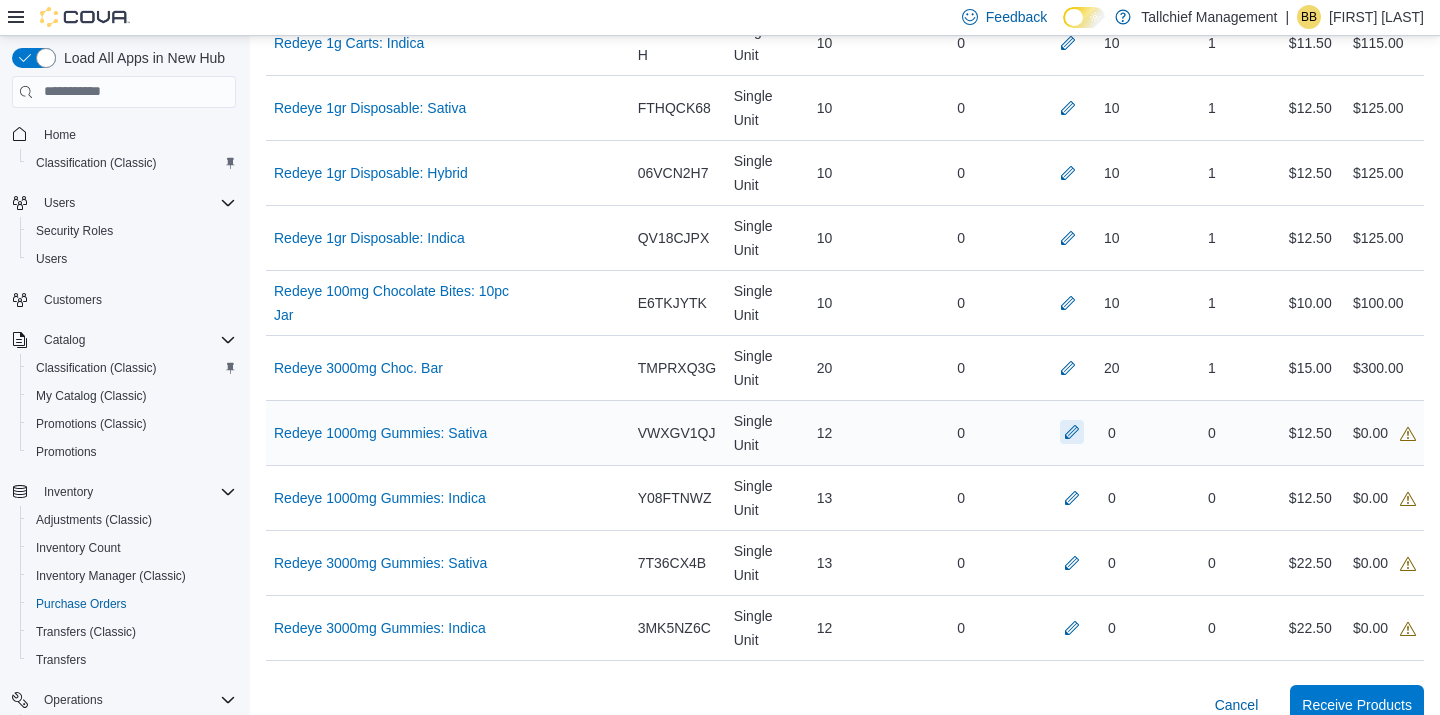 click at bounding box center [1072, 432] 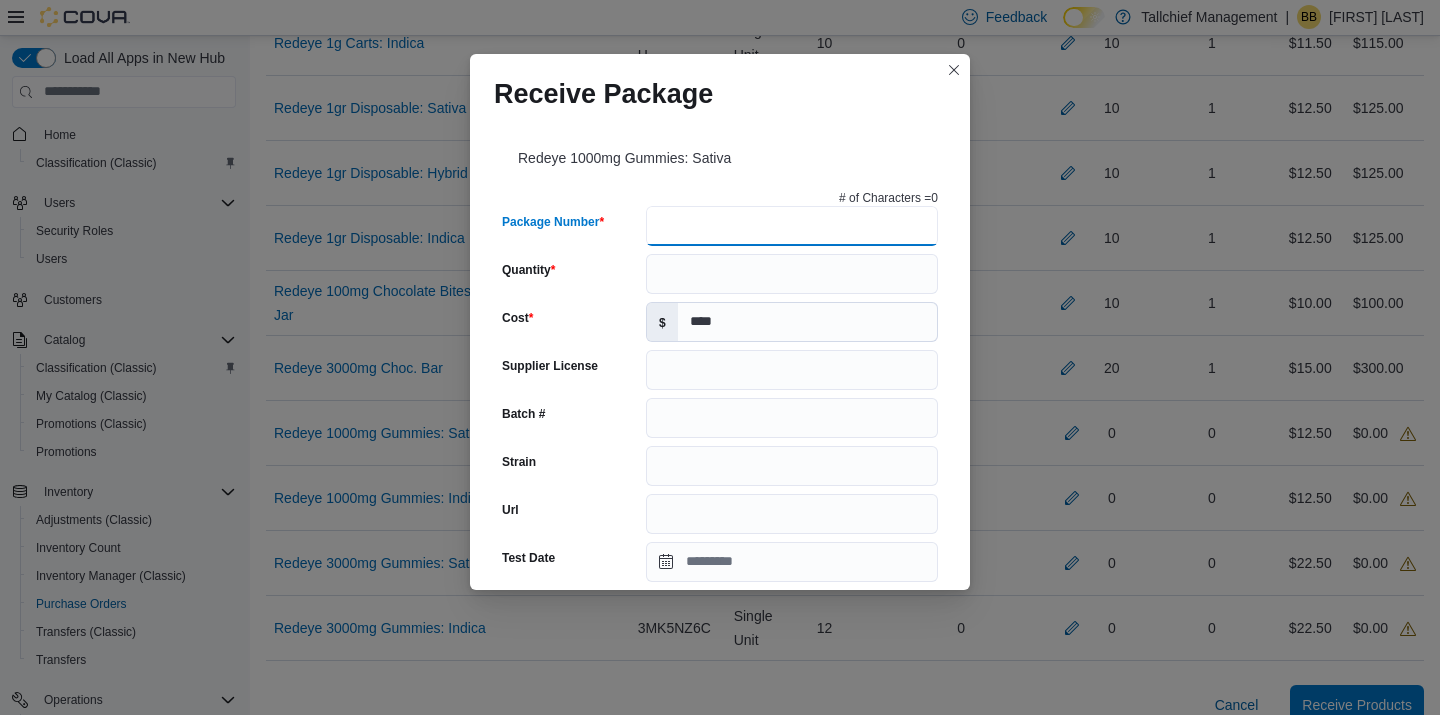 click on "Package Number" at bounding box center (792, 226) 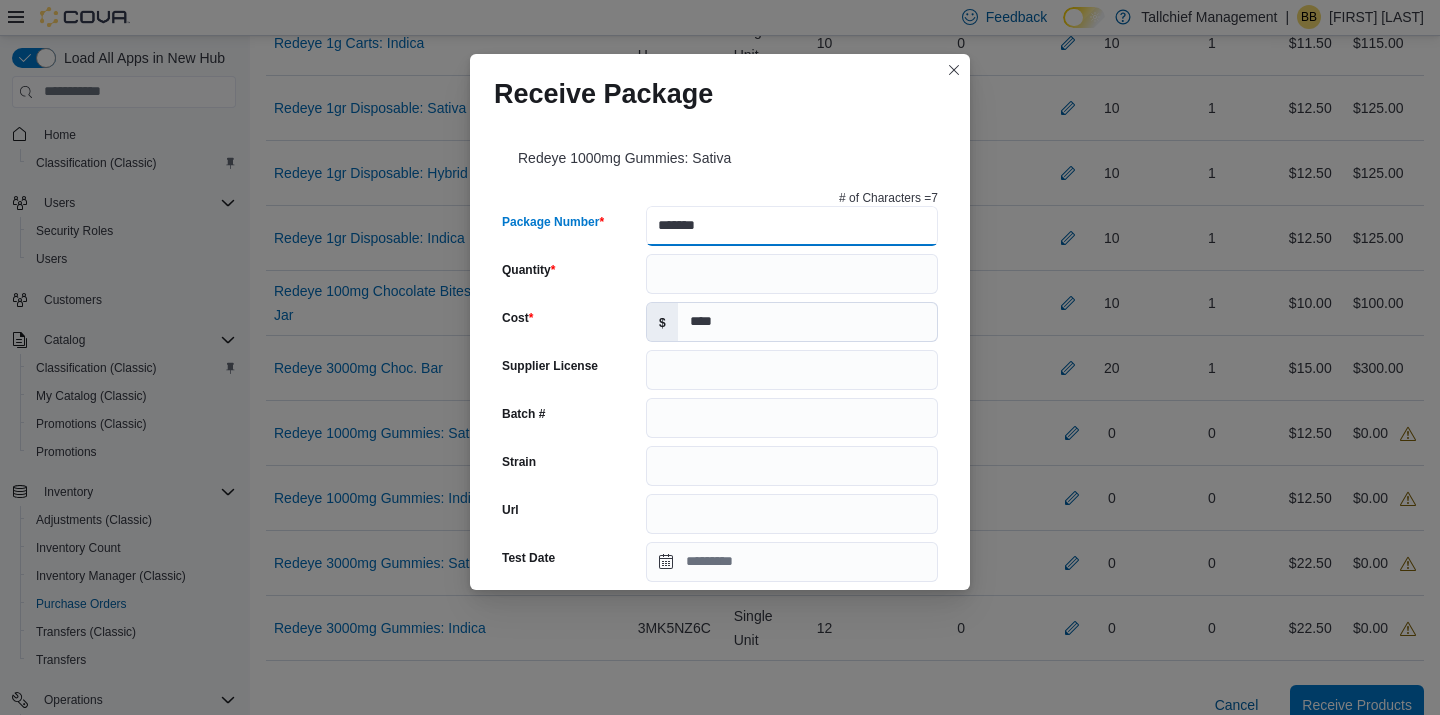 type on "*******" 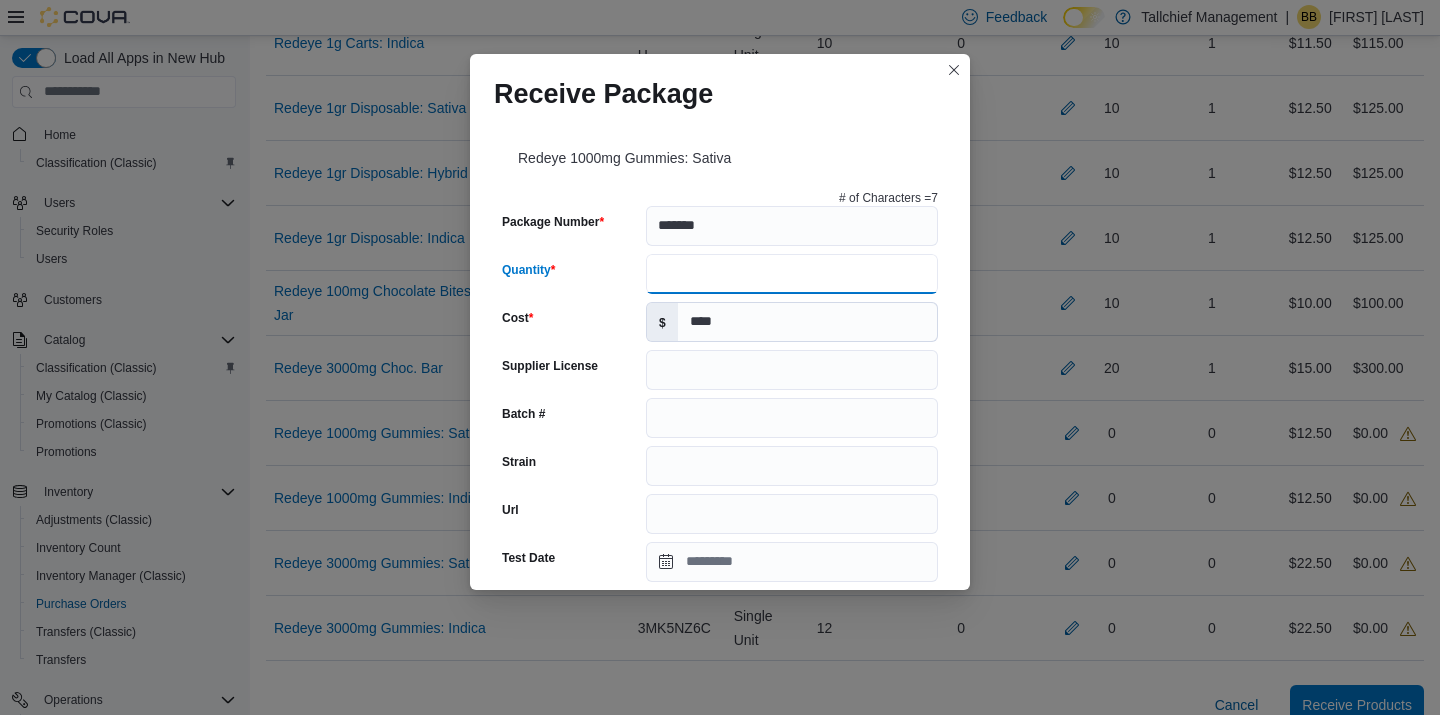 click on "Quantity" at bounding box center [792, 274] 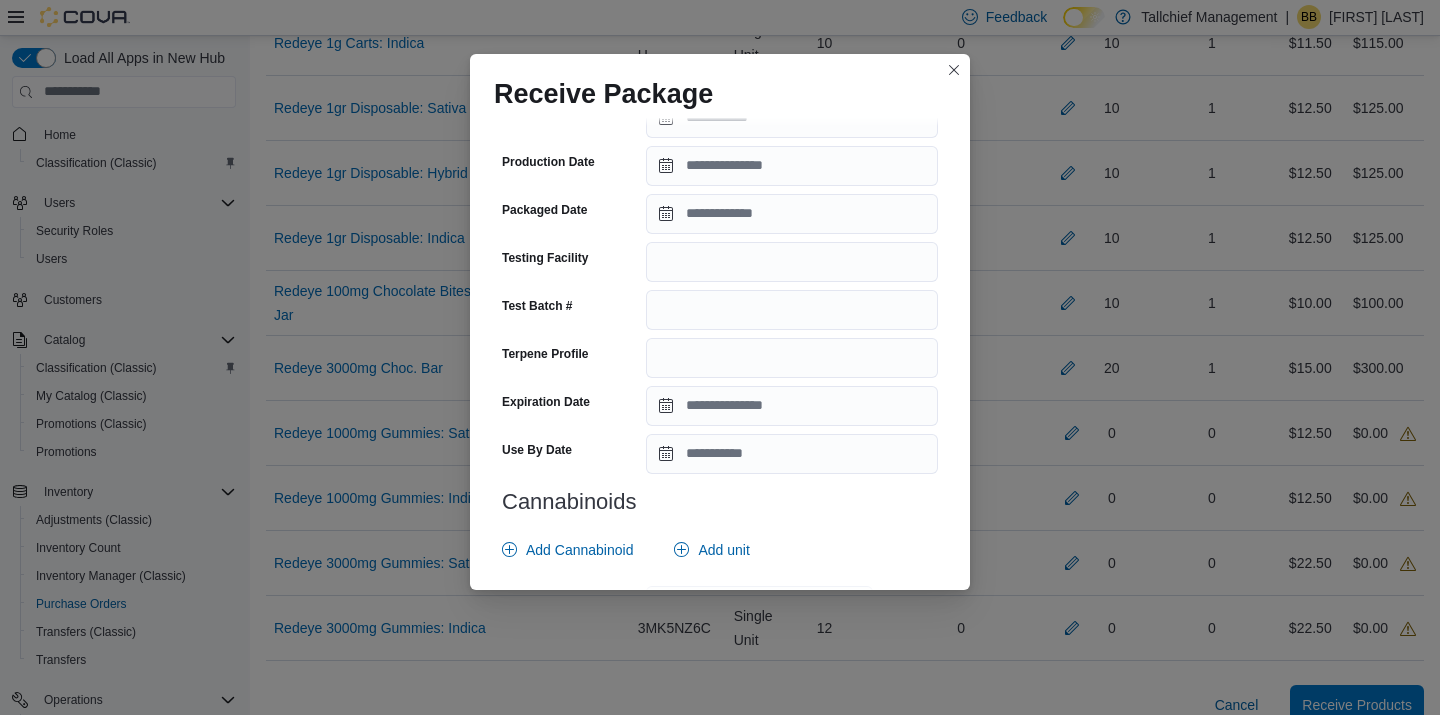 scroll, scrollTop: 711, scrollLeft: 0, axis: vertical 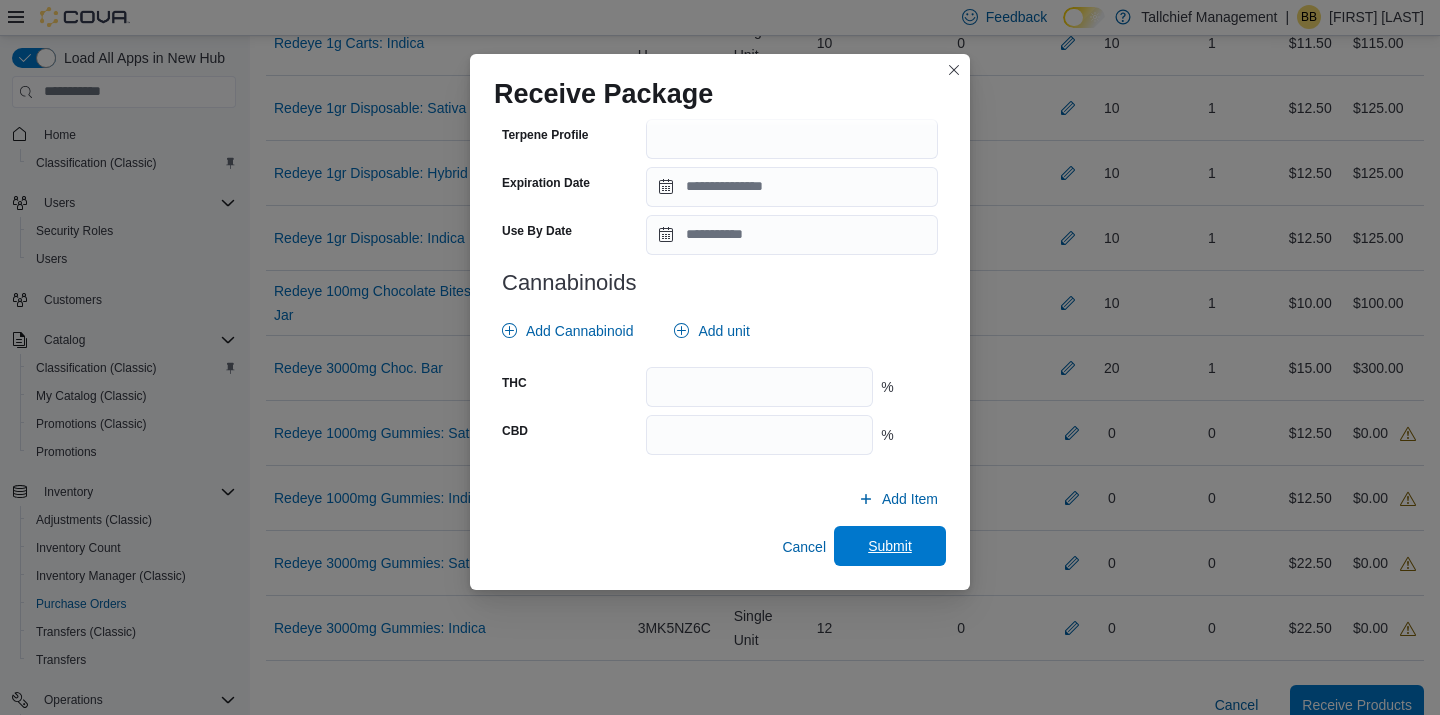 type on "**" 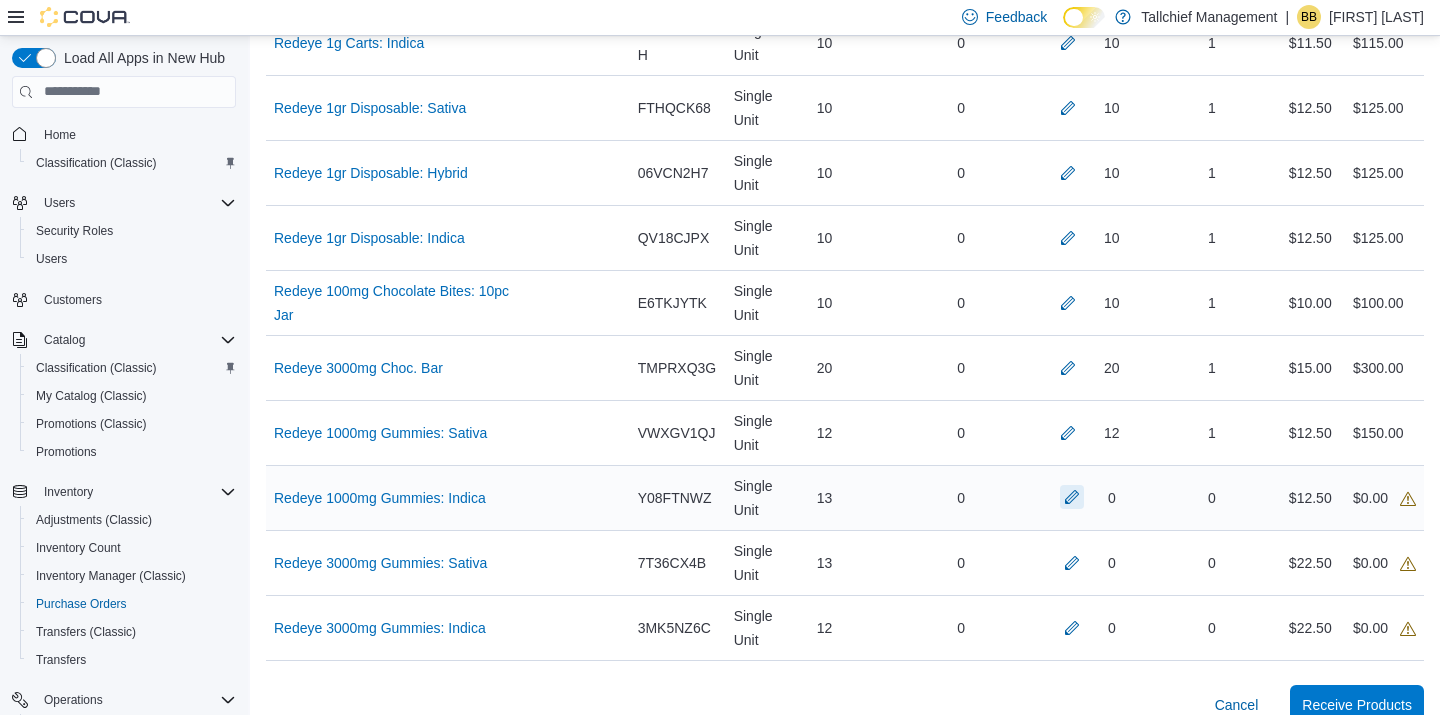 click at bounding box center (1072, 497) 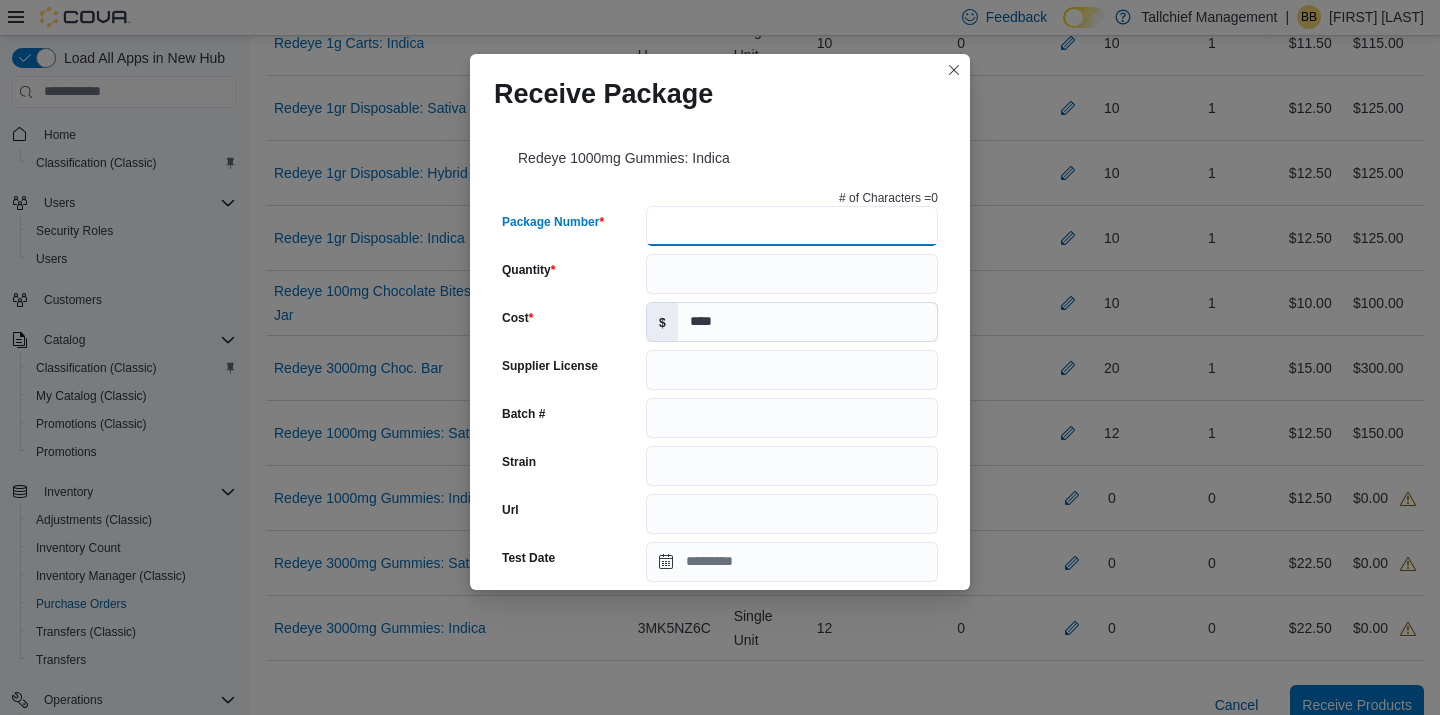 click on "Package Number" at bounding box center [792, 226] 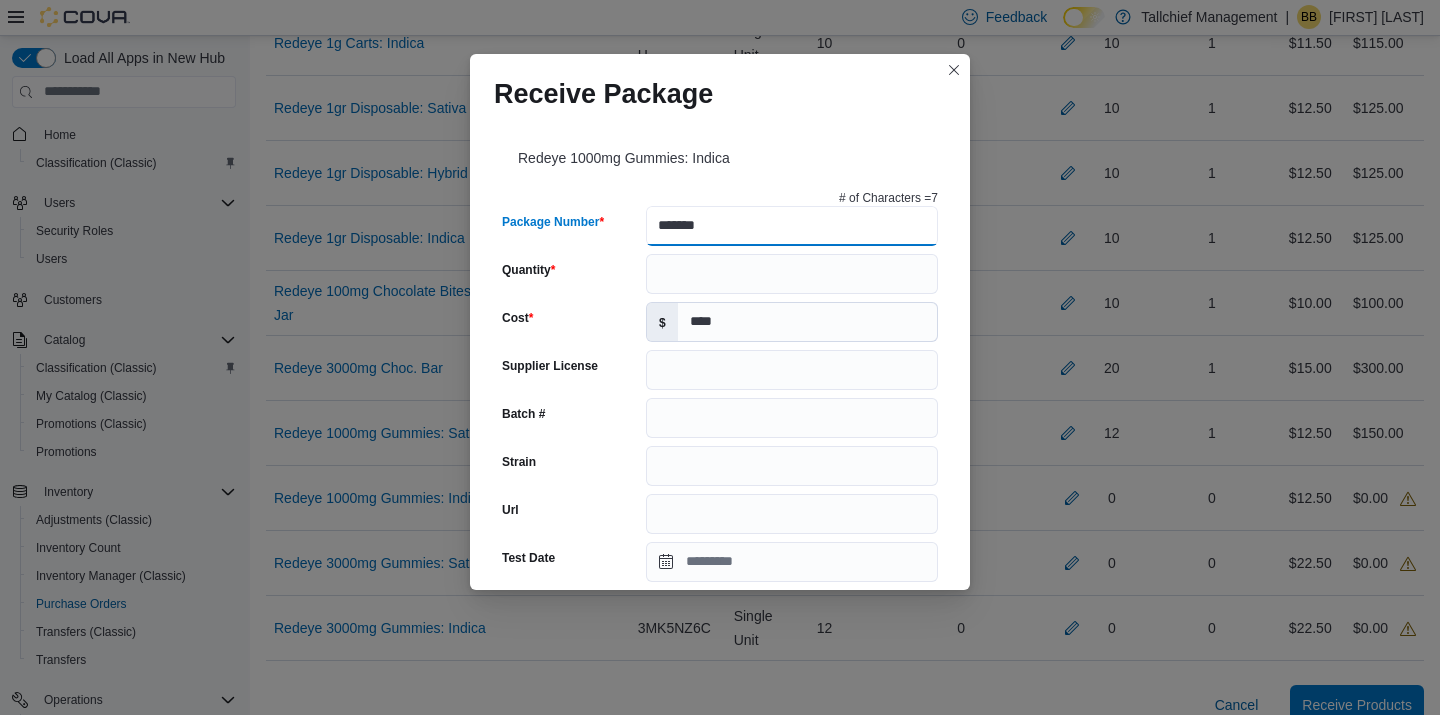 type on "*******" 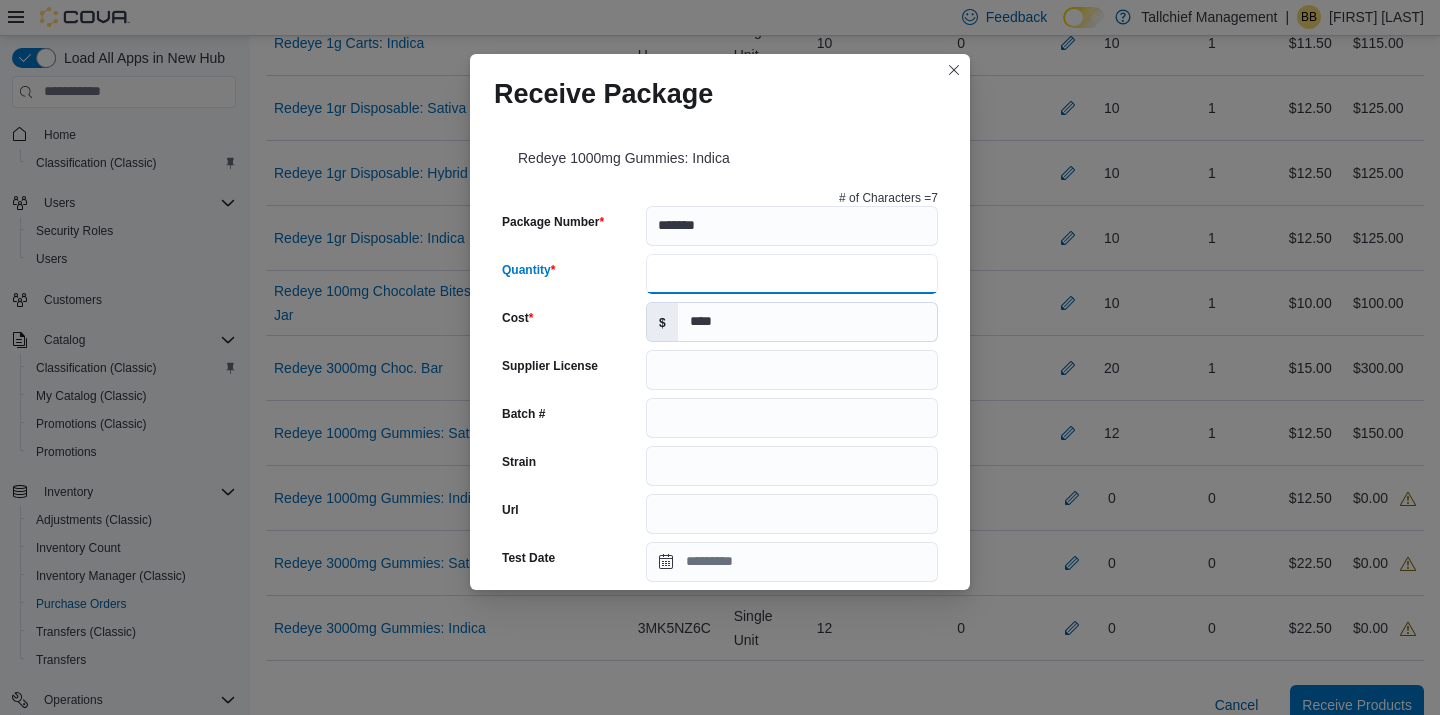 click on "*" at bounding box center (792, 274) 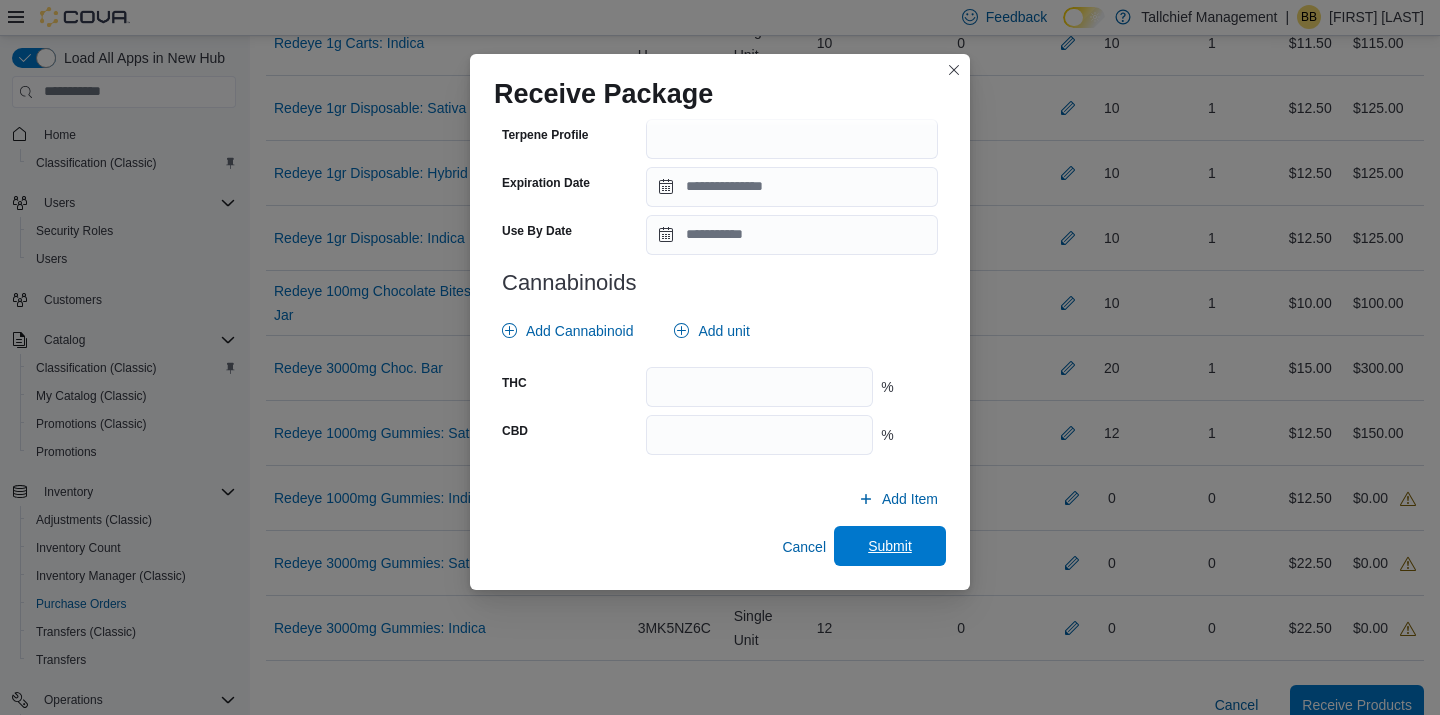 type on "**" 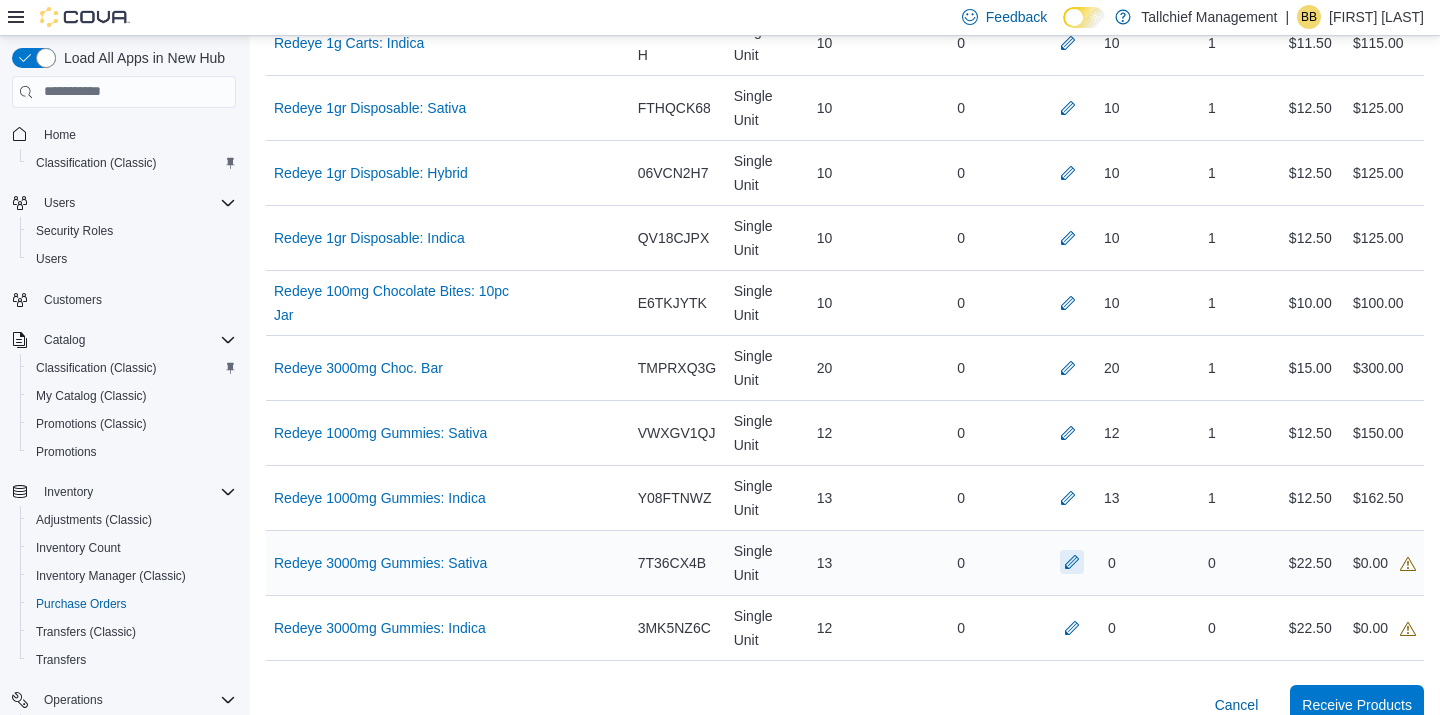 click at bounding box center [1072, 562] 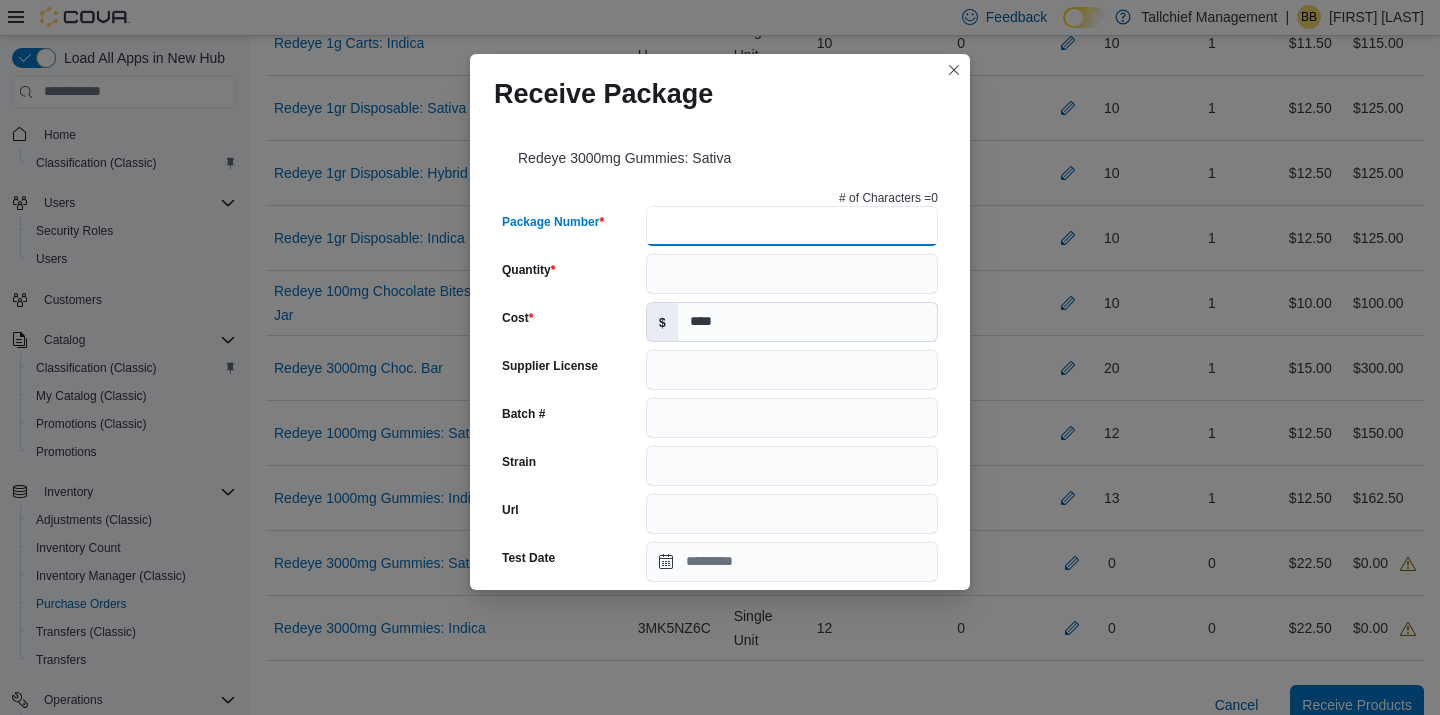 click on "Package Number" at bounding box center (792, 226) 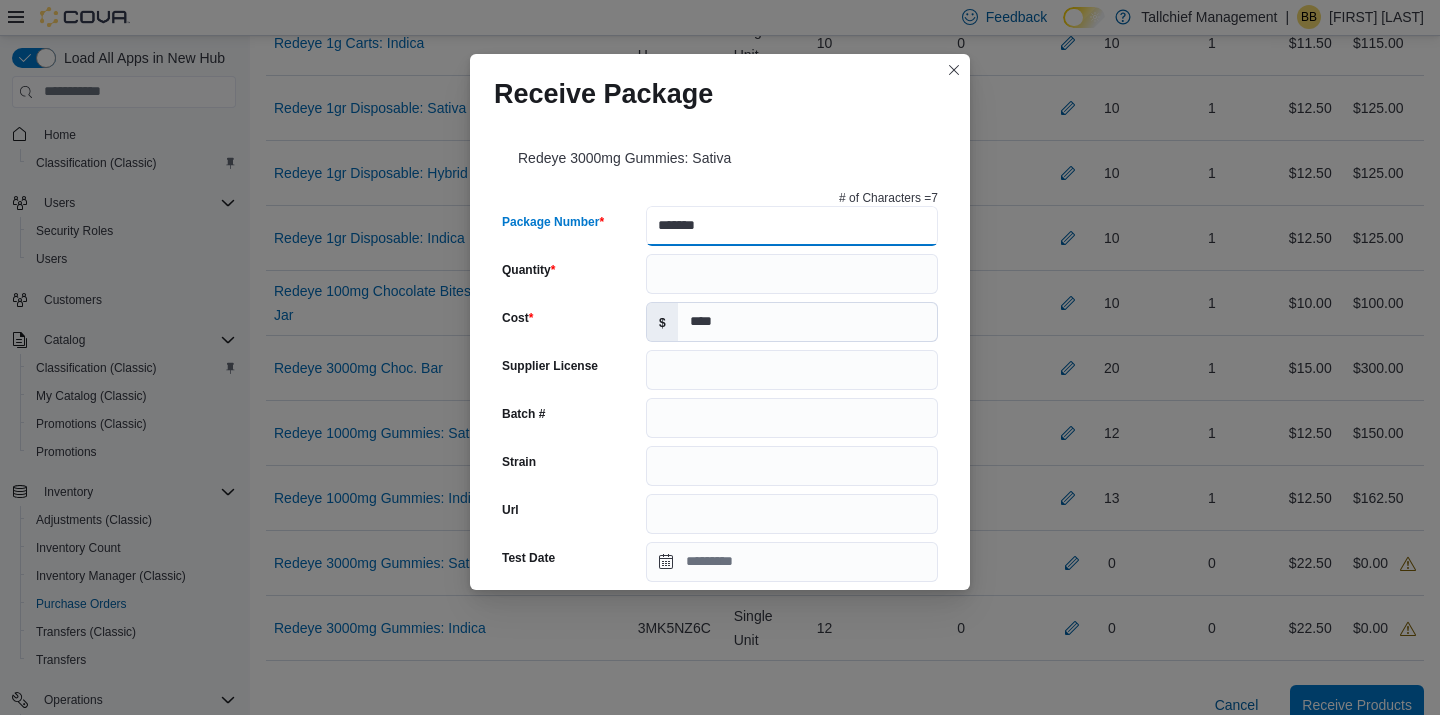type on "*******" 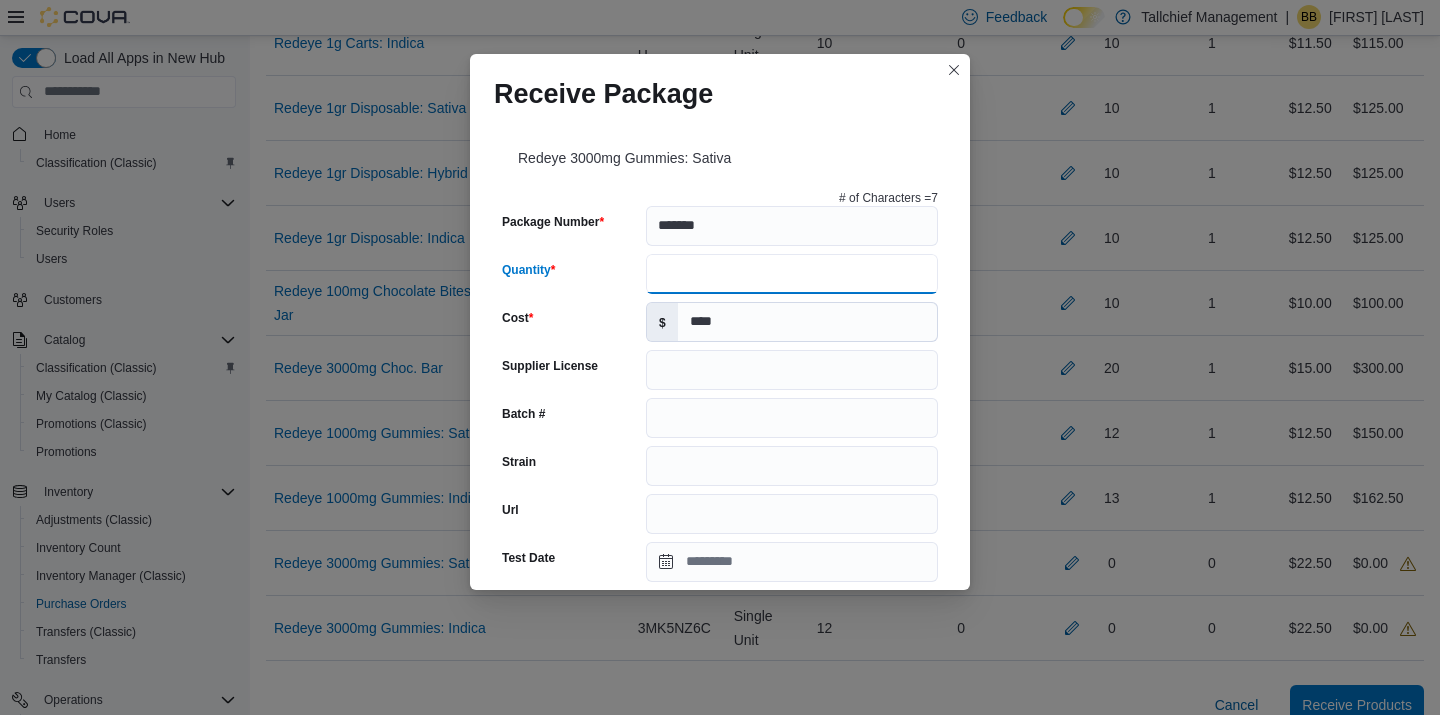 click on "Quantity" at bounding box center [792, 274] 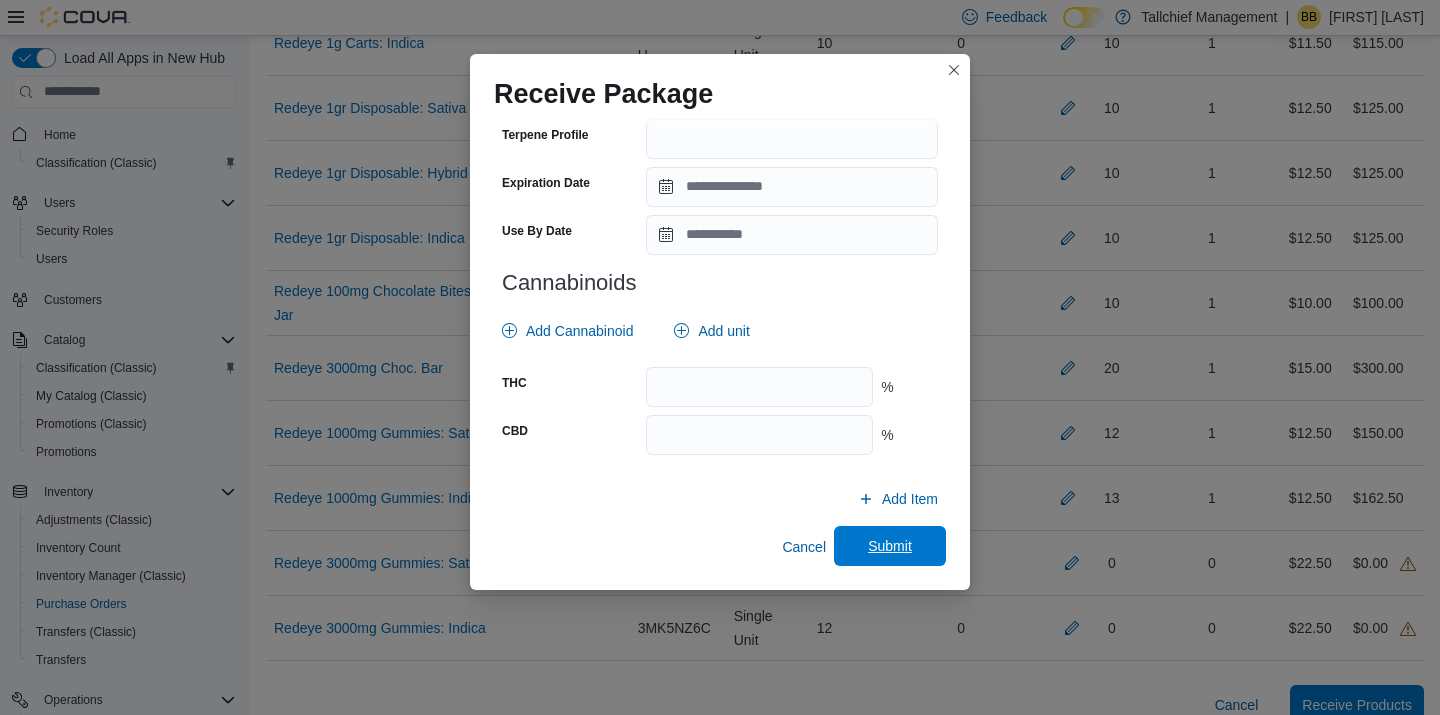 type on "**" 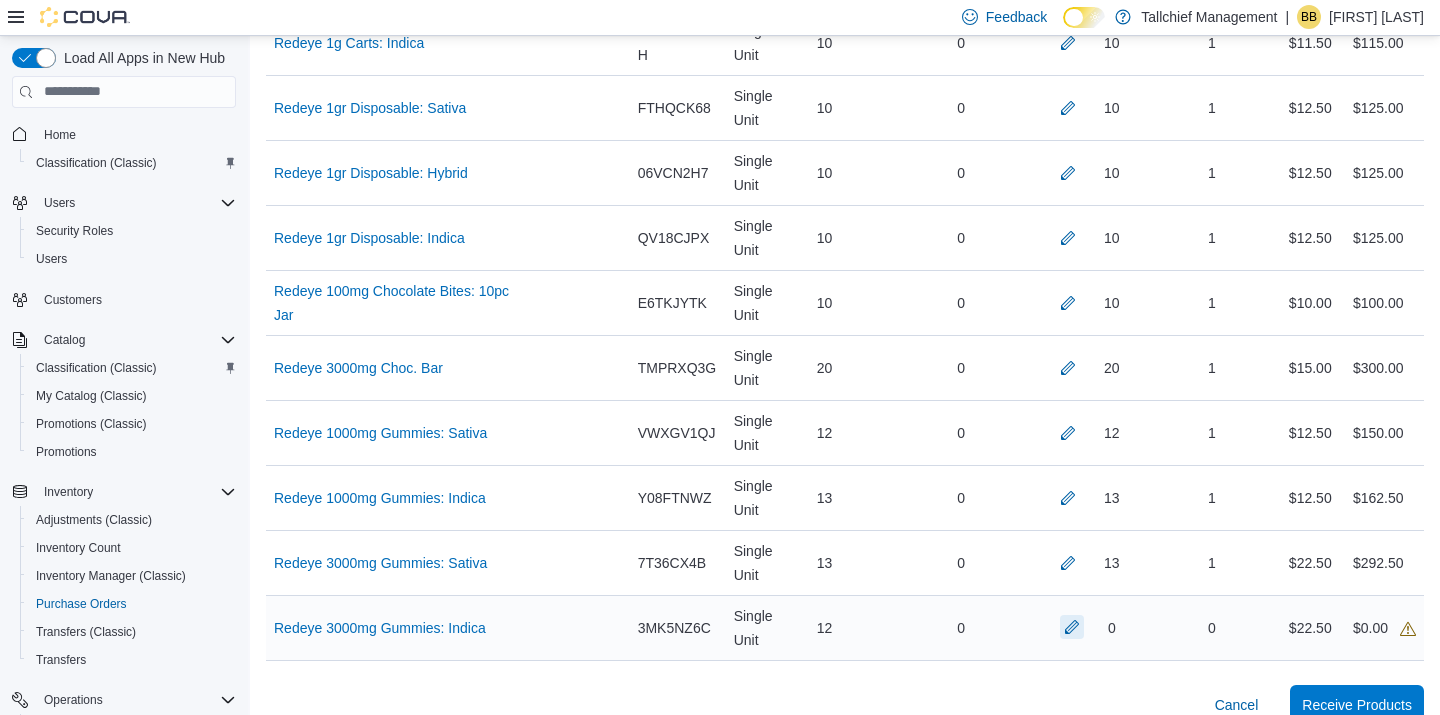 click at bounding box center [1072, 627] 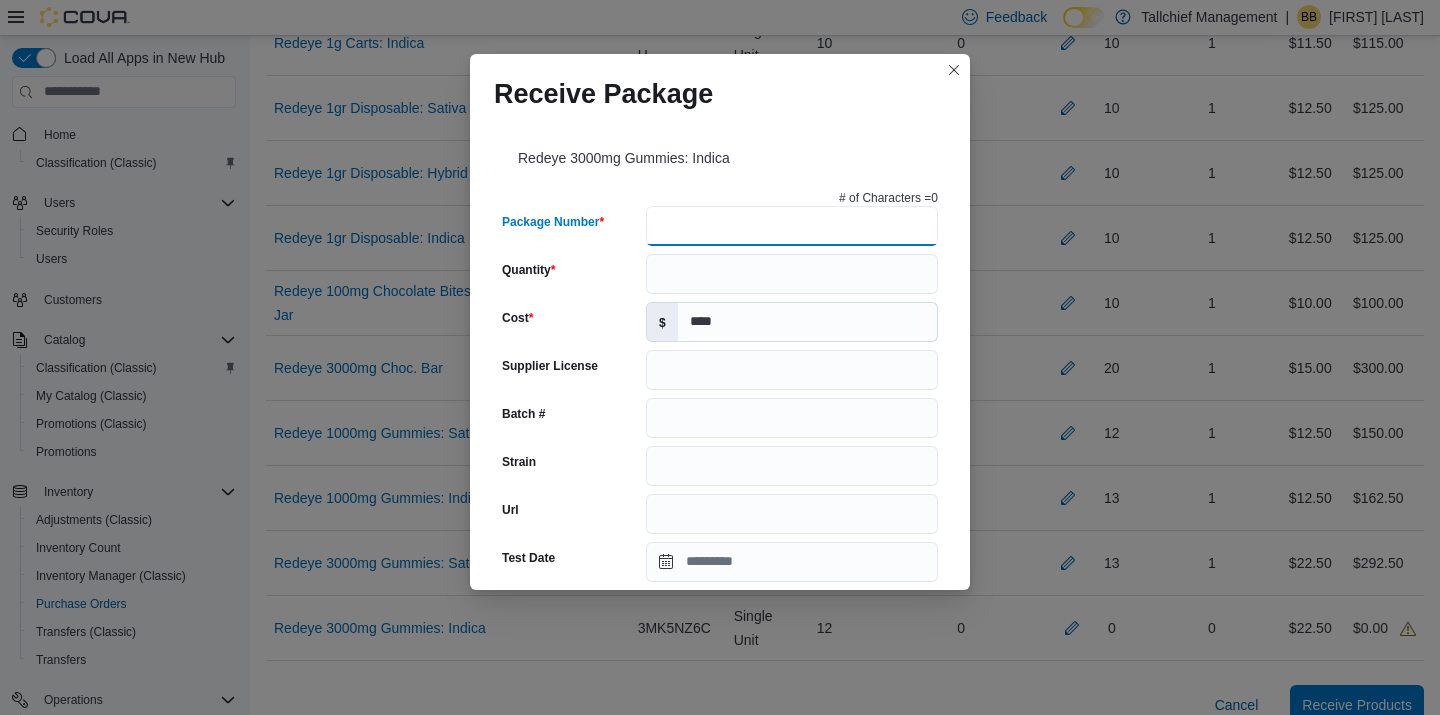 click on "Package Number" at bounding box center [792, 226] 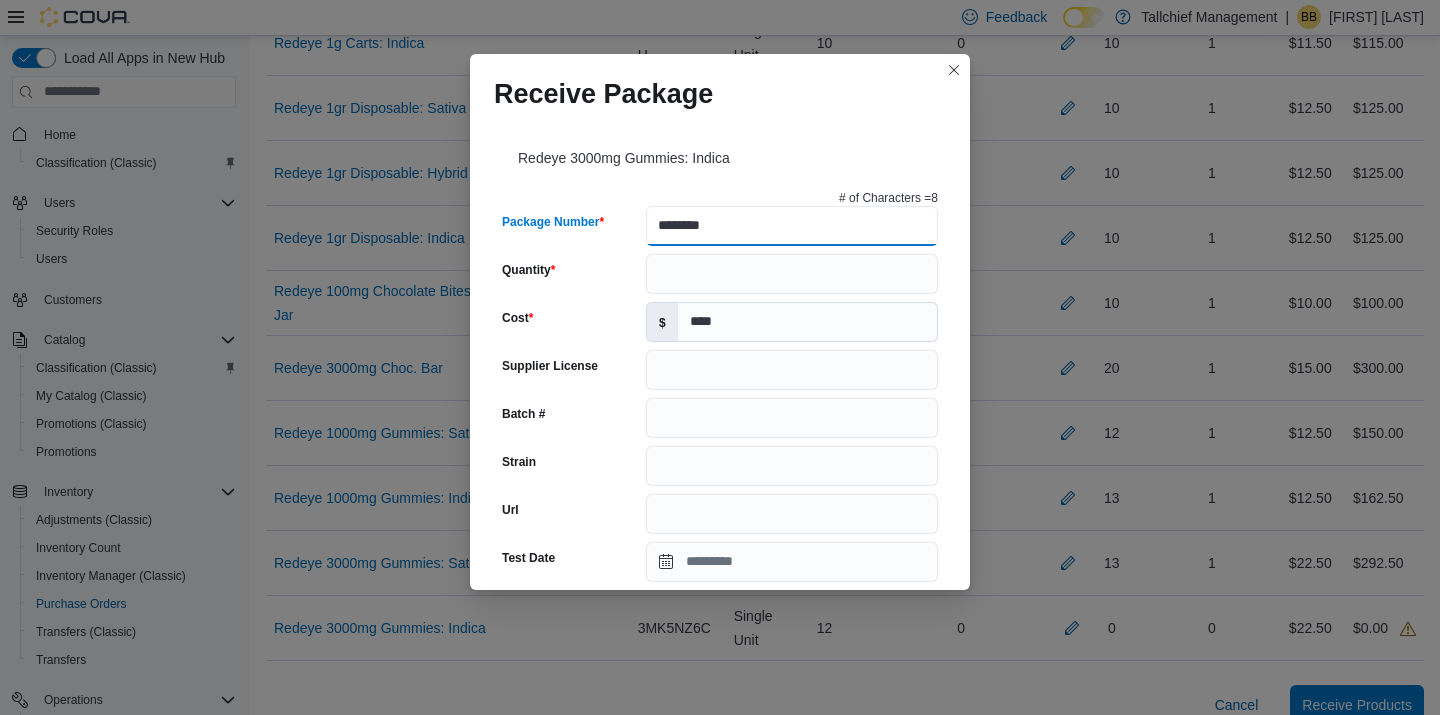 type on "********" 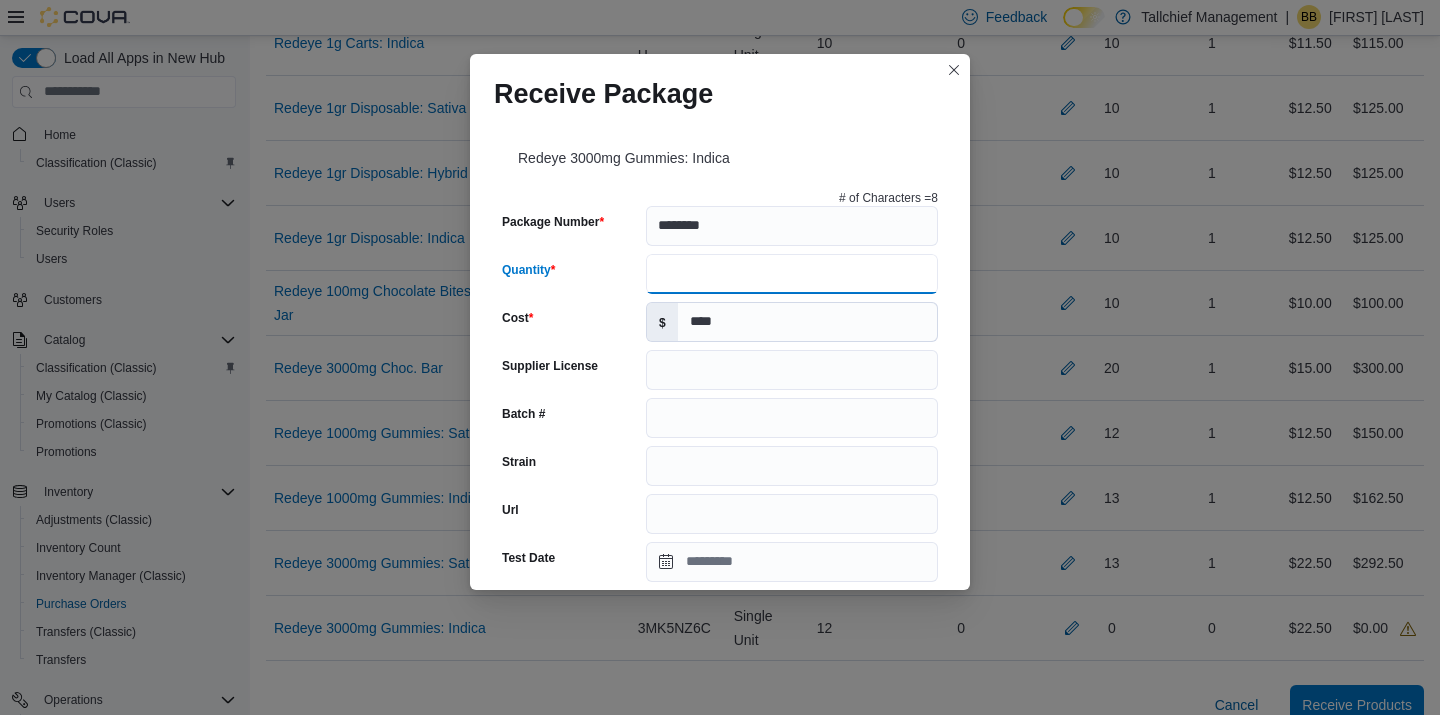 click on "Quantity" at bounding box center (792, 274) 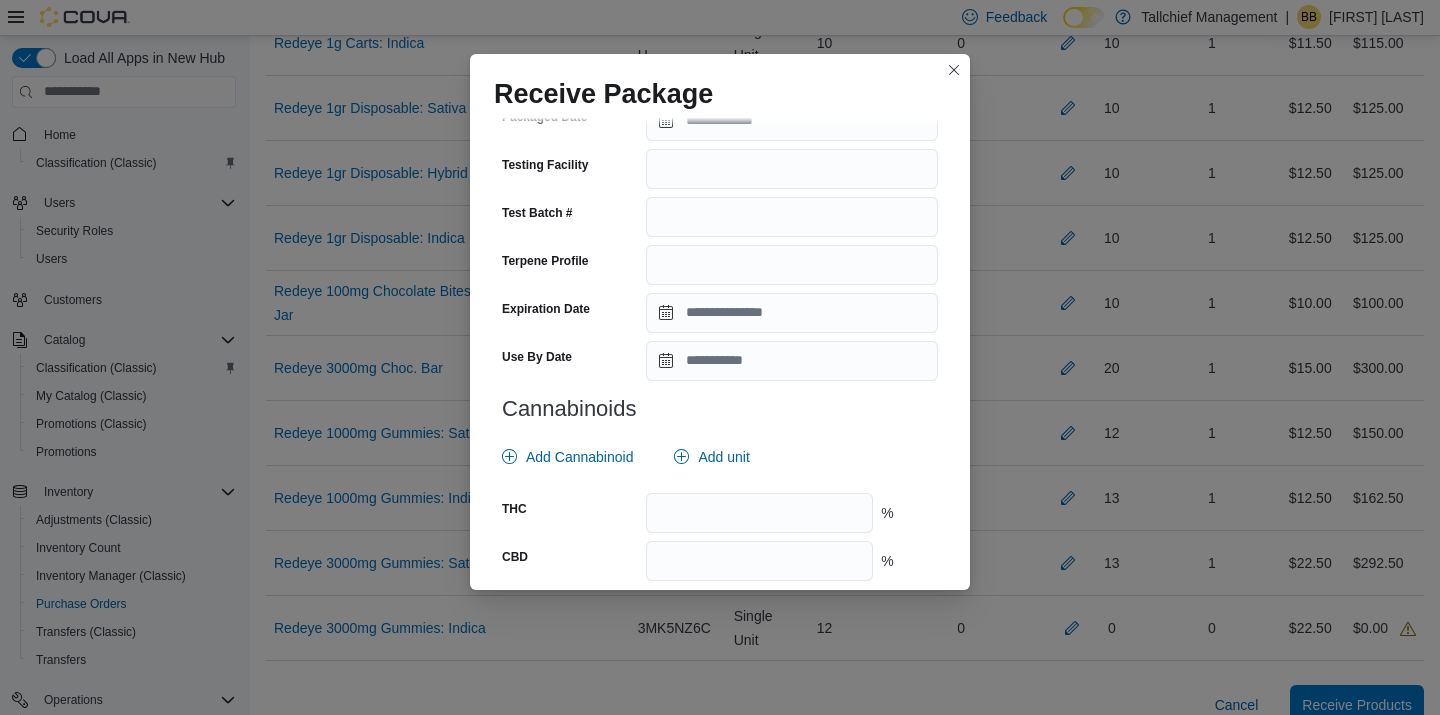 scroll, scrollTop: 711, scrollLeft: 0, axis: vertical 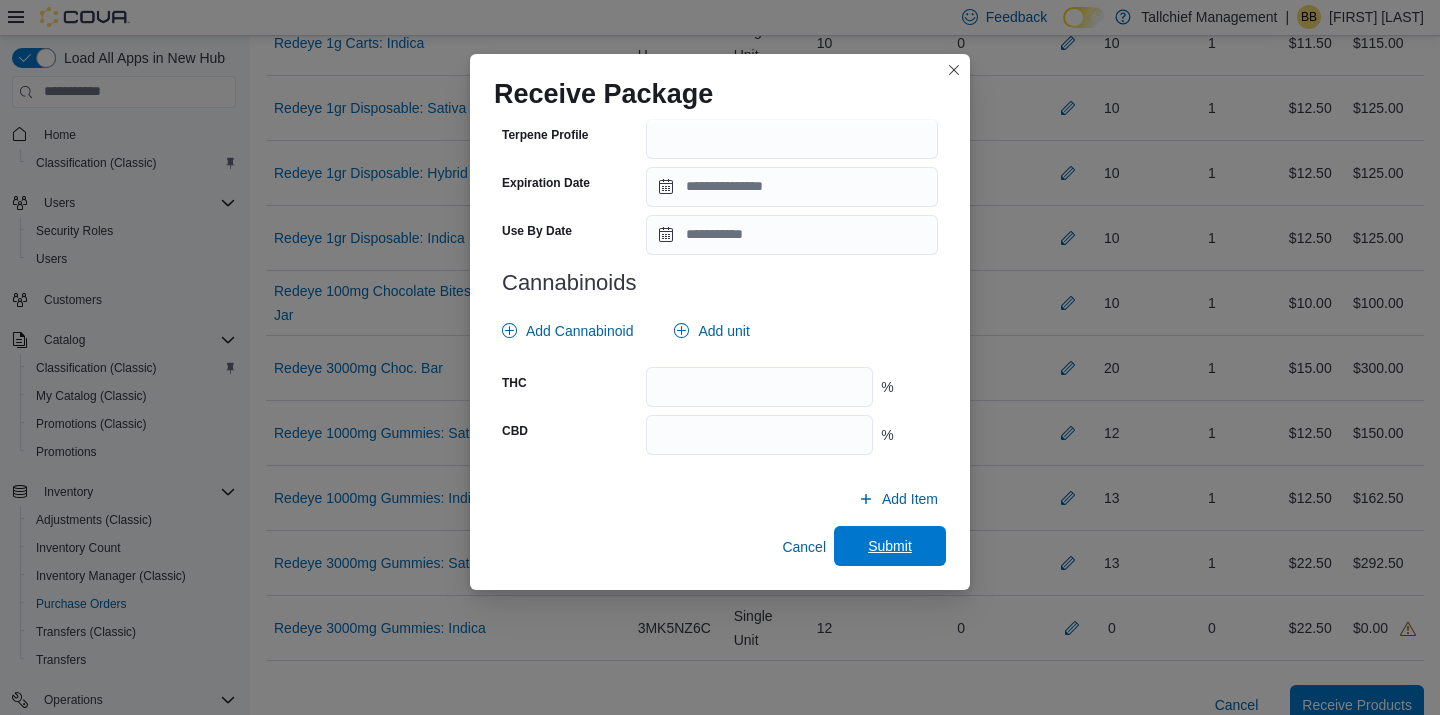 type on "**" 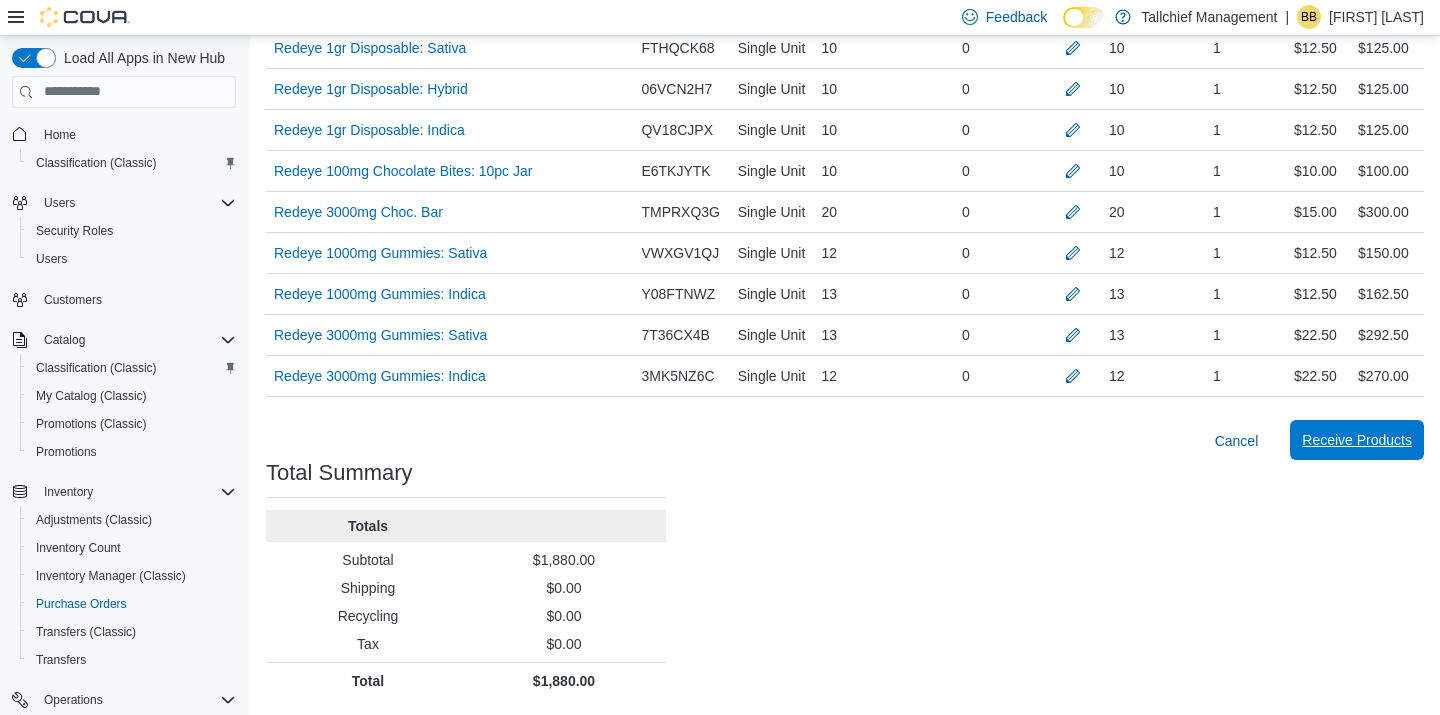 click on "Receive Products" at bounding box center [1357, 440] 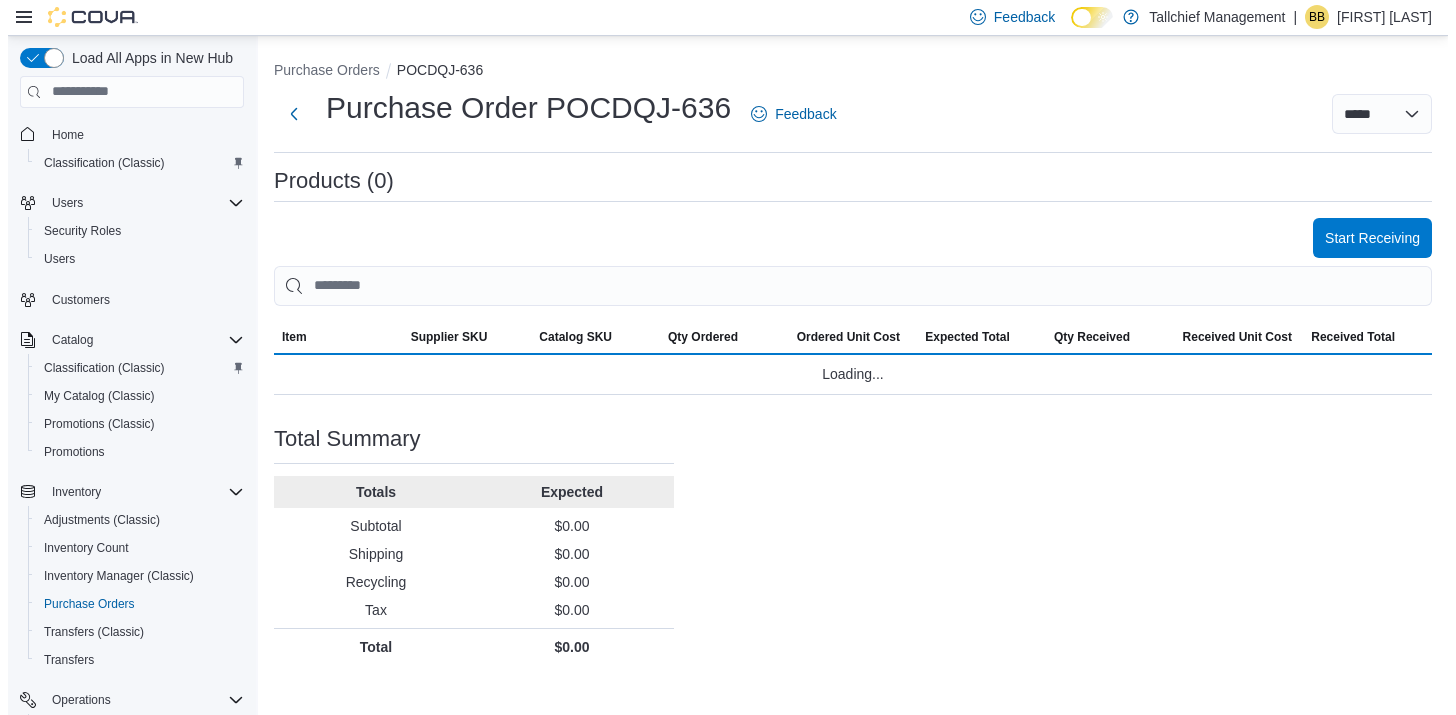 scroll, scrollTop: 0, scrollLeft: 0, axis: both 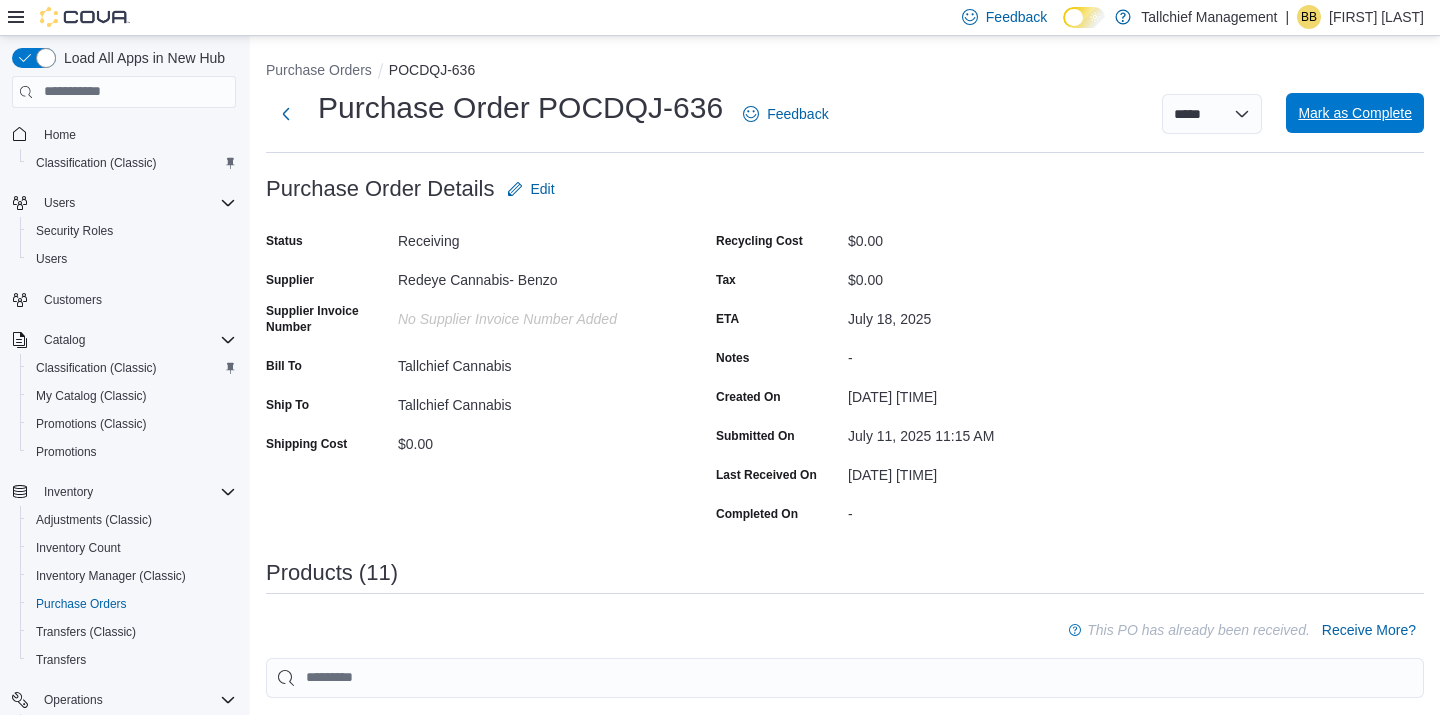 click on "Mark as Complete" at bounding box center [1355, 113] 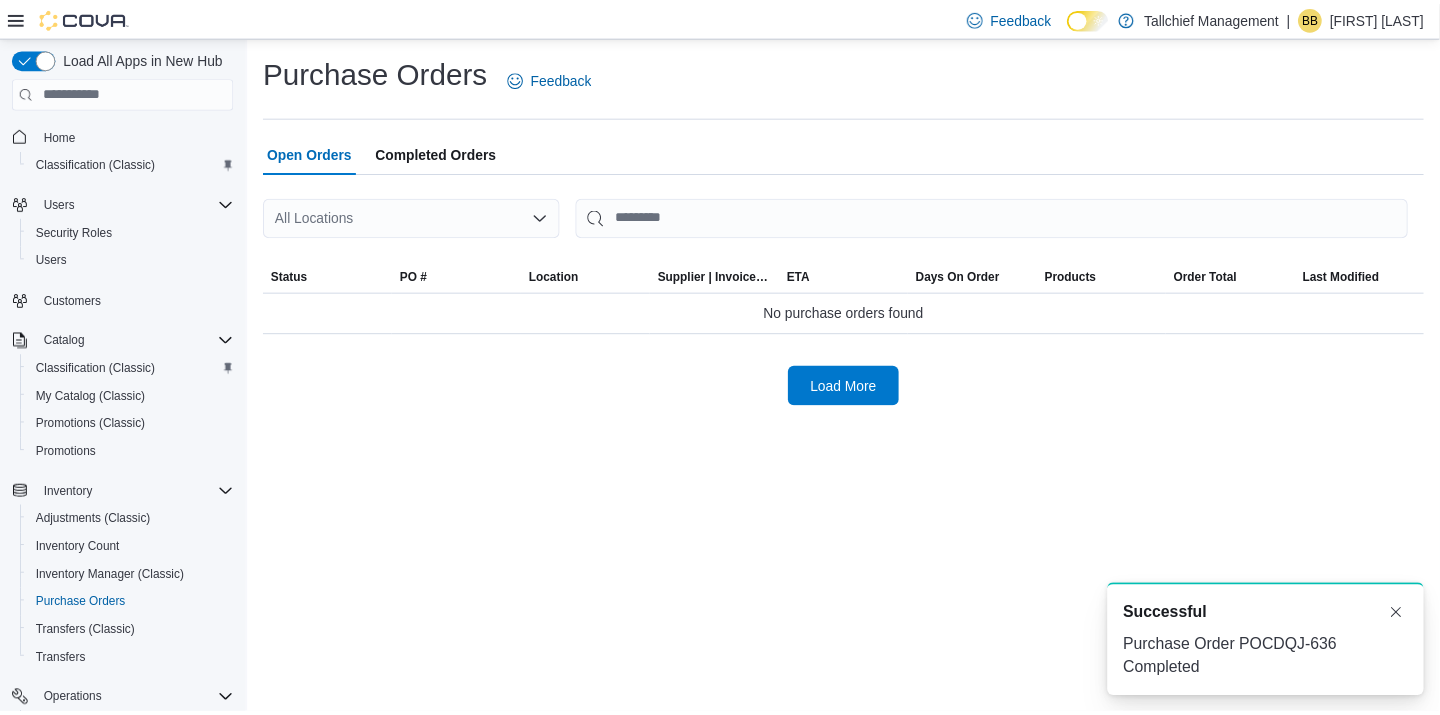 scroll, scrollTop: 0, scrollLeft: 0, axis: both 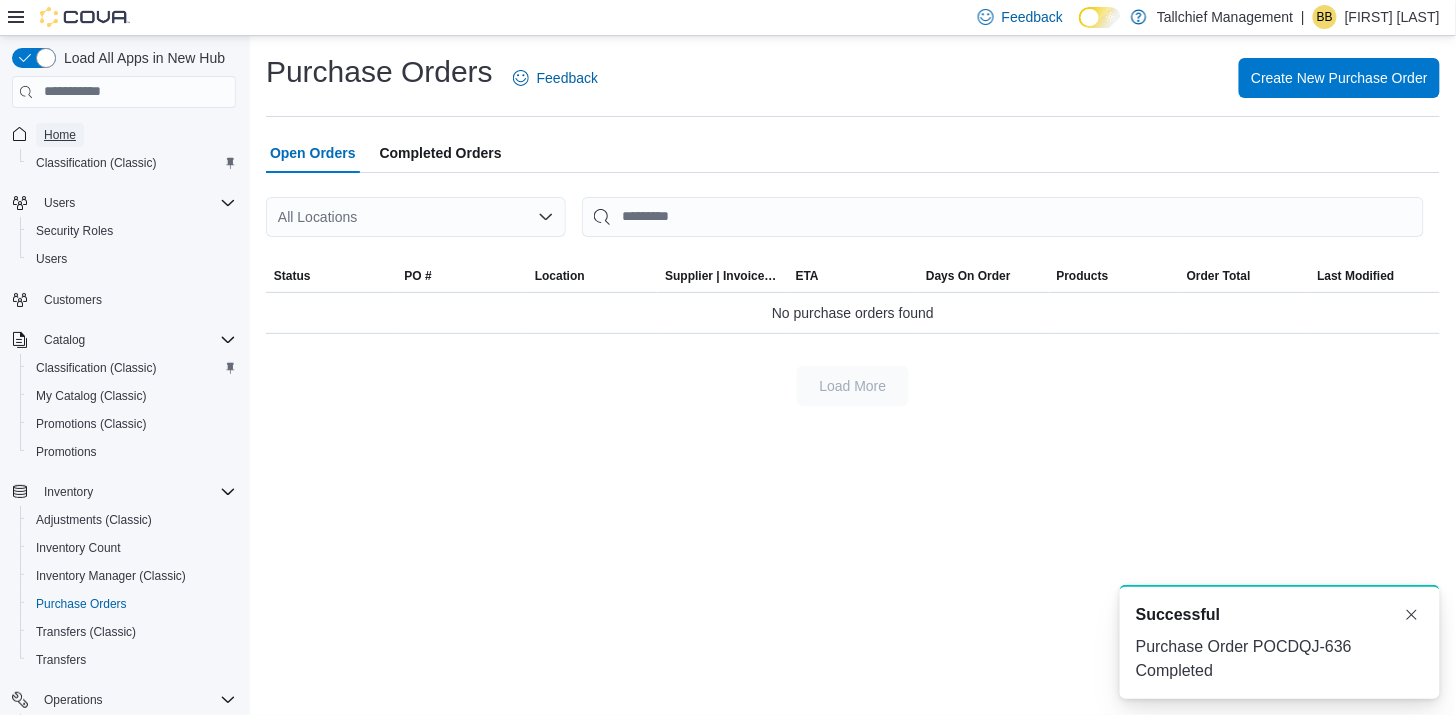 click on "Home" at bounding box center [60, 135] 